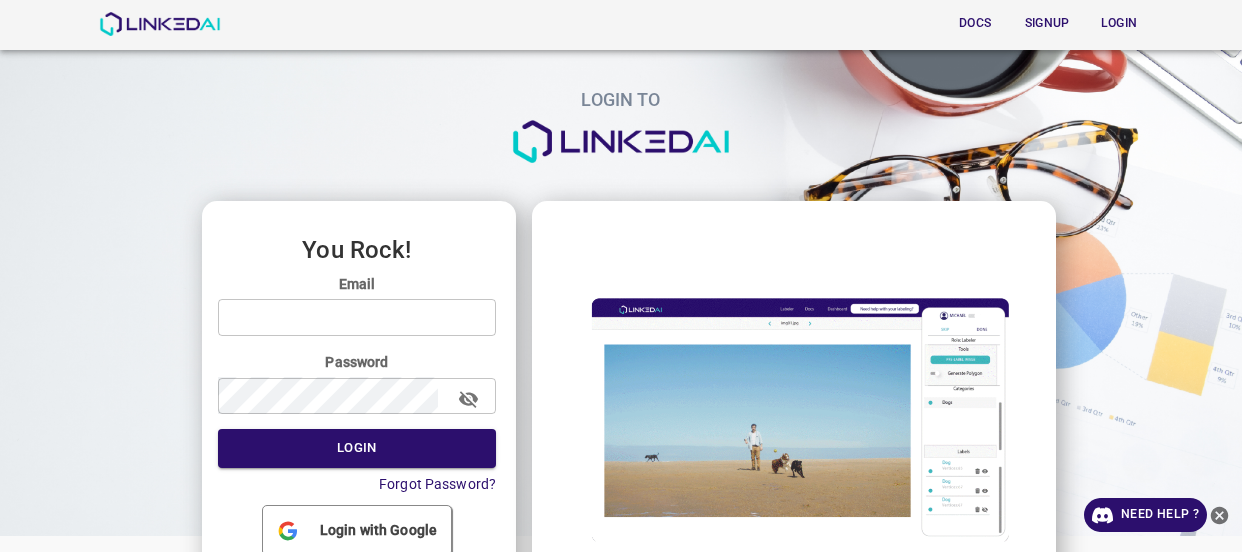 scroll, scrollTop: 0, scrollLeft: 0, axis: both 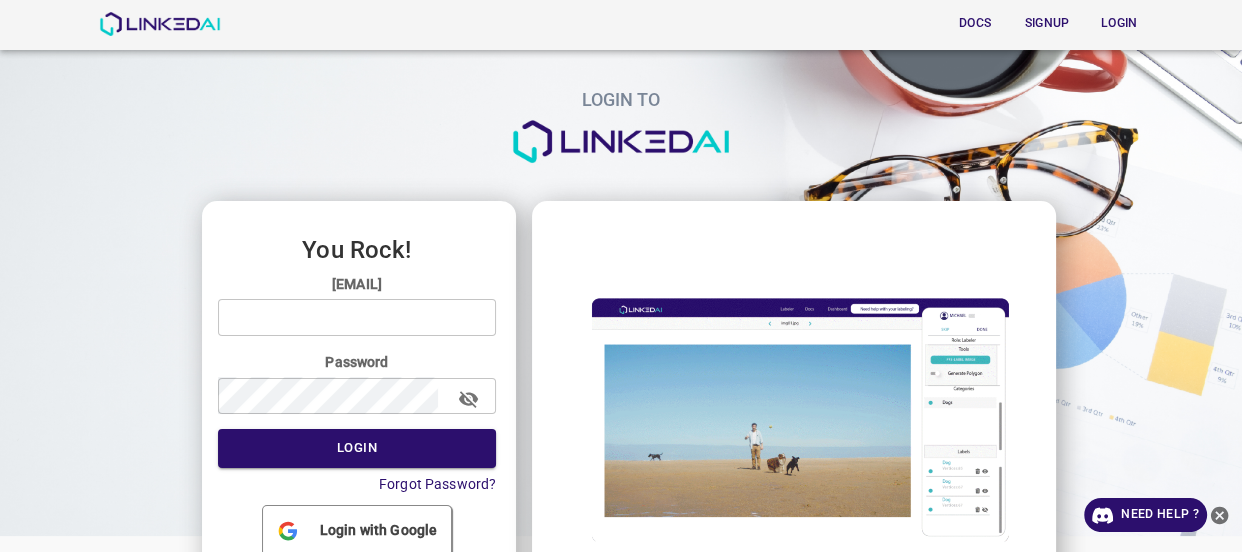 click at bounding box center [357, 317] 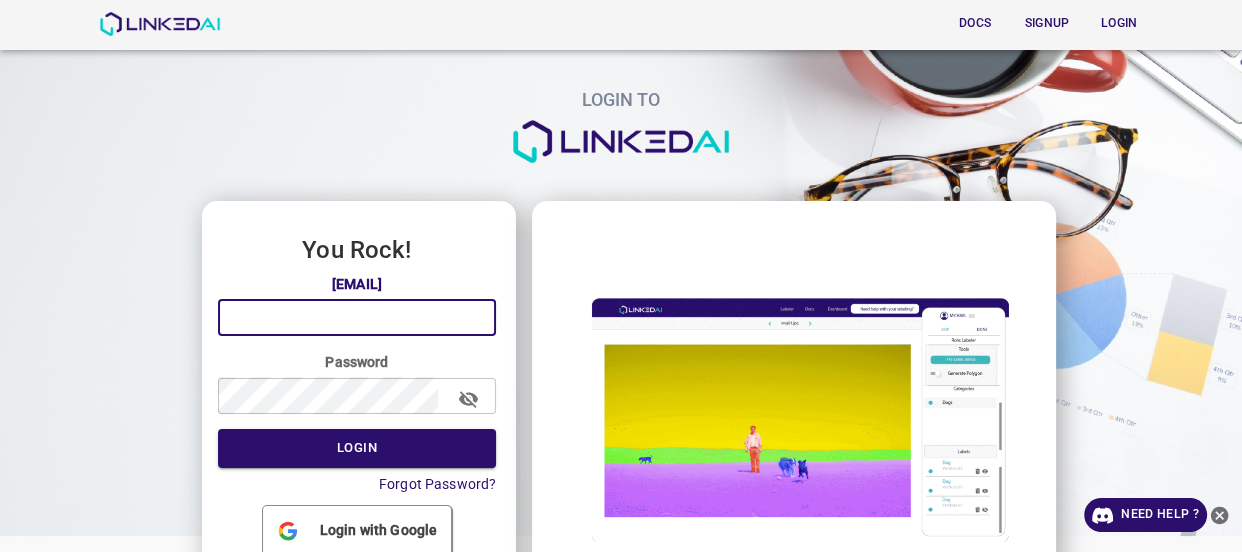 type on "[EMAIL]" 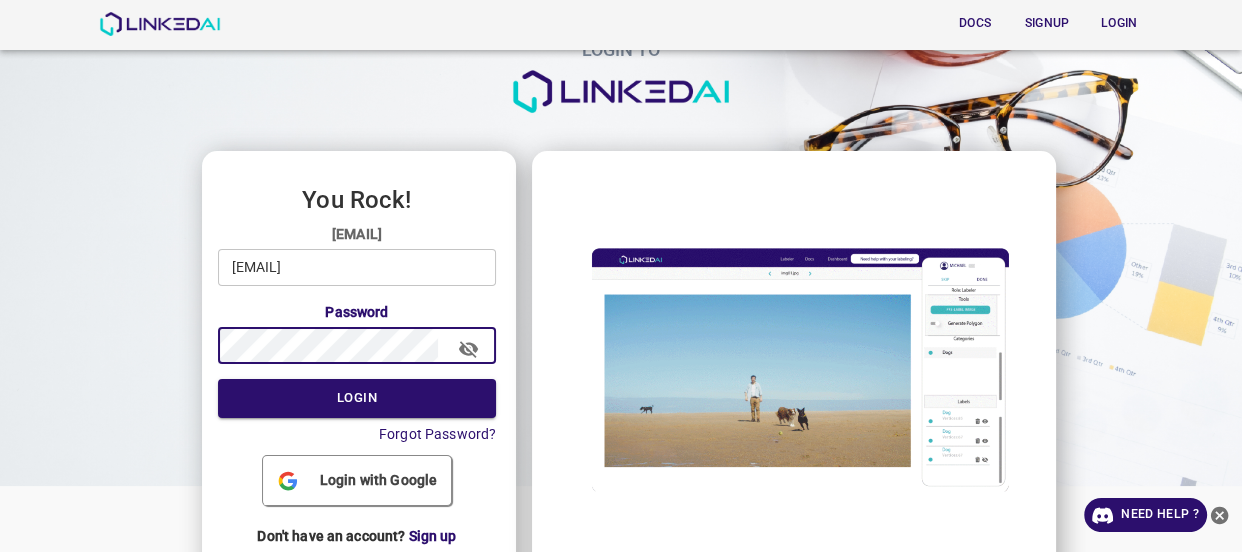 scroll, scrollTop: 98, scrollLeft: 0, axis: vertical 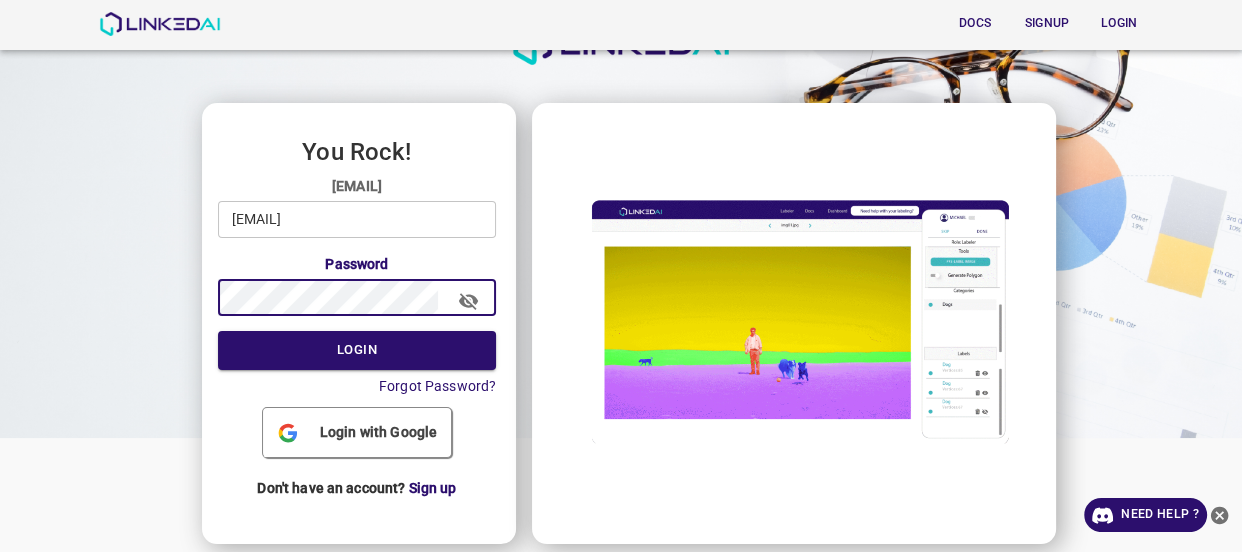 click 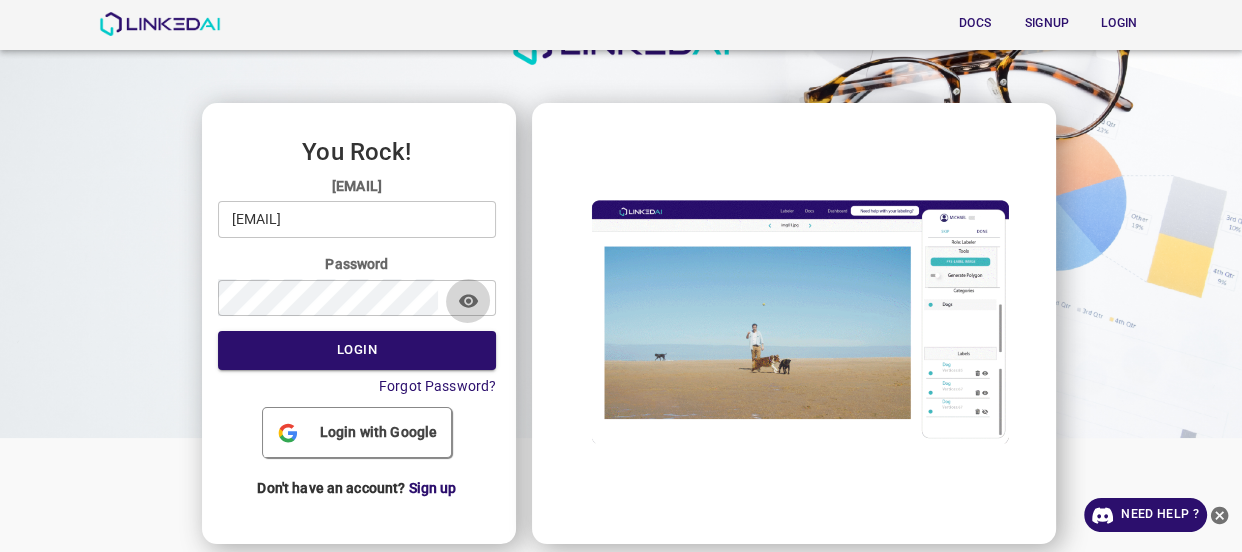 click 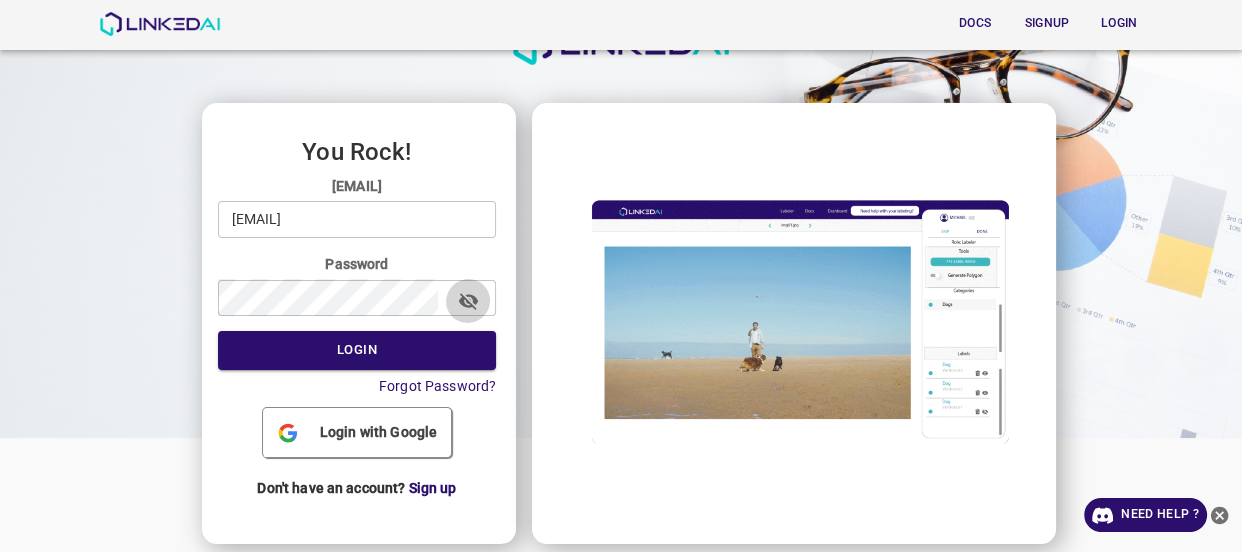 click 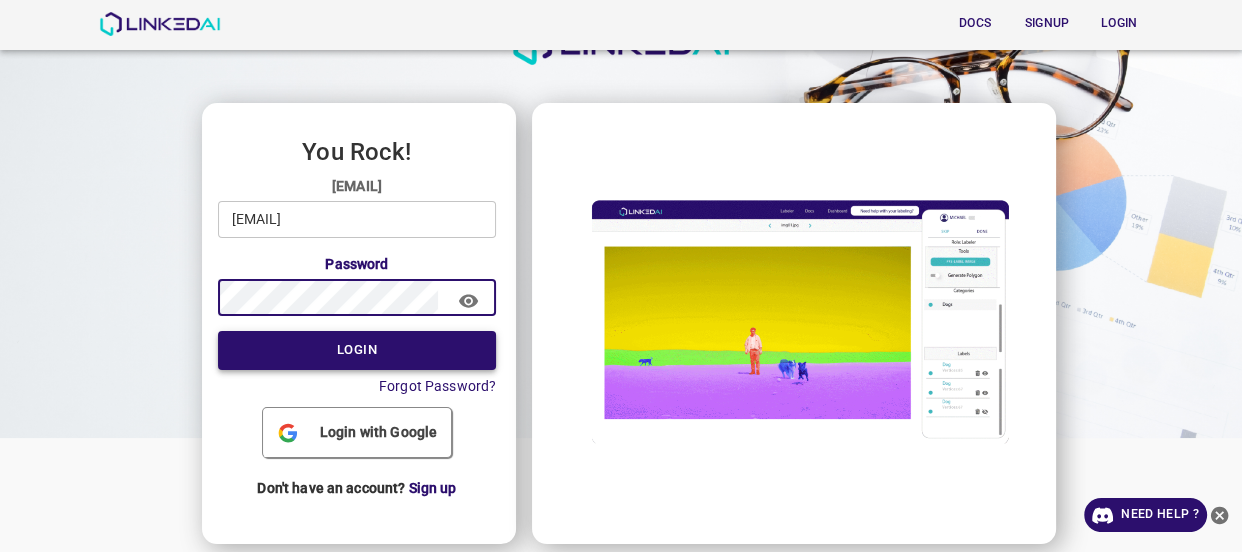 click on "Login" at bounding box center (357, 350) 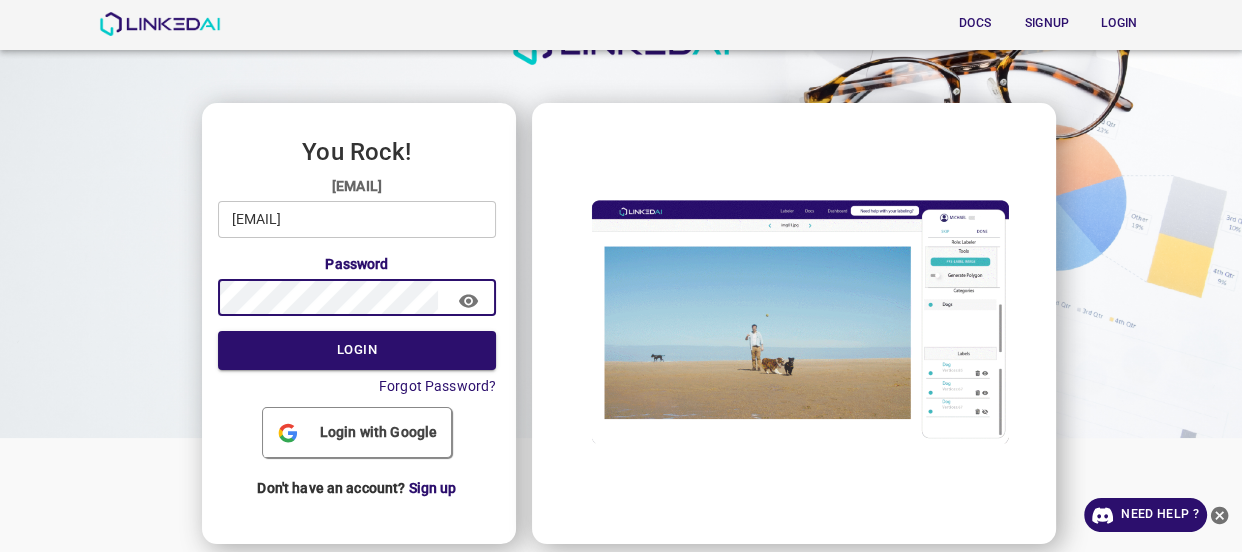 click on "Login" at bounding box center (357, 350) 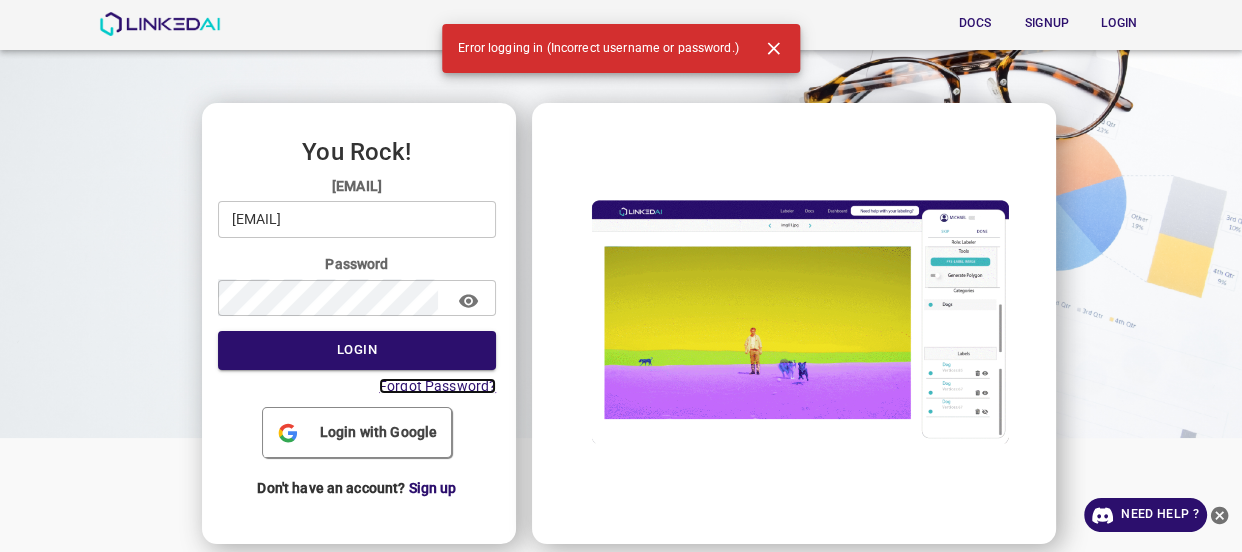 click on "Forgot Password?" at bounding box center [437, 386] 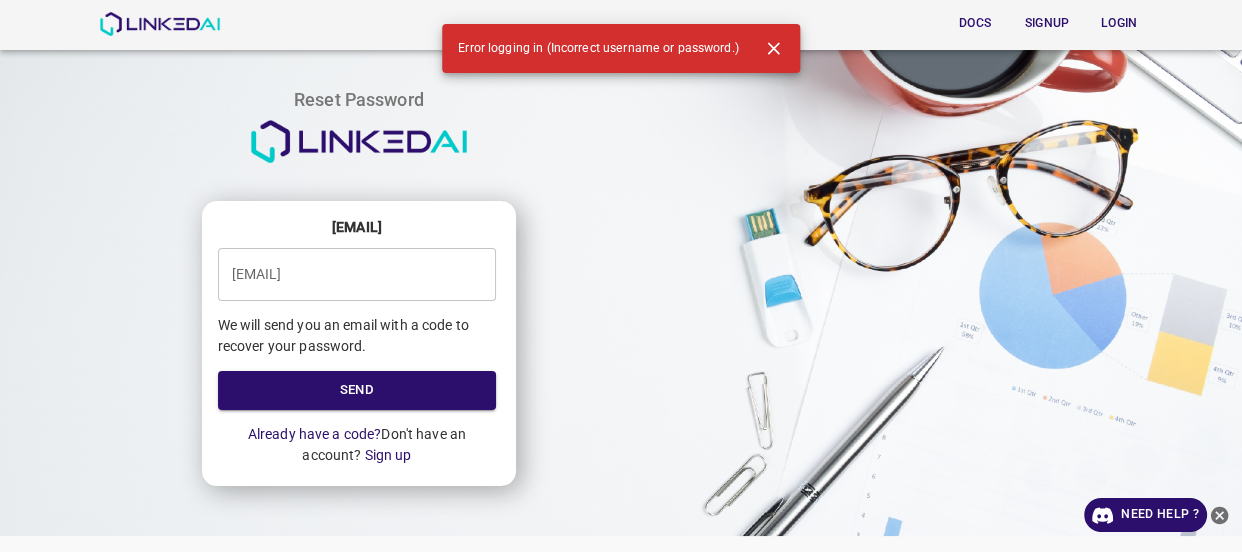 scroll, scrollTop: 0, scrollLeft: 0, axis: both 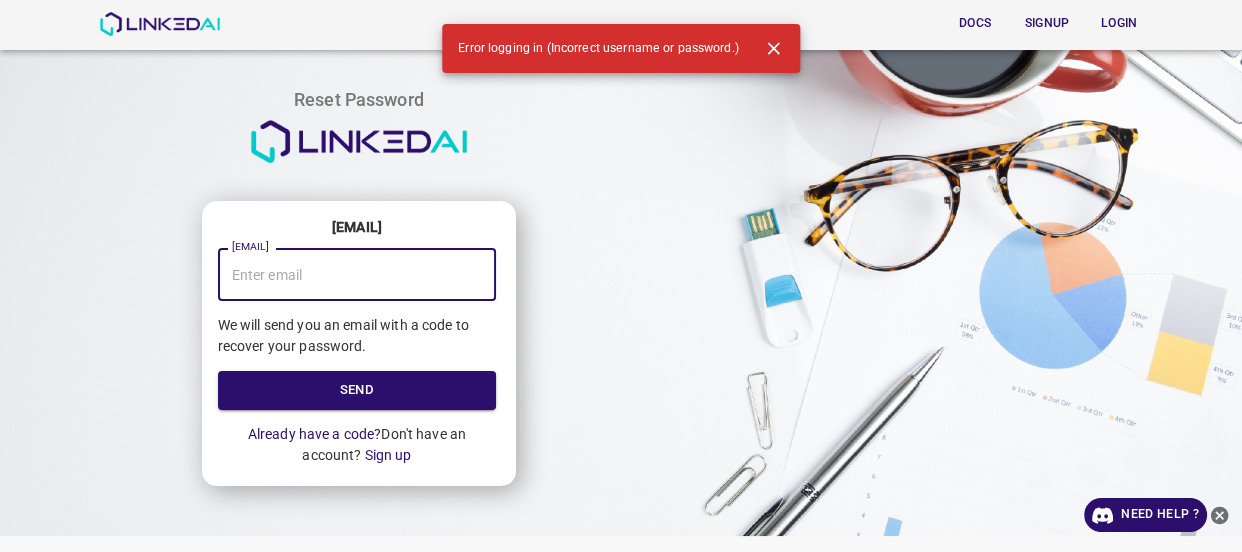 click on "[EMAIL]" at bounding box center [357, 274] 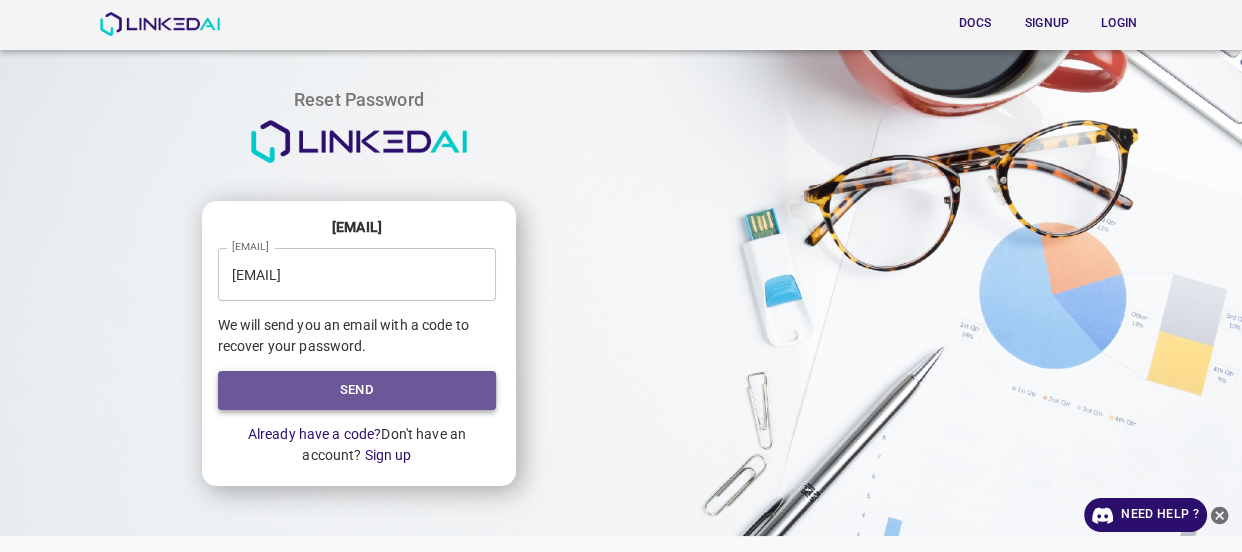 click on "Send" at bounding box center (357, 390) 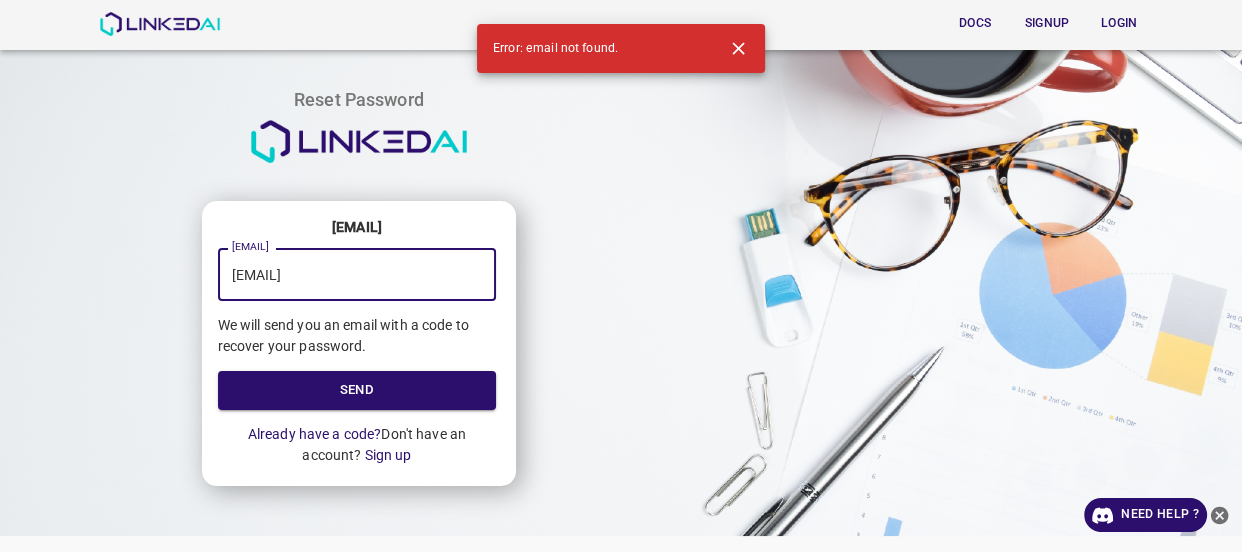 click on "[EMAIL]" at bounding box center [357, 274] 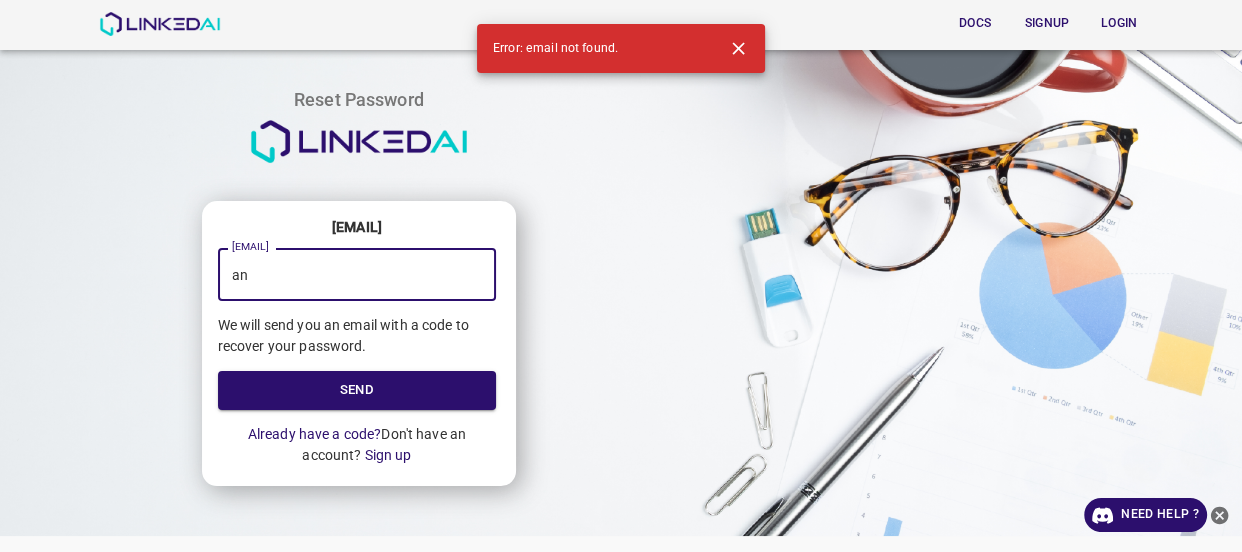 type on "a" 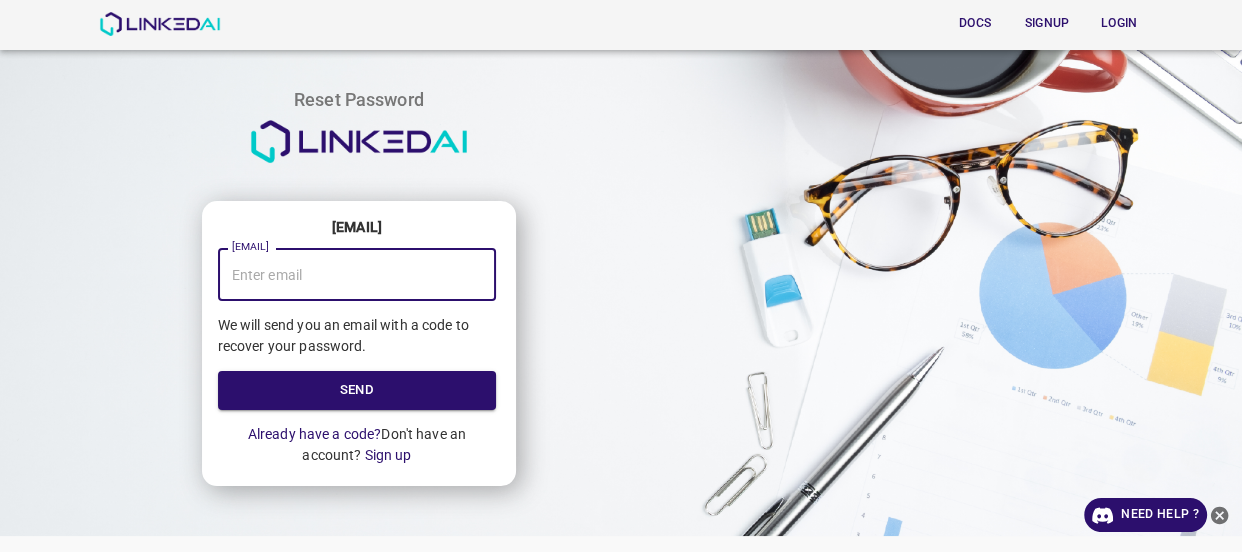 click on "[EMAIL]" at bounding box center (357, 274) 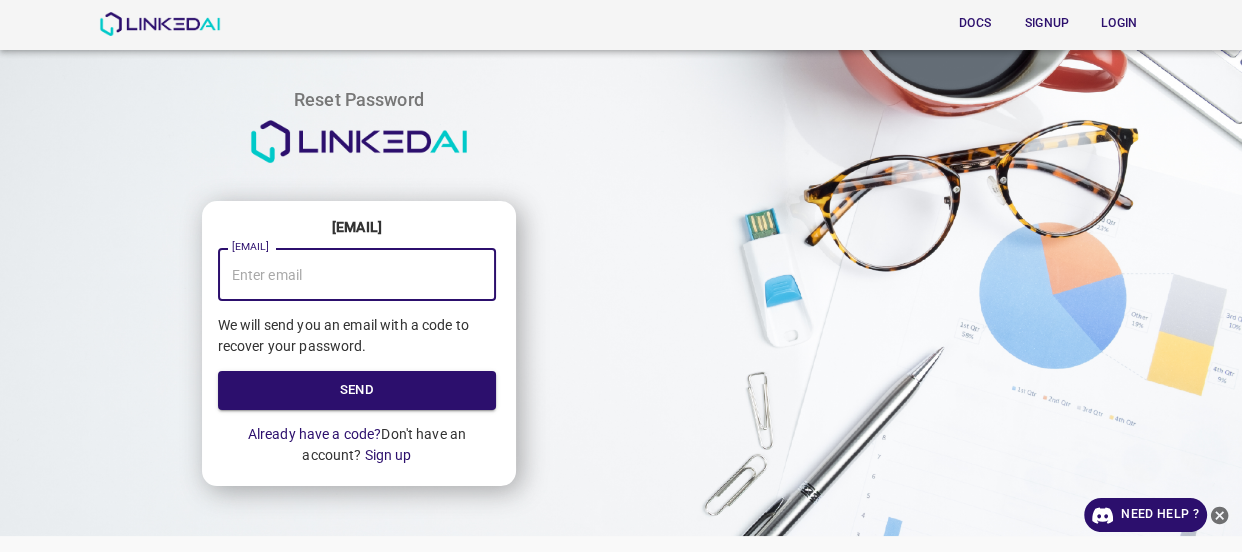 type on "[EMAIL]" 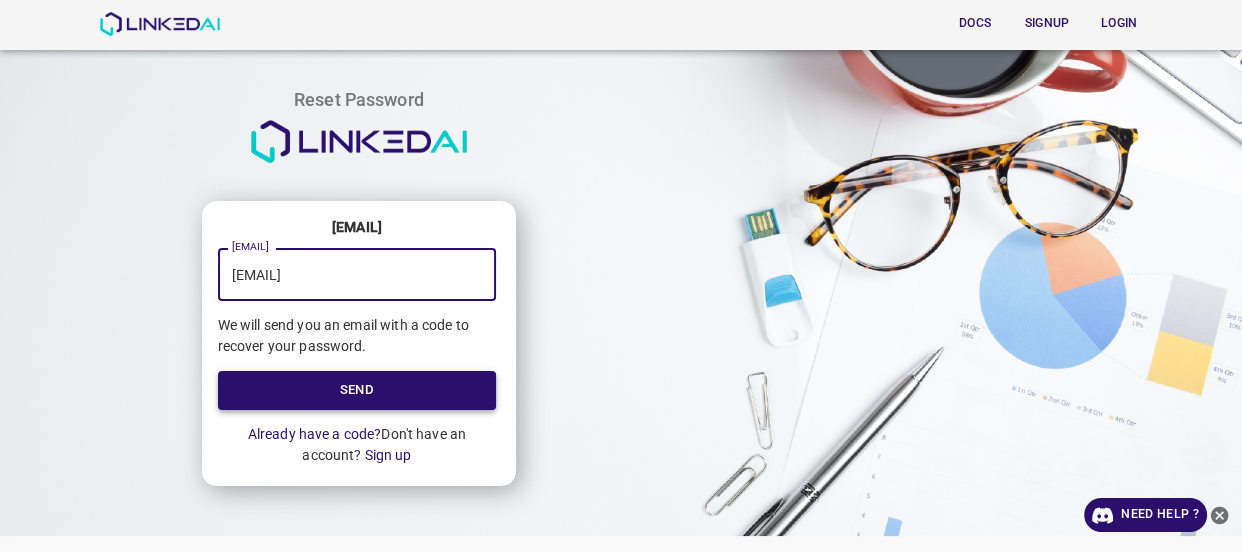 click on "Send" at bounding box center (357, 390) 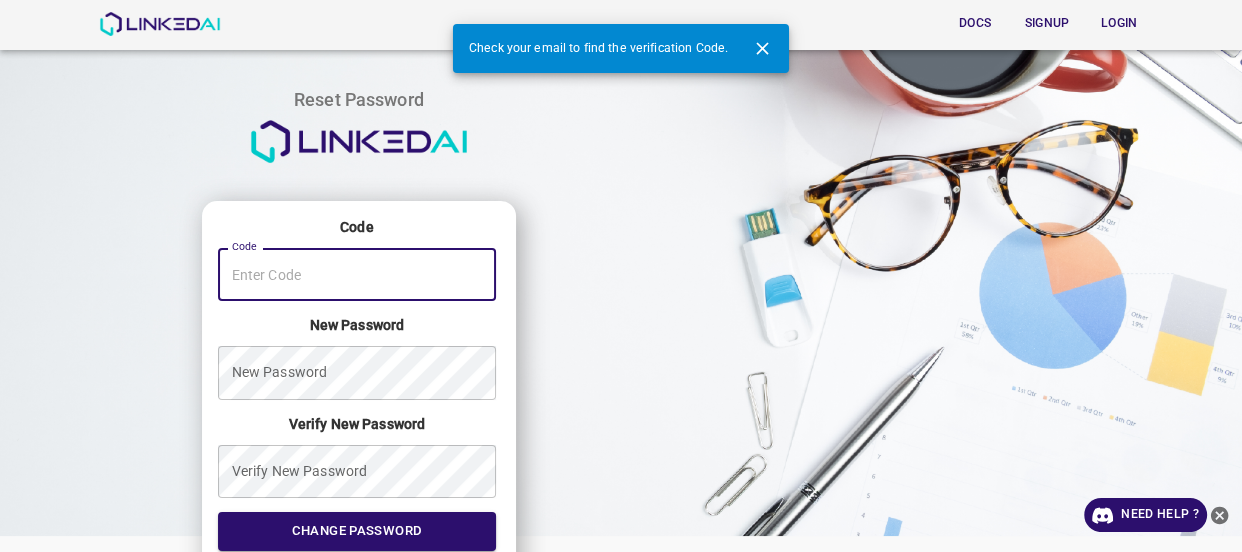click on "[EMAIL]" at bounding box center [357, 274] 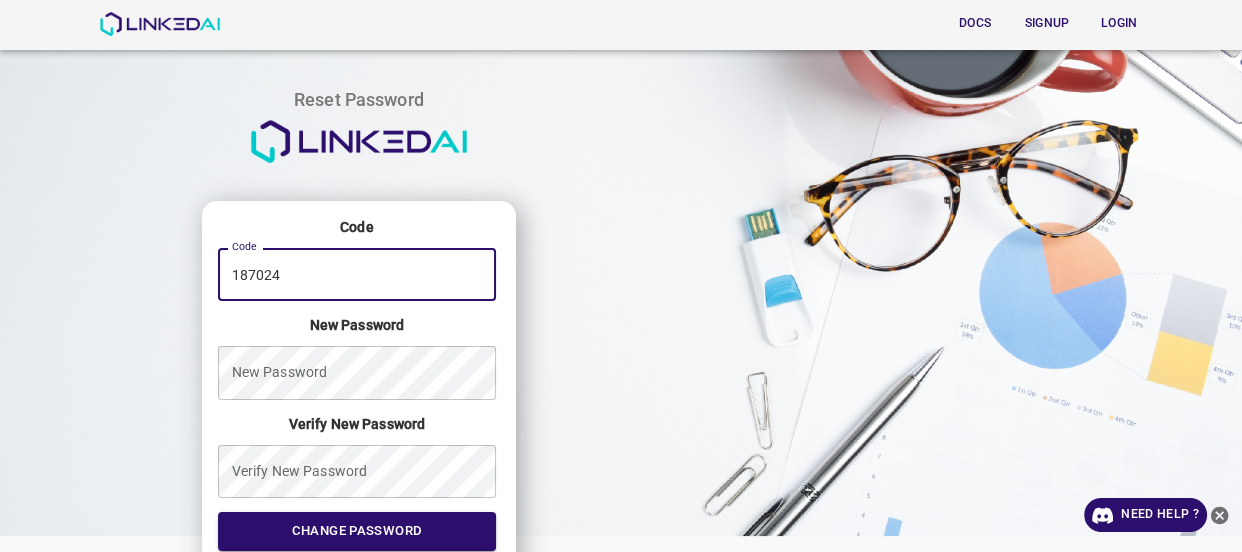 type on "187024" 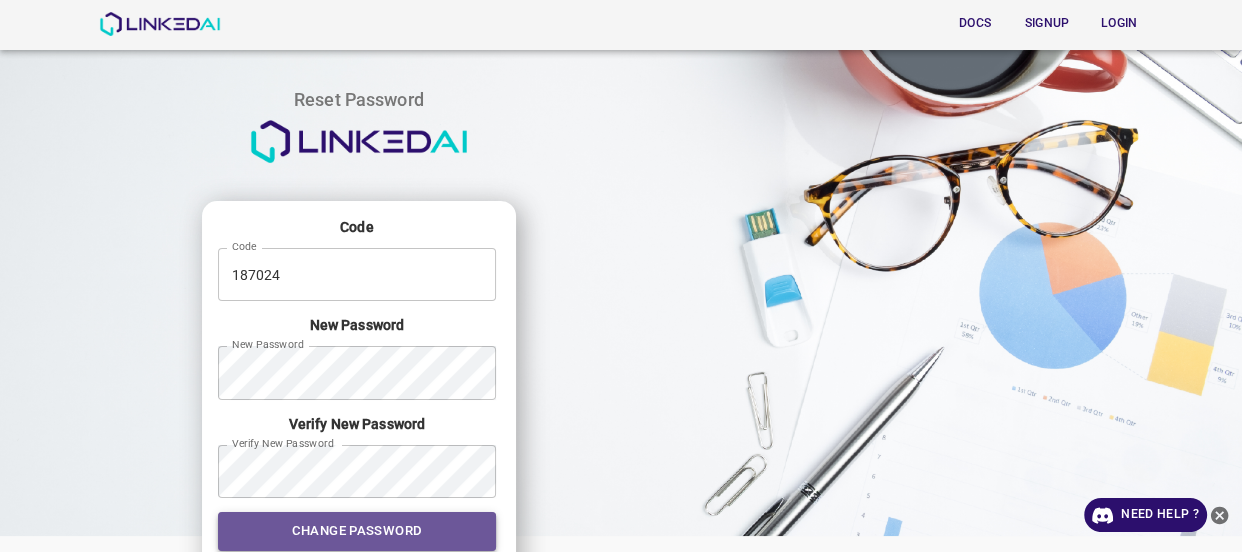 click on "Change Password" at bounding box center (357, 531) 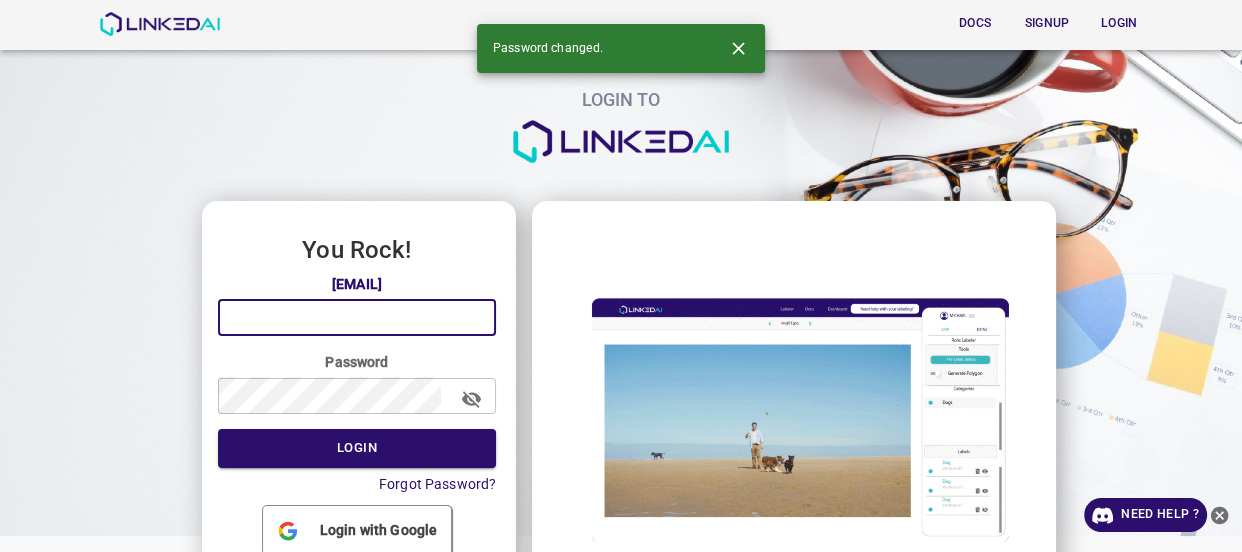 click at bounding box center [357, 317] 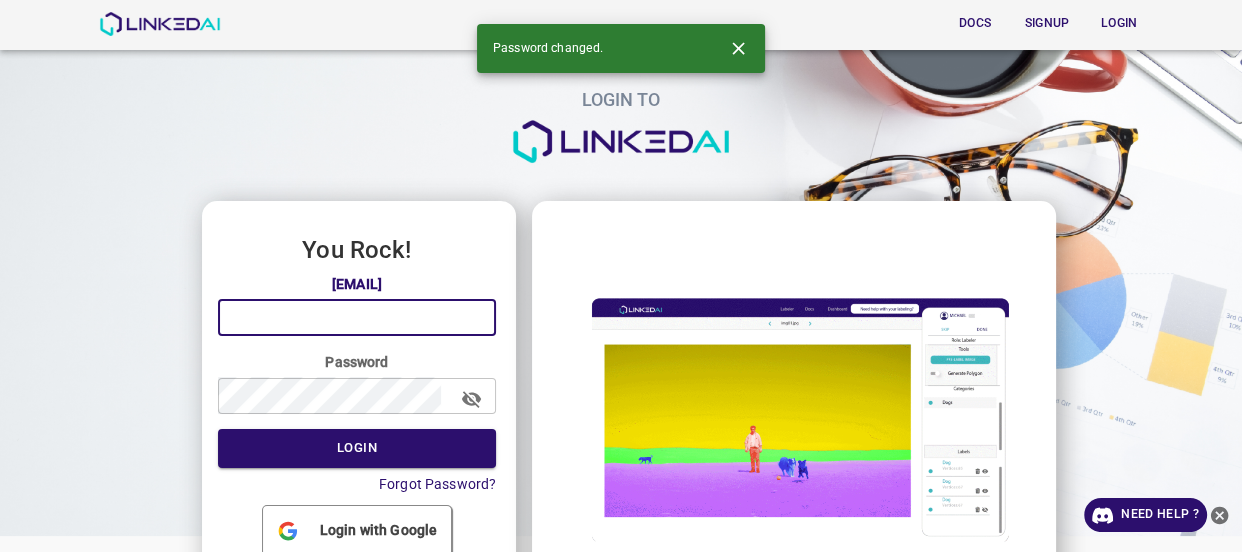 type on "[EMAIL]" 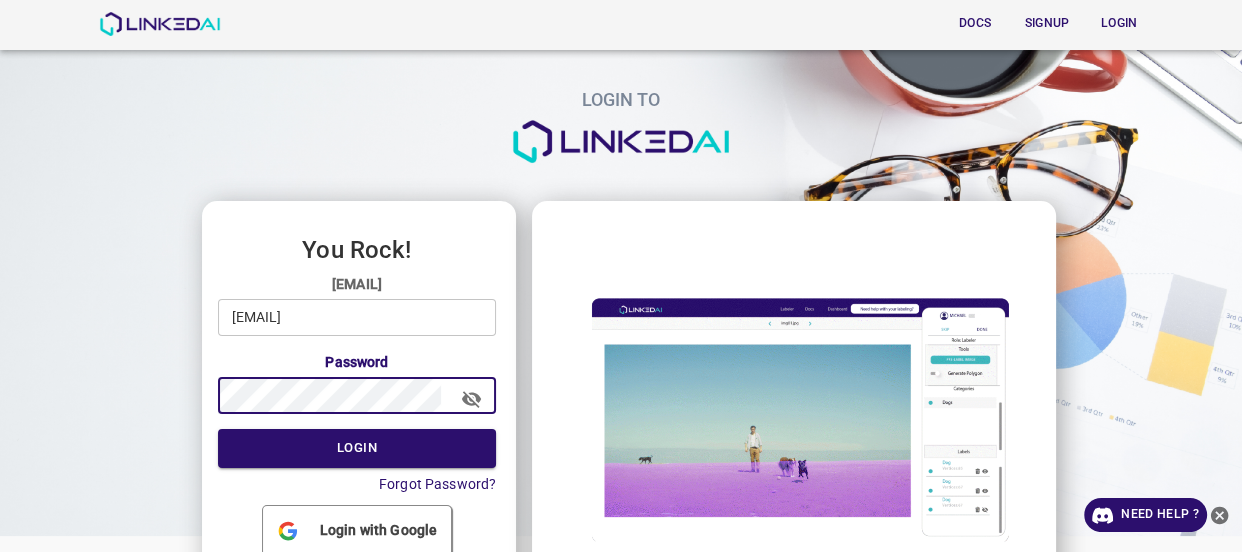 click on "Login" at bounding box center (357, 448) 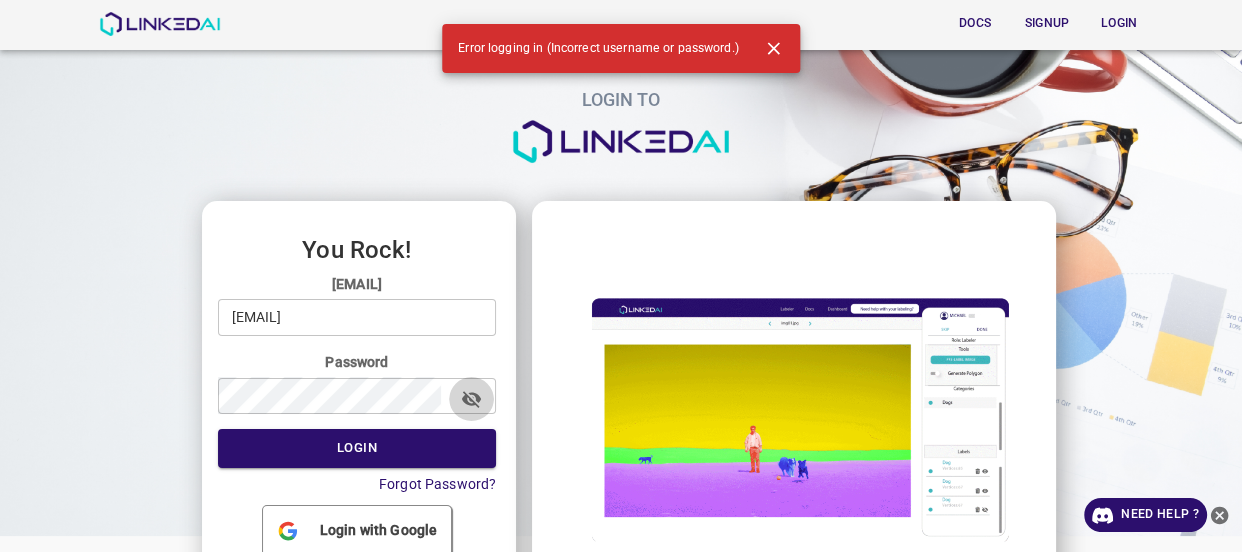 click 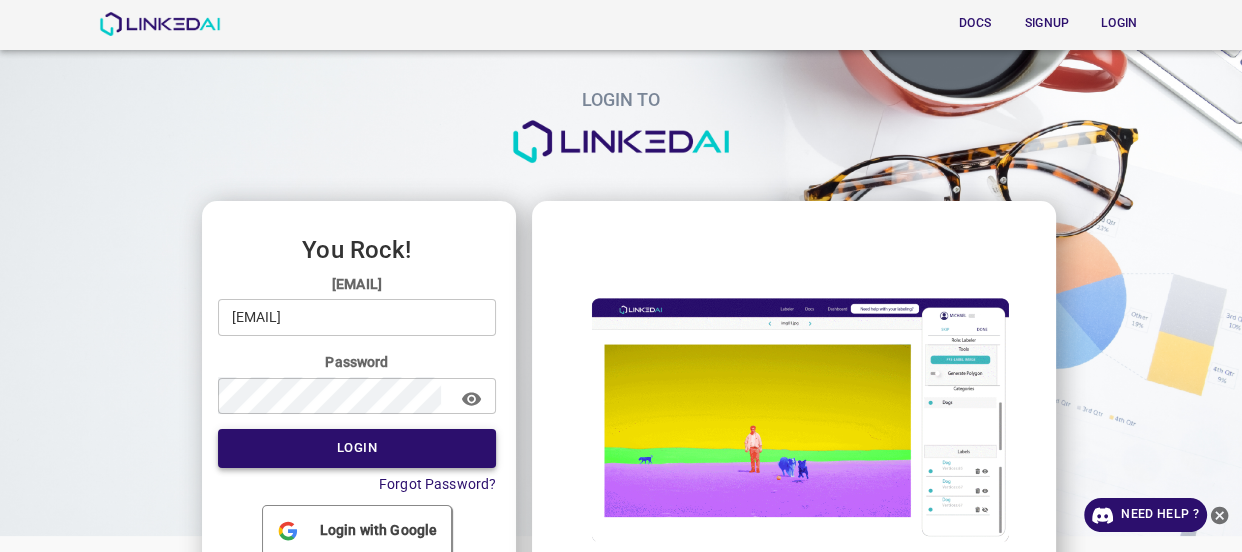 click on "Login" at bounding box center [357, 448] 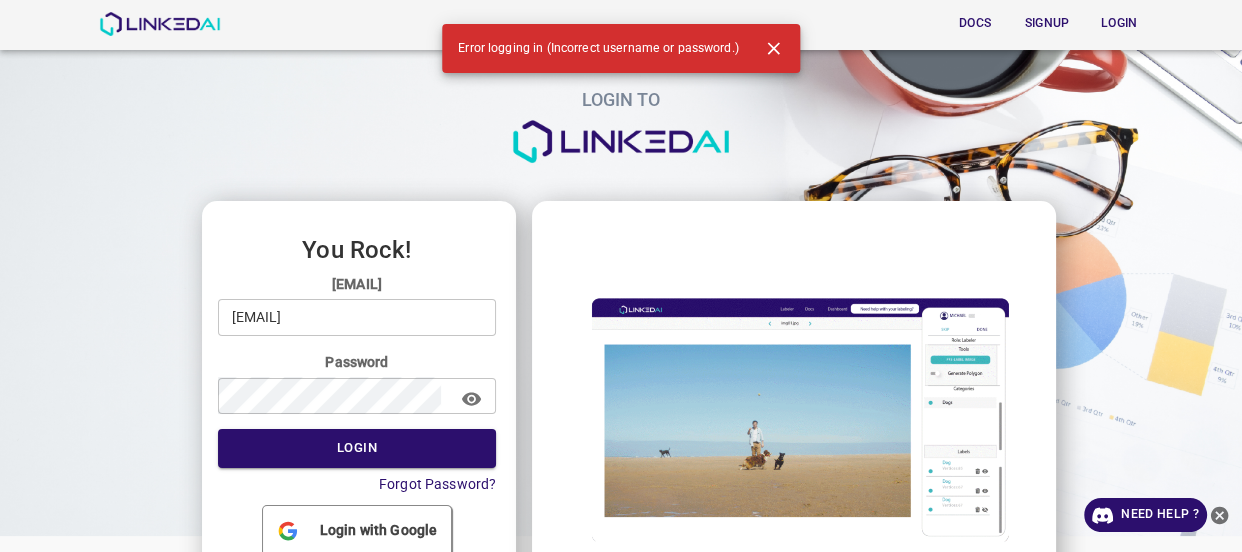 click on "Login with Google" at bounding box center (378, 530) 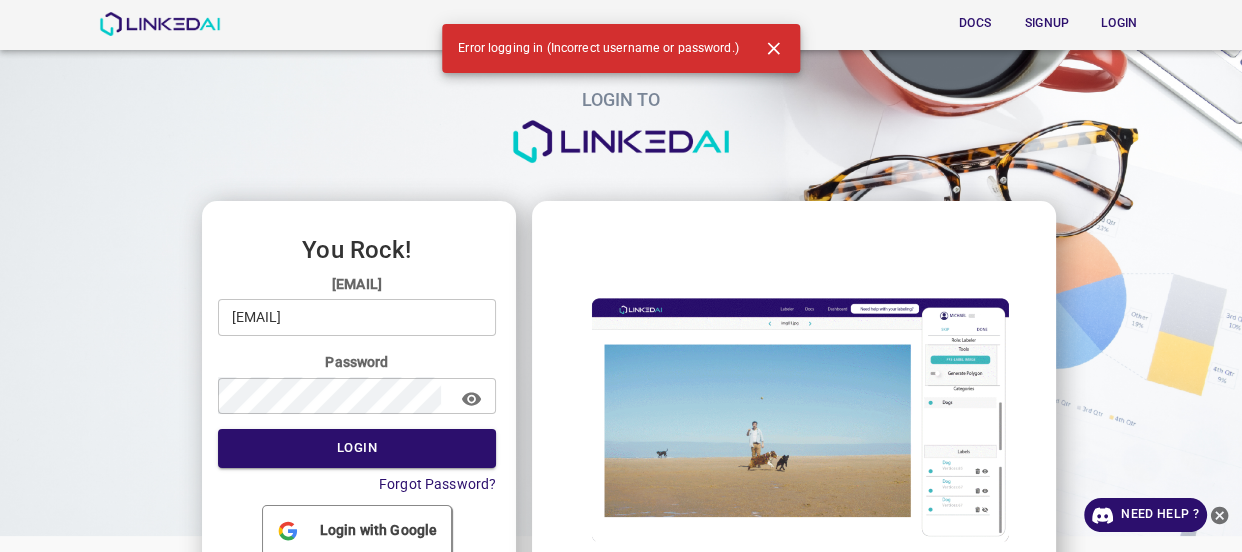 click on "Login with Google" at bounding box center (378, 530) 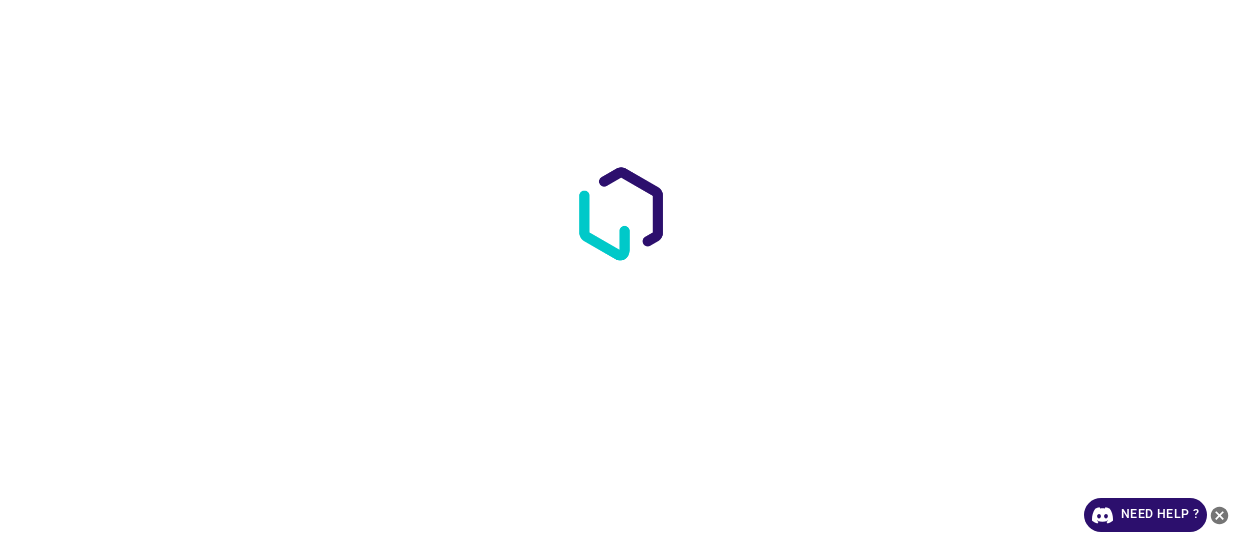scroll, scrollTop: 0, scrollLeft: 0, axis: both 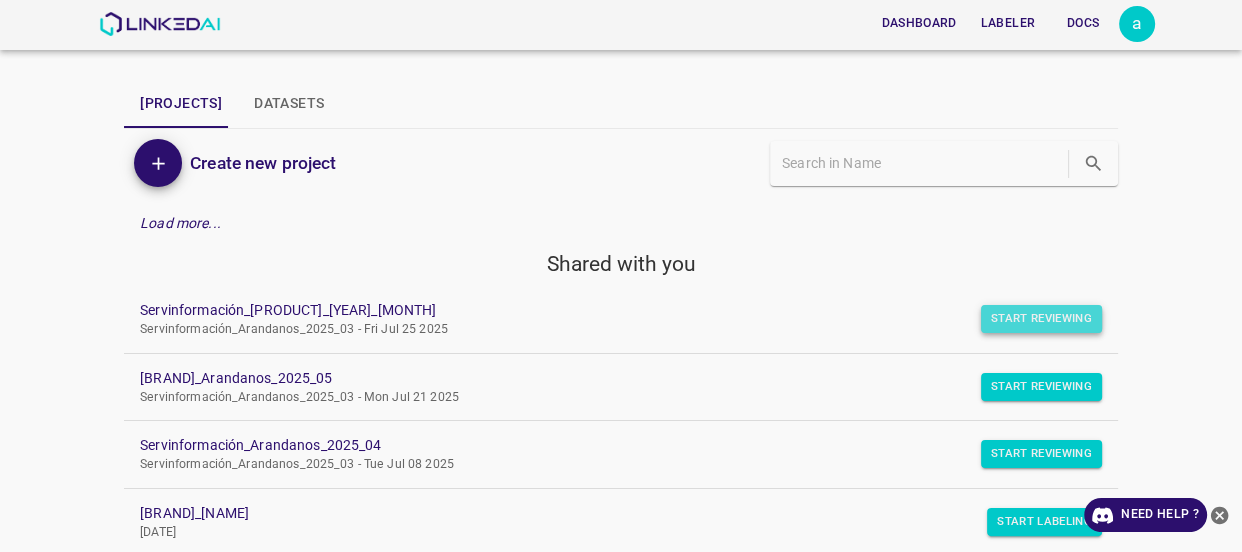 click on "Start Reviewing" at bounding box center [1041, 319] 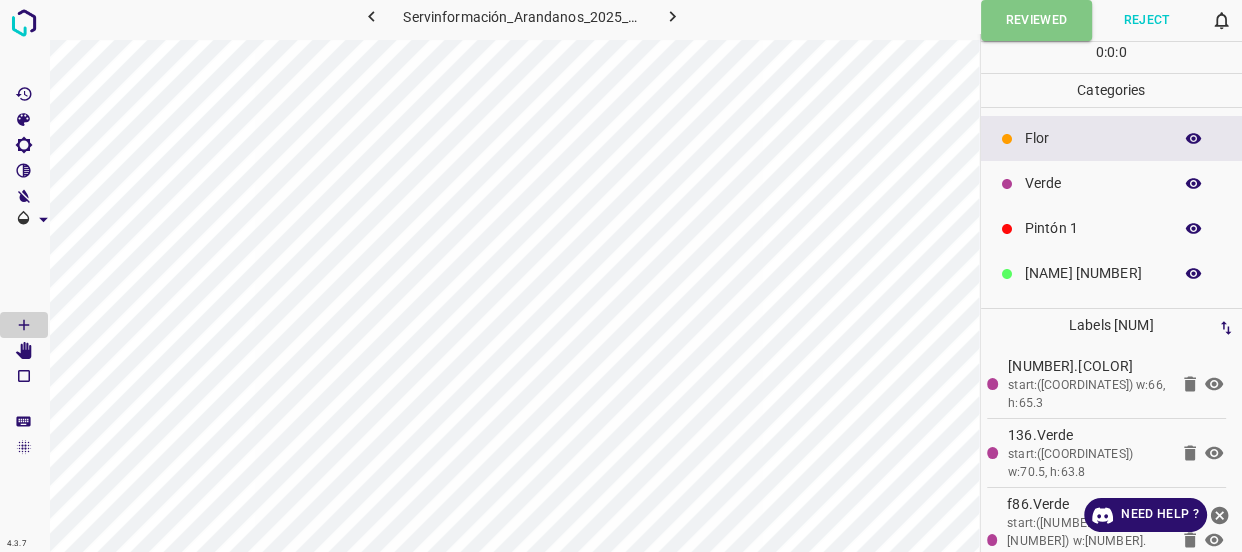 click 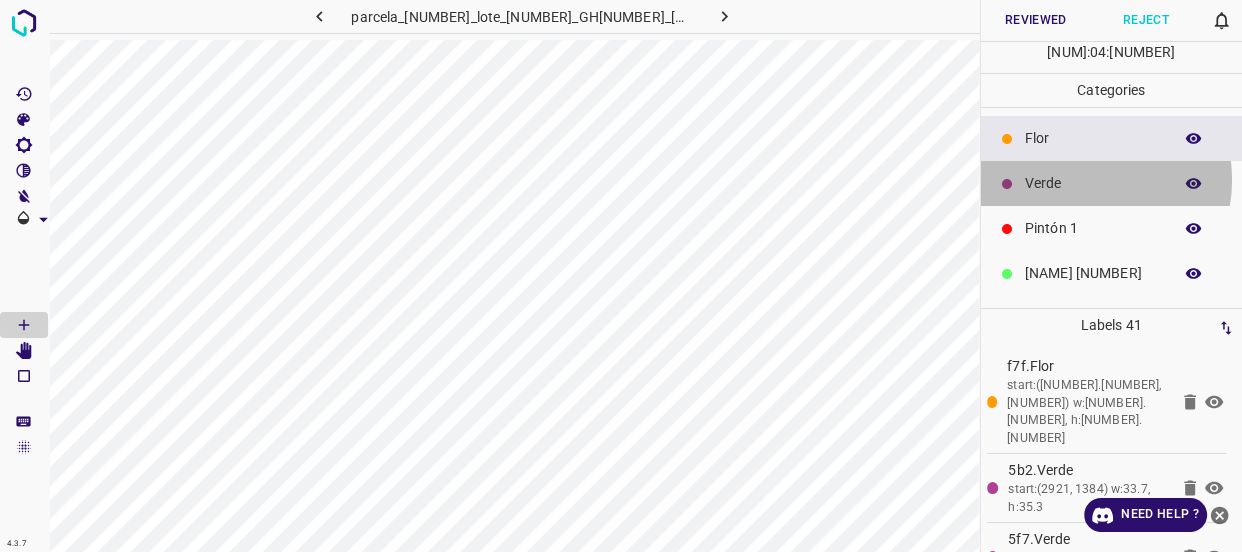 click on "Verde" at bounding box center (1093, 183) 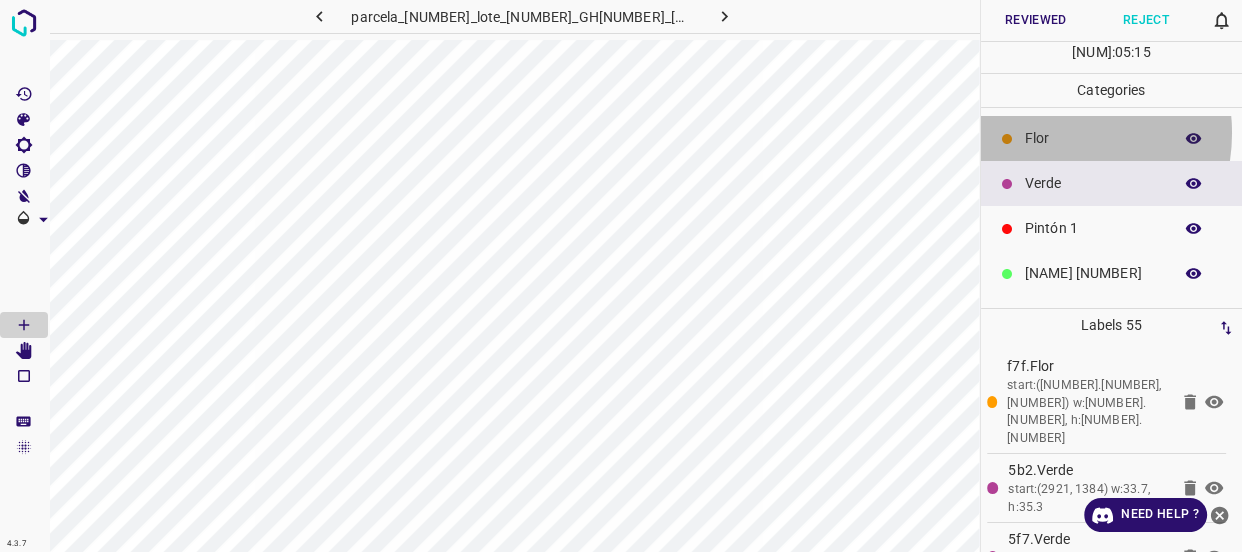 drag, startPoint x: 1043, startPoint y: 133, endPoint x: 988, endPoint y: 167, distance: 64.66065 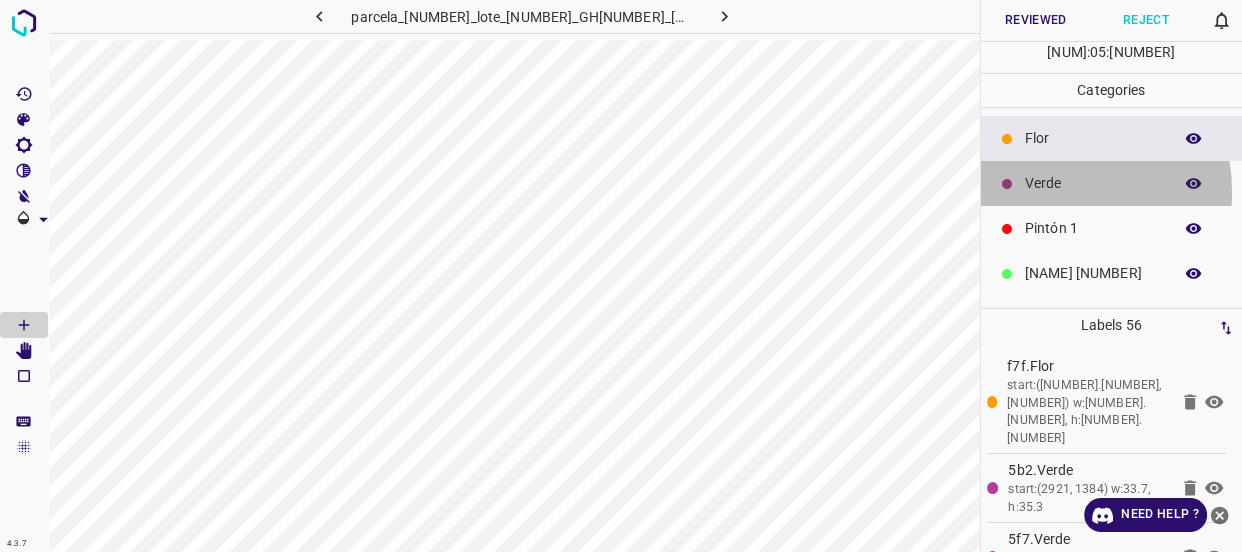 click on "Verde" at bounding box center [1093, 183] 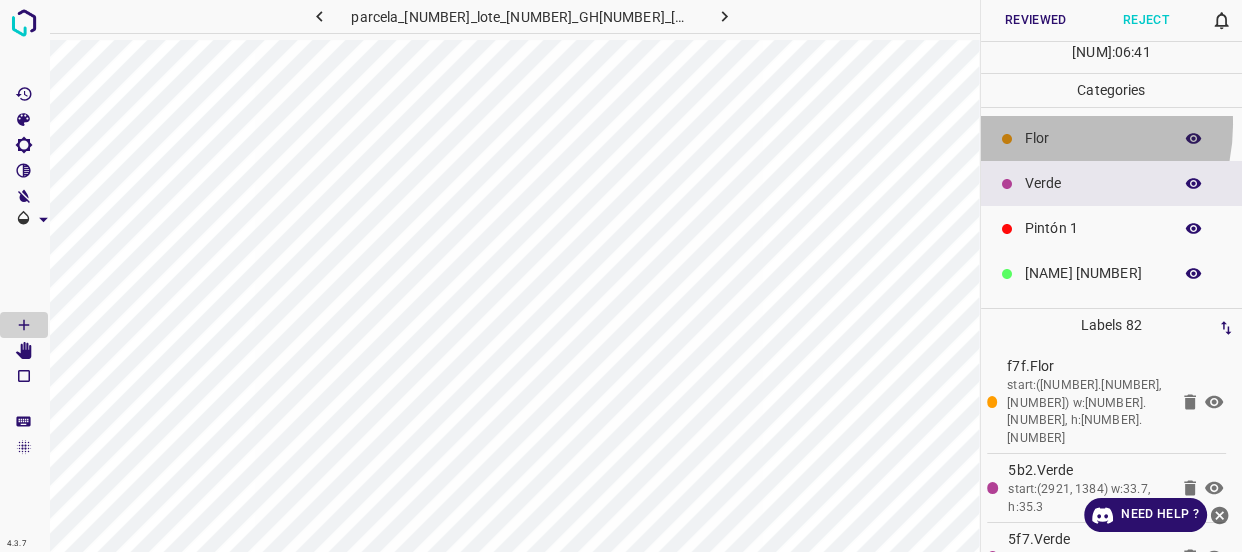 click on "Flor" at bounding box center [1112, 138] 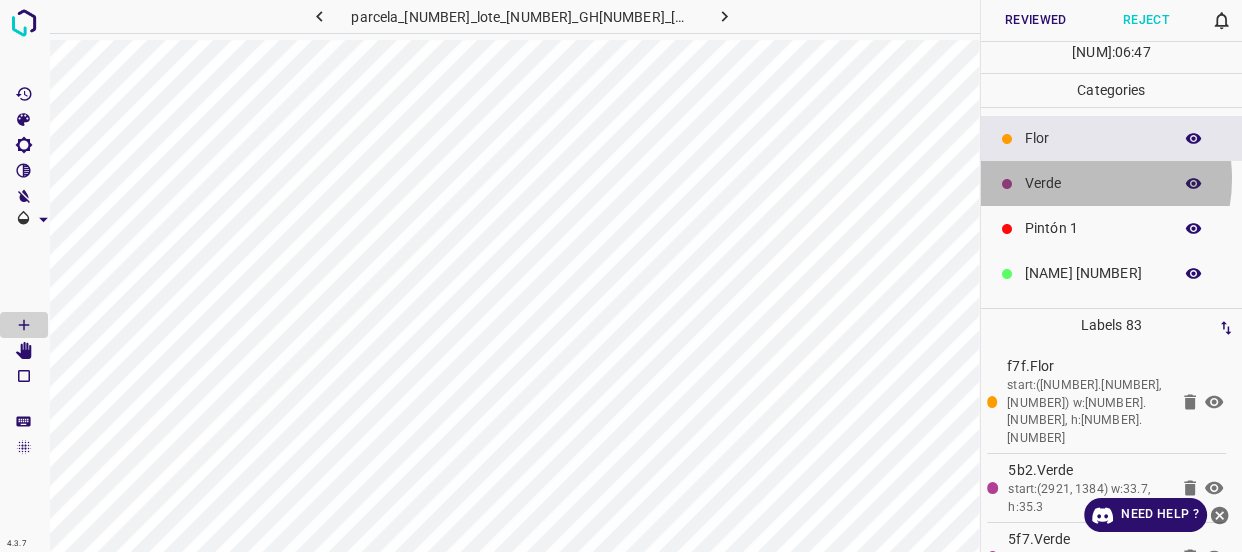 click on "Verde" at bounding box center (1093, 183) 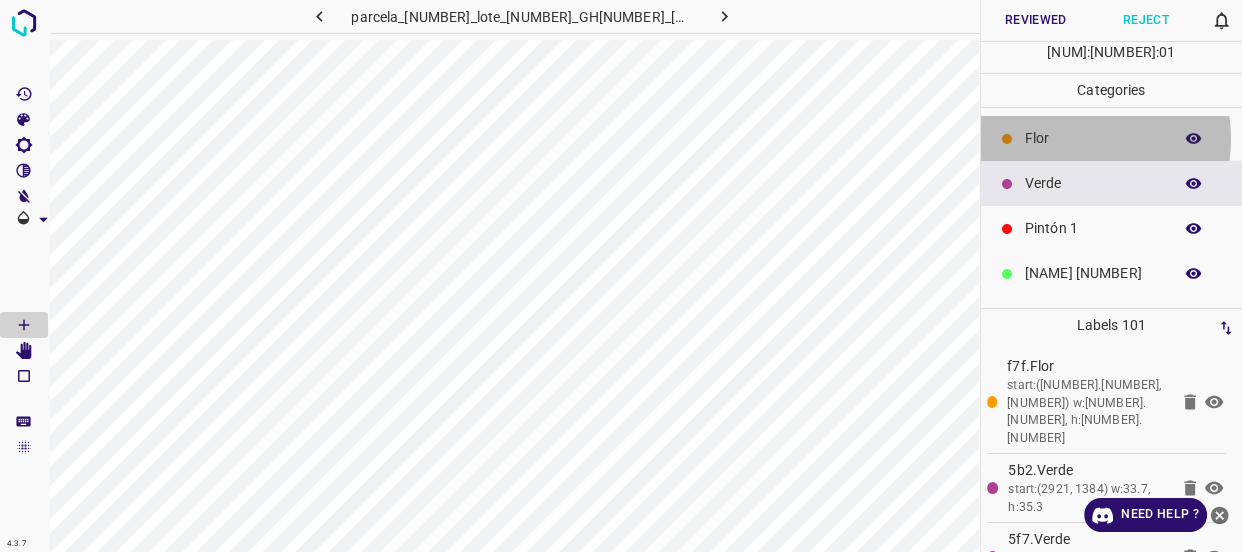 click on "Flor" at bounding box center [1093, 138] 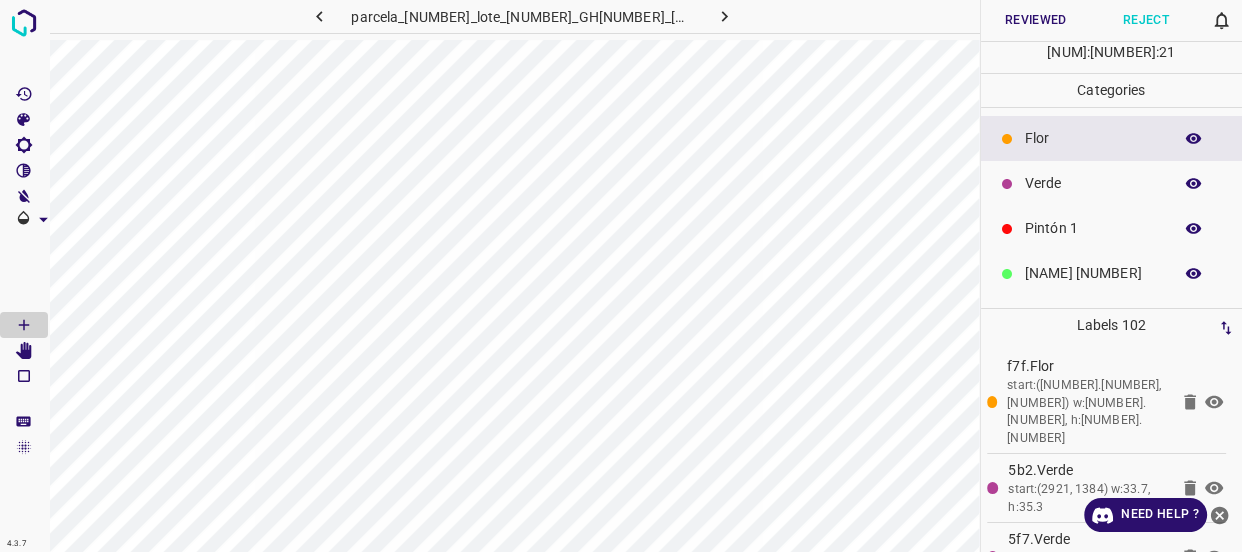 click on "Reviewed" at bounding box center (1036, 20) 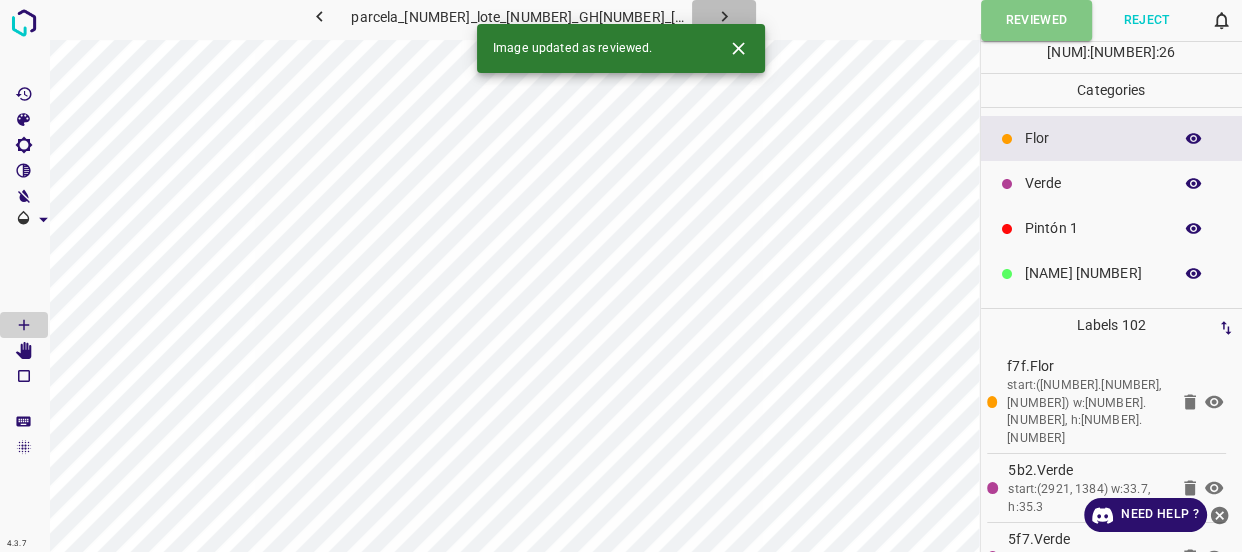 click at bounding box center [724, 16] 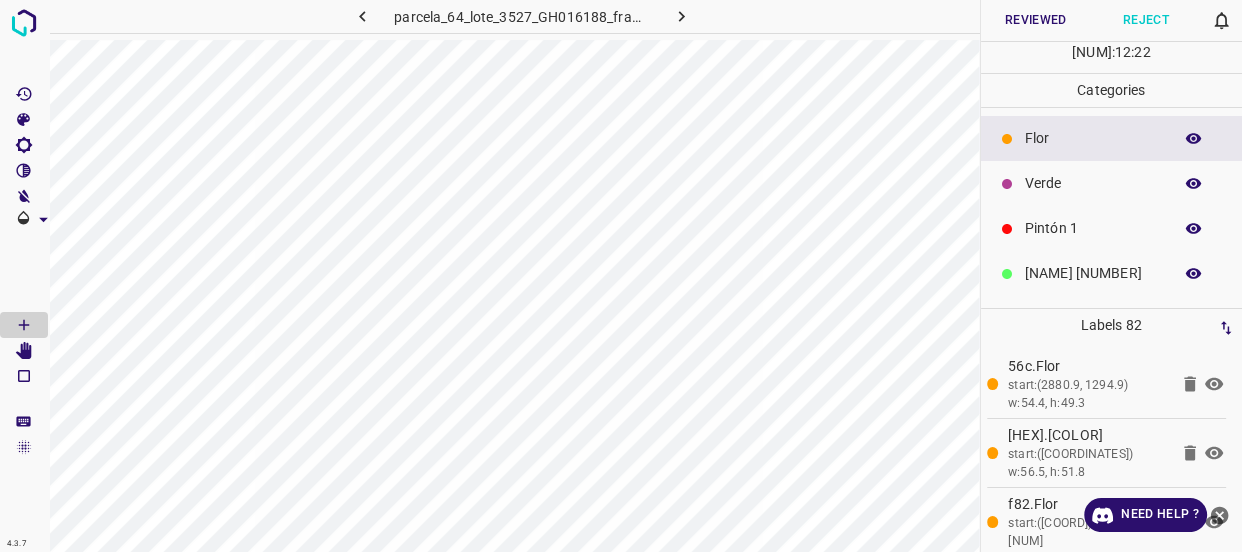 click on "Flor" at bounding box center [1112, 138] 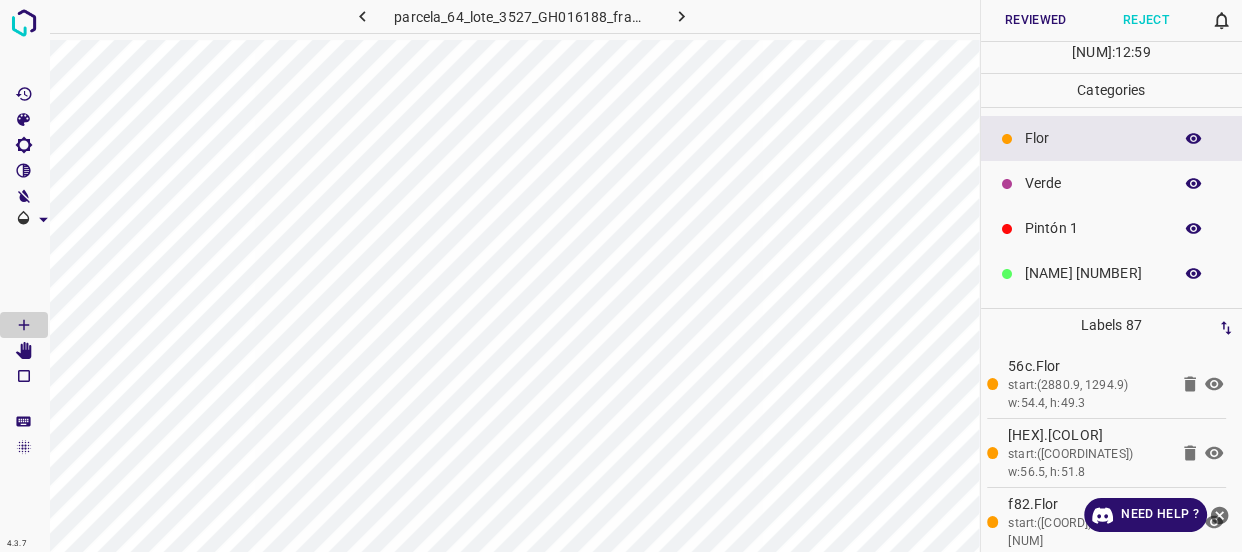 click on "Verde" at bounding box center (1093, 183) 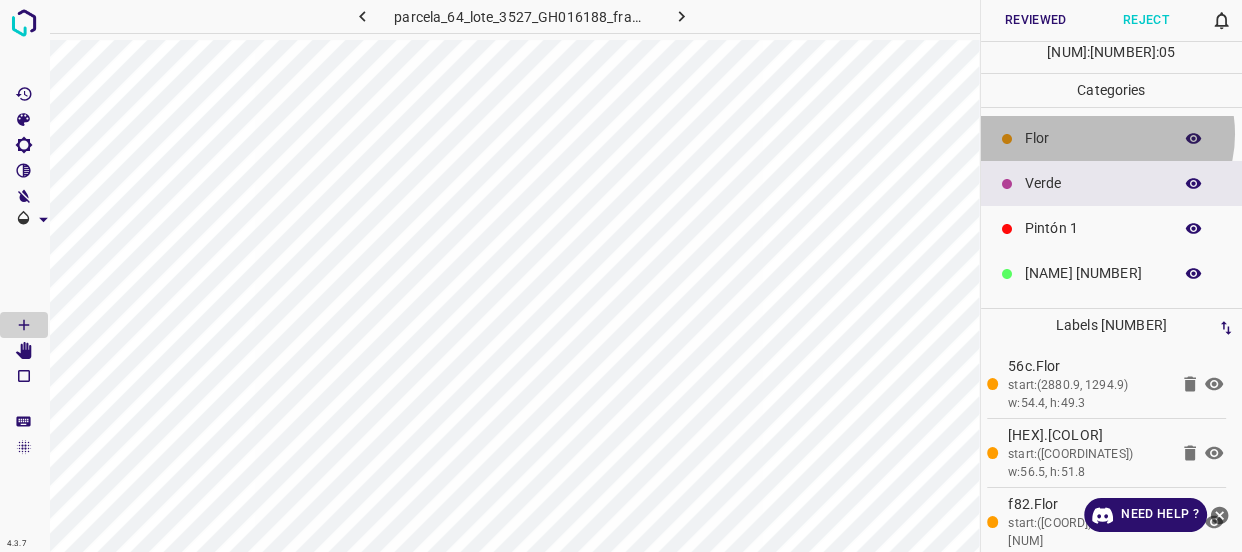 click on "Flor" at bounding box center [1093, 138] 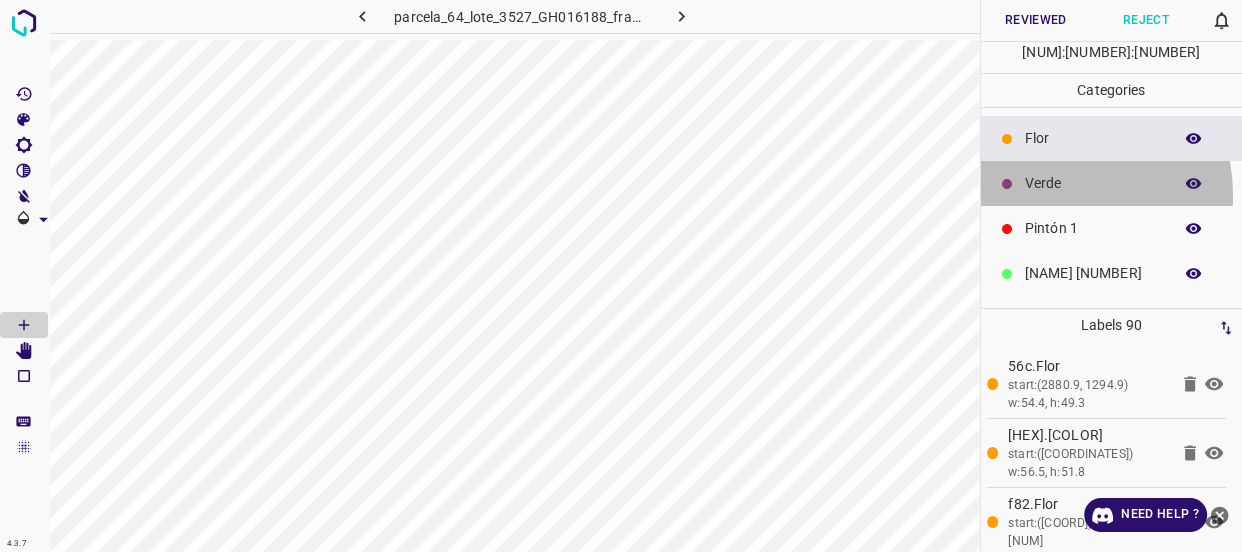 click on "Verde" at bounding box center (1112, 183) 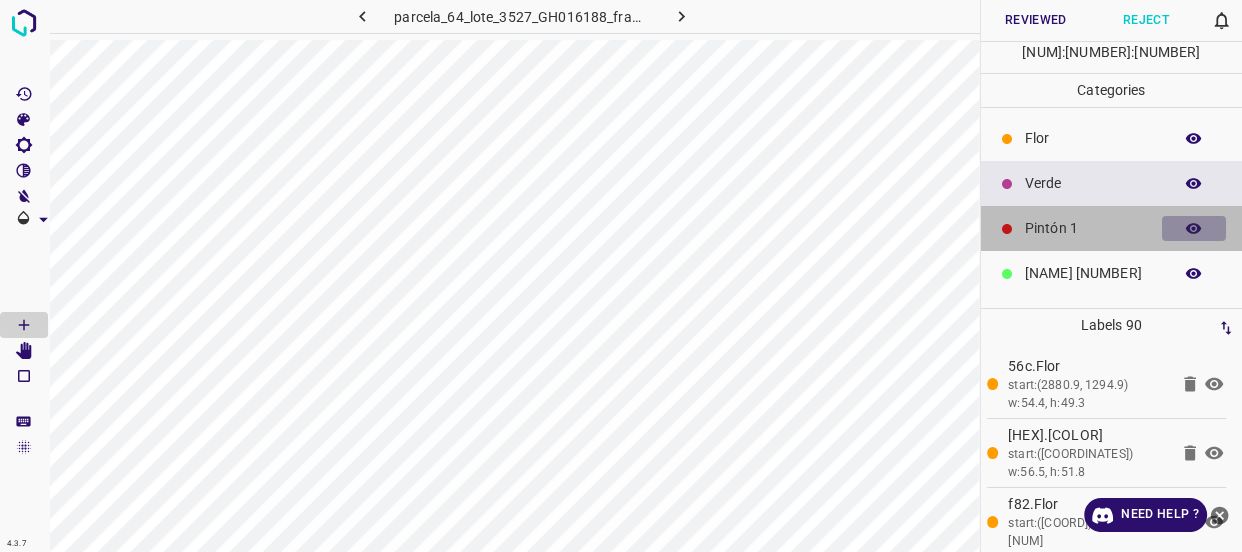 click 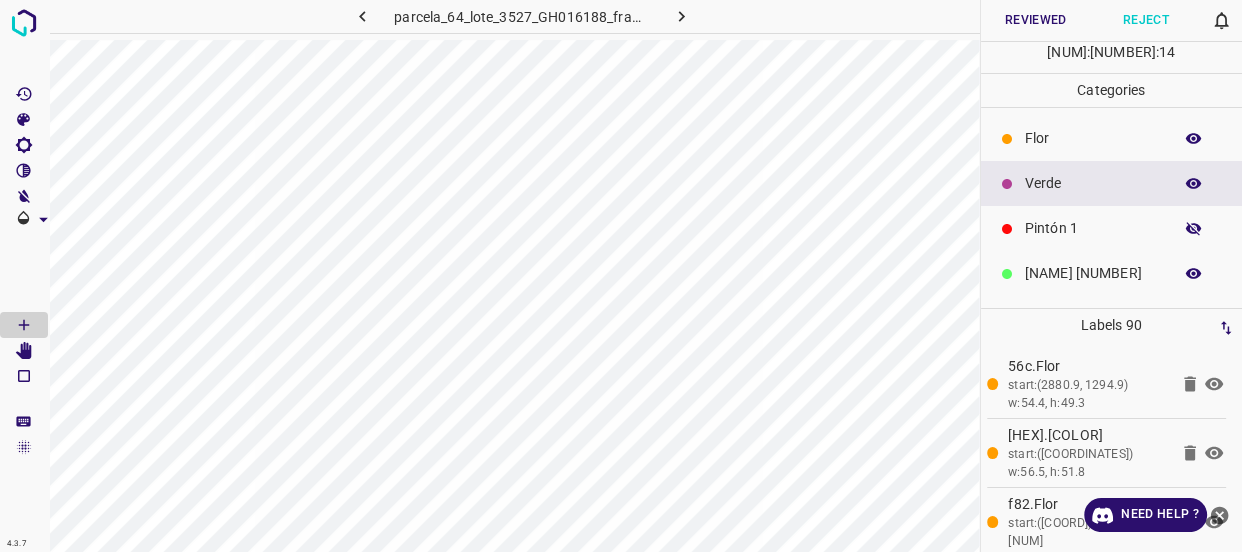 click 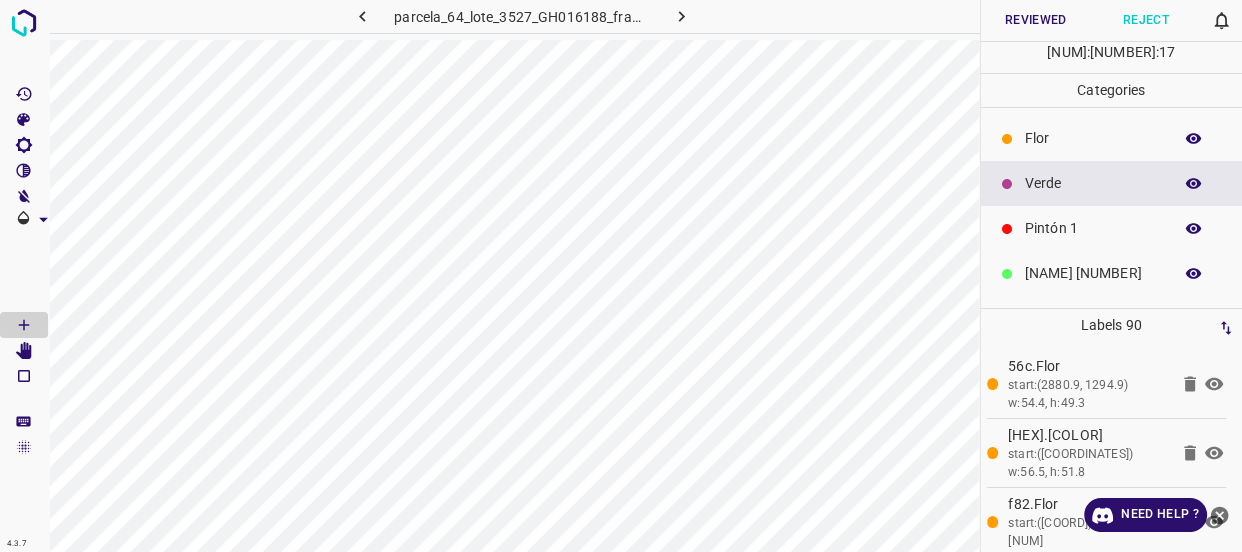 scroll, scrollTop: 90, scrollLeft: 0, axis: vertical 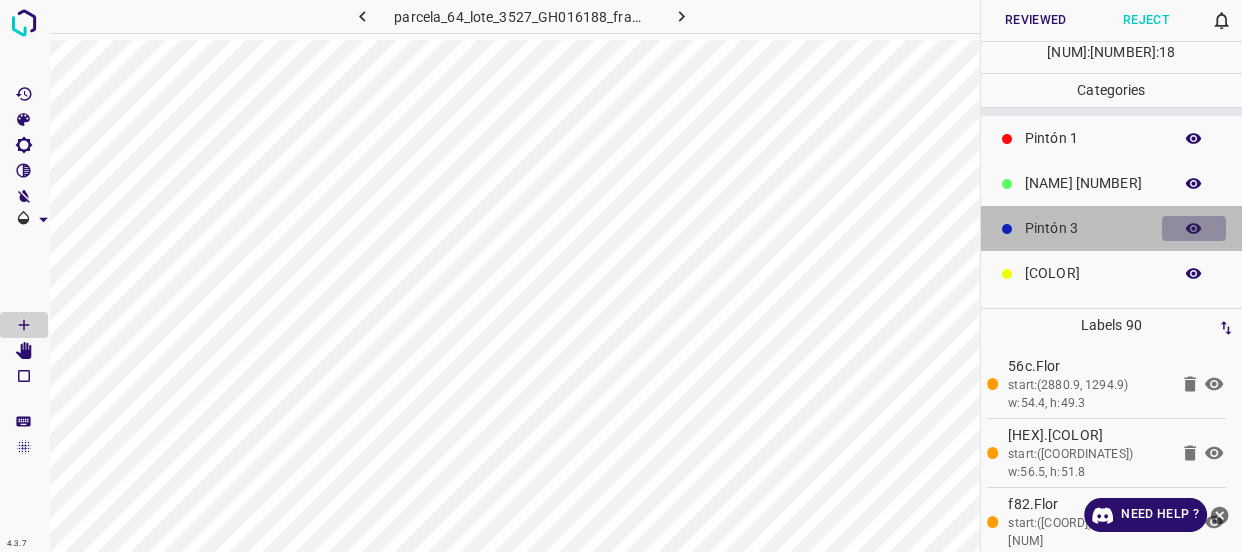 click 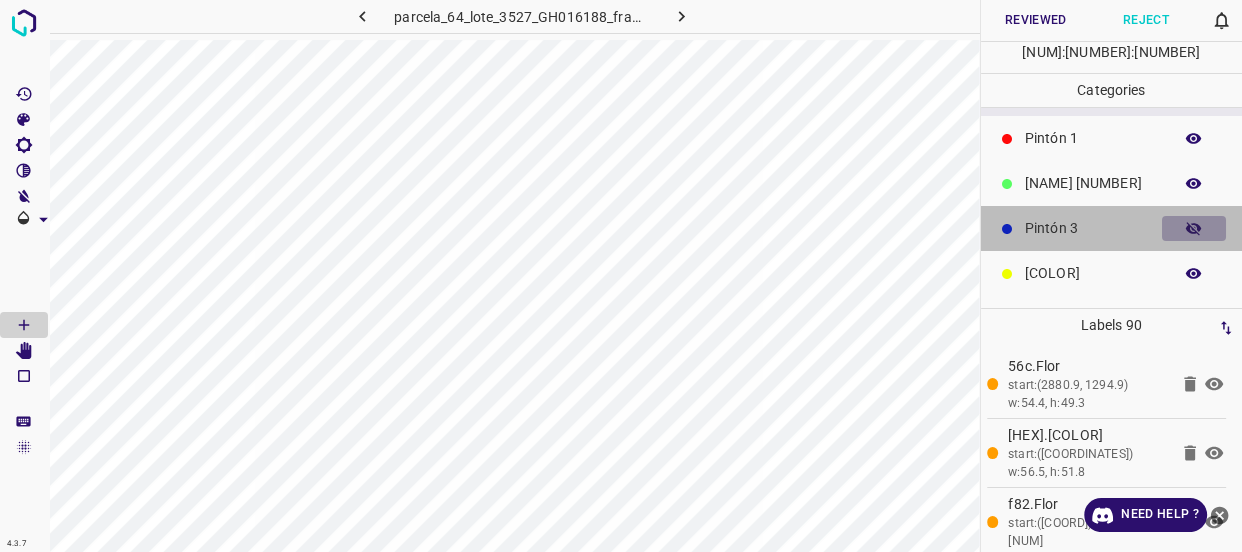 click 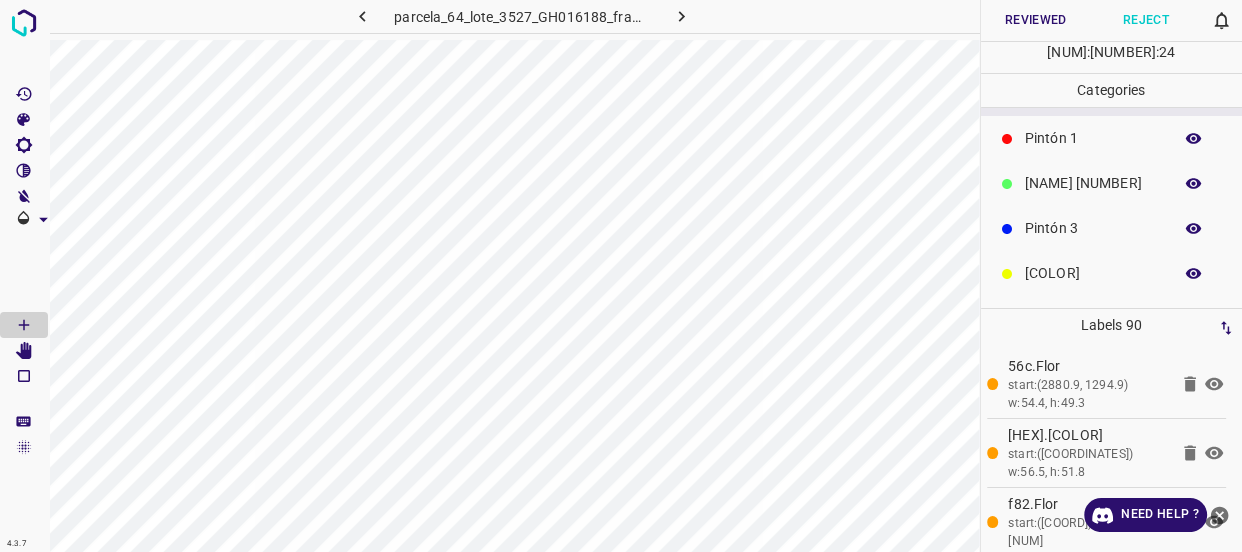 click on "[COLOR]" at bounding box center (1093, 273) 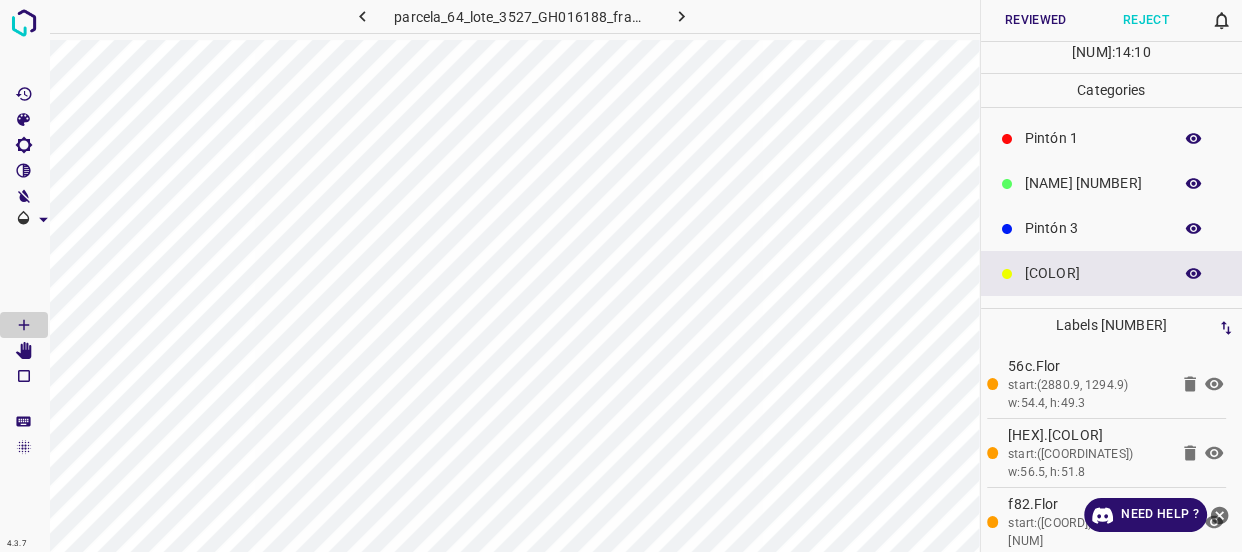 scroll, scrollTop: 0, scrollLeft: 0, axis: both 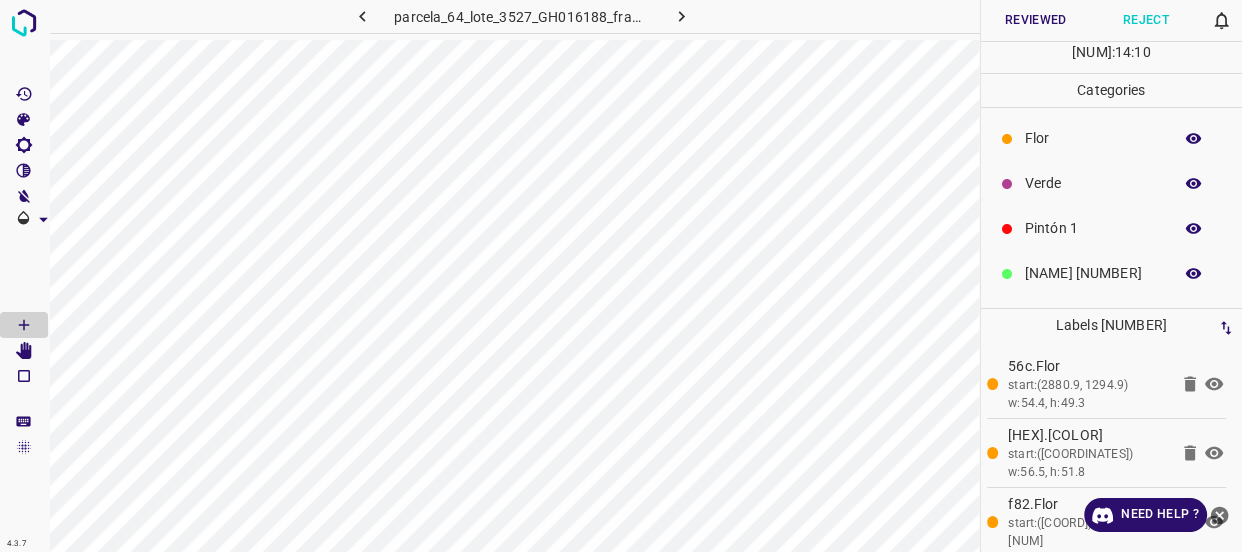 click on "Verde" at bounding box center (1093, 183) 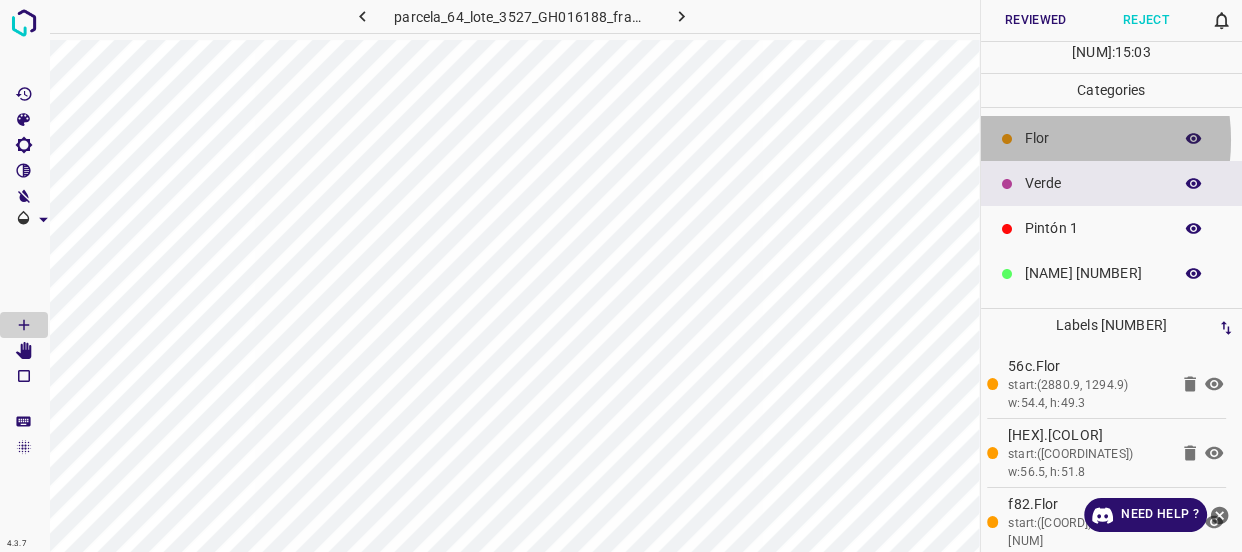 click on "Flor" at bounding box center [1093, 138] 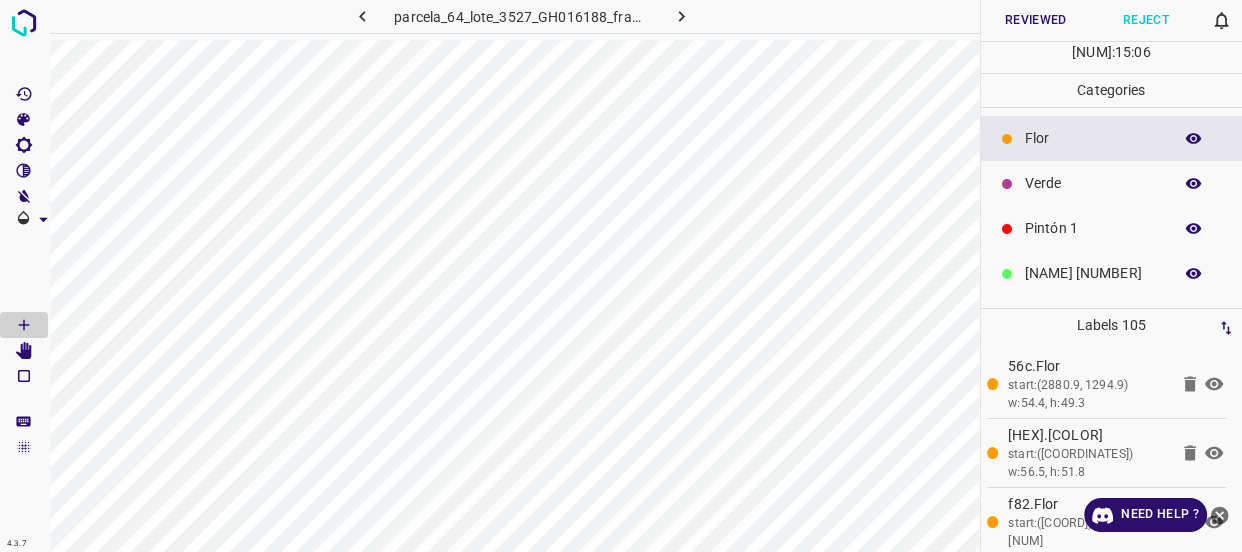 click on "Verde" at bounding box center [1093, 183] 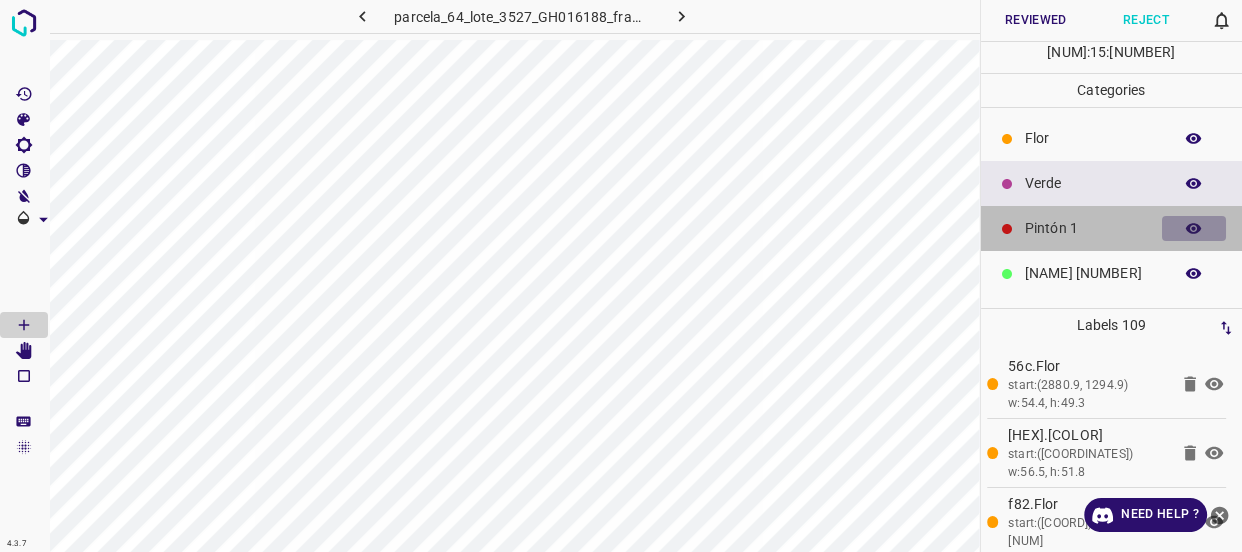click 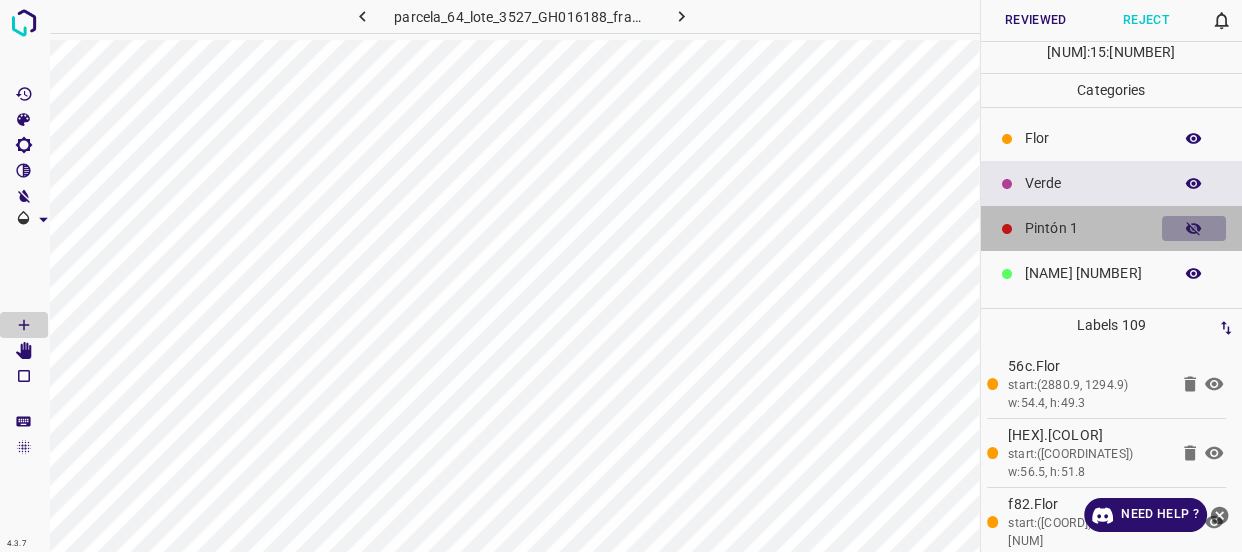 click 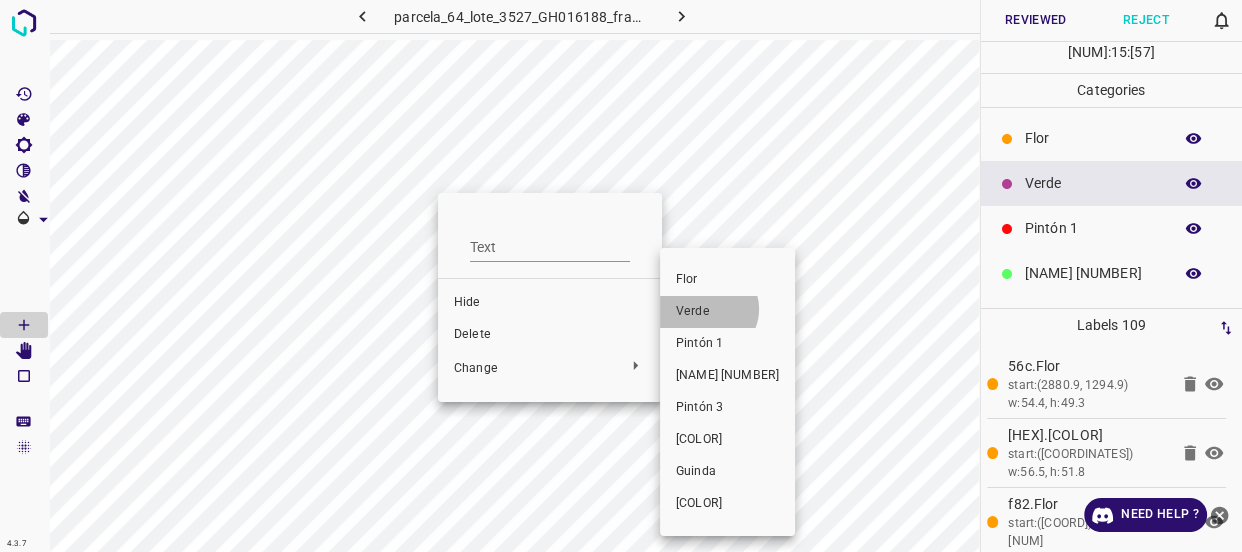 click on "Verde" at bounding box center [727, 312] 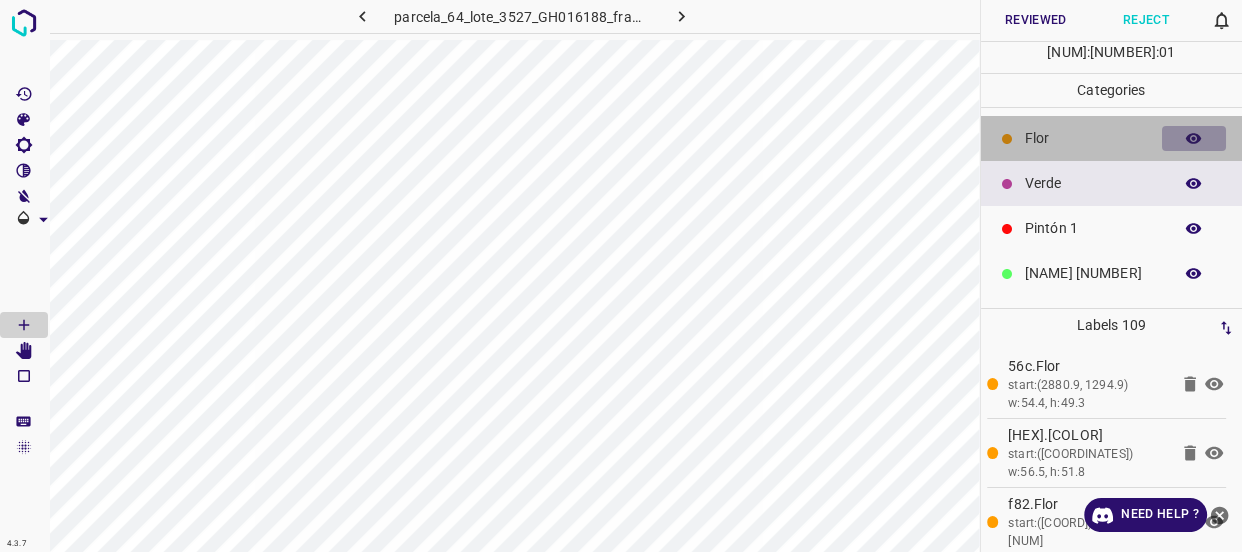 click 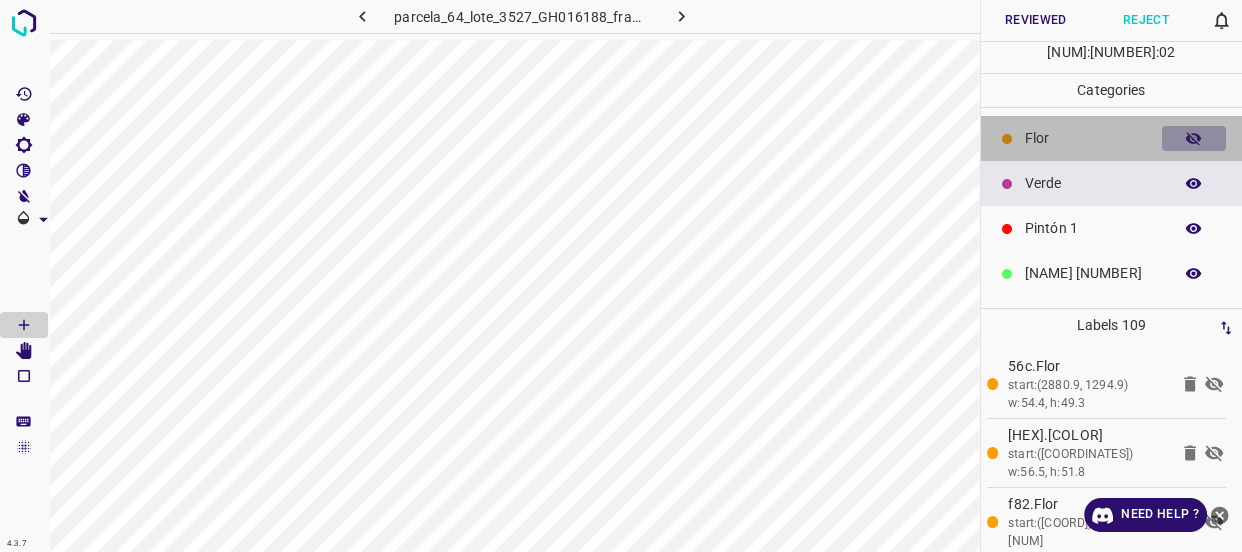 click 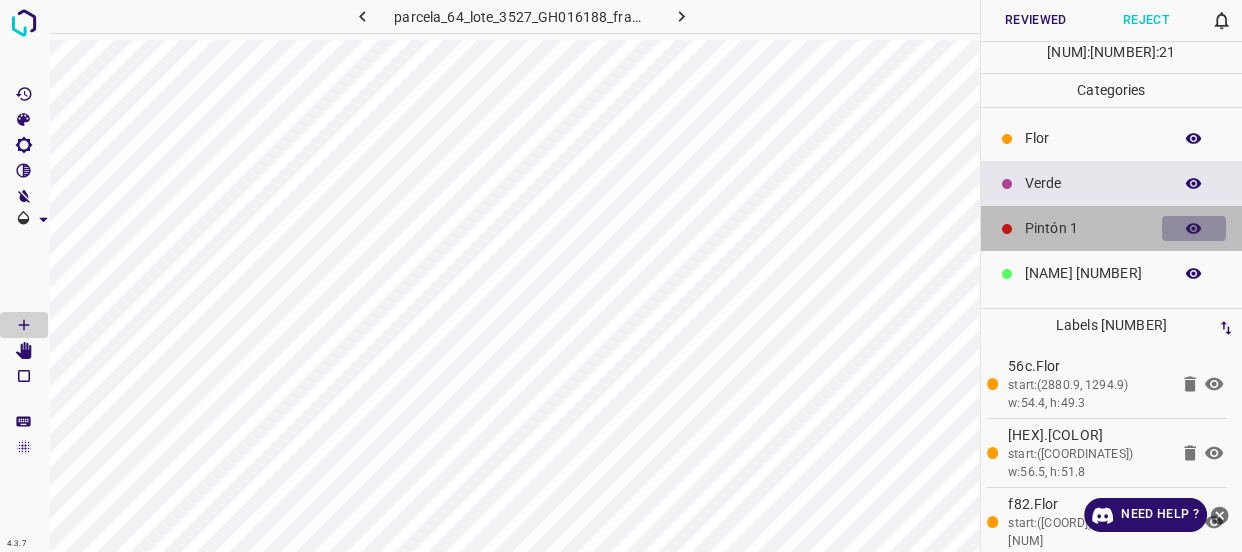 click 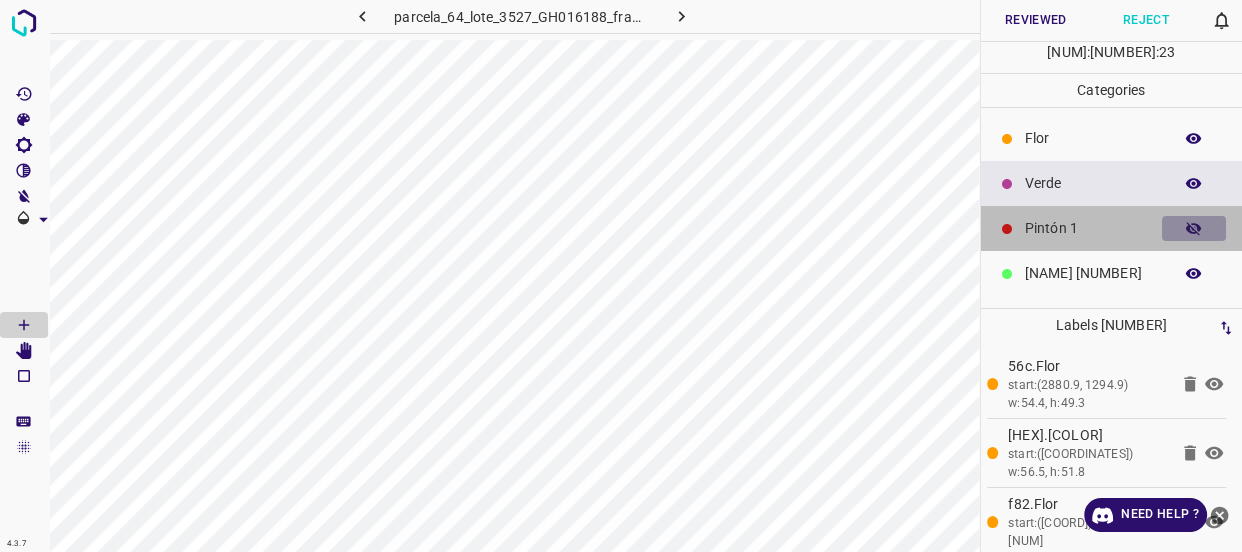 click 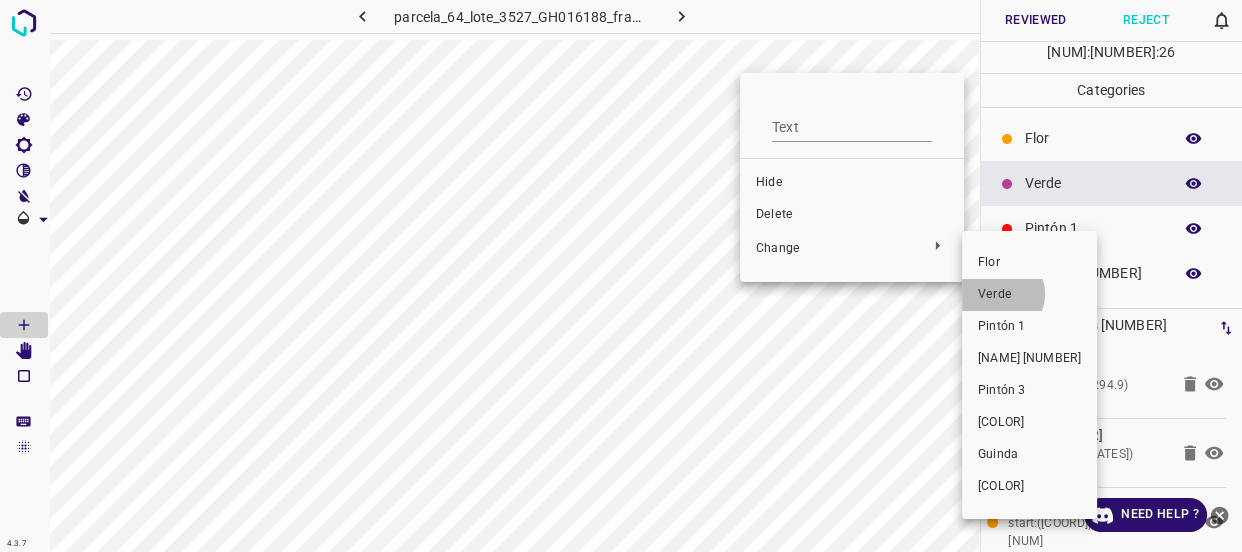 drag, startPoint x: 1000, startPoint y: 294, endPoint x: 738, endPoint y: 139, distance: 304.41583 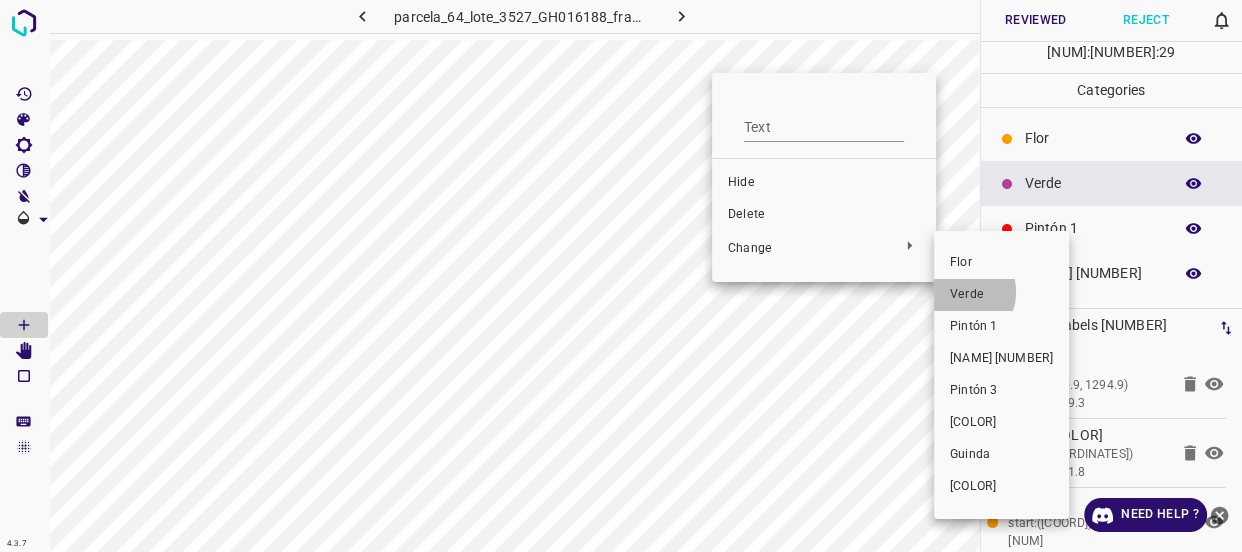 drag, startPoint x: 957, startPoint y: 292, endPoint x: 766, endPoint y: 158, distance: 233.31738 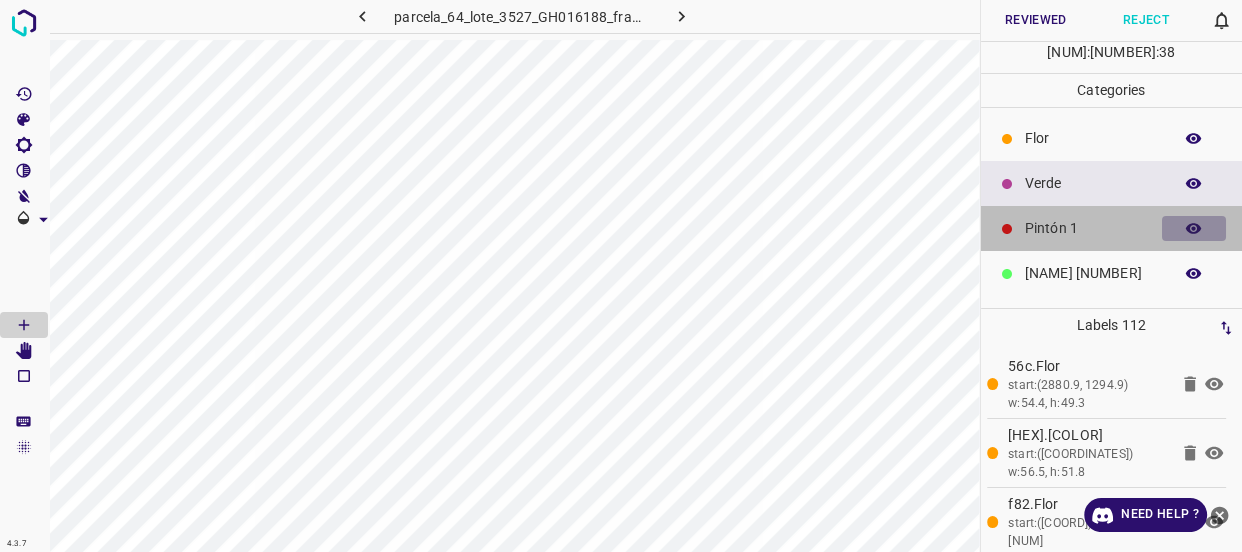 click 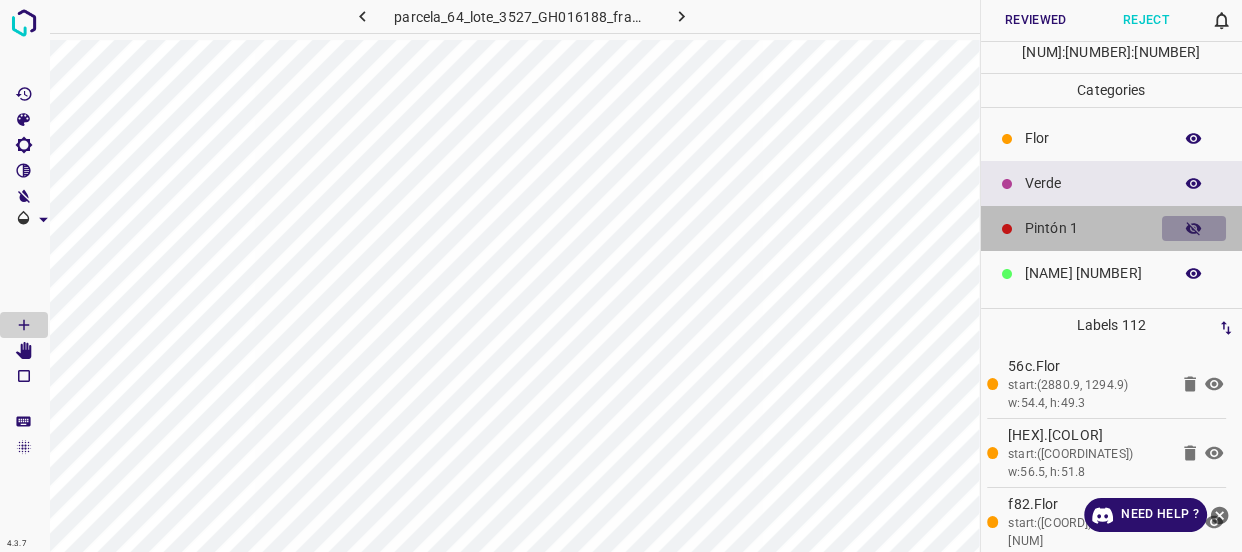 click 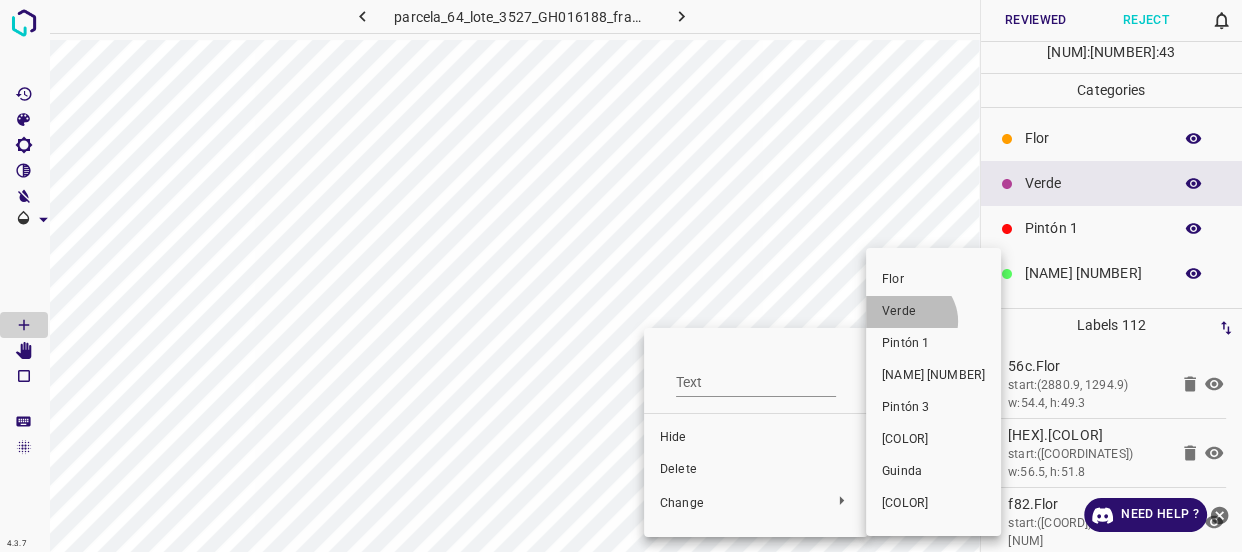 click on "Verde" at bounding box center (933, 312) 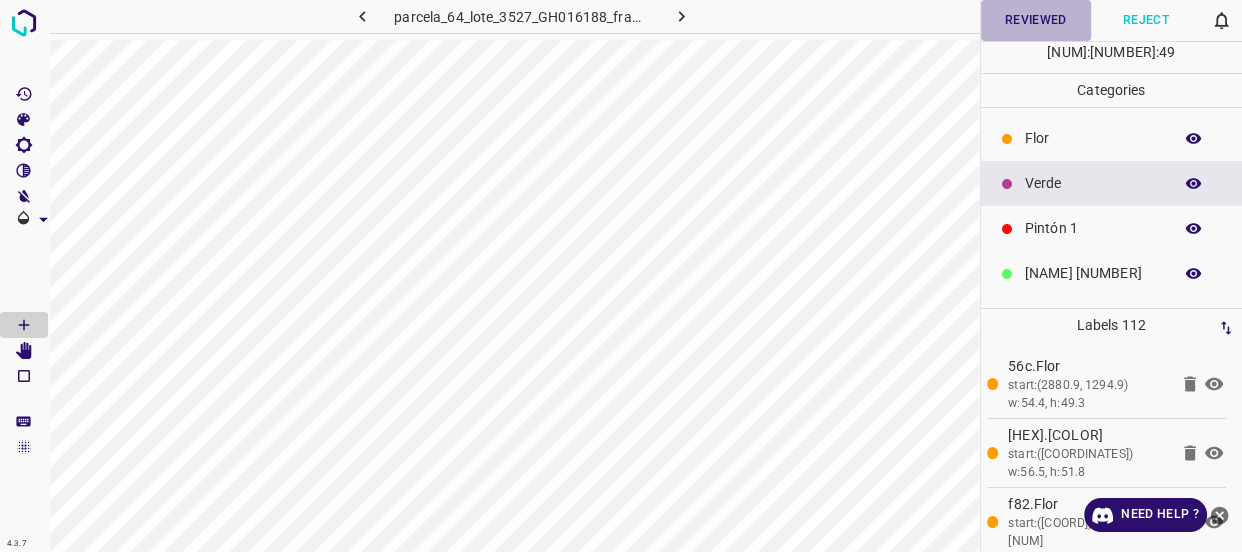 click on "Reviewed" at bounding box center (1036, 20) 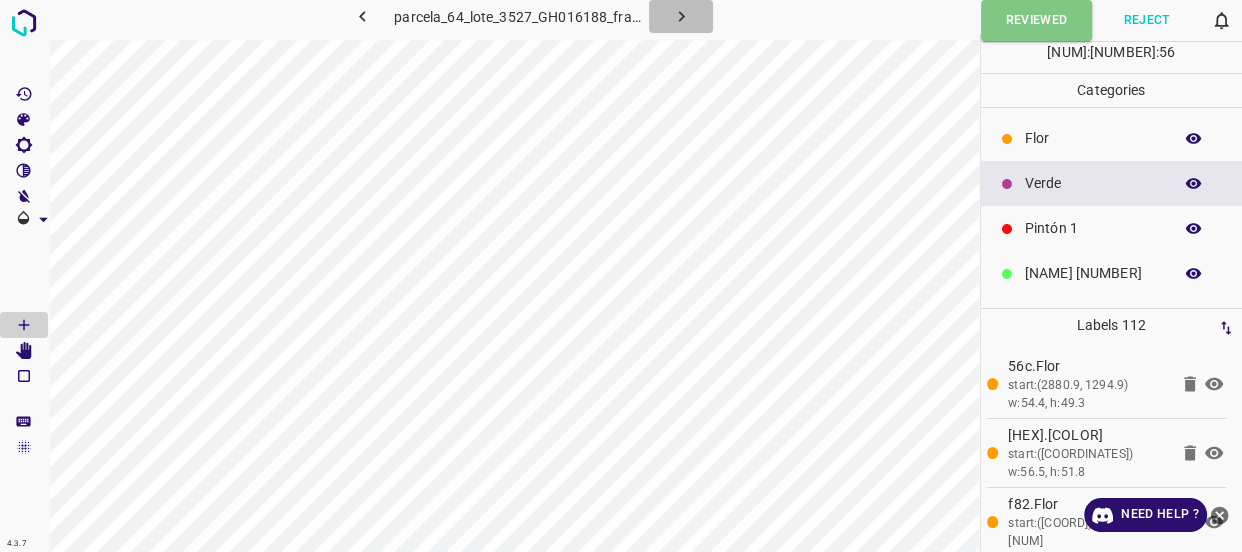 click 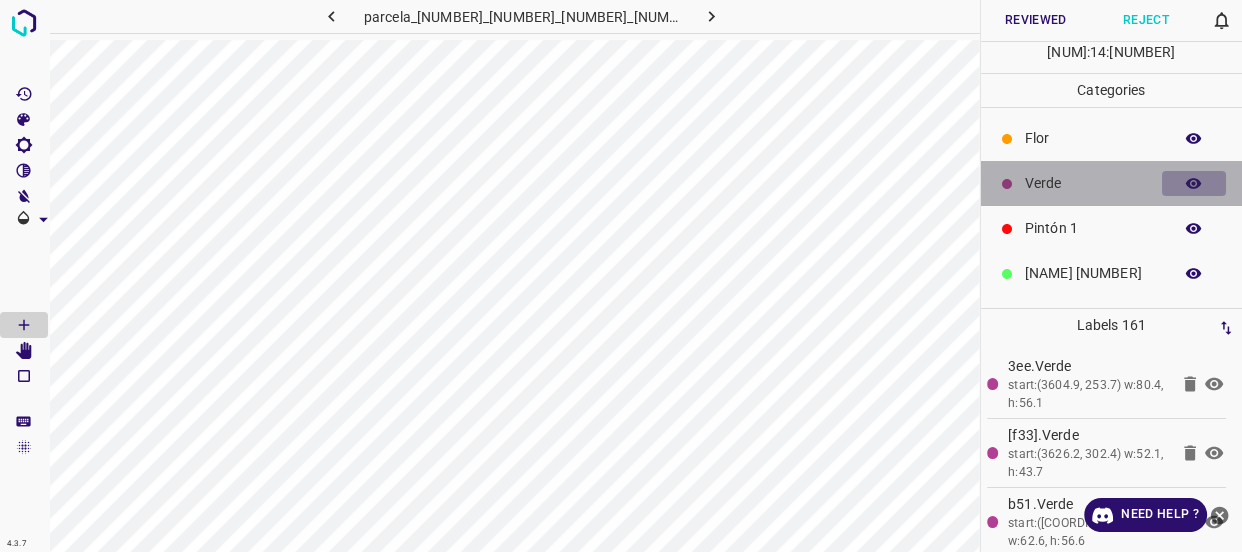 click 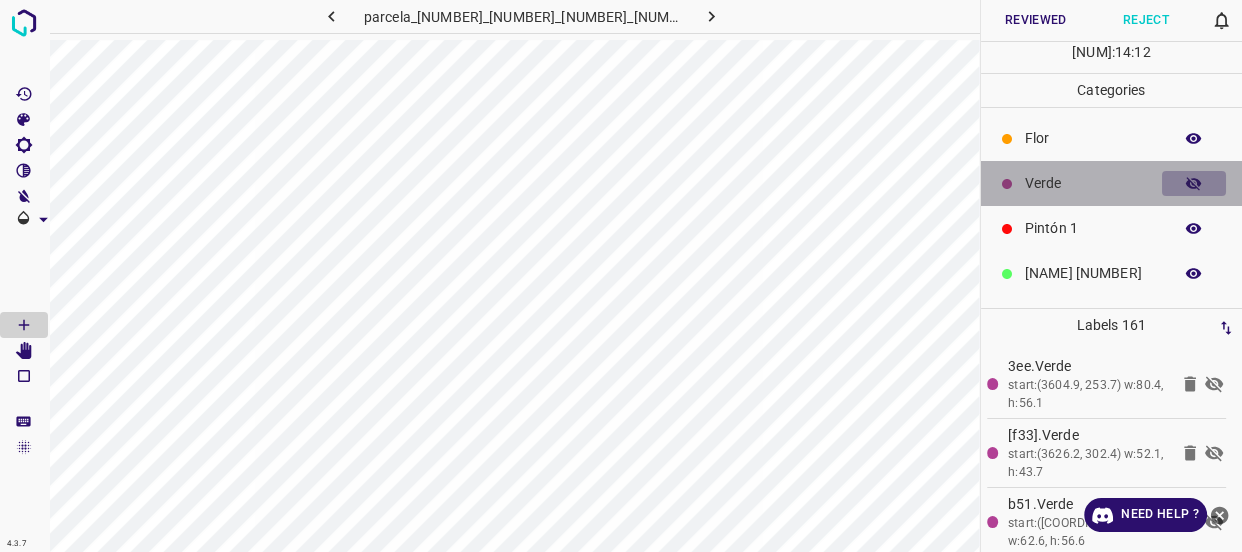 click 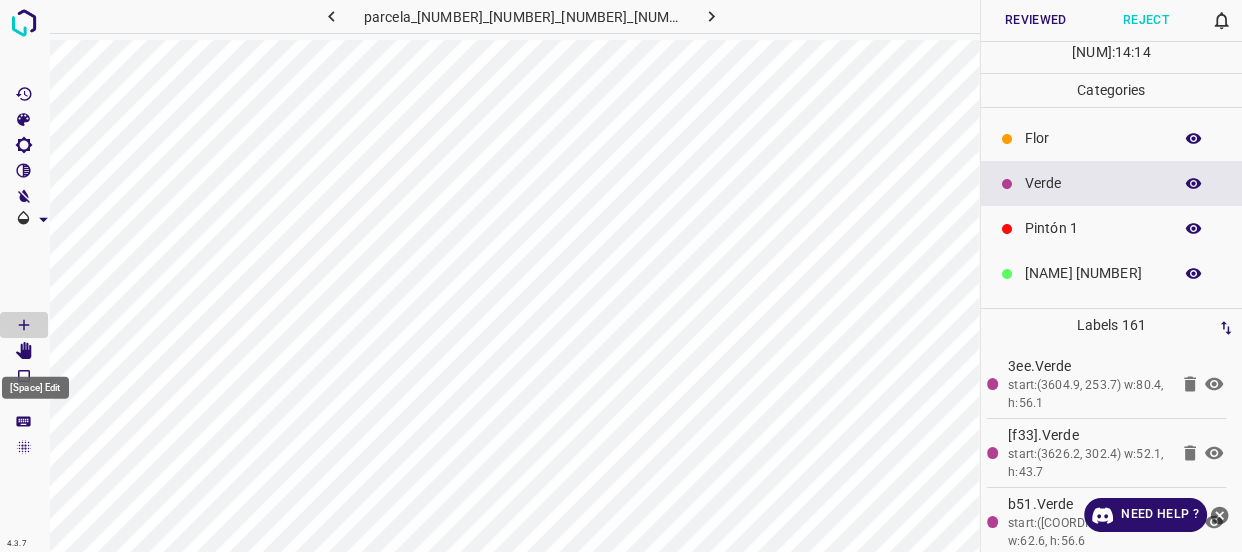 click at bounding box center (24, 351) 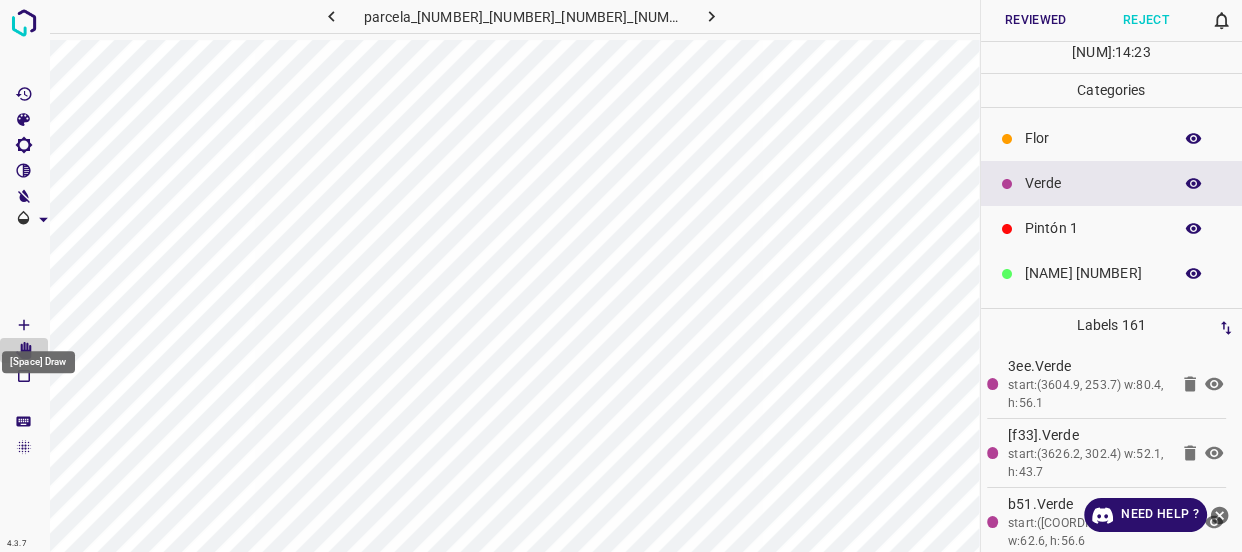 click 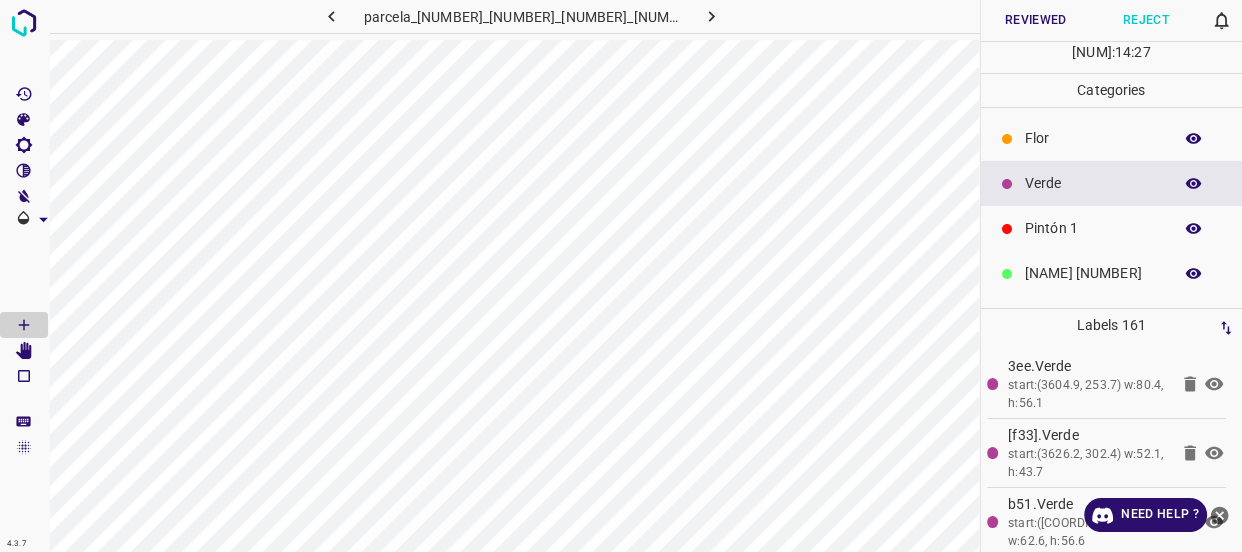 click 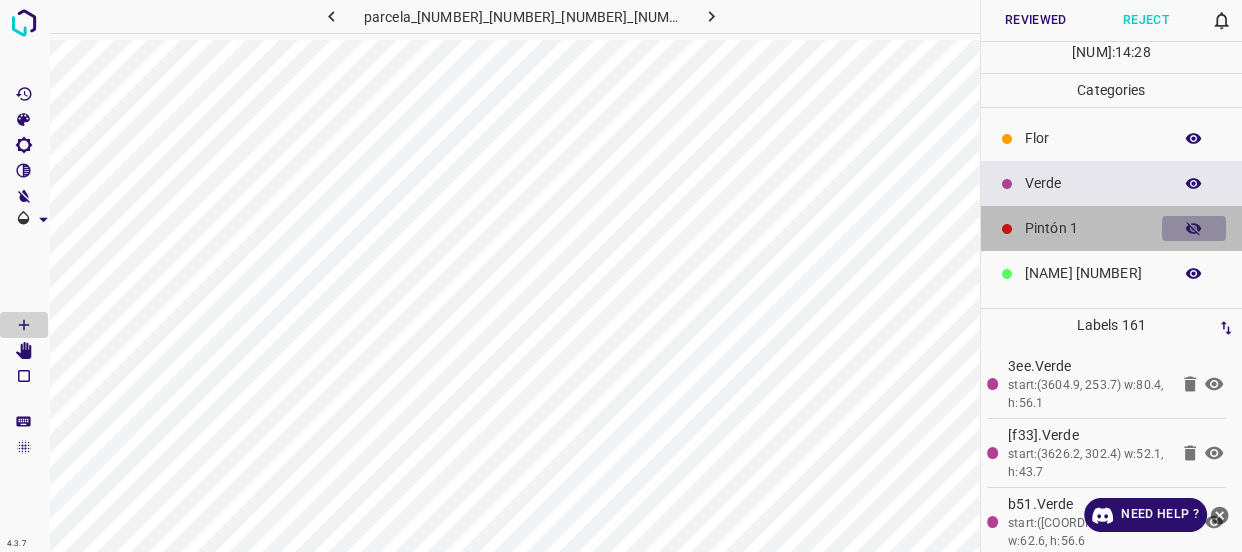 click 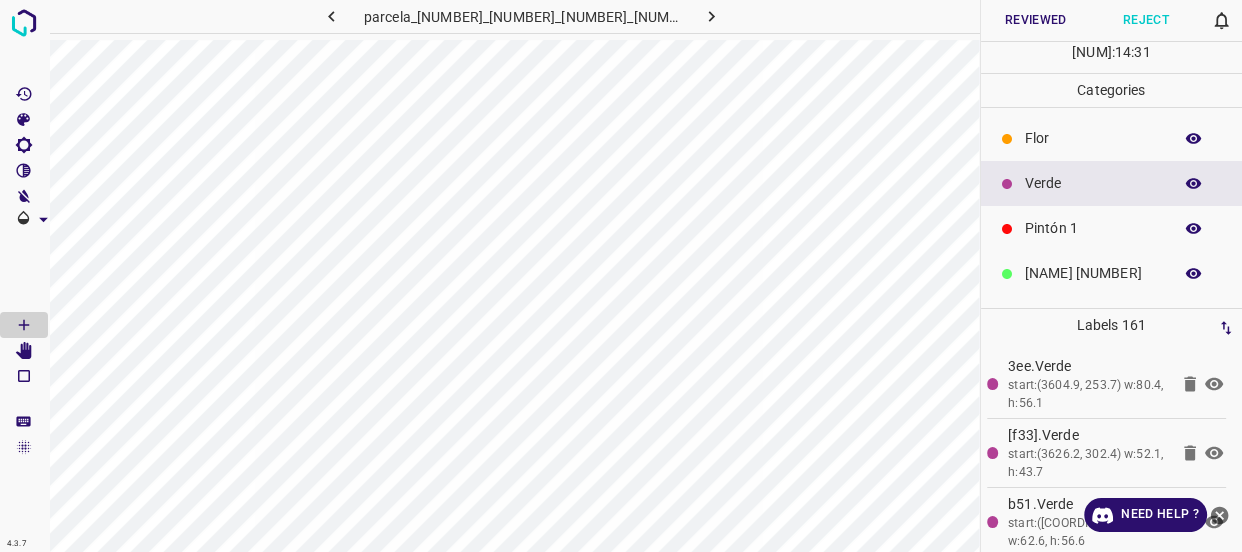 drag, startPoint x: 1173, startPoint y: 220, endPoint x: 1120, endPoint y: 219, distance: 53.009434 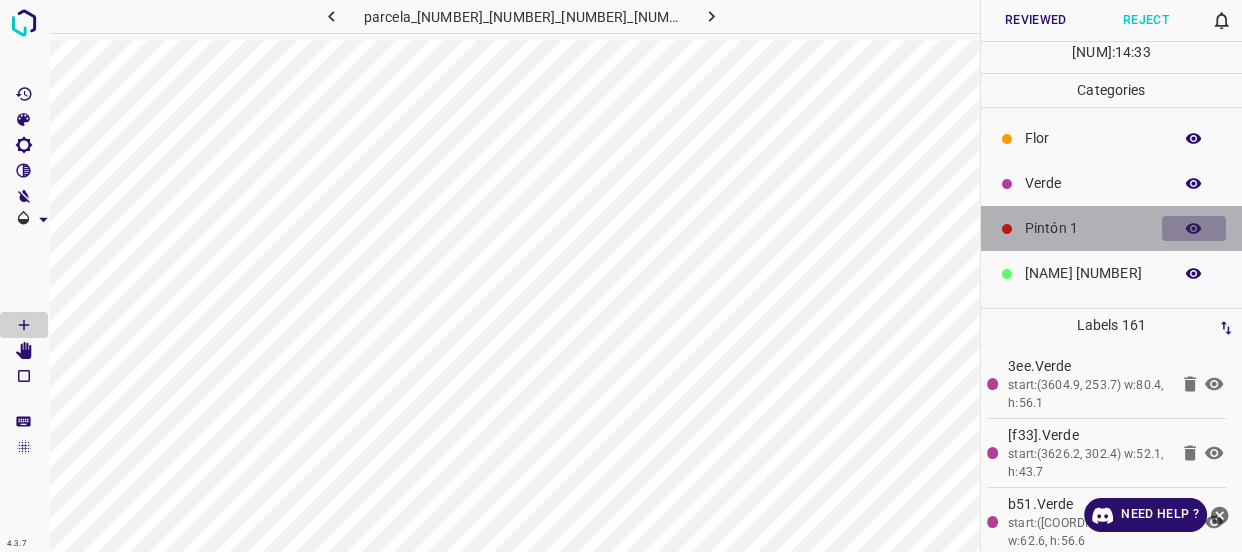 click 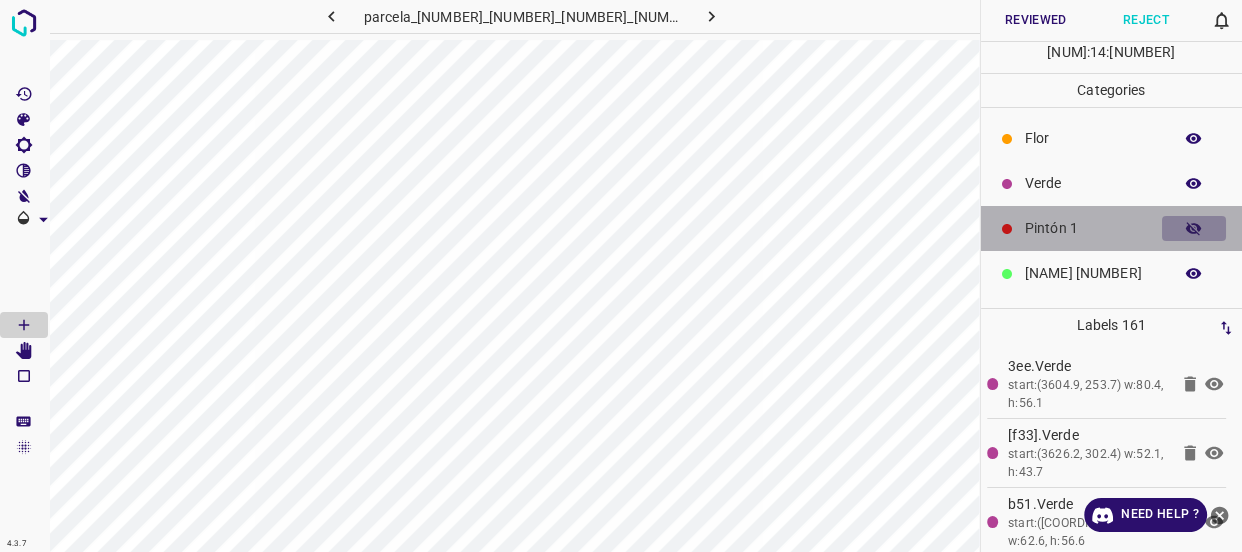 click 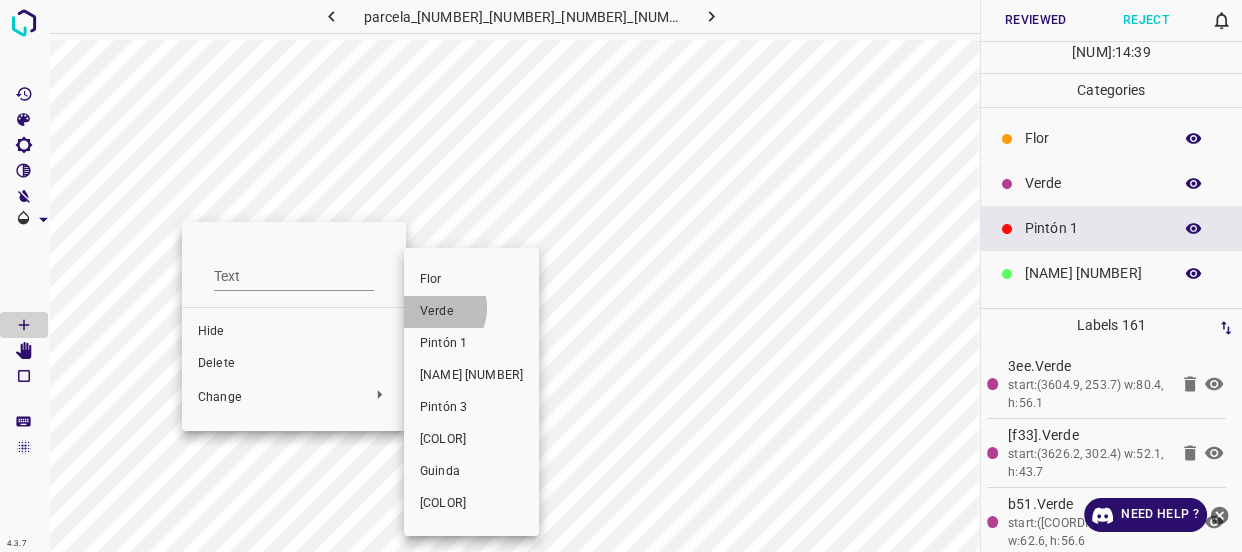 click on "Verde" at bounding box center (471, 312) 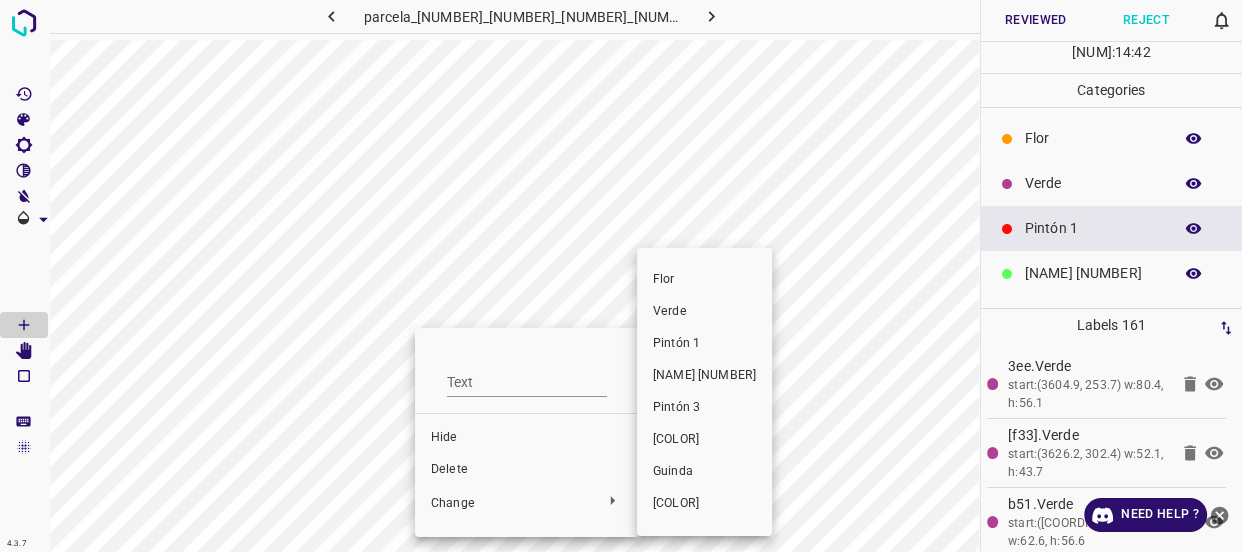 drag, startPoint x: 666, startPoint y: 310, endPoint x: 484, endPoint y: 350, distance: 186.34377 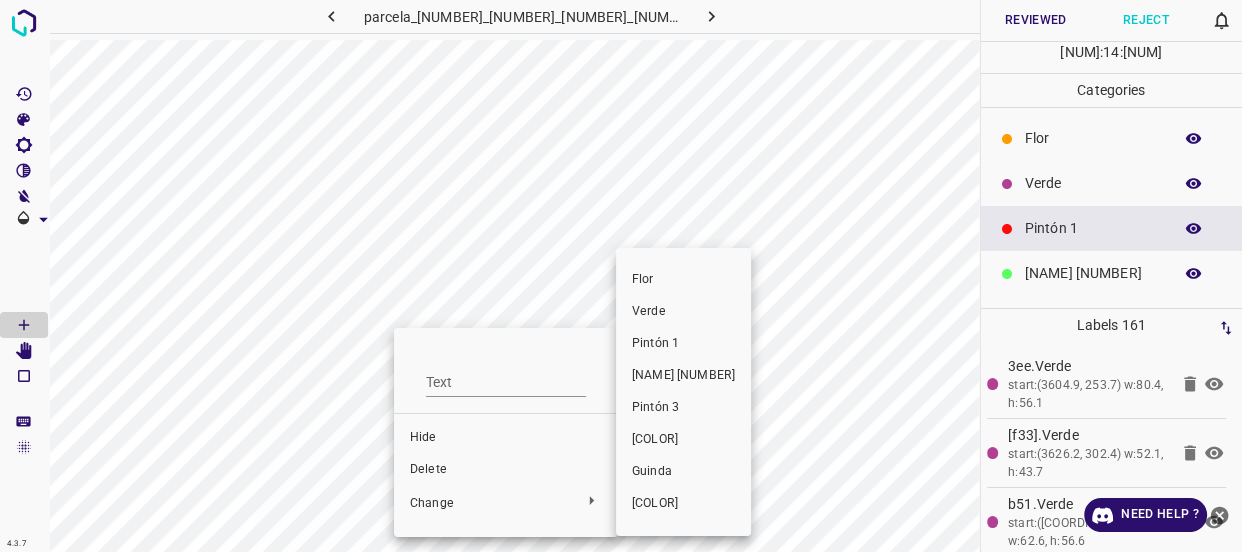 drag, startPoint x: 654, startPoint y: 307, endPoint x: 756, endPoint y: 329, distance: 104.34558 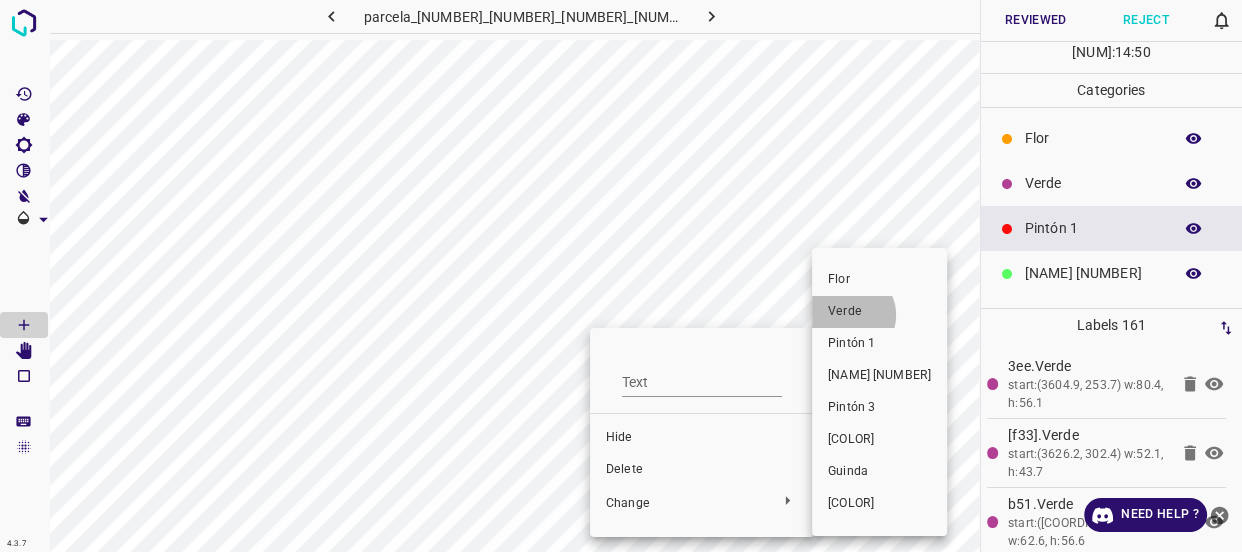 drag, startPoint x: 849, startPoint y: 315, endPoint x: 743, endPoint y: 499, distance: 212.34877 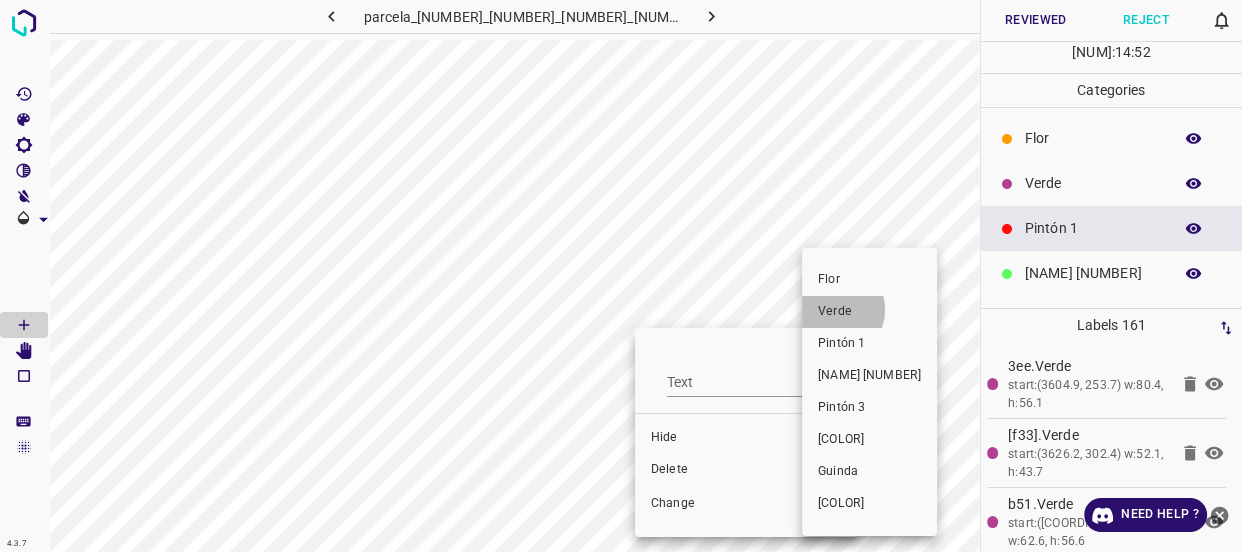 drag, startPoint x: 833, startPoint y: 310, endPoint x: 720, endPoint y: 428, distance: 163.37993 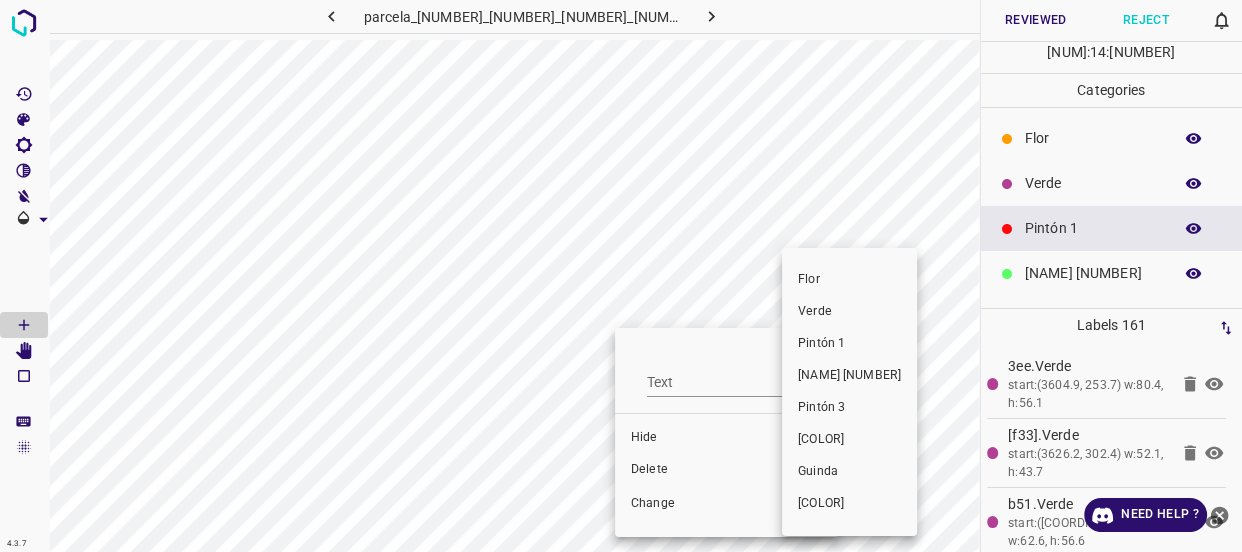 click on "Verde" at bounding box center [849, 312] 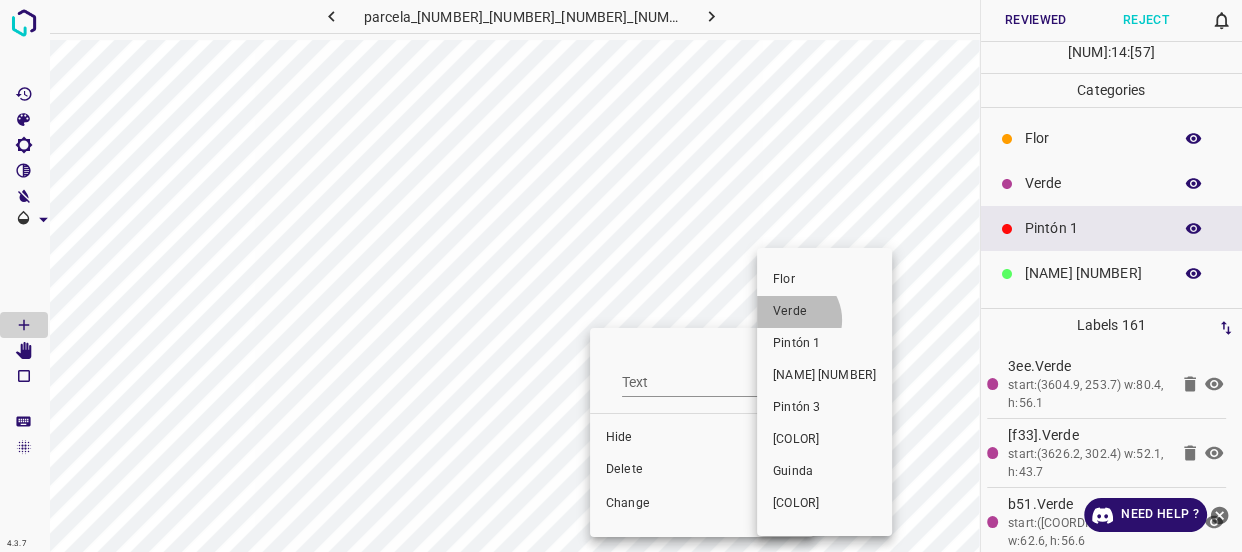 click on "Verde" at bounding box center [824, 312] 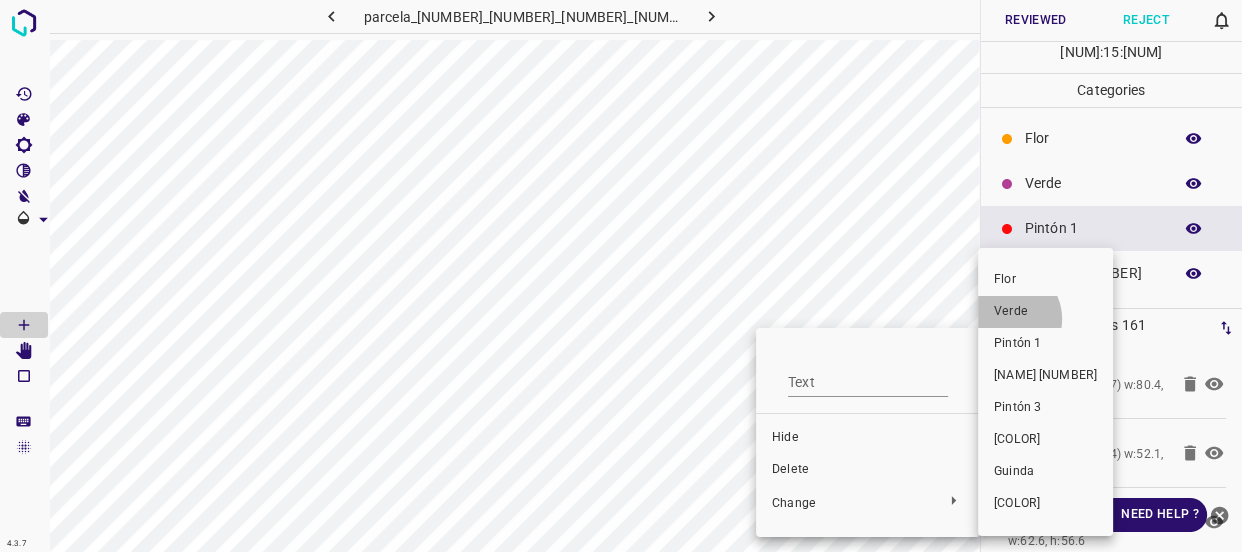 click on "Verde" at bounding box center [1045, 312] 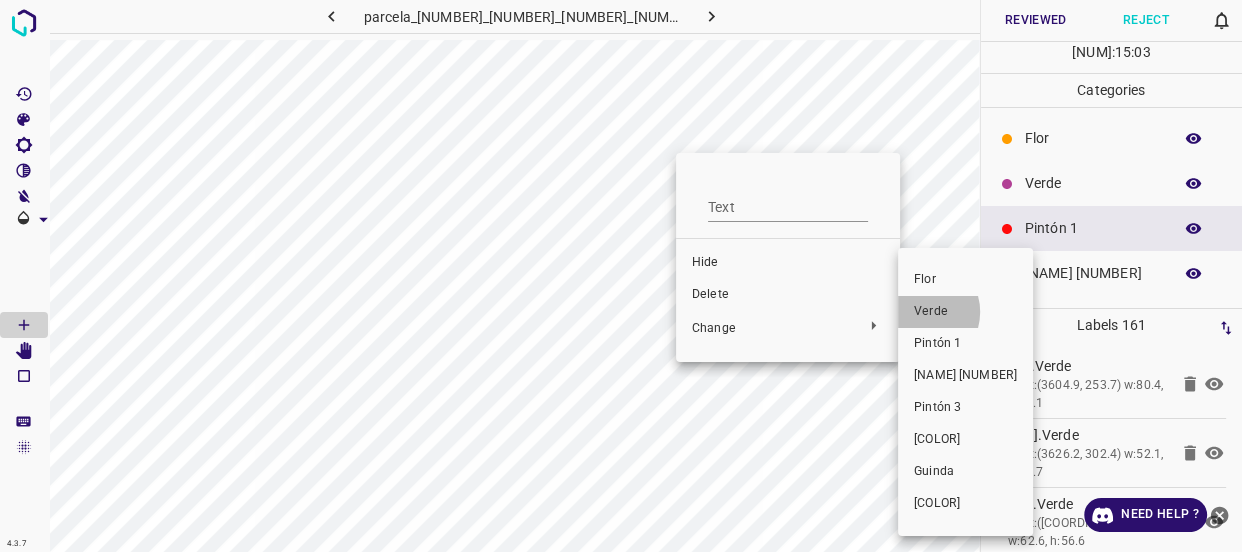 drag, startPoint x: 921, startPoint y: 312, endPoint x: 700, endPoint y: 217, distance: 240.55353 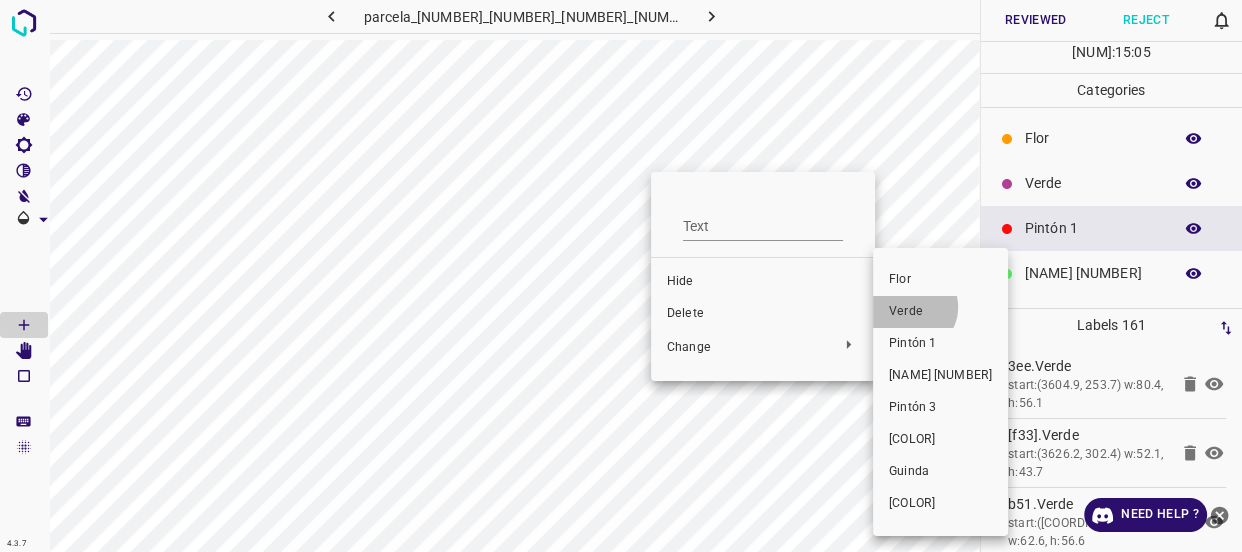 click on "Verde" at bounding box center (940, 312) 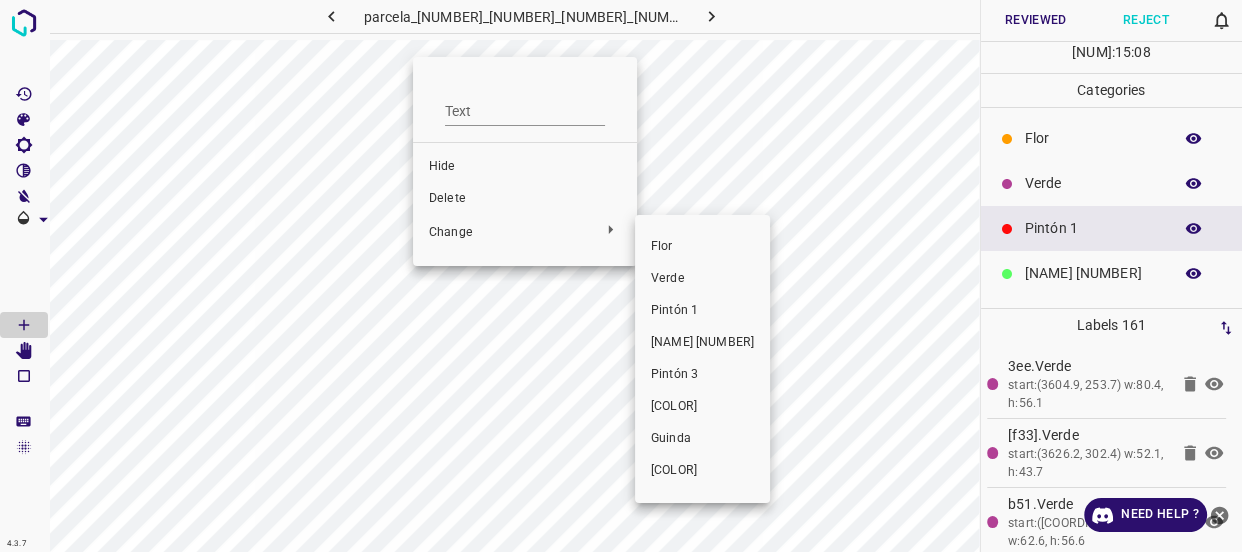 drag, startPoint x: 694, startPoint y: 288, endPoint x: 471, endPoint y: 165, distance: 254.67233 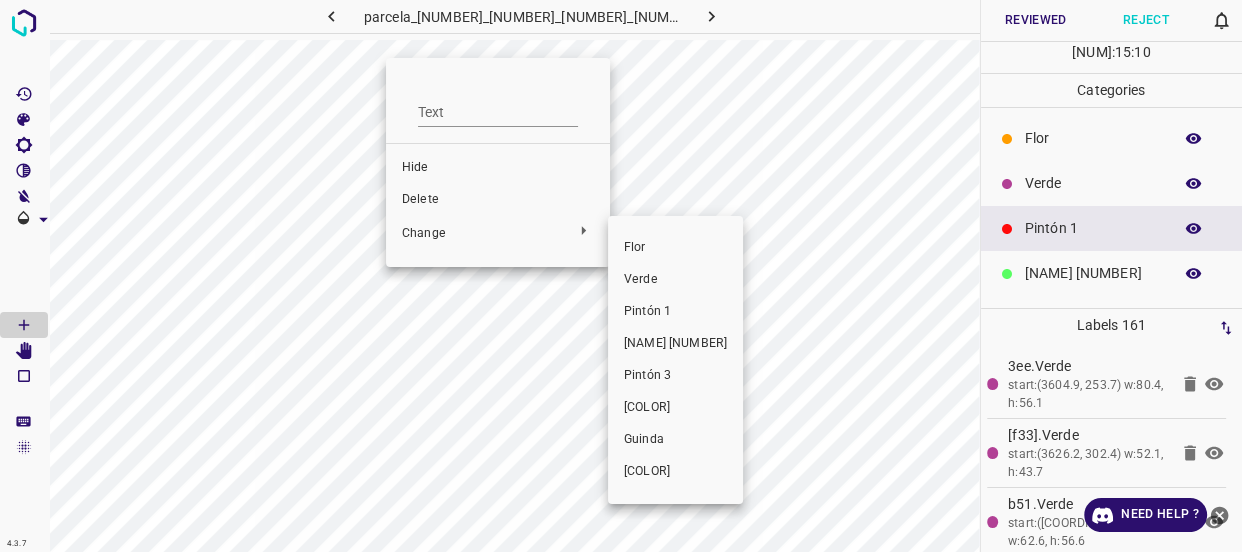 click on "Verde" at bounding box center [675, 280] 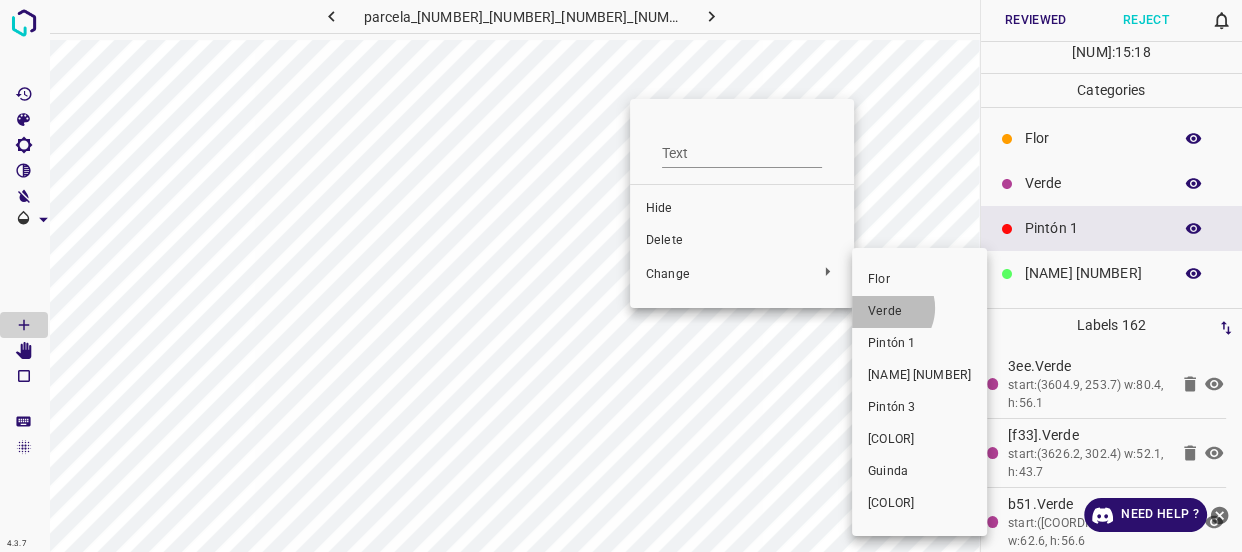 click on "Verde" at bounding box center (919, 312) 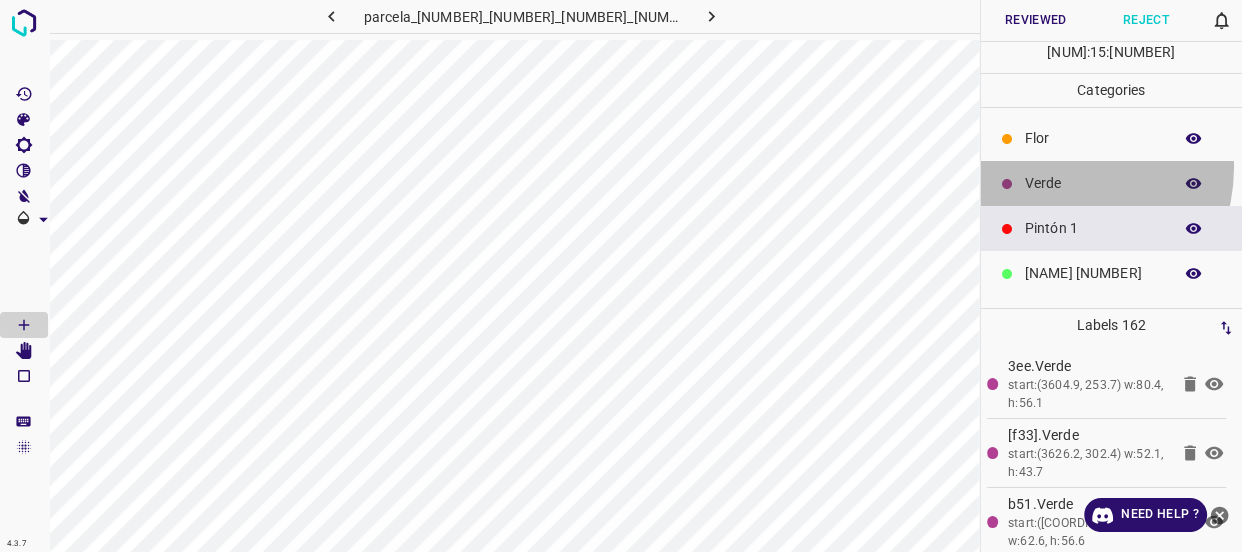 click on "Verde" at bounding box center [1112, 183] 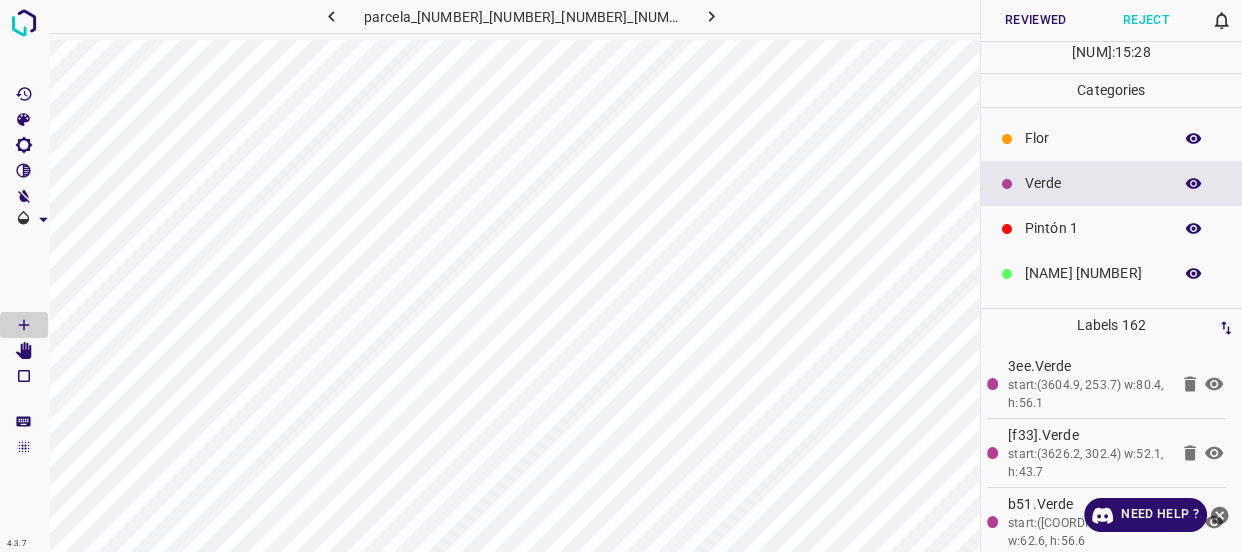 click 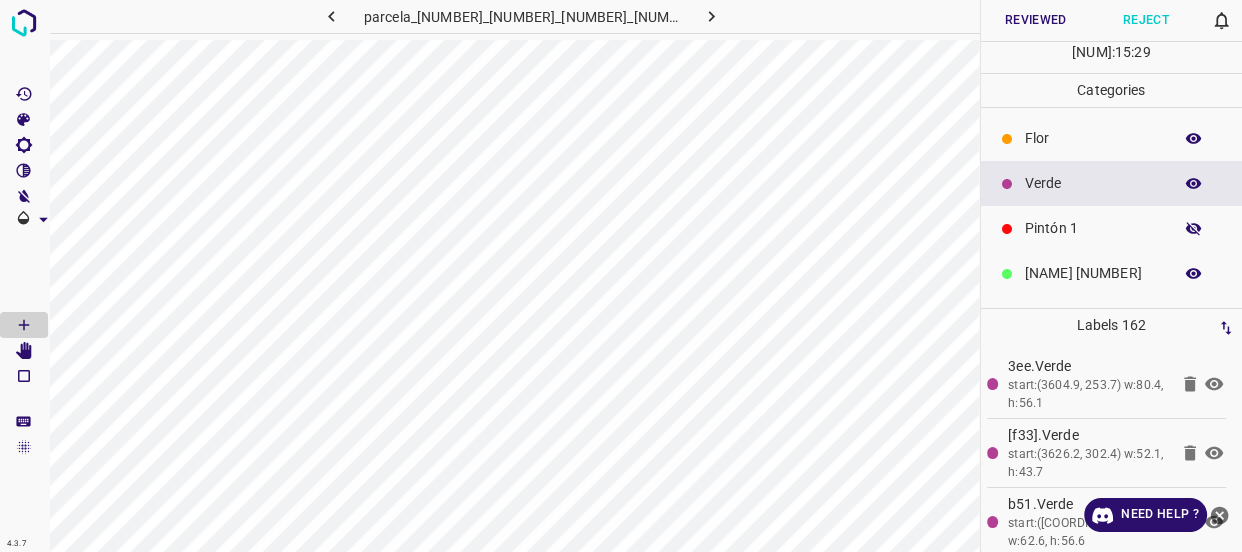 click 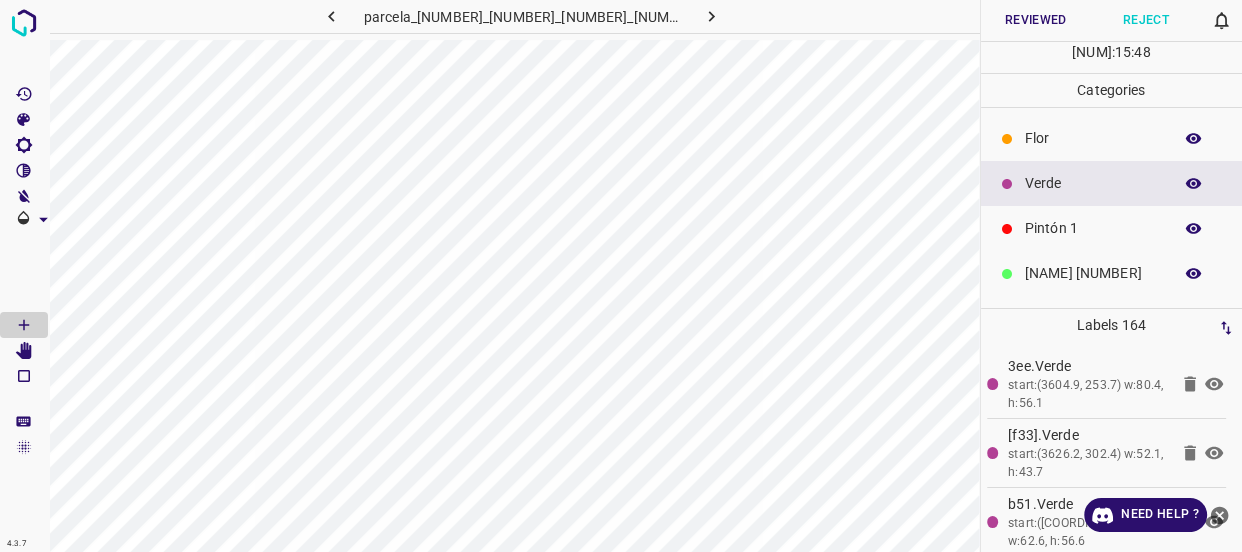 scroll, scrollTop: 90, scrollLeft: 0, axis: vertical 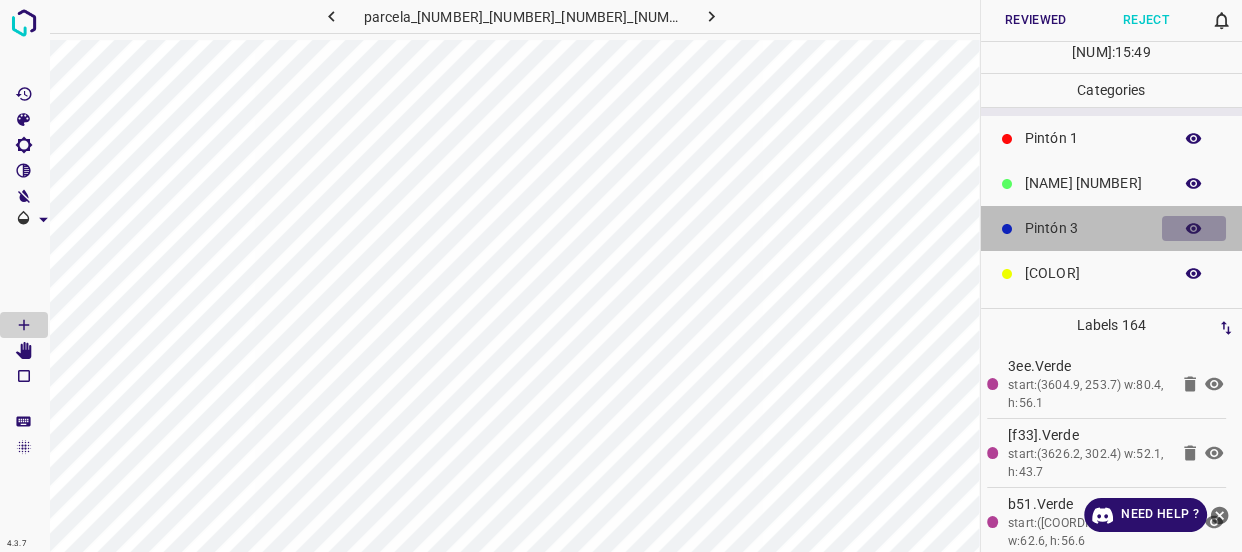 click 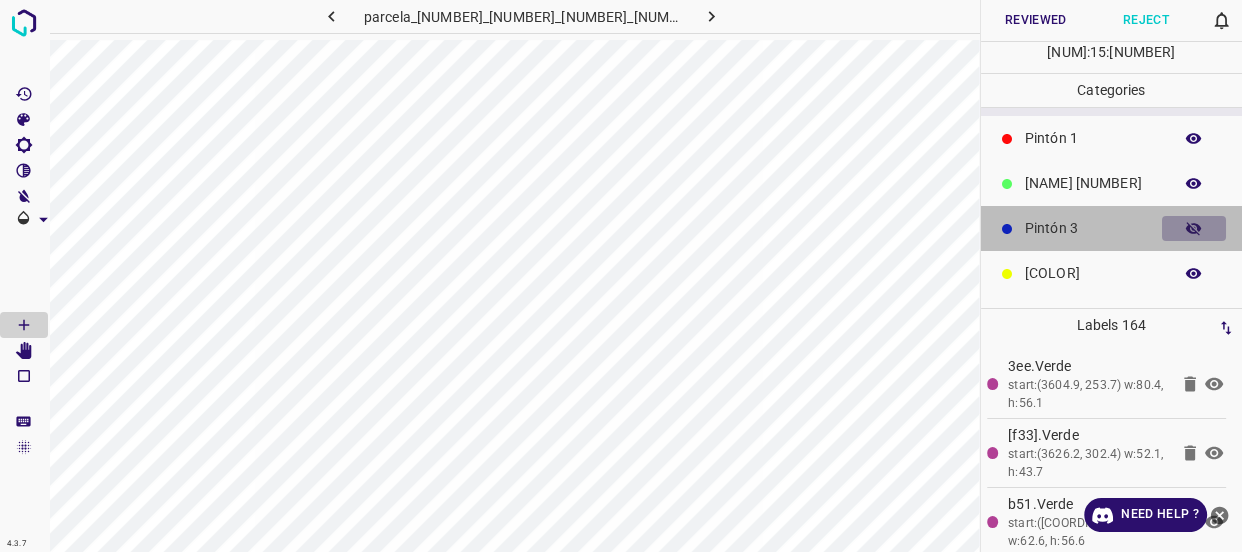 click 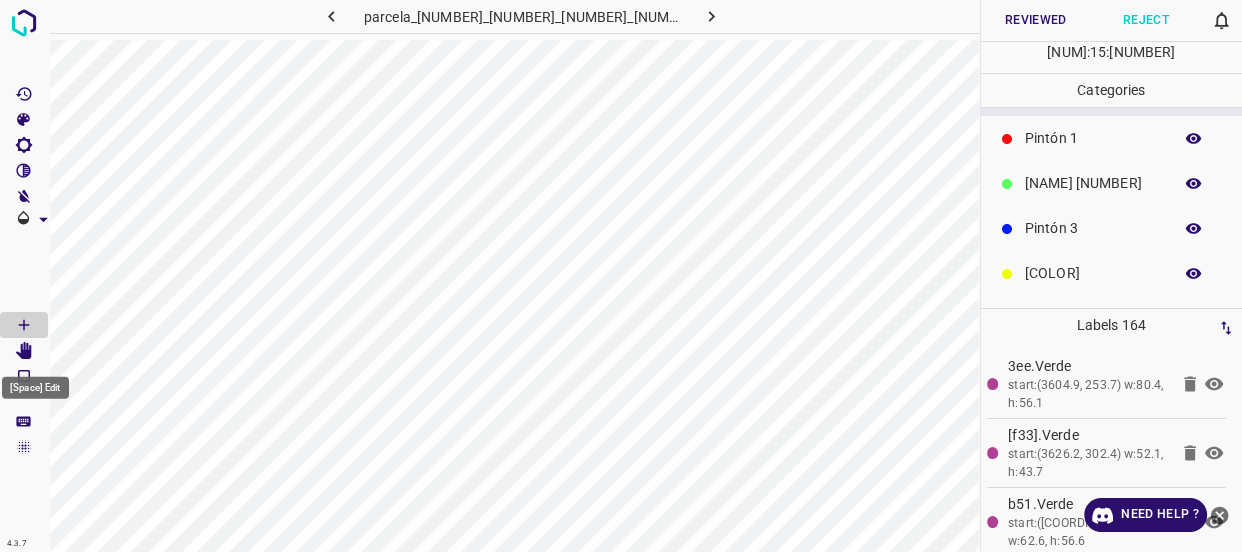 click 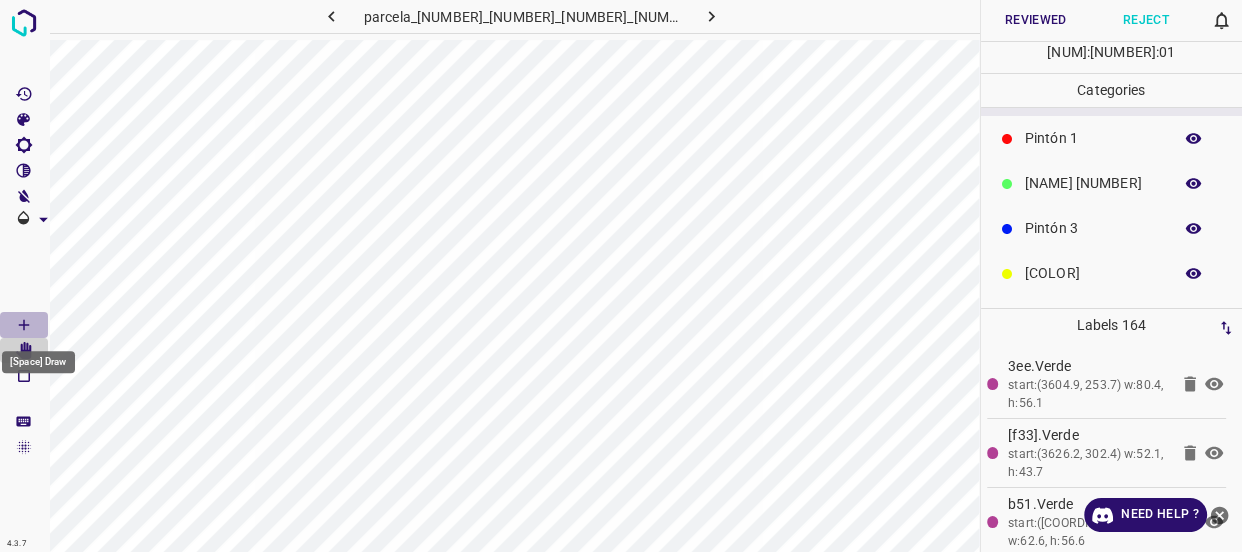 drag, startPoint x: 17, startPoint y: 319, endPoint x: 67, endPoint y: 351, distance: 59.36329 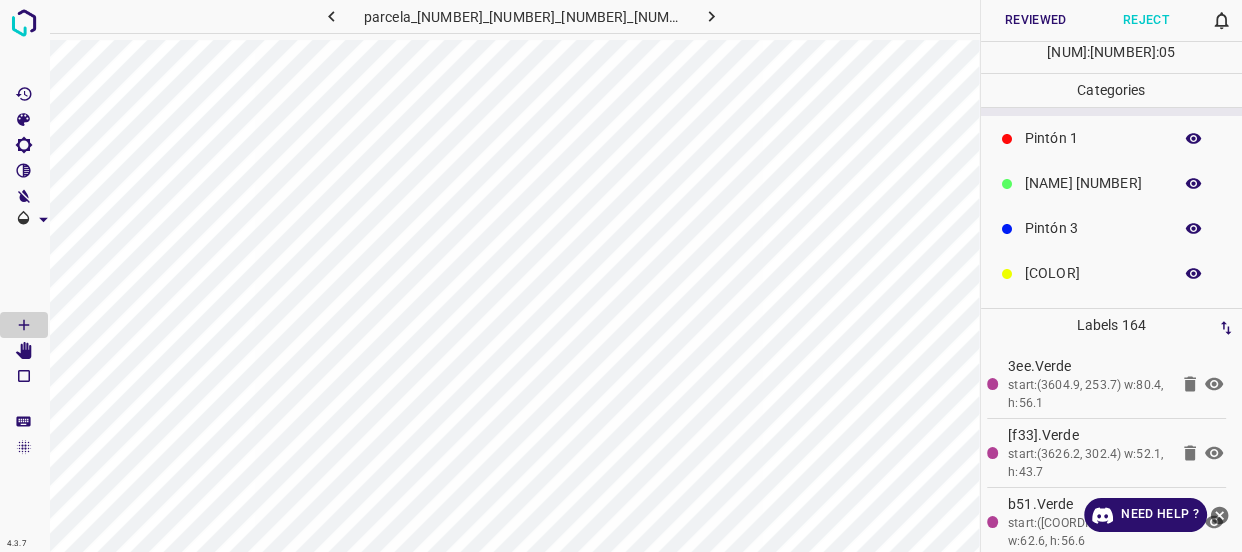 click 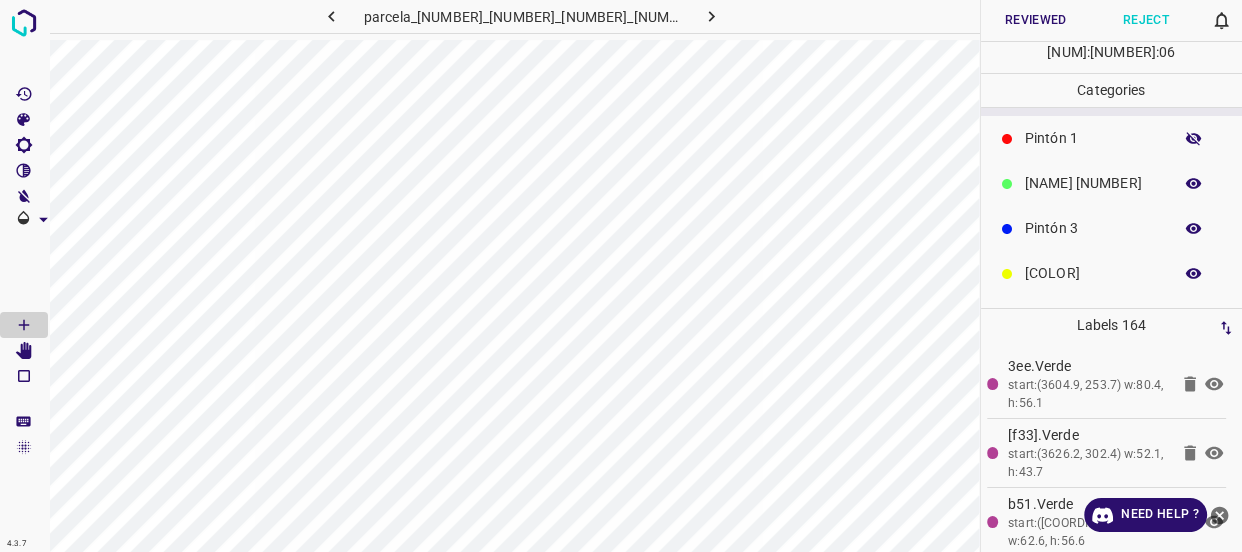 click 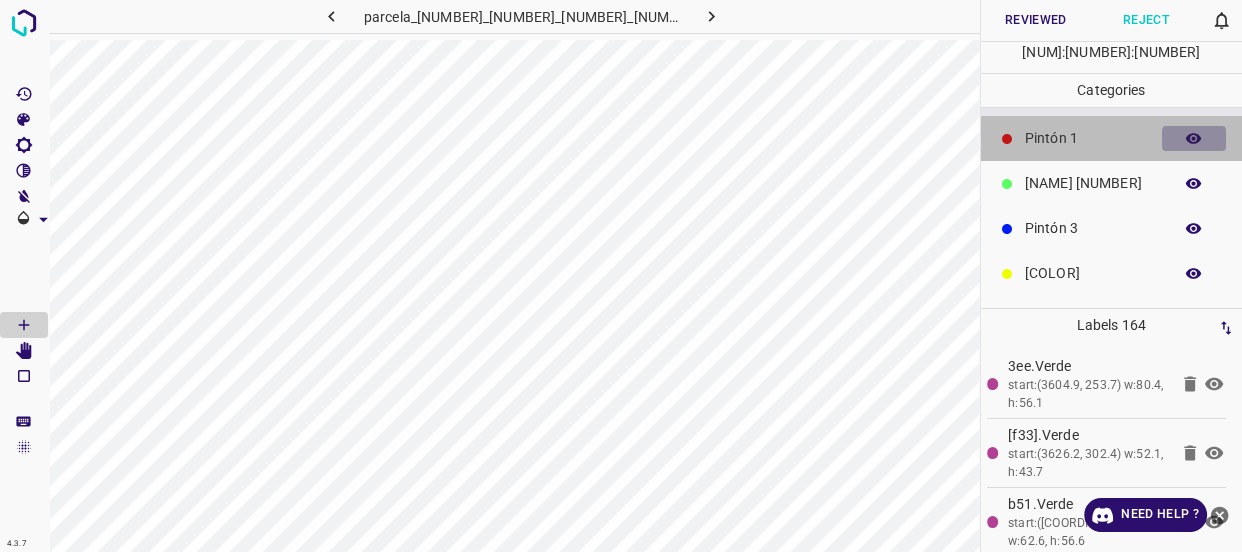 click 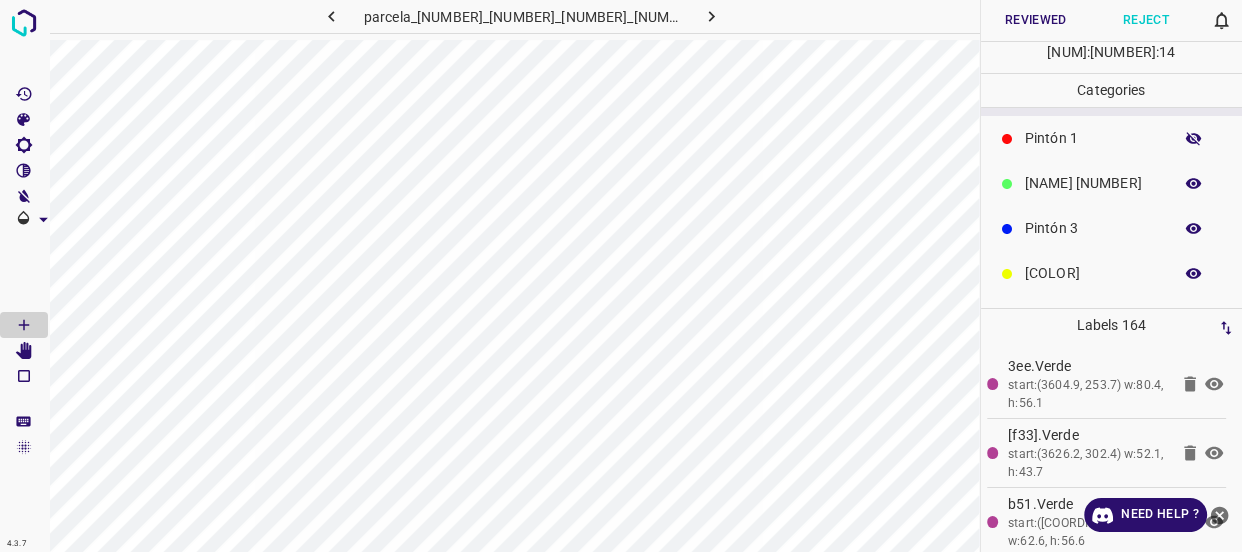 click 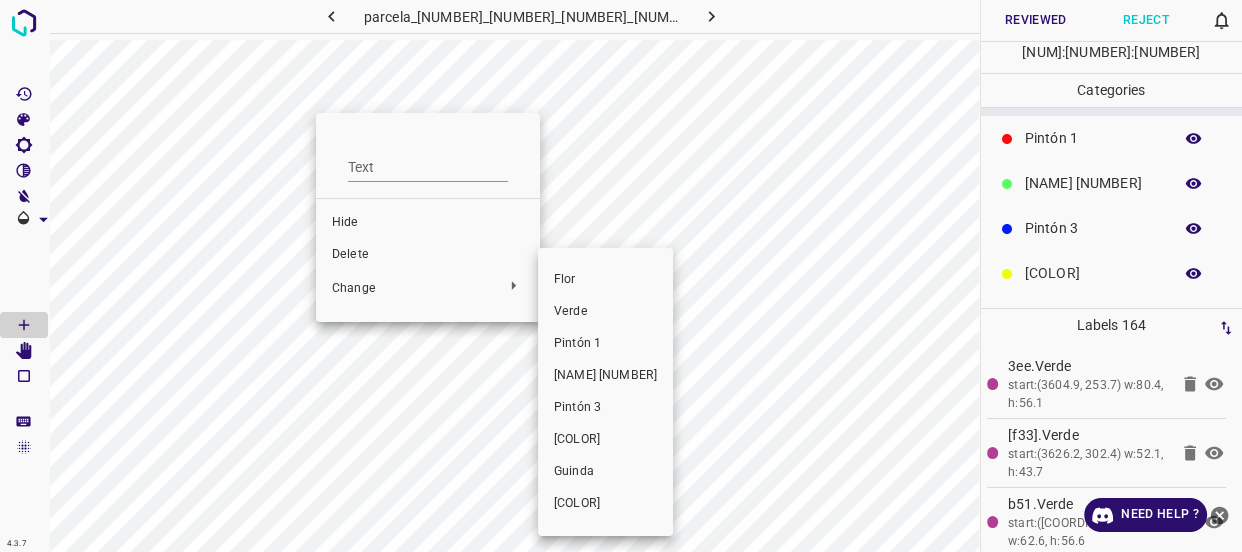 drag, startPoint x: 575, startPoint y: 313, endPoint x: 682, endPoint y: 311, distance: 107.01869 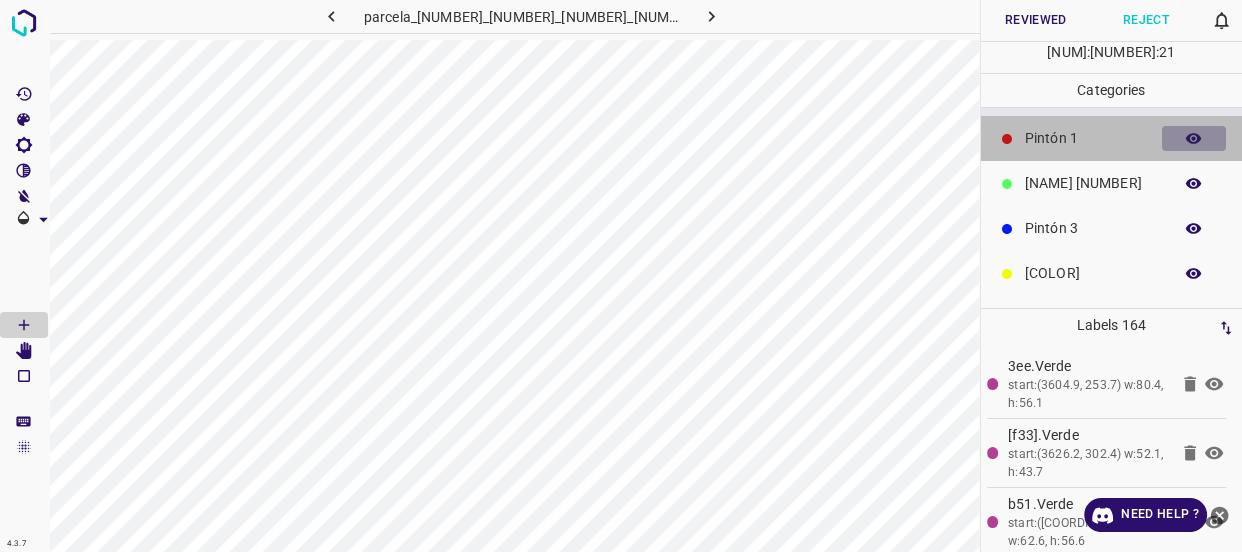click at bounding box center [1194, 139] 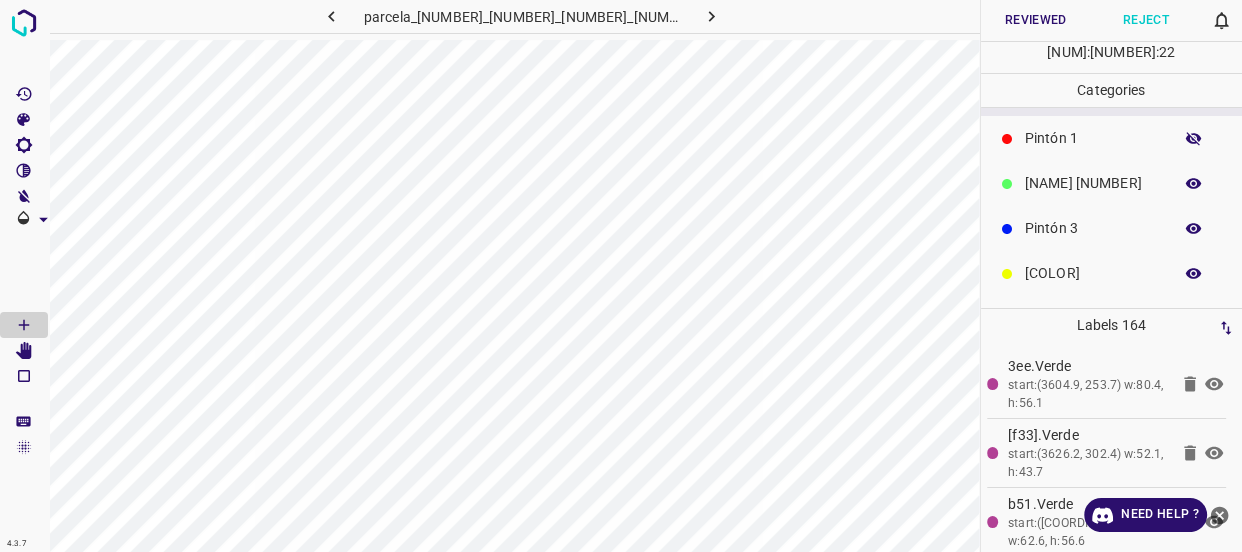 click at bounding box center (1194, 139) 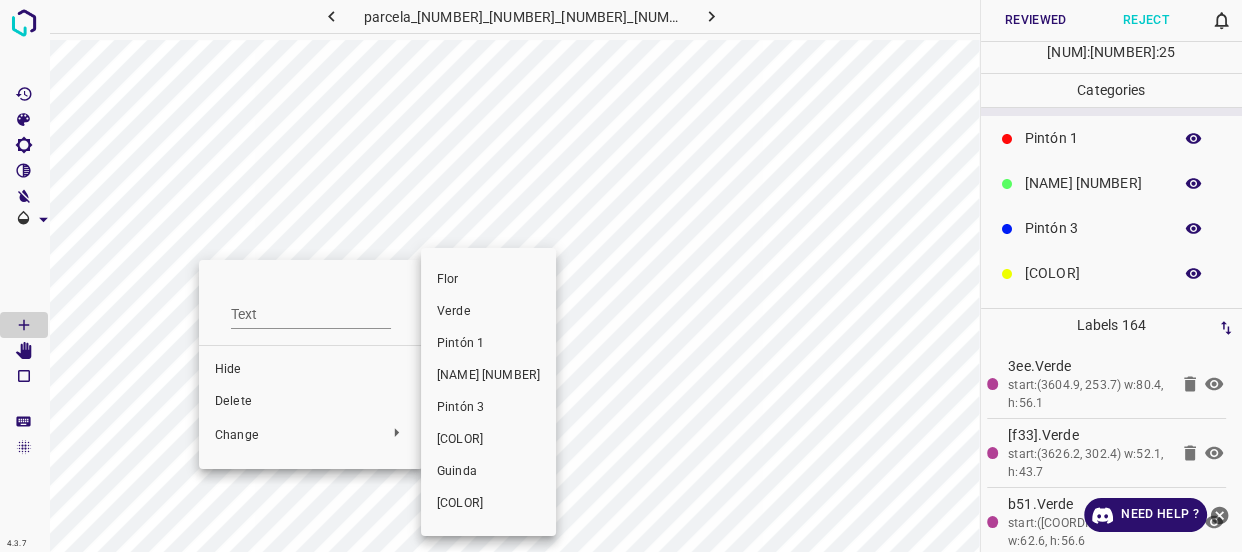 click on "Verde" at bounding box center [488, 312] 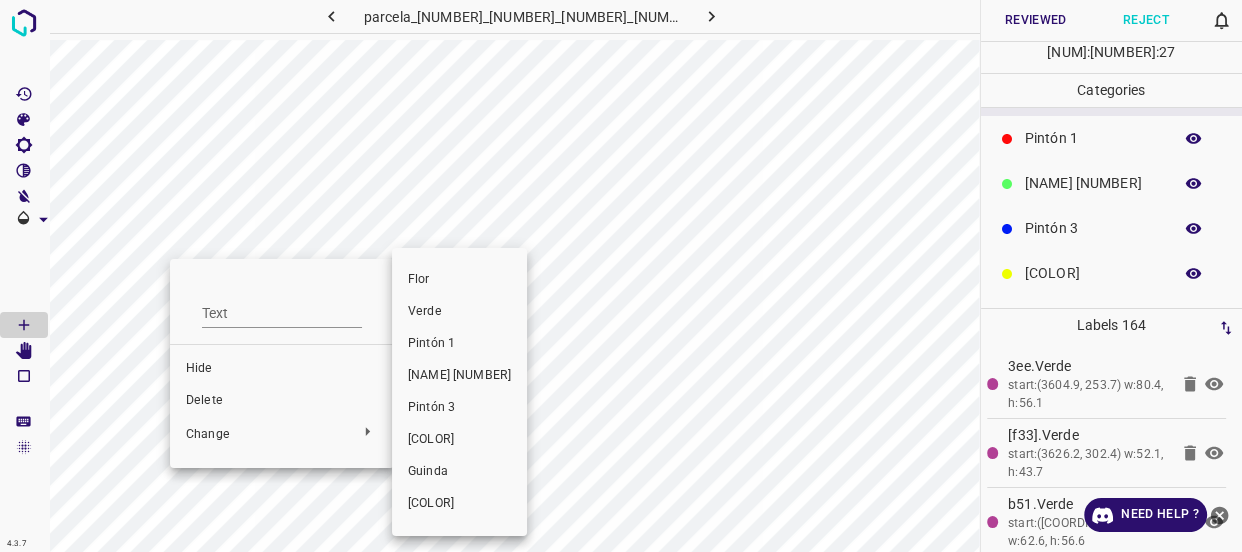 click on "Verde" at bounding box center [459, 312] 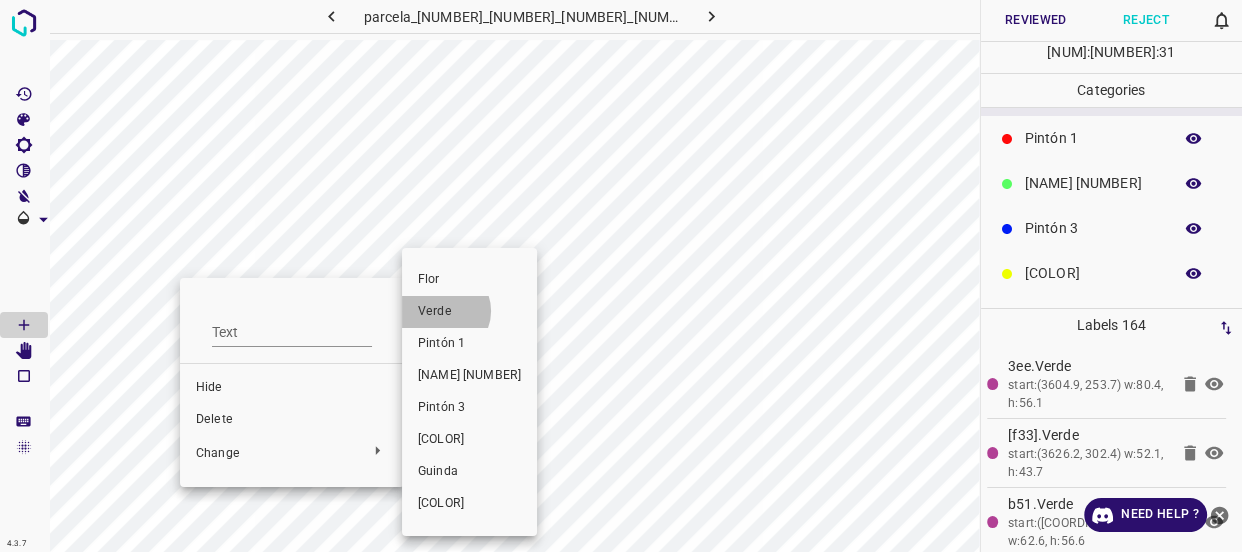 click on "Verde" at bounding box center (469, 312) 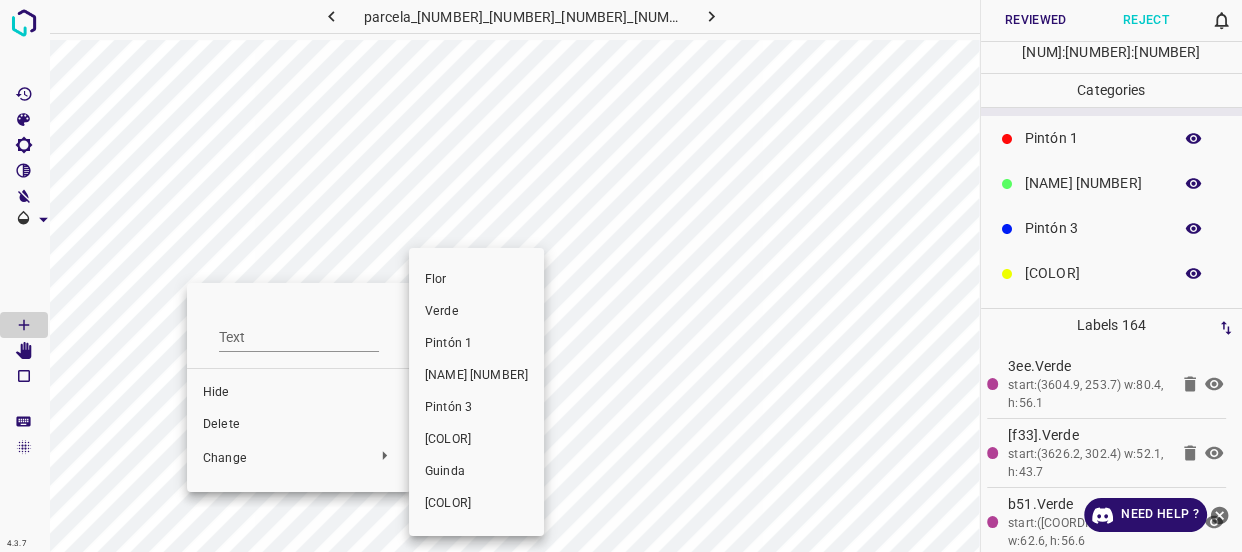 click on "Verde" at bounding box center (476, 312) 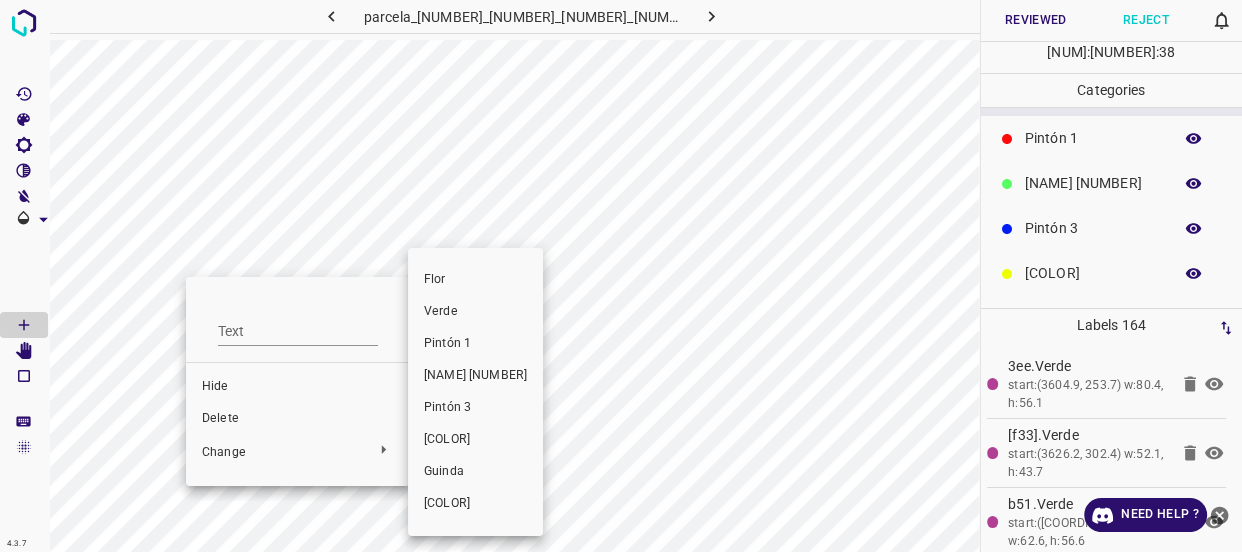 click on "Verde" at bounding box center [475, 312] 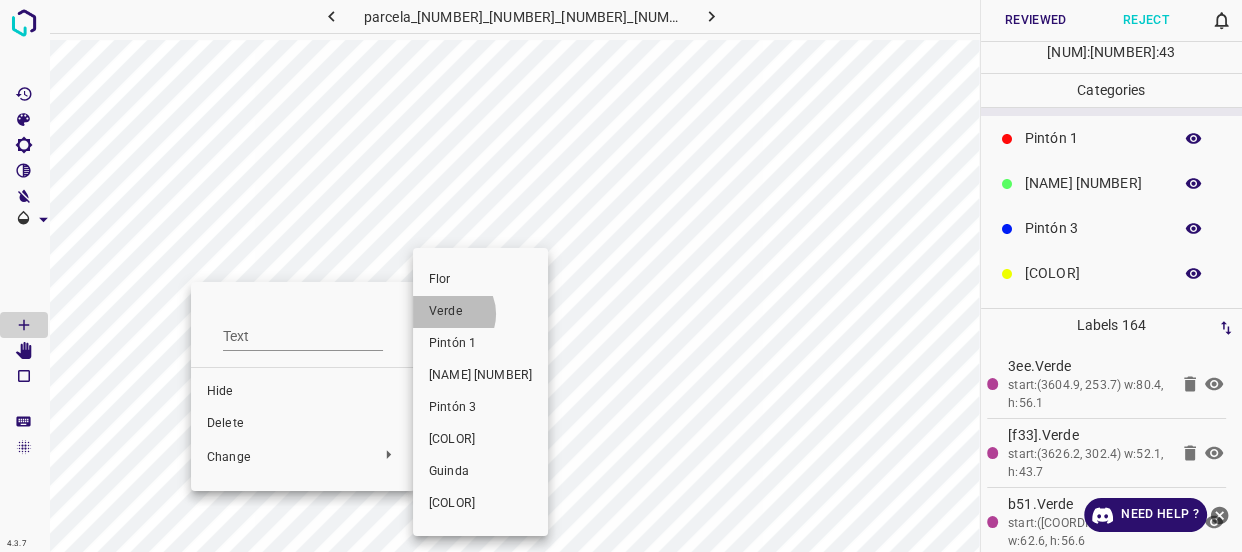 click on "Verde" at bounding box center [480, 312] 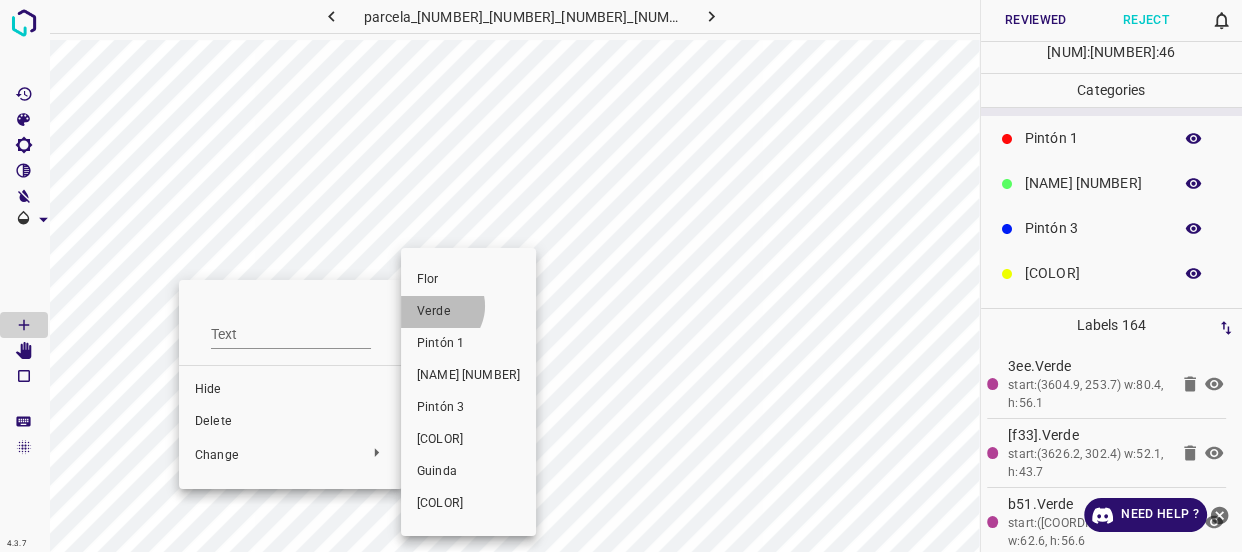click on "Verde" at bounding box center [468, 312] 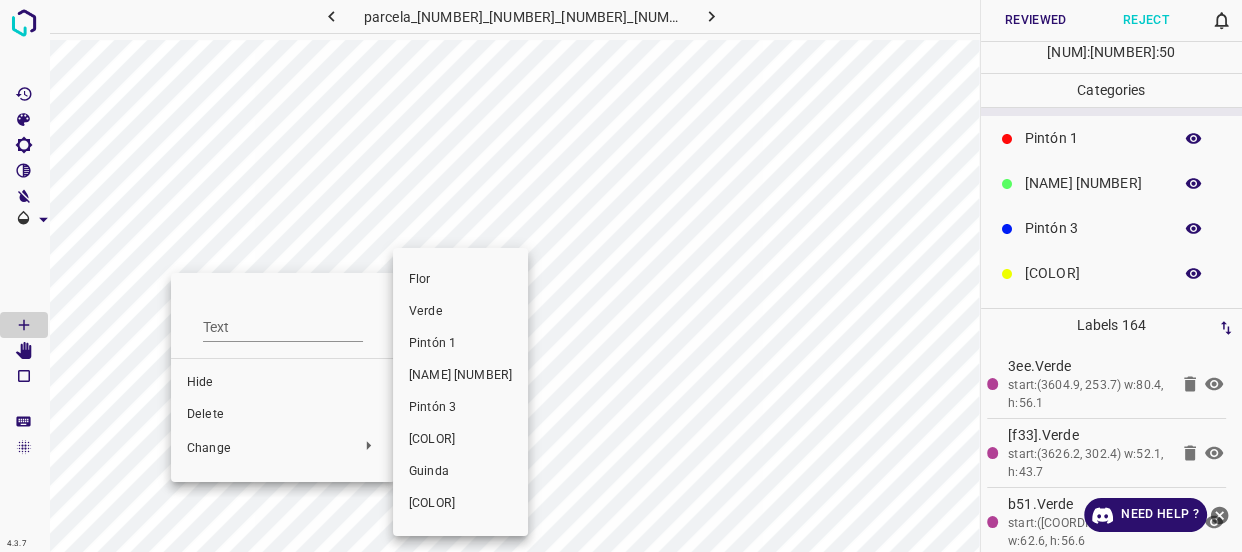 click on "Verde" at bounding box center (460, 312) 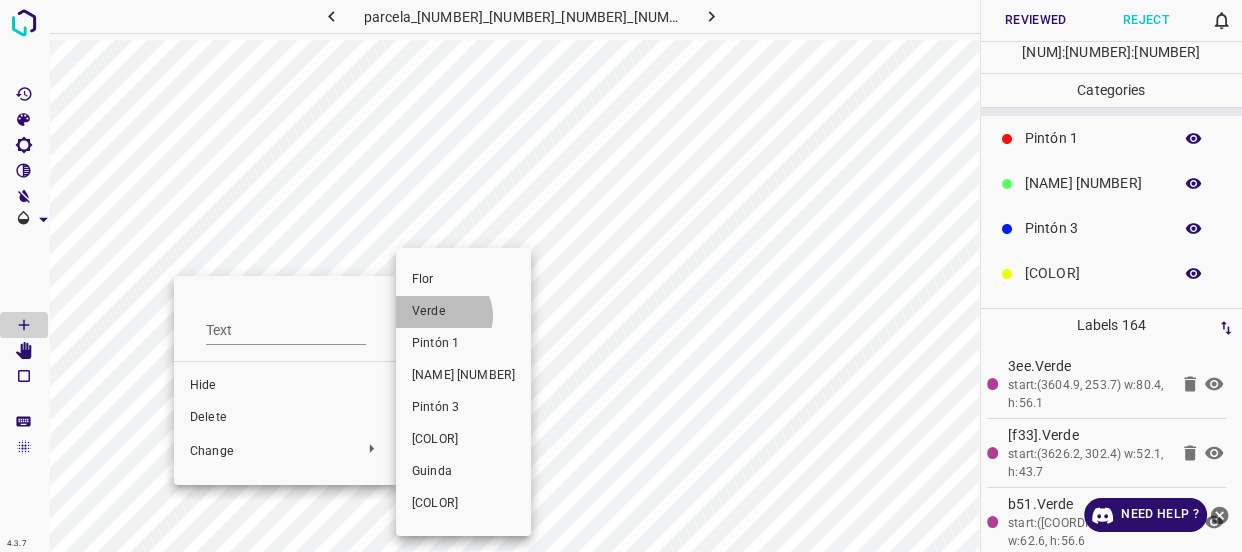 click on "Verde" at bounding box center [463, 312] 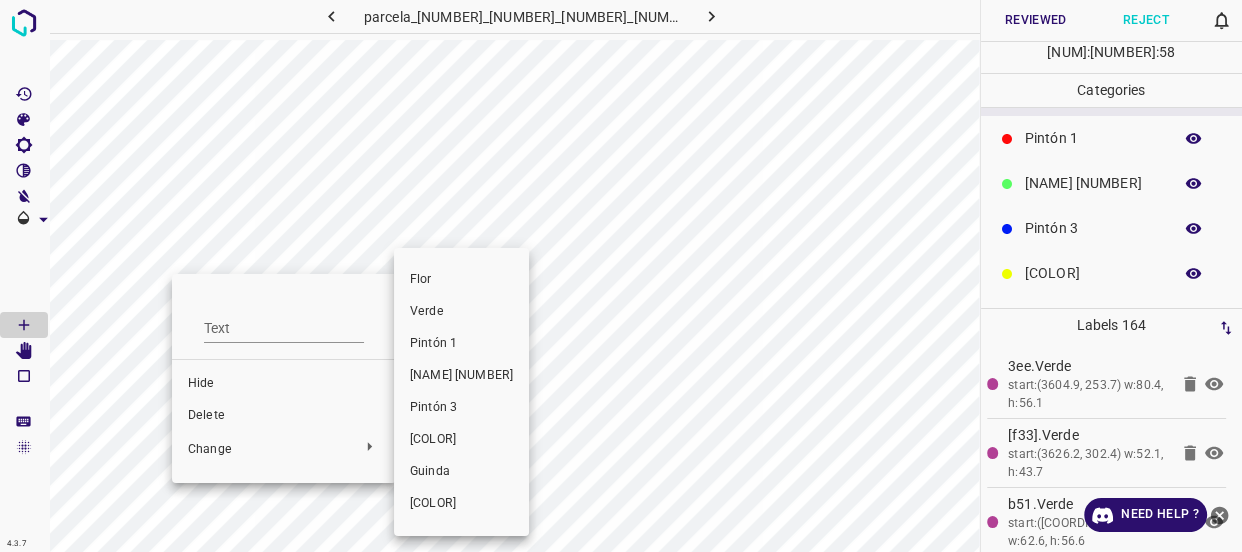click on "Verde" at bounding box center [461, 312] 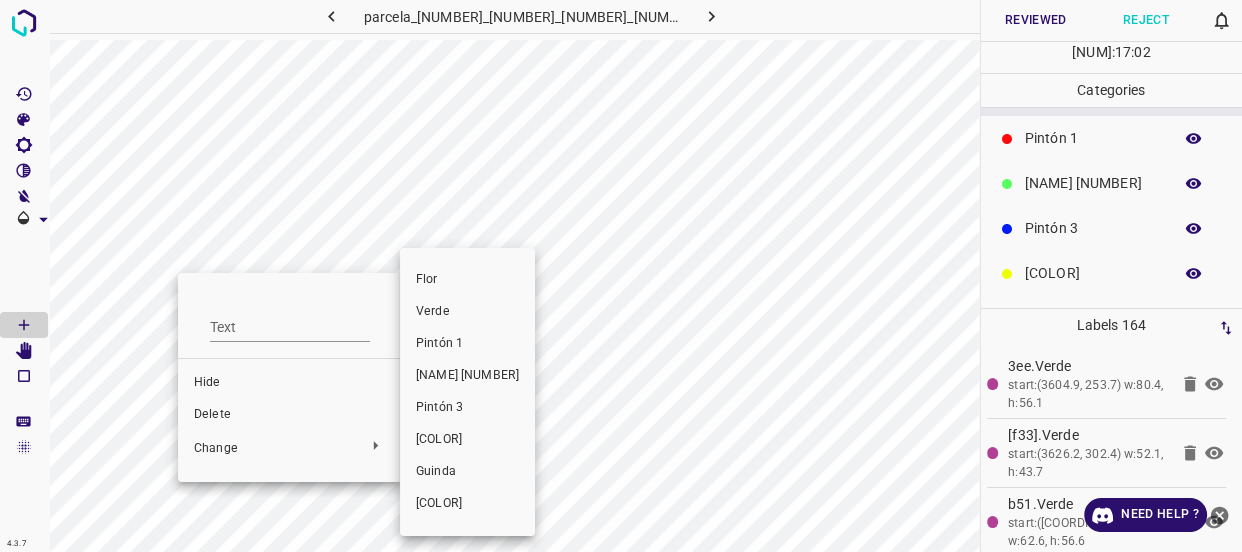 click on "Verde" at bounding box center (467, 312) 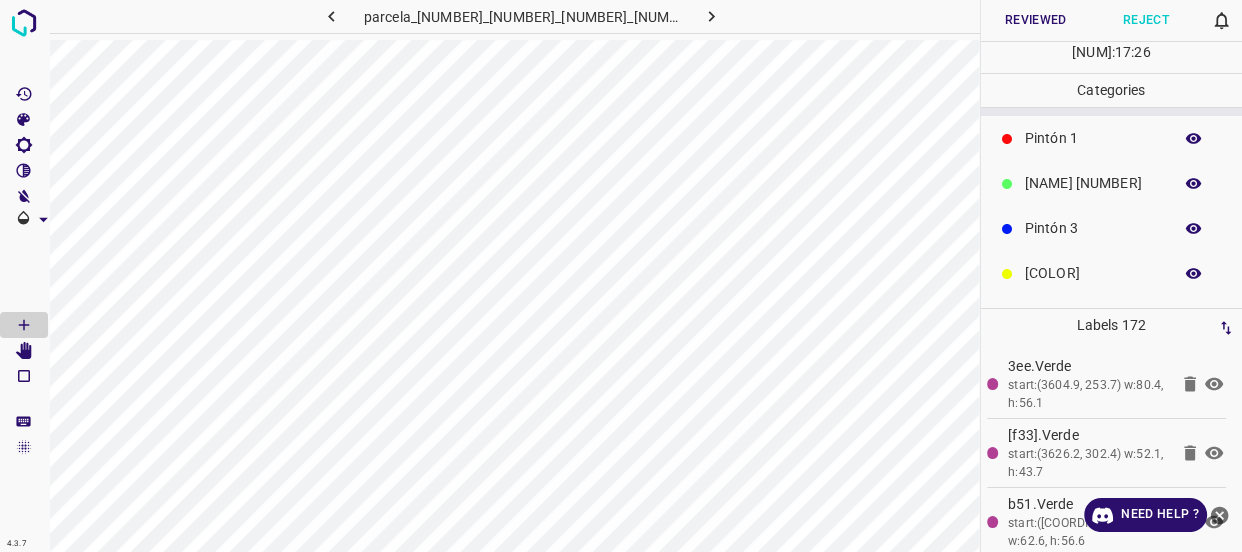 click 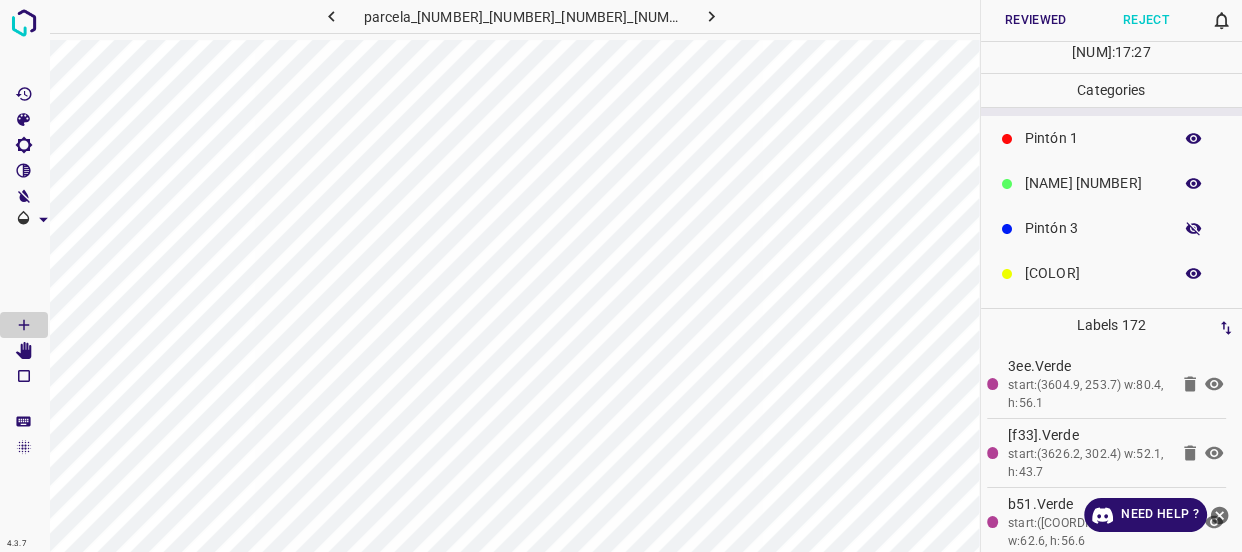 click 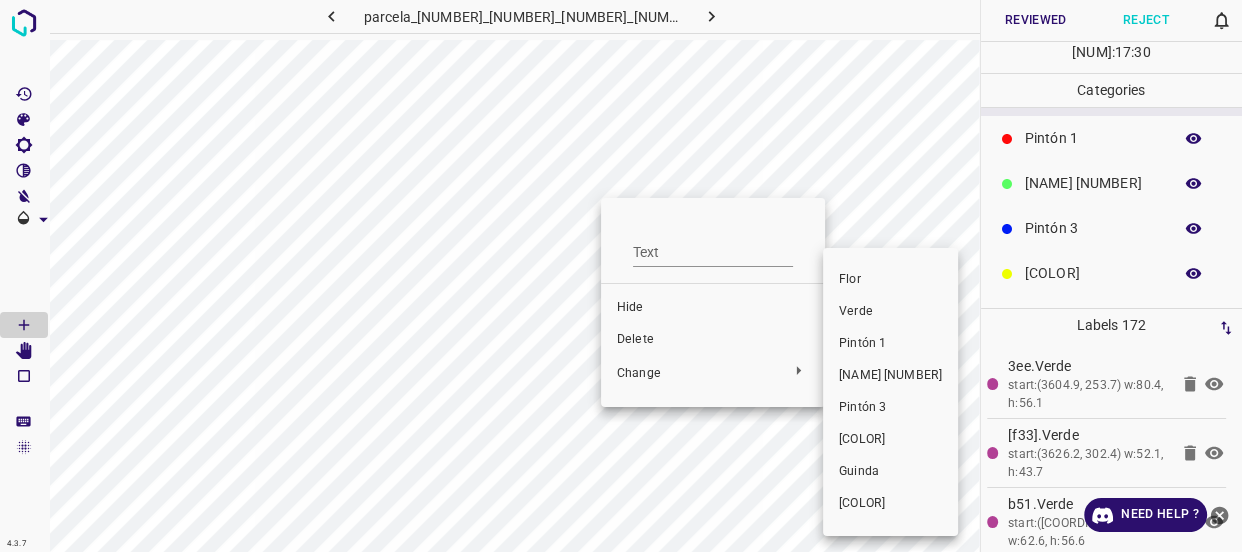 drag, startPoint x: 851, startPoint y: 313, endPoint x: 891, endPoint y: 334, distance: 45.17743 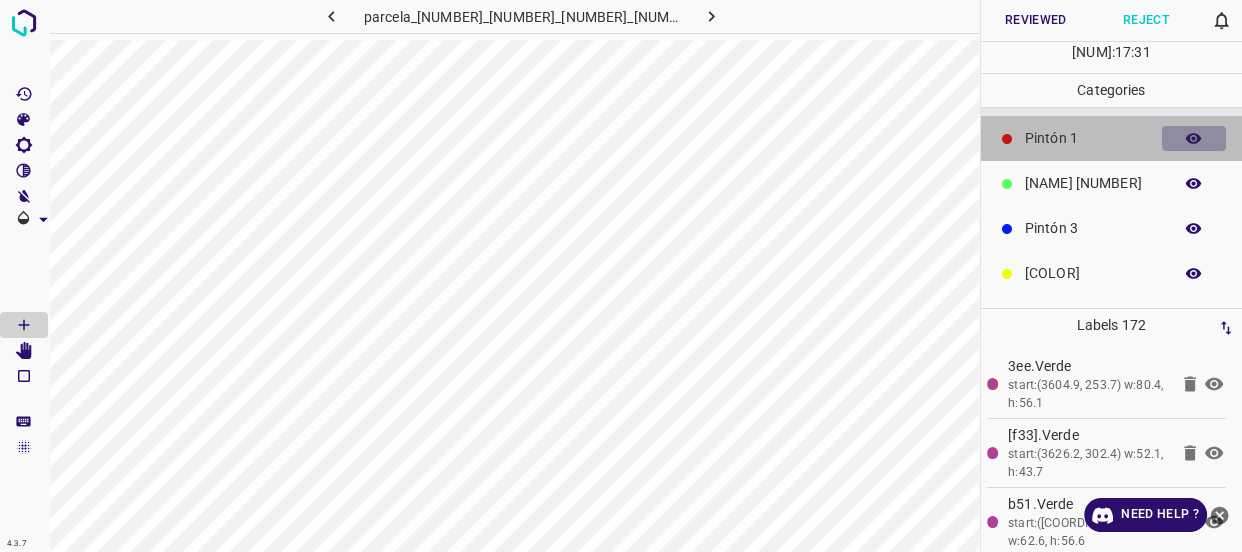 click 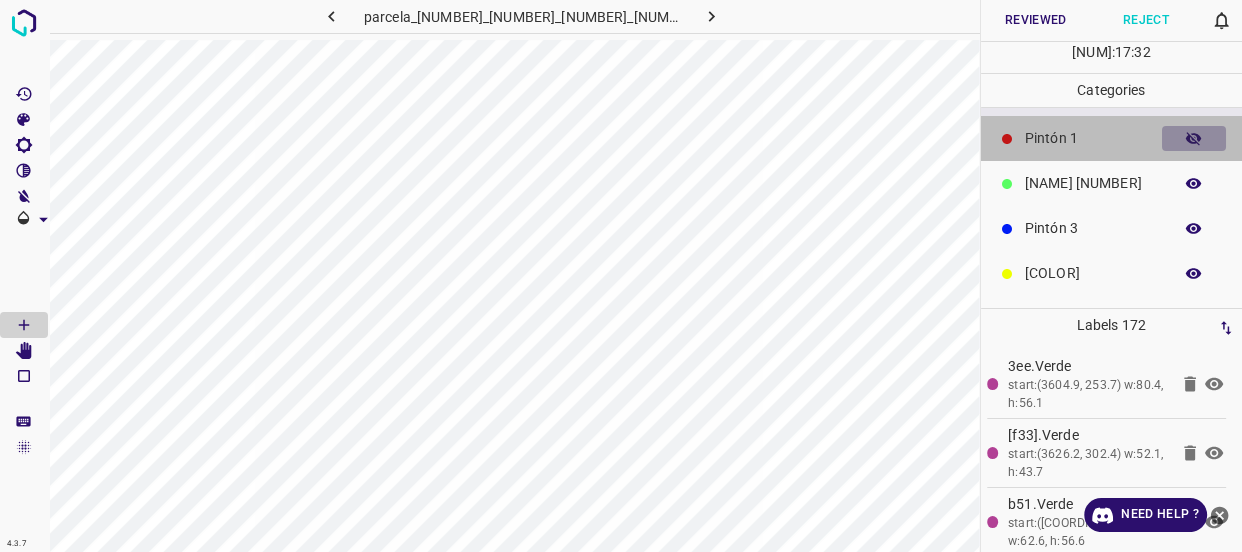 click 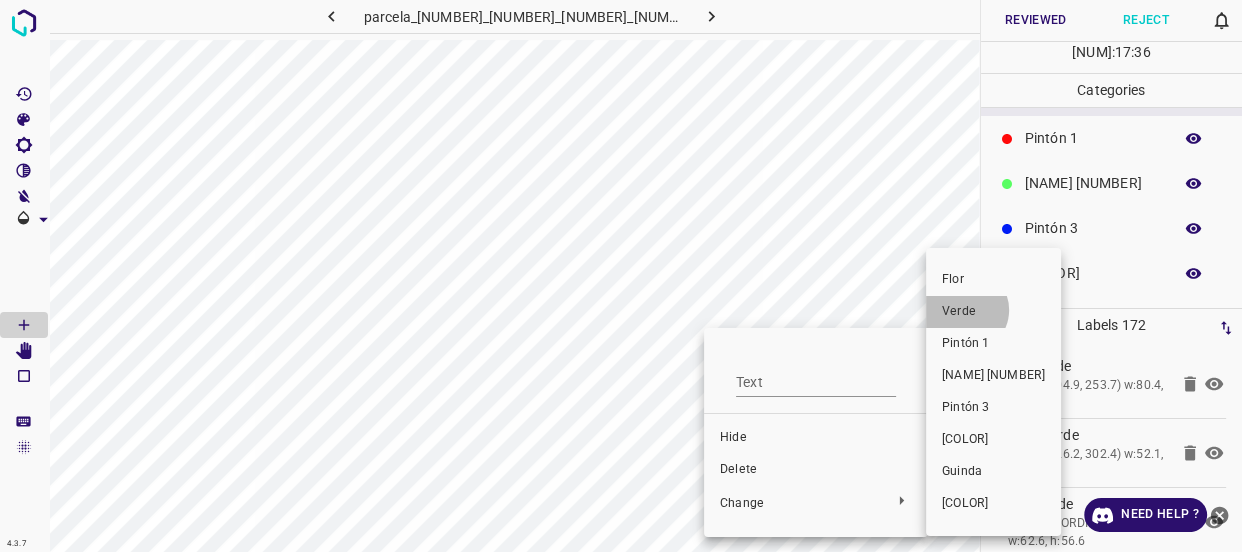 click on "Verde" at bounding box center [993, 312] 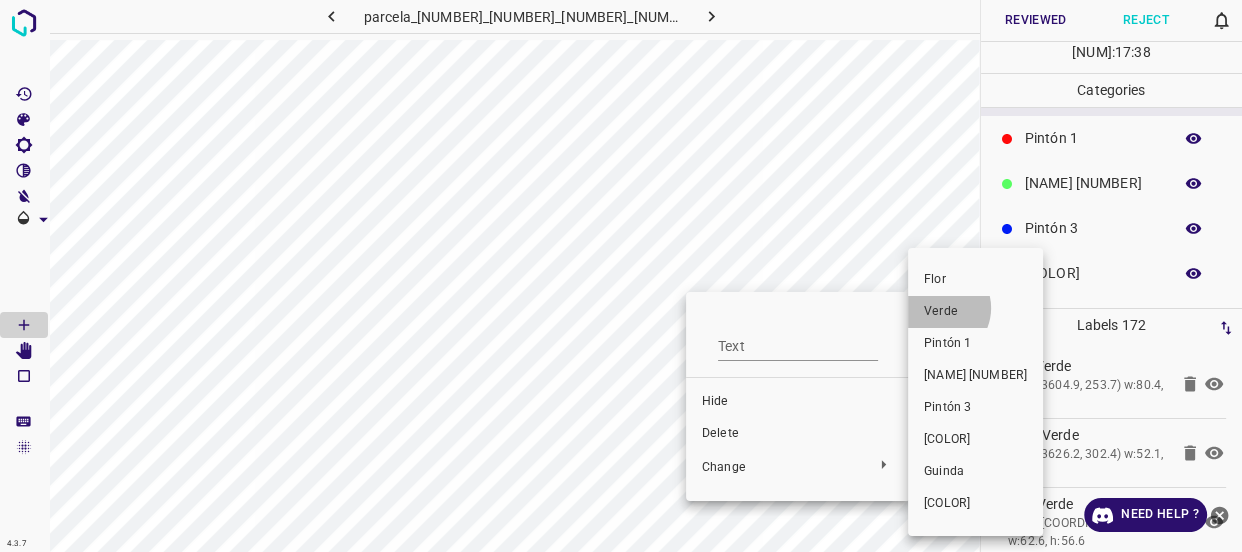 click on "Verde" at bounding box center (975, 312) 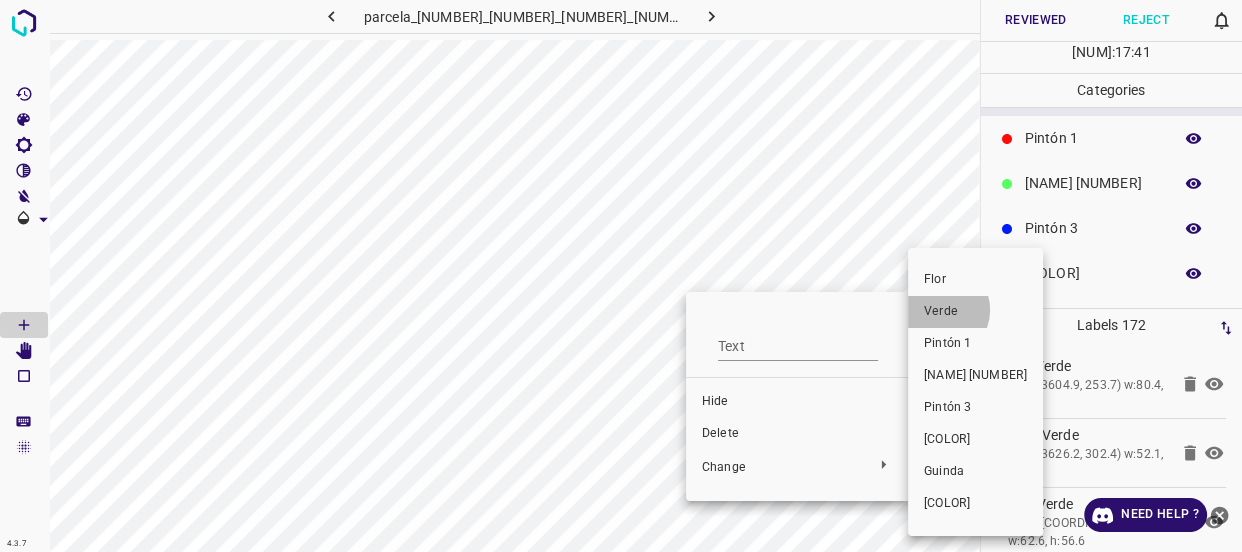 click on "Verde" at bounding box center [975, 312] 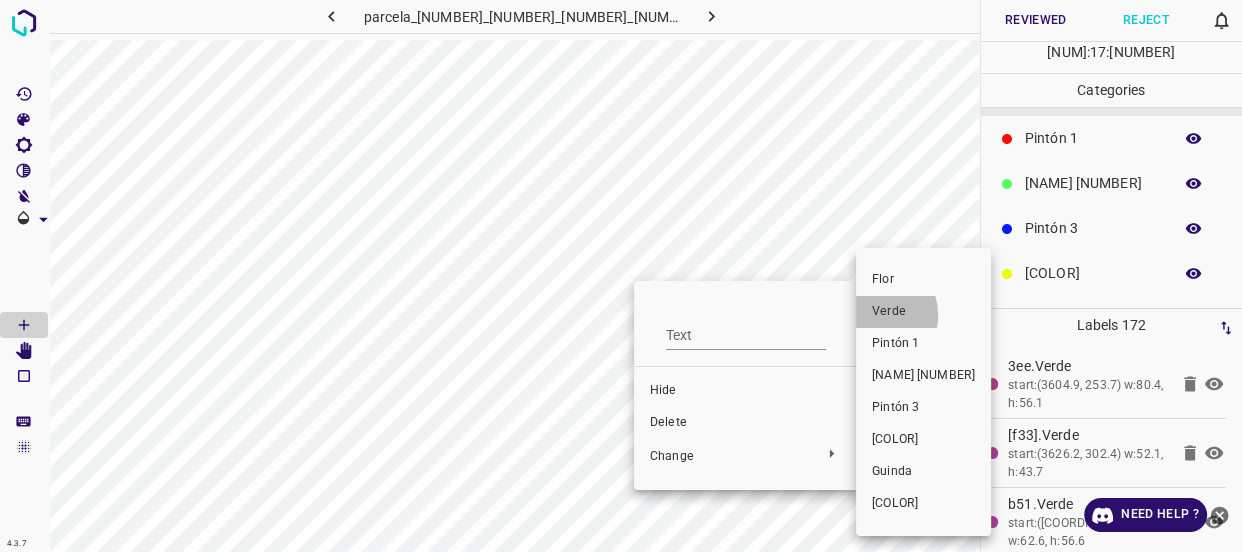 click on "Verde" at bounding box center (923, 312) 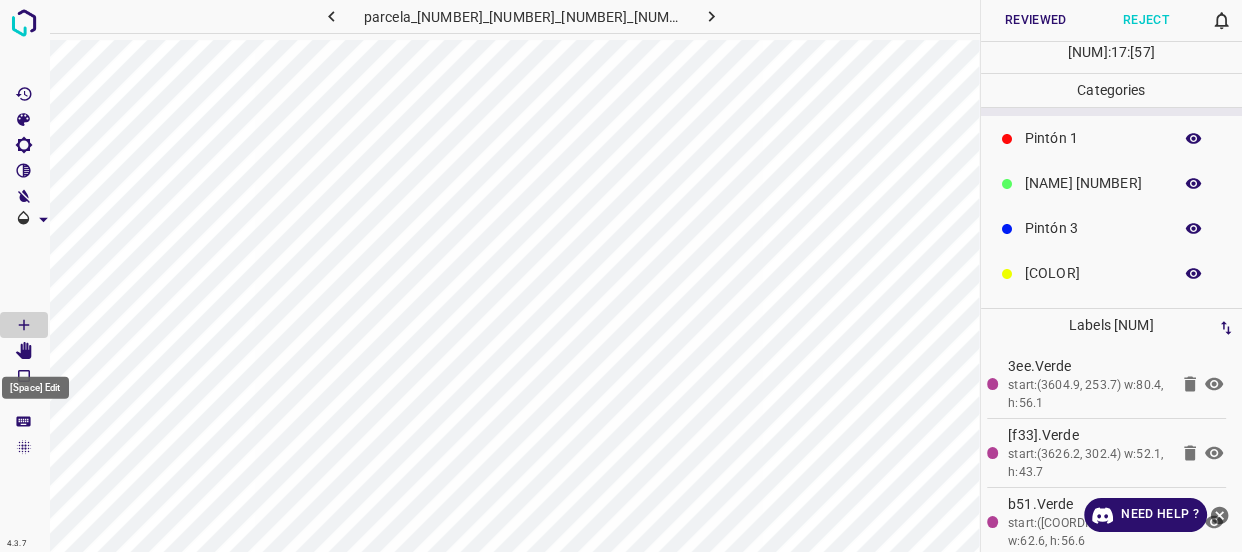 click 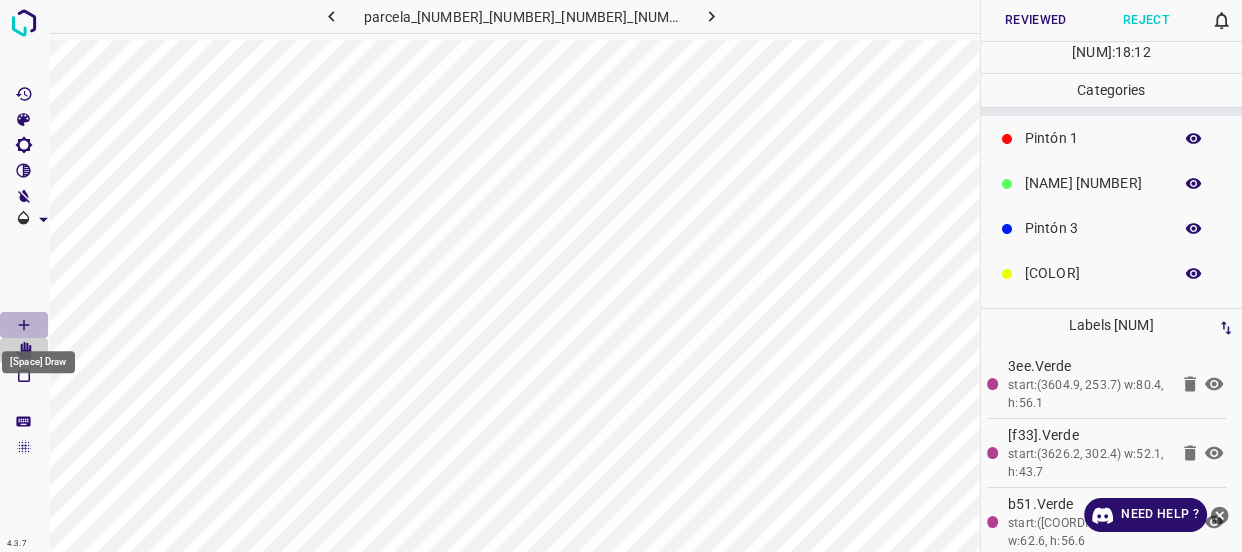 click 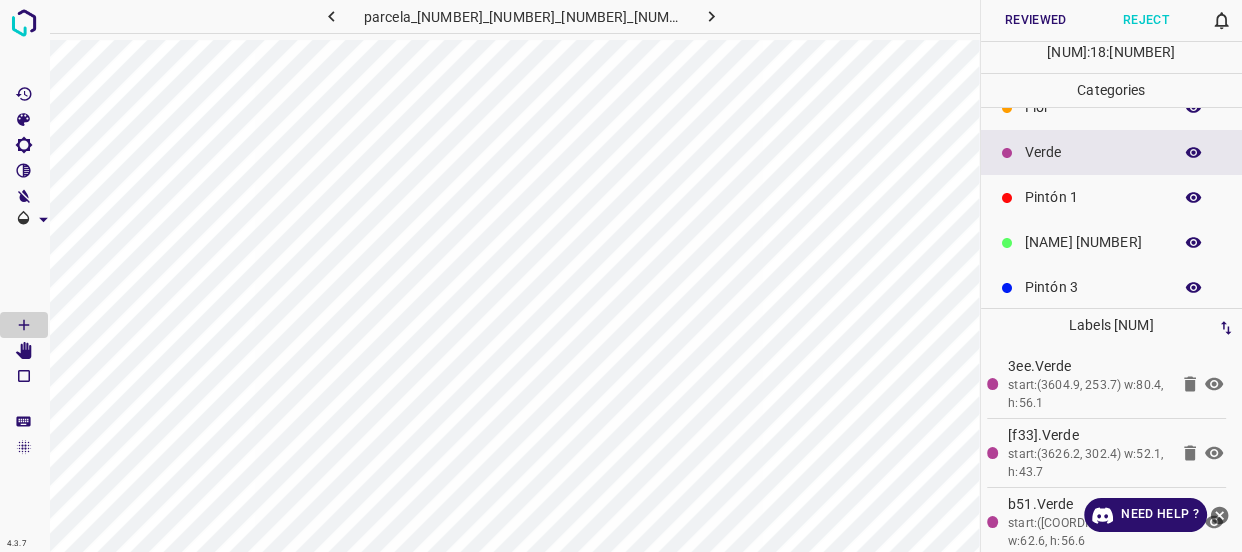 scroll, scrollTop: 0, scrollLeft: 0, axis: both 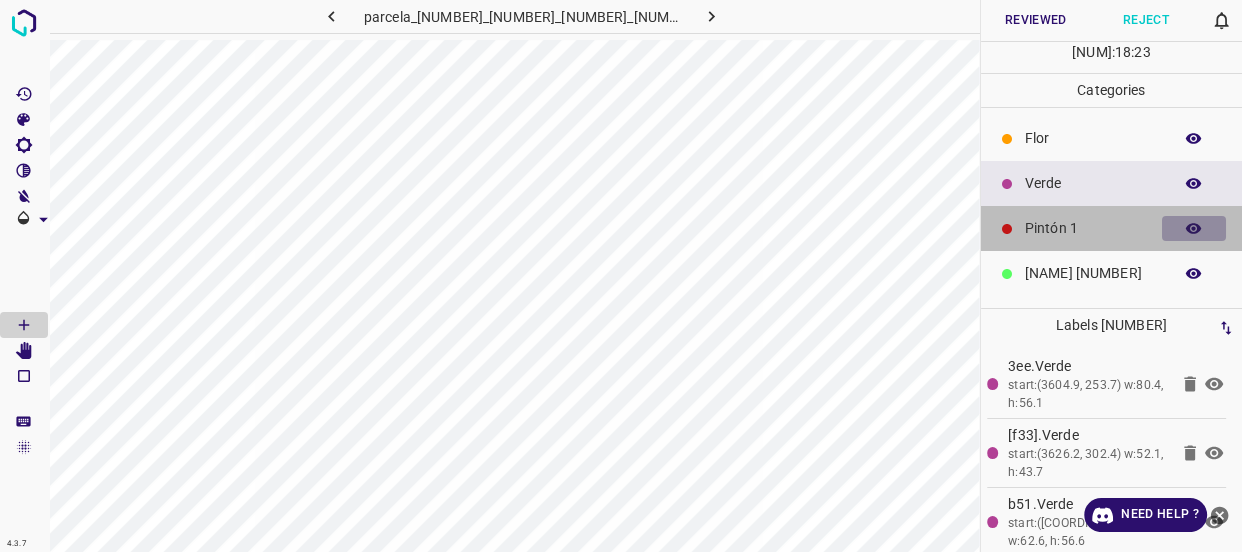 click 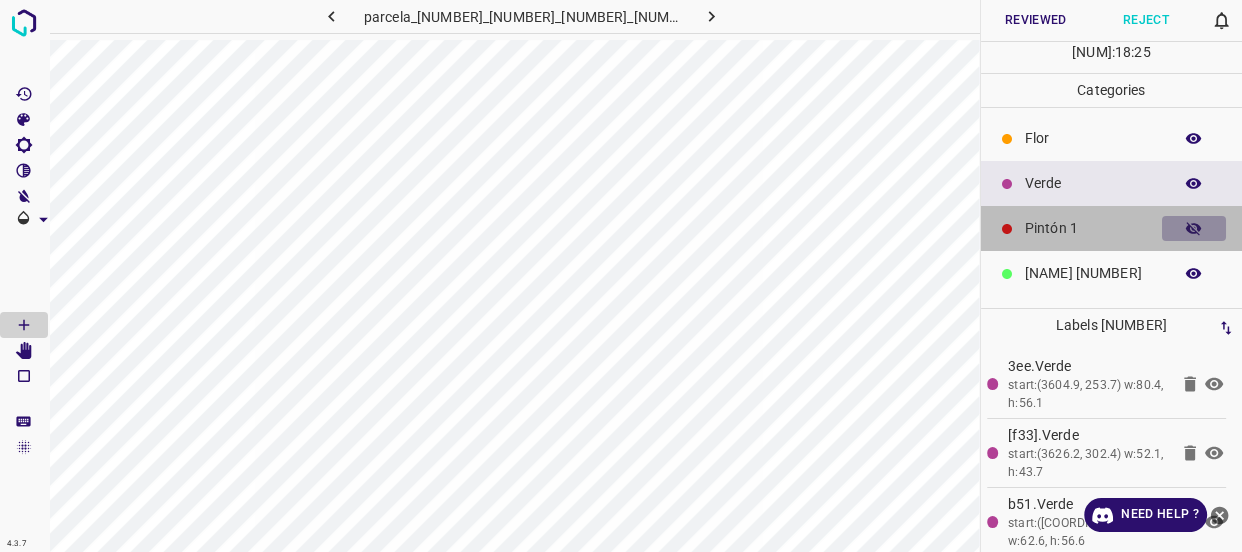 click 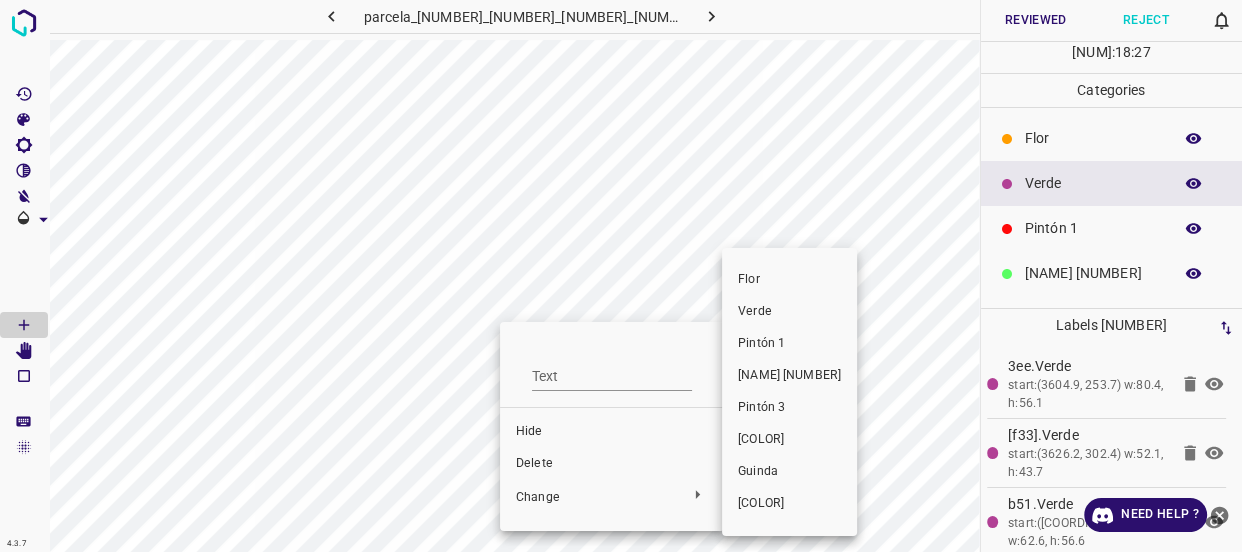 click on "Verde" at bounding box center [789, 312] 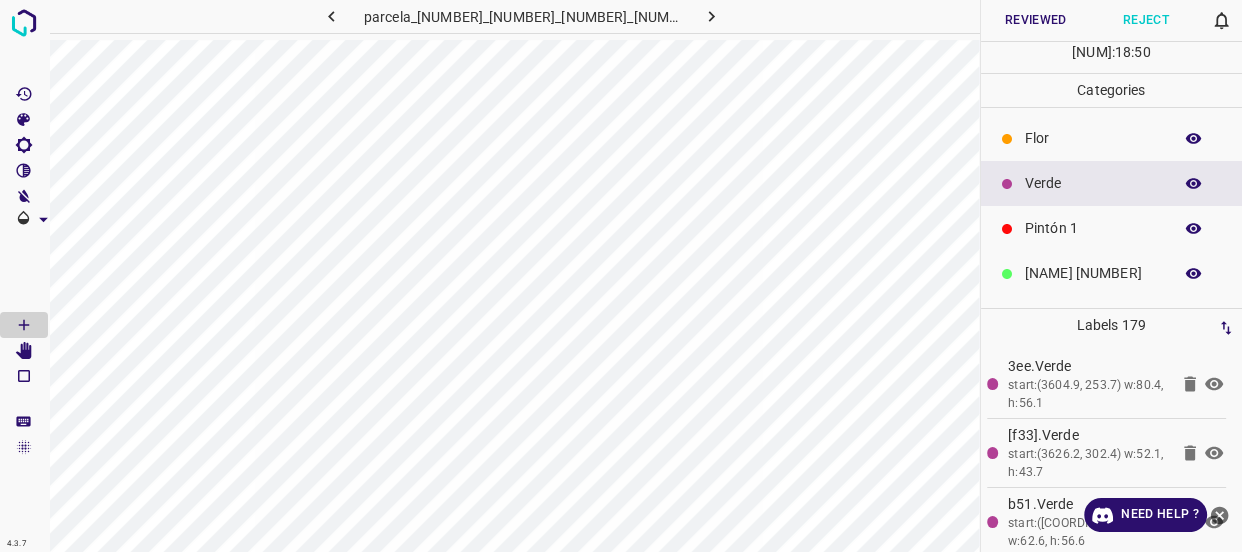 click 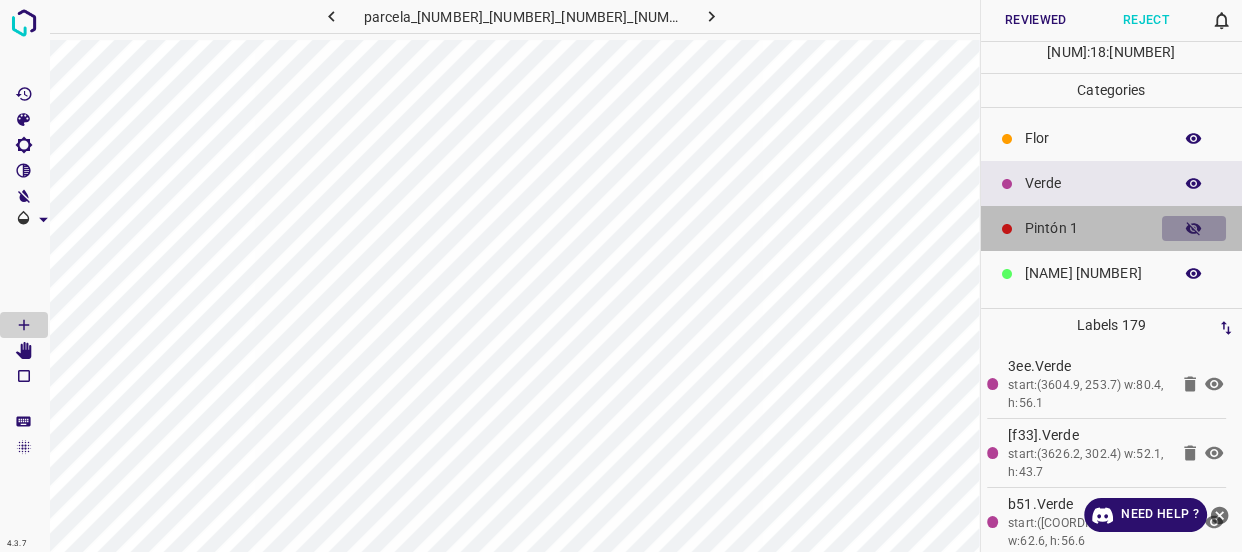 click 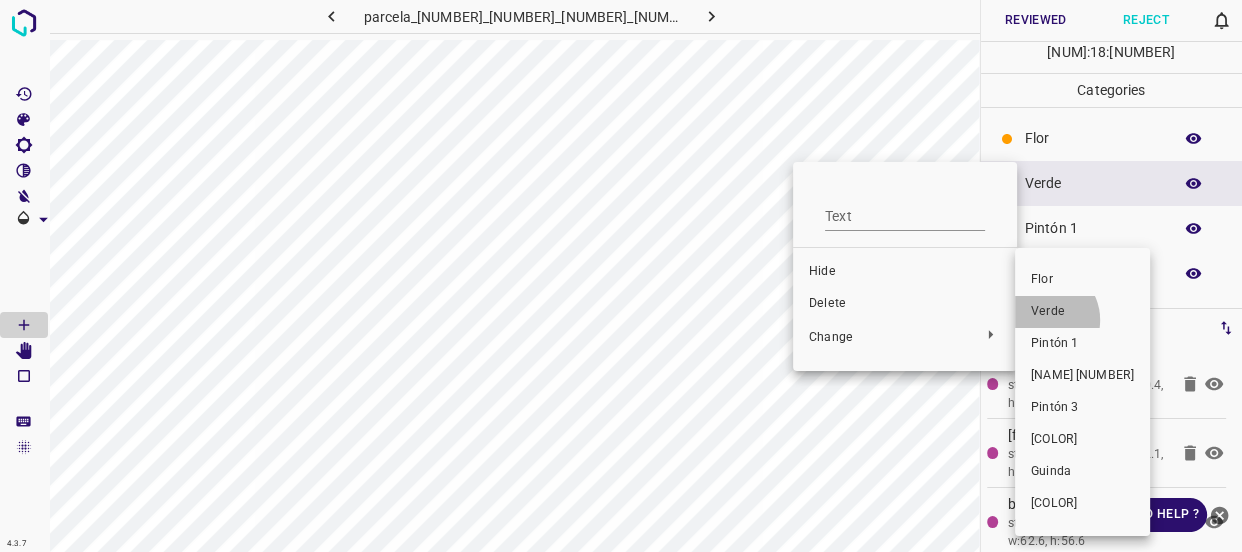 click on "Verde" at bounding box center [1082, 312] 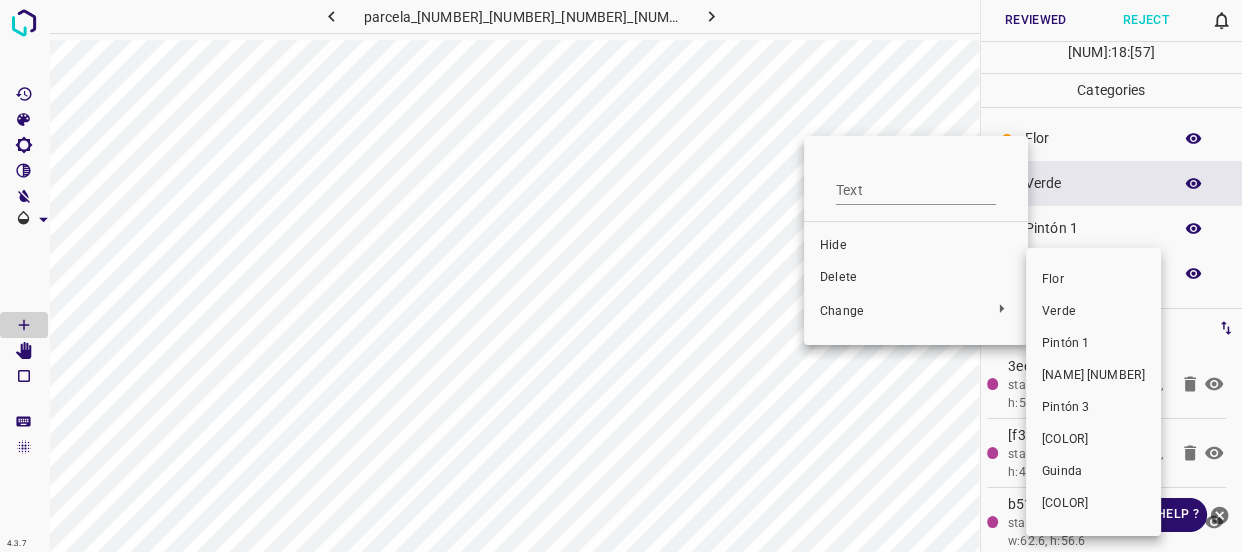 click on "Verde" at bounding box center [1093, 312] 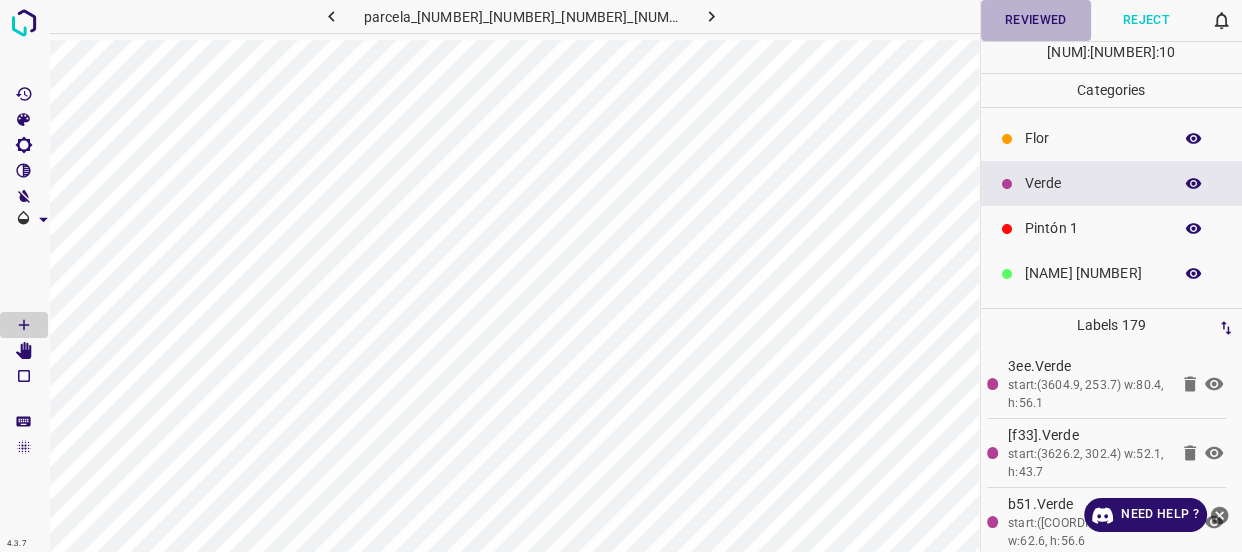 click on "Reviewed" at bounding box center [1036, 20] 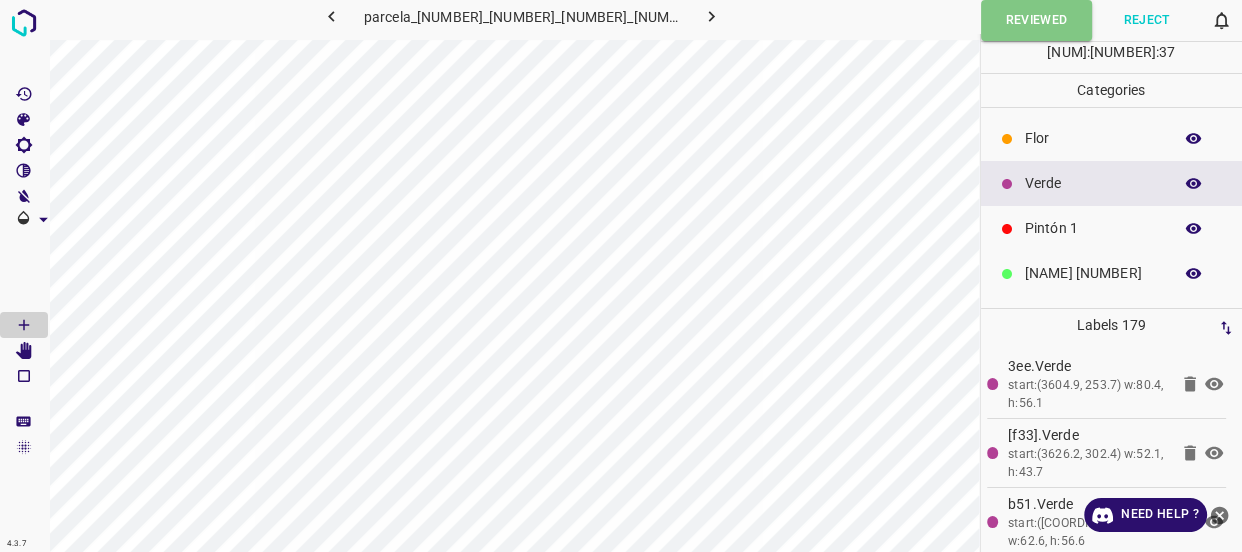 click 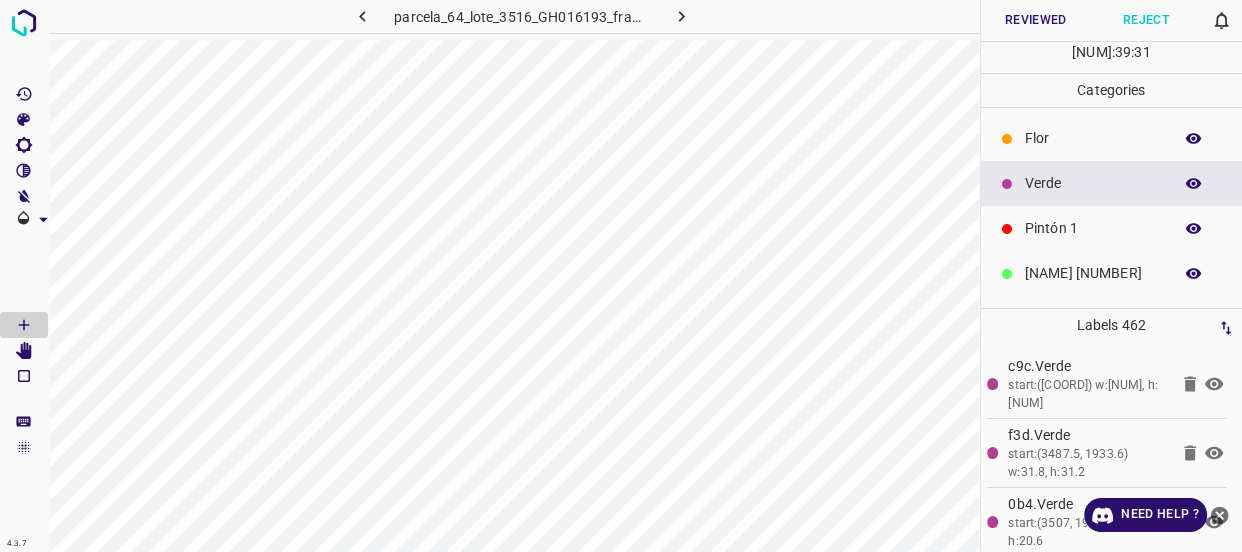 click on "Flor" at bounding box center (1093, 138) 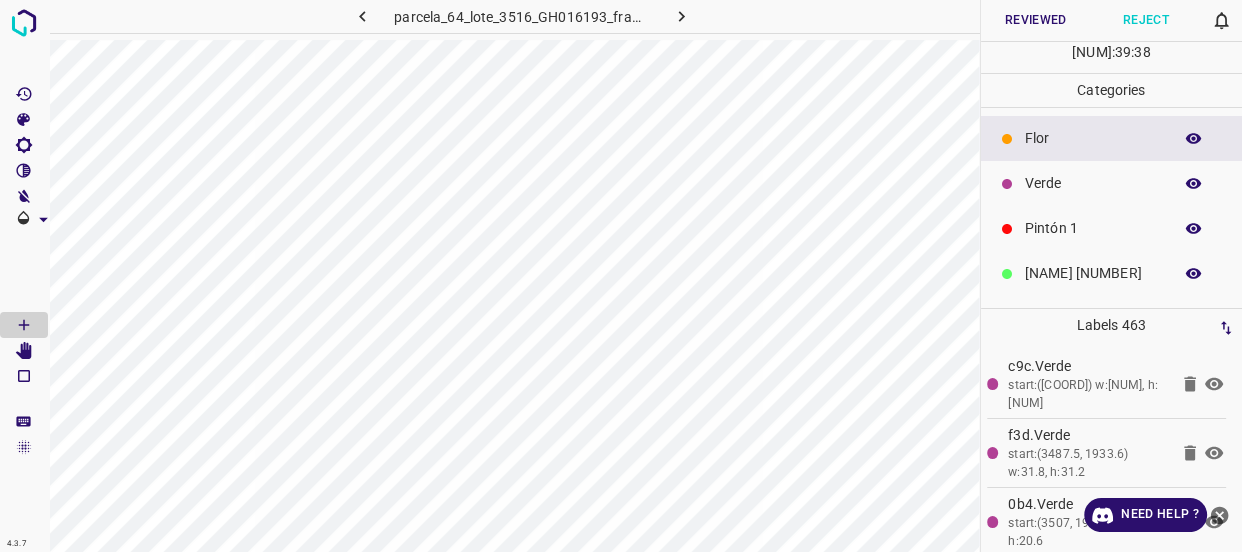 click on "Verde" at bounding box center [1093, 183] 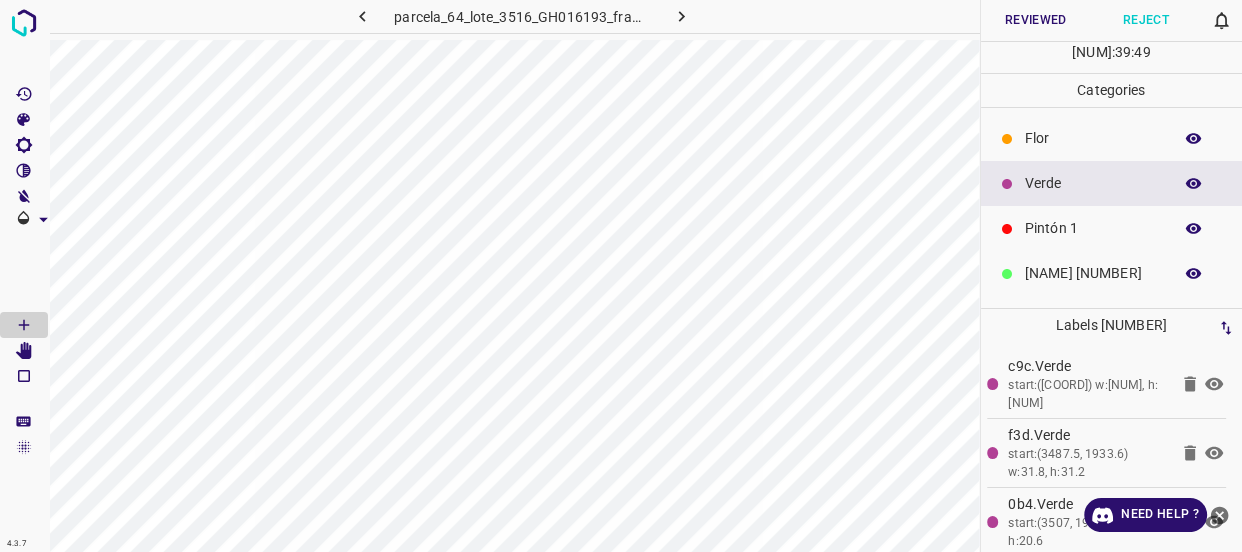 scroll, scrollTop: 90, scrollLeft: 0, axis: vertical 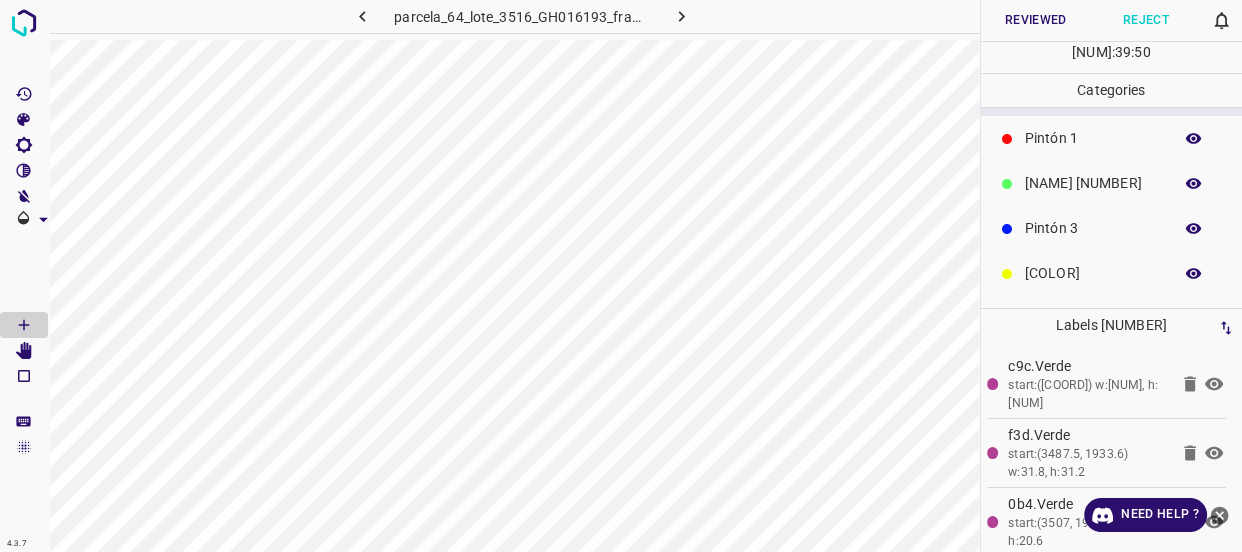 click 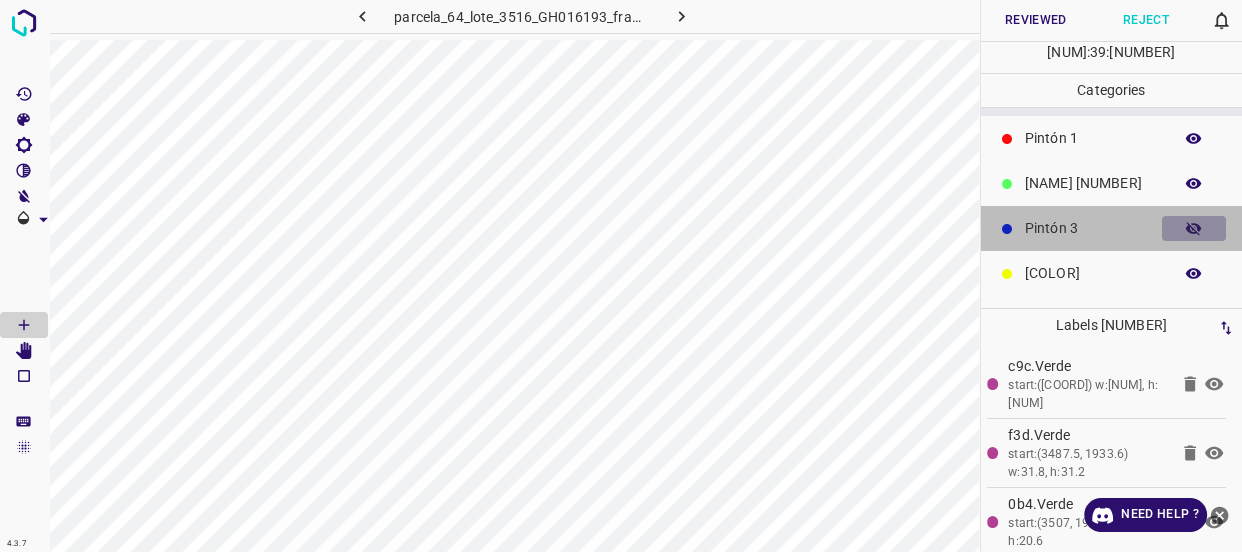 click 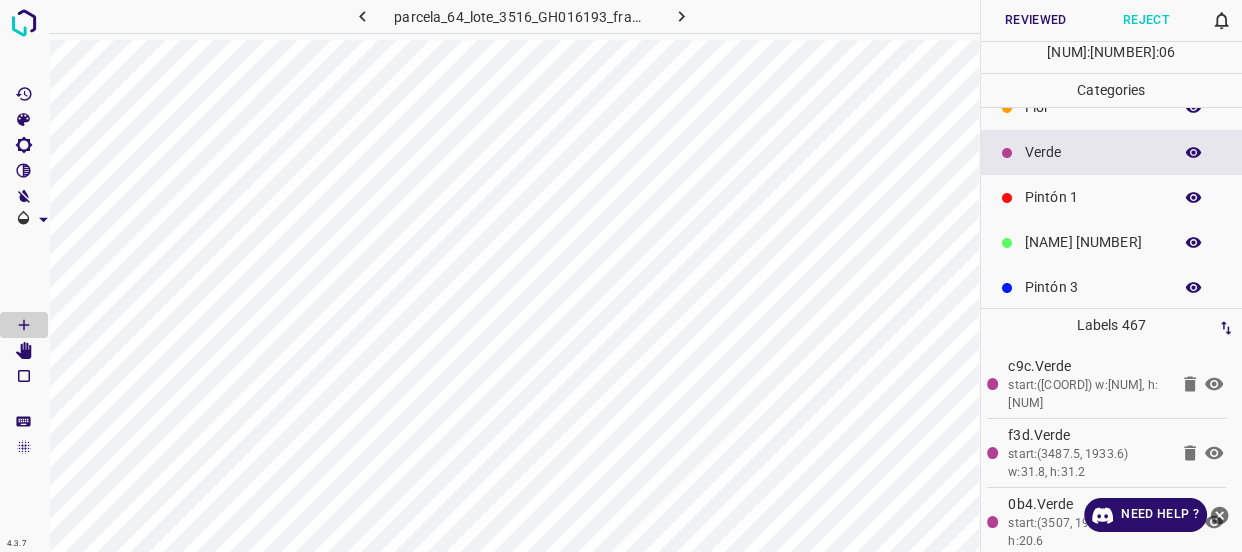 scroll, scrollTop: 0, scrollLeft: 0, axis: both 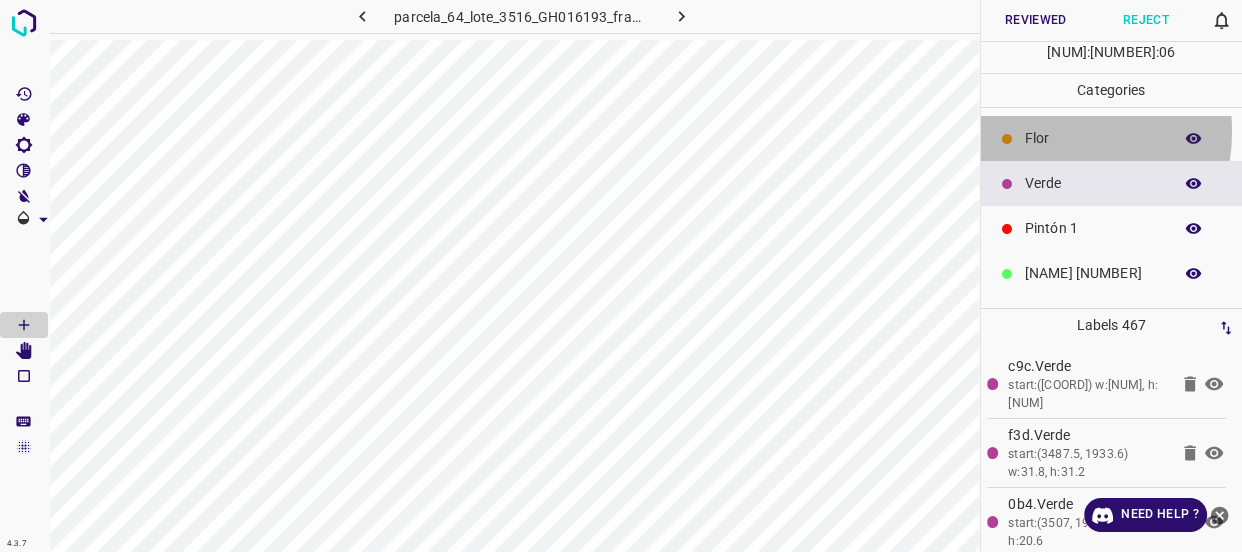 click on "Flor" at bounding box center [1093, 138] 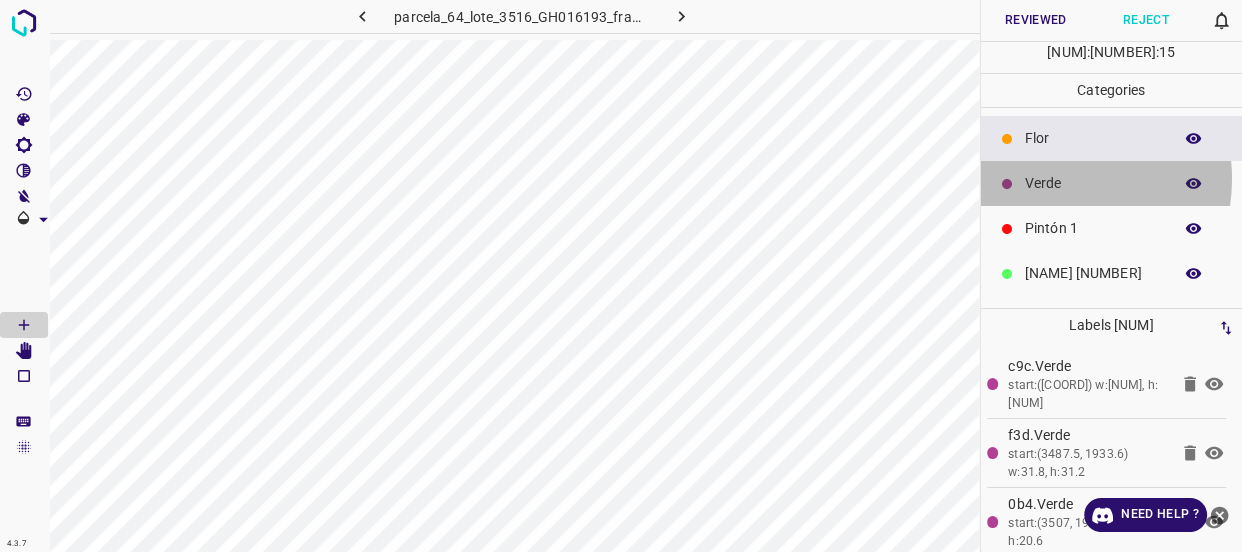 click on "Verde" at bounding box center (1093, 183) 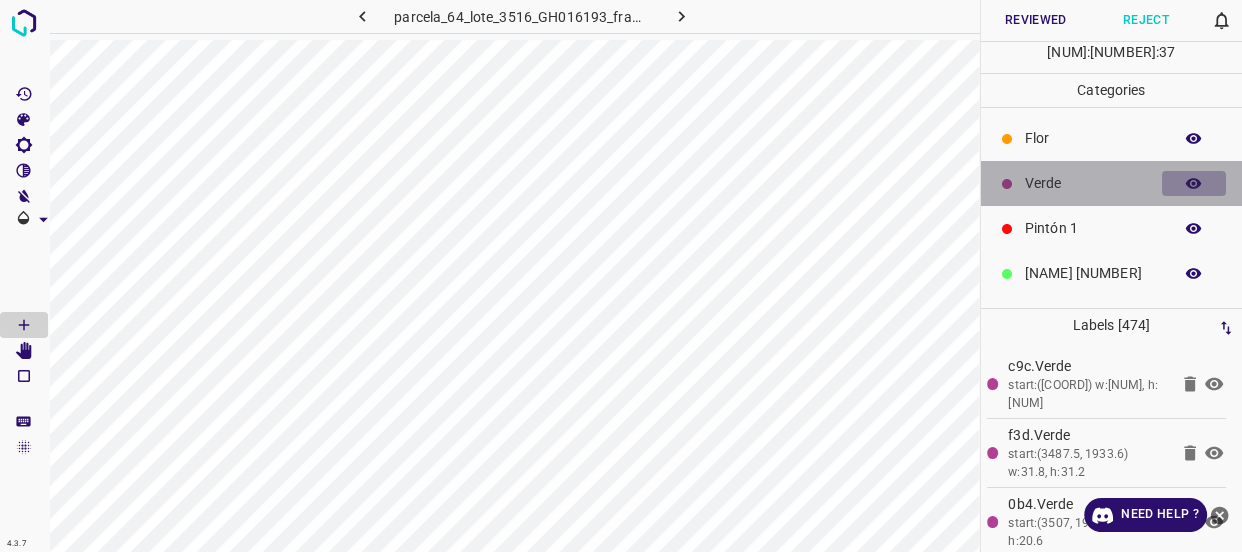 click 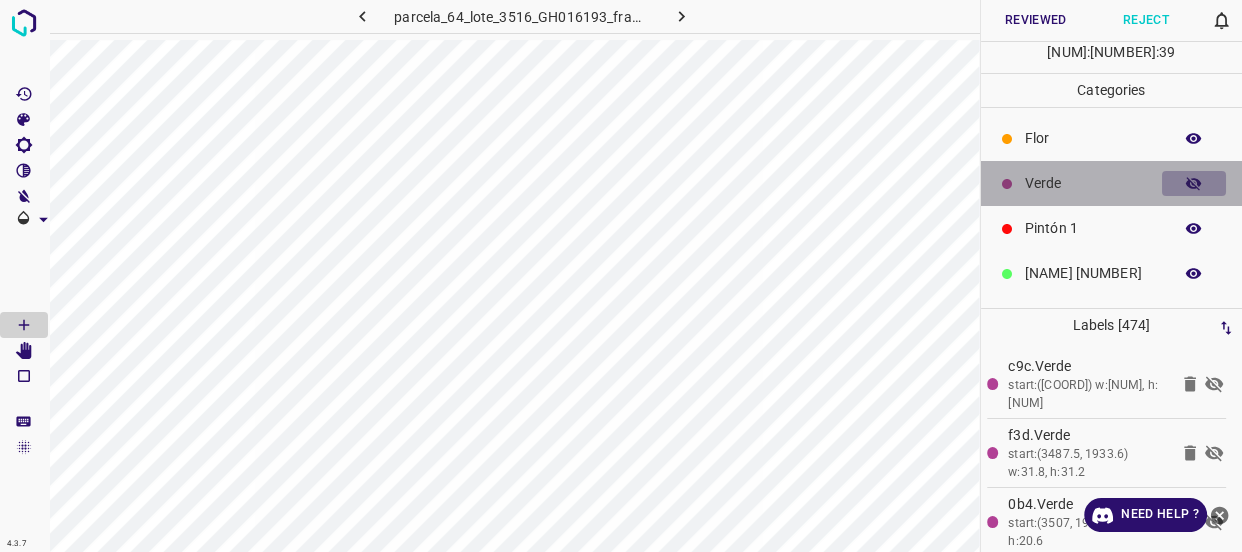 drag, startPoint x: 1178, startPoint y: 183, endPoint x: 1148, endPoint y: 309, distance: 129.5222 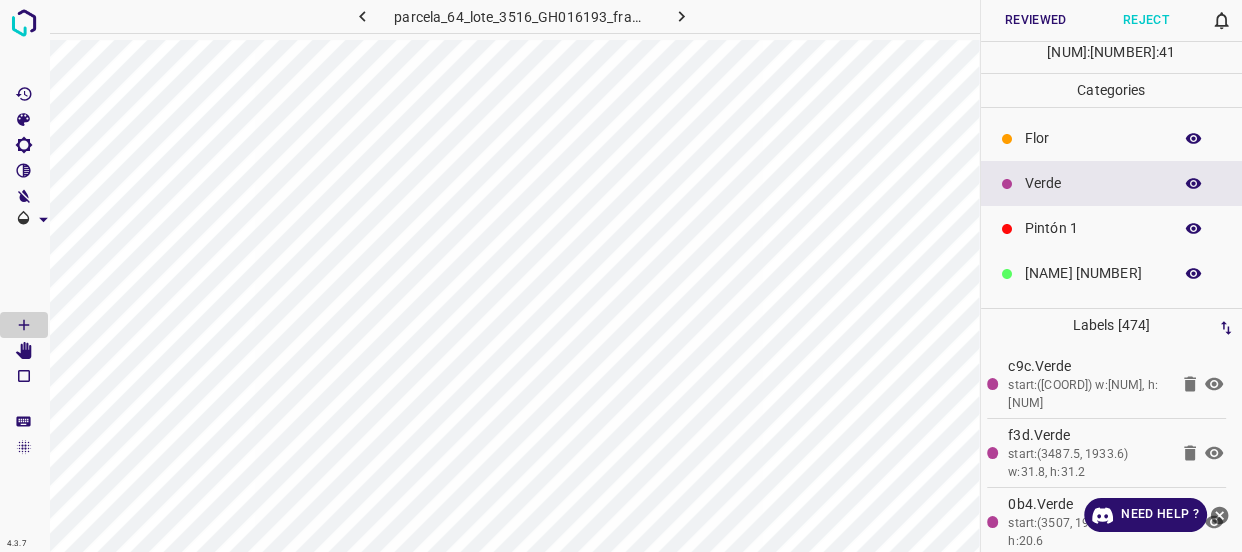 scroll, scrollTop: 175, scrollLeft: 0, axis: vertical 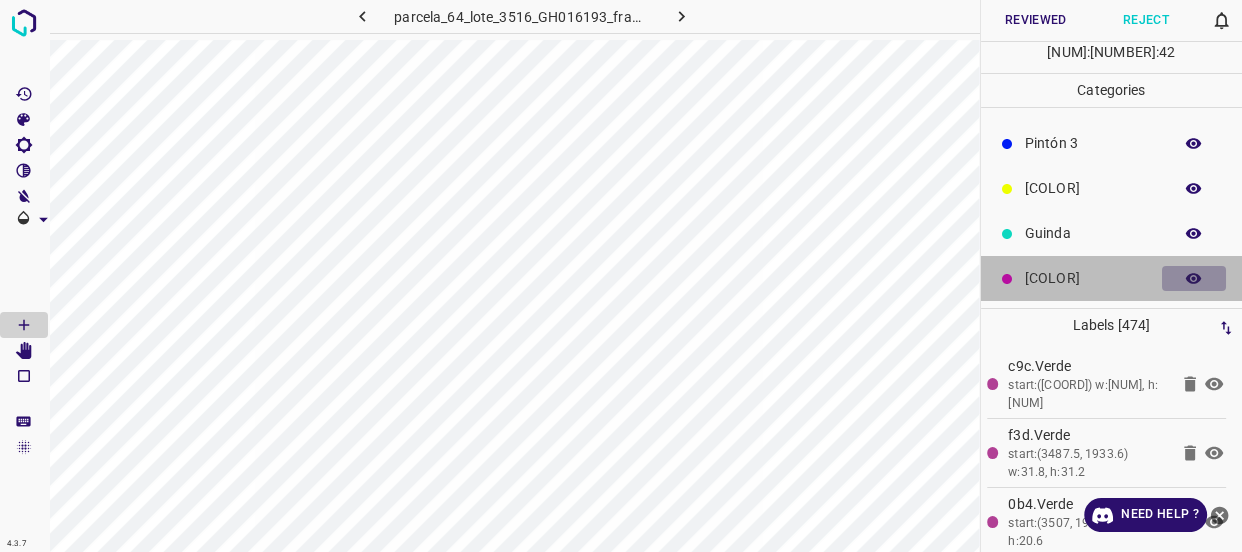click 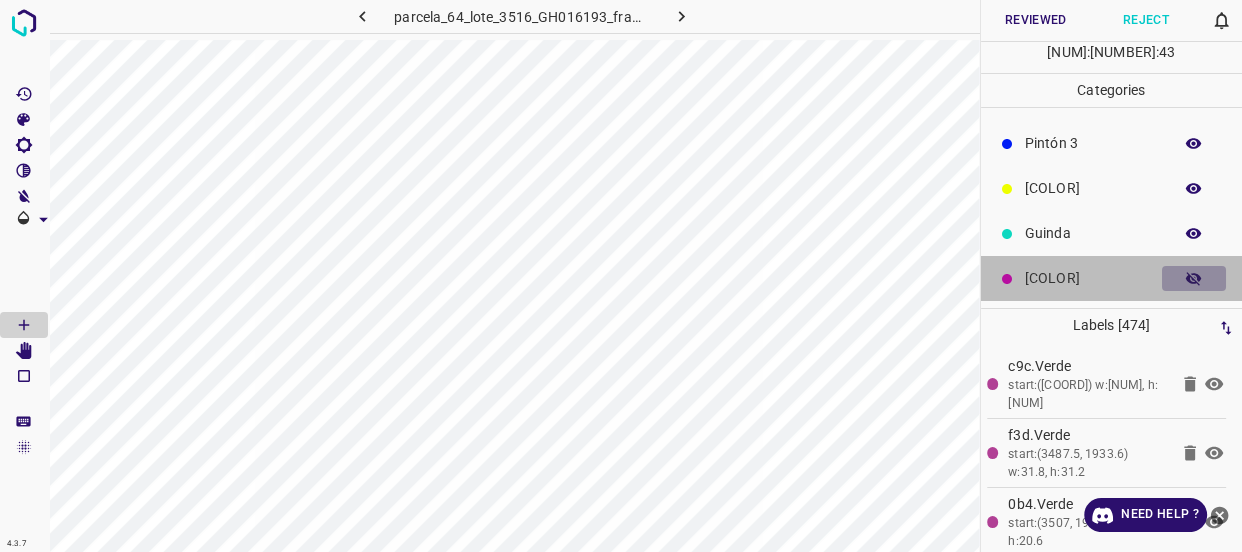 click 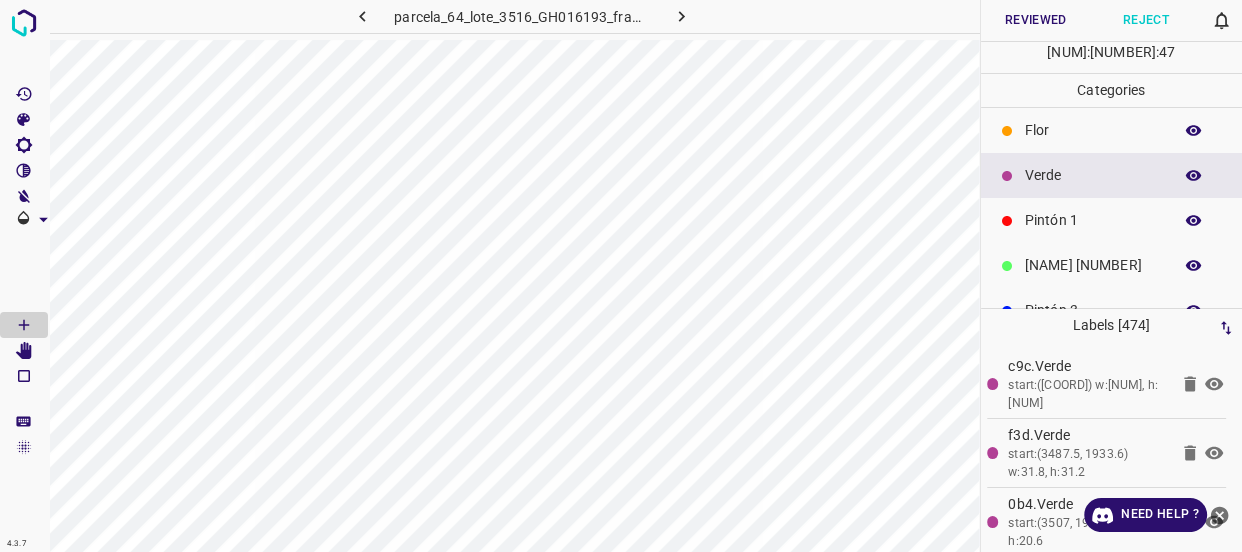 scroll, scrollTop: 0, scrollLeft: 0, axis: both 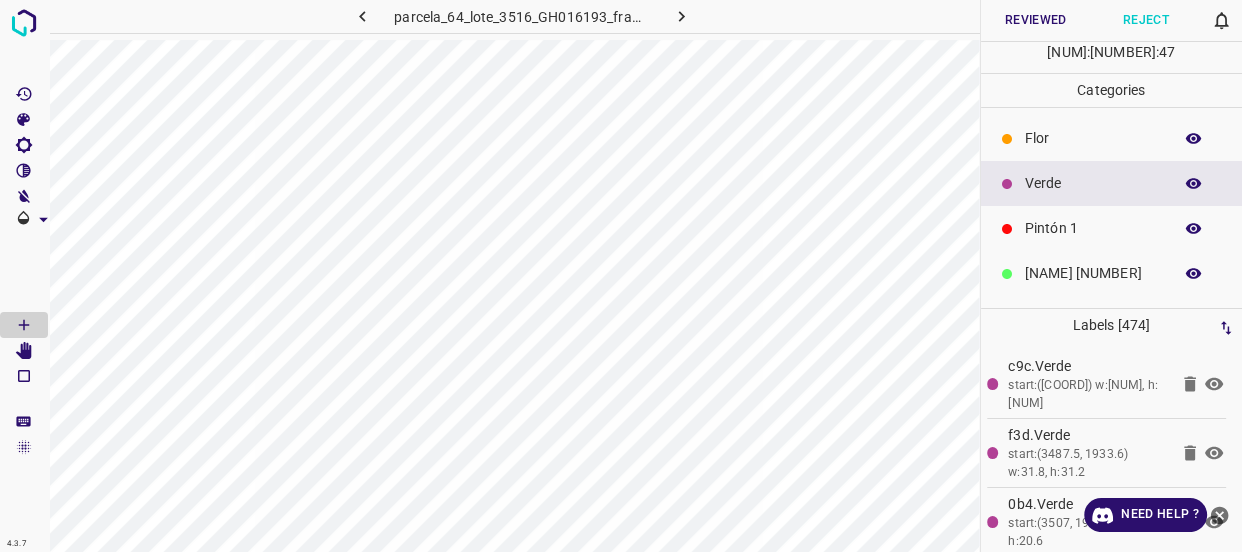 click 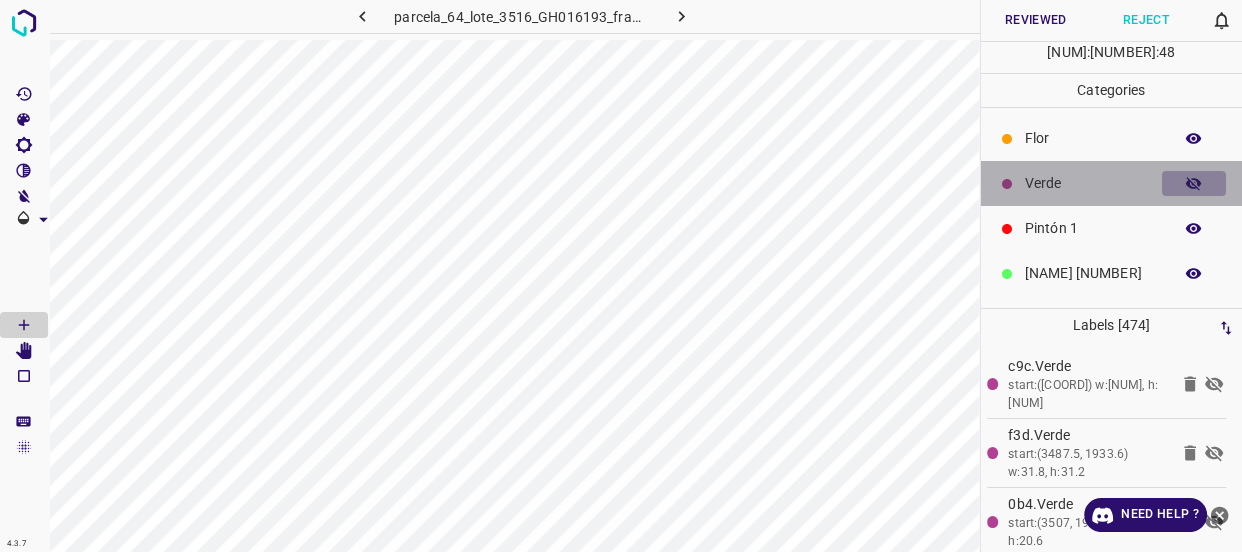 click 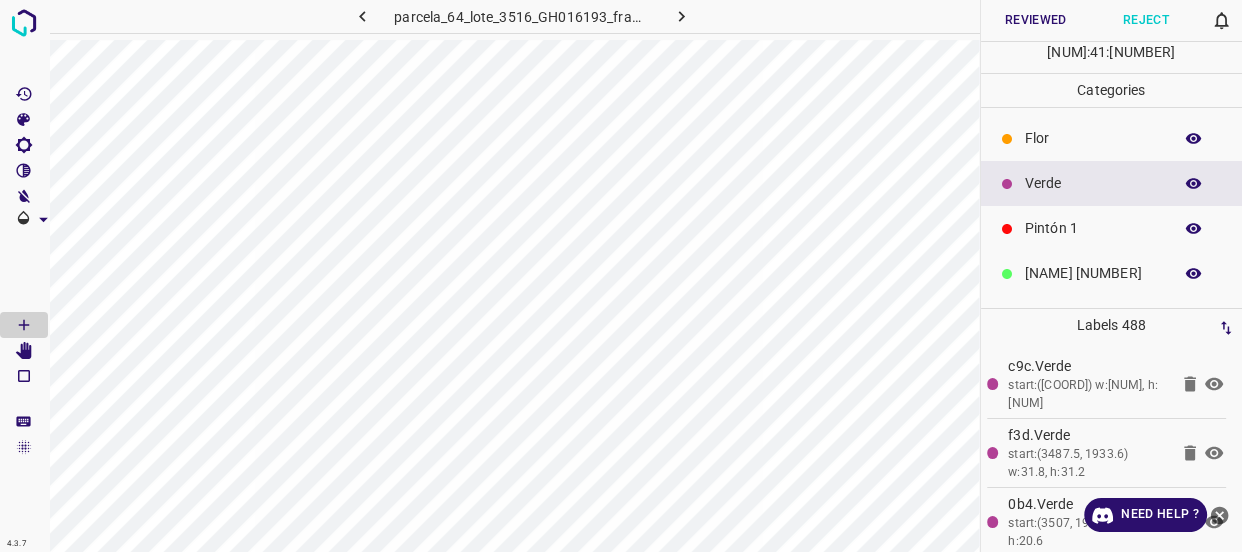 click on "Flor" at bounding box center [1093, 138] 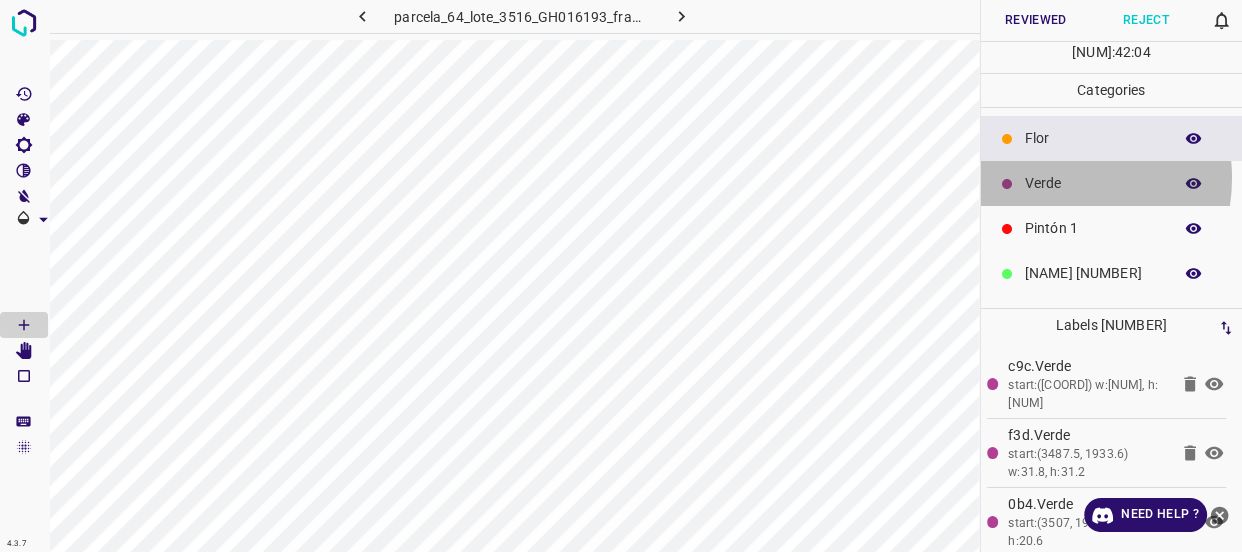 click on "Verde" at bounding box center (1093, 183) 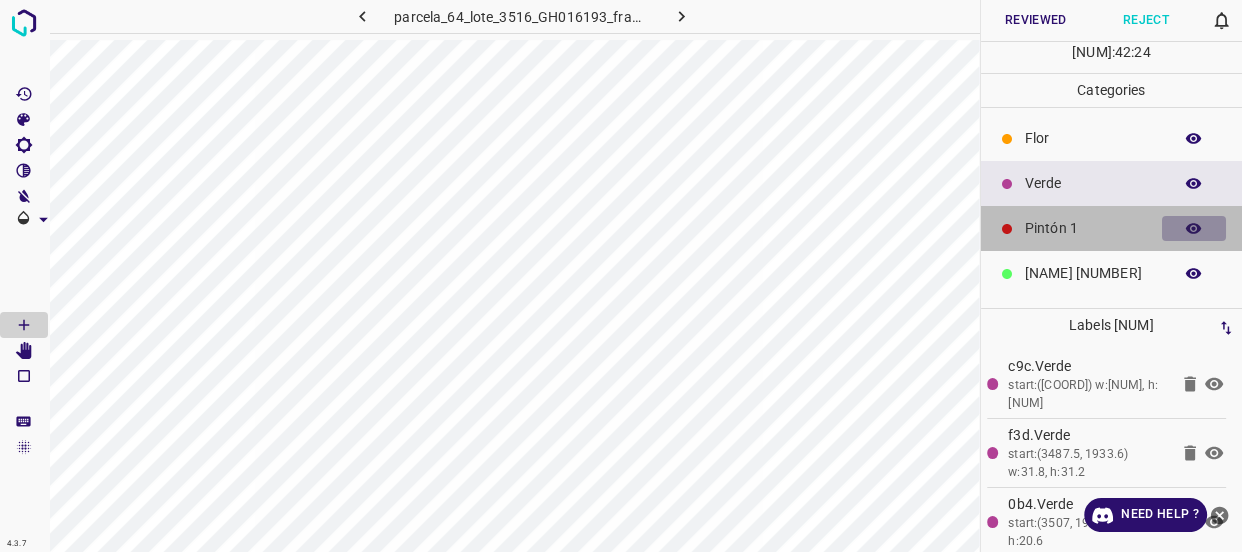 click 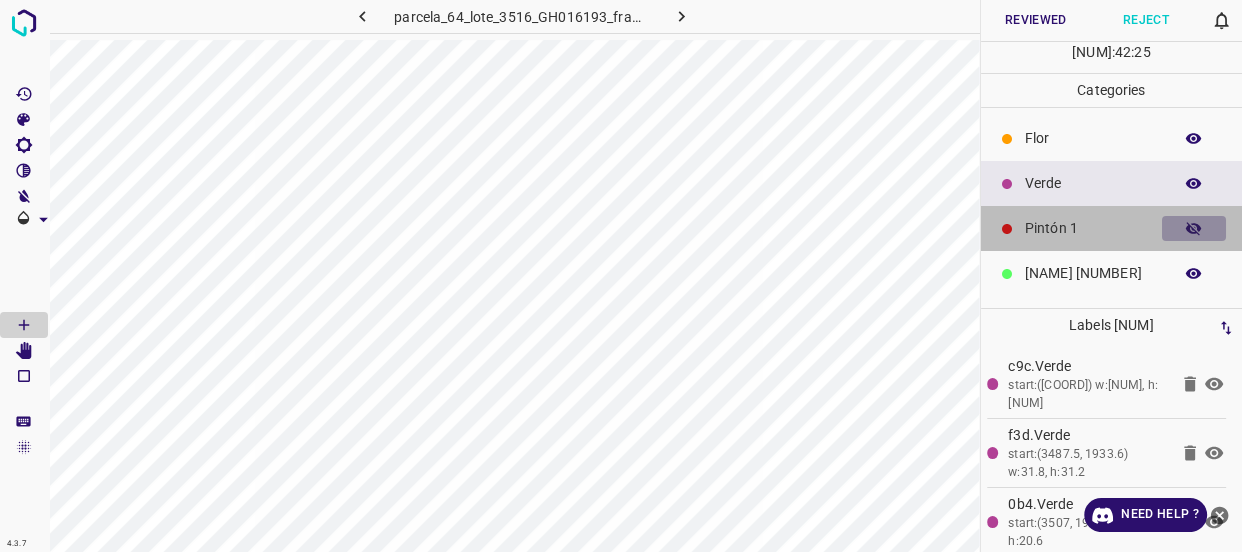 click 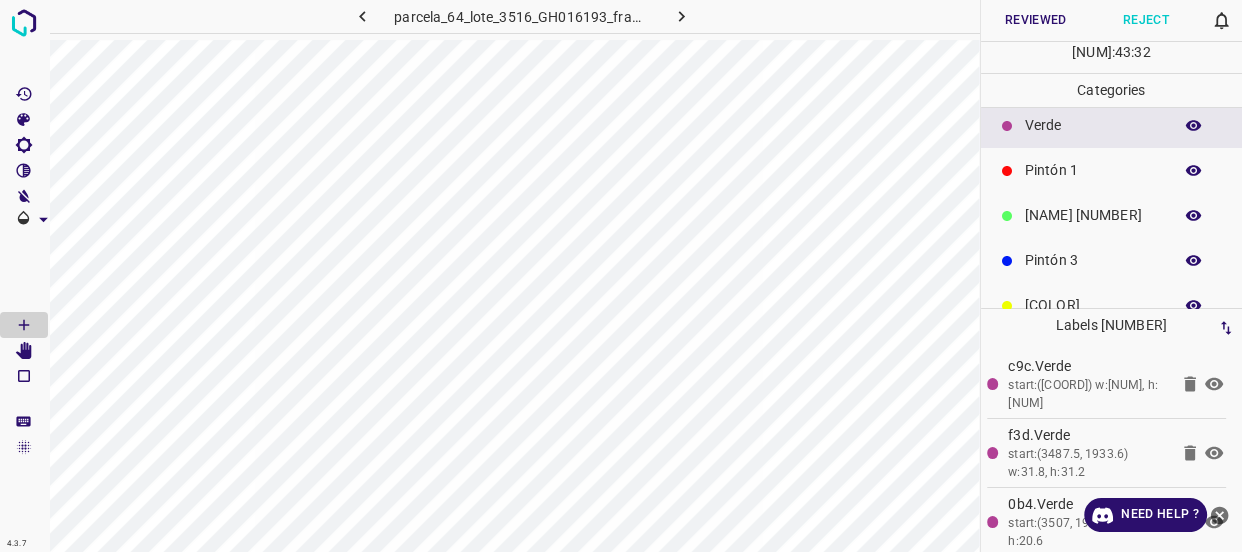 scroll, scrollTop: 90, scrollLeft: 0, axis: vertical 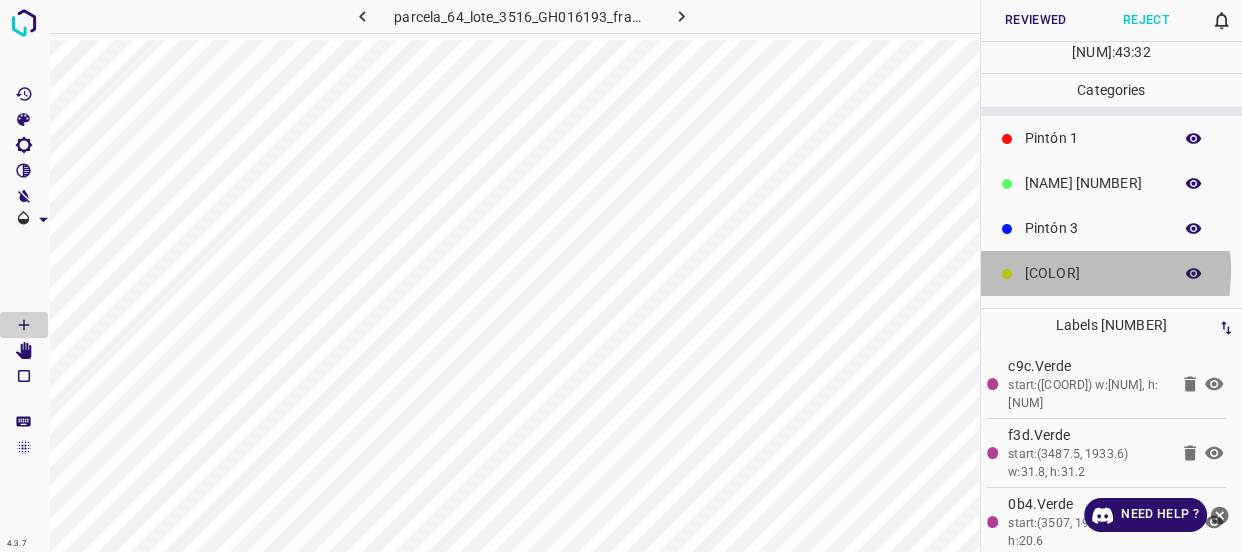 click on "[COLOR]" at bounding box center [1093, 273] 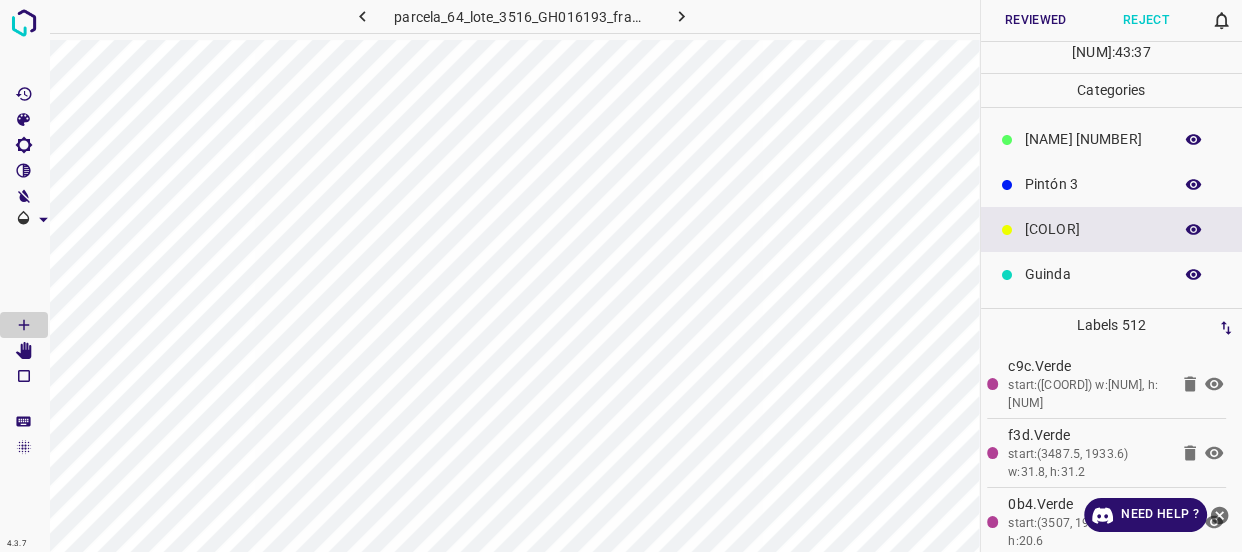 scroll, scrollTop: 175, scrollLeft: 0, axis: vertical 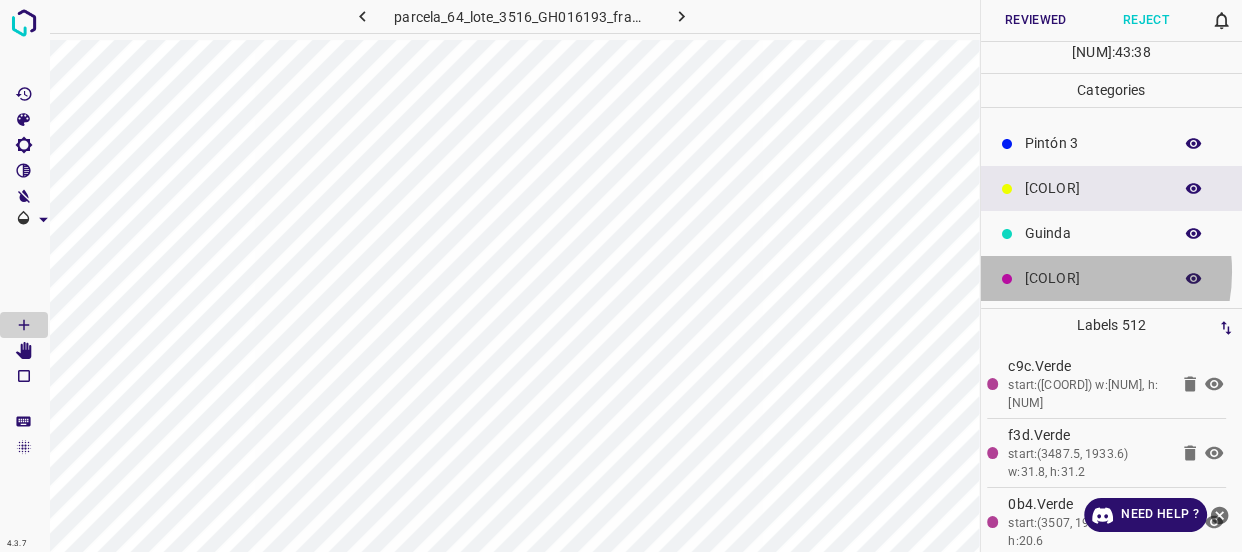 click on "[COLOR]" at bounding box center [1093, 278] 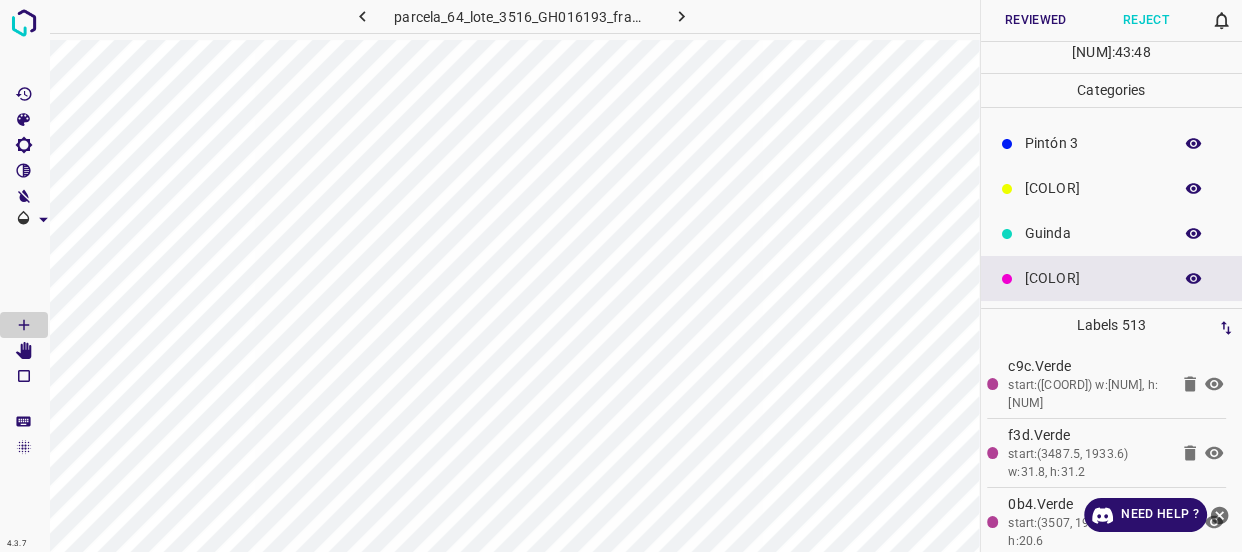 scroll, scrollTop: 0, scrollLeft: 0, axis: both 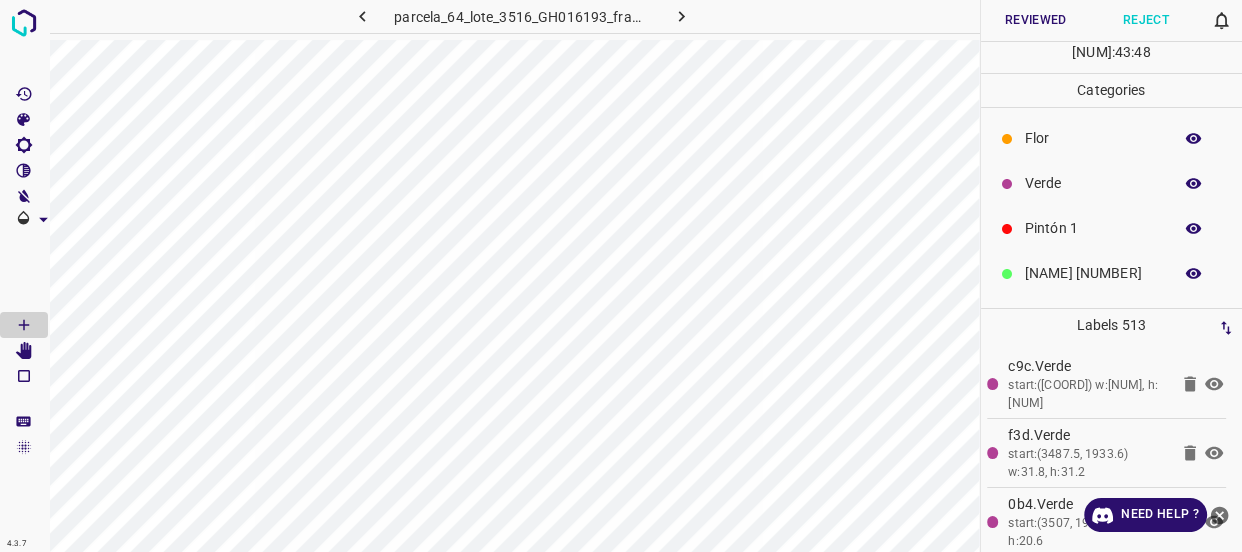click on "Flor" at bounding box center [1093, 138] 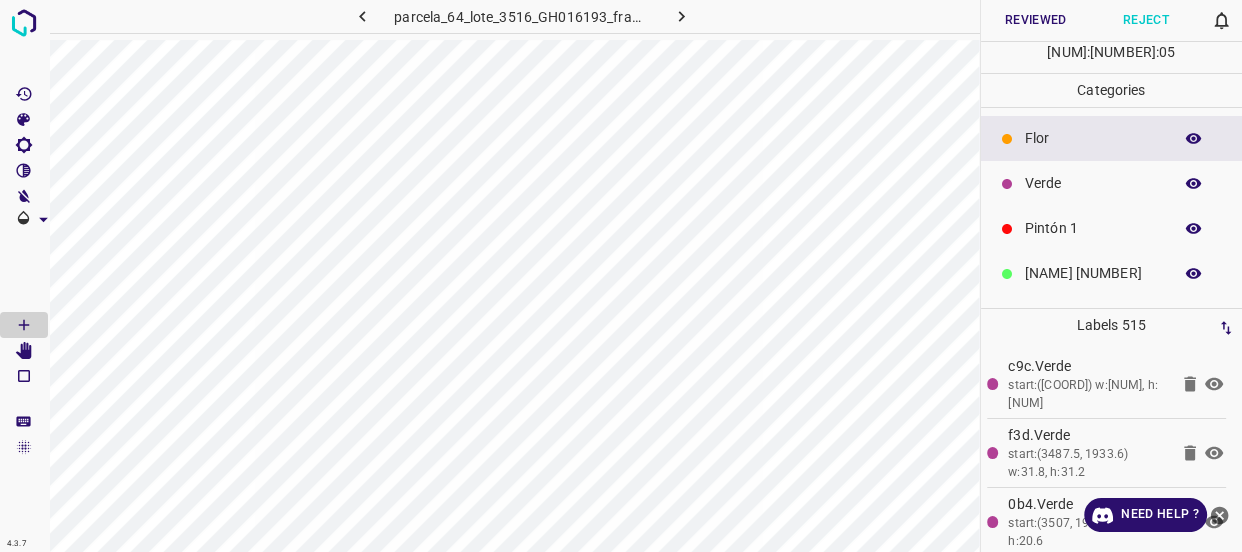 click on "Verde" at bounding box center (1093, 183) 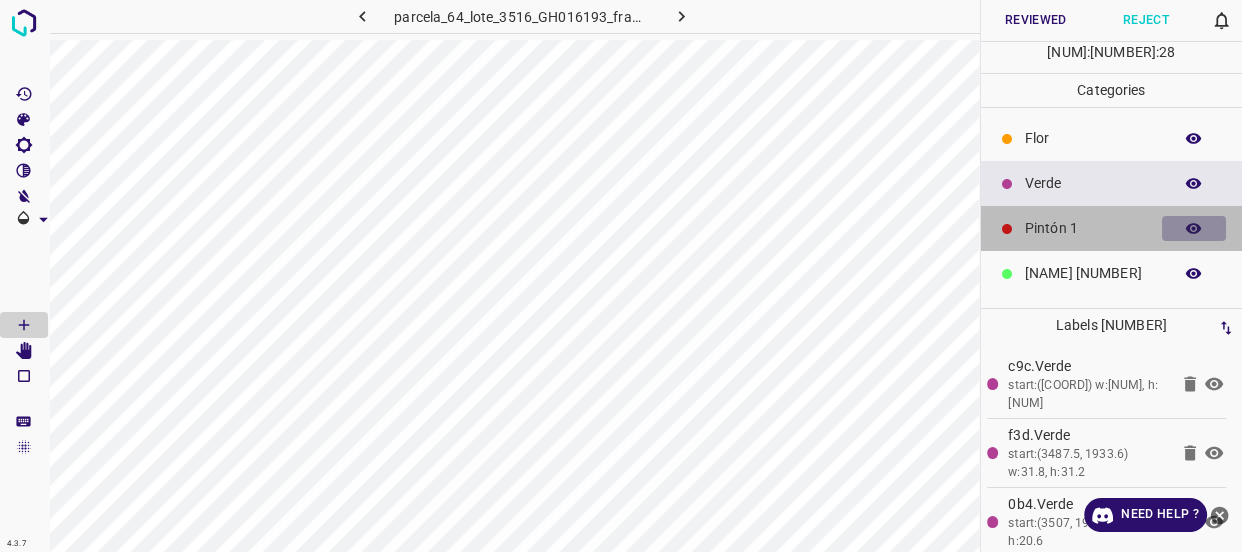 click 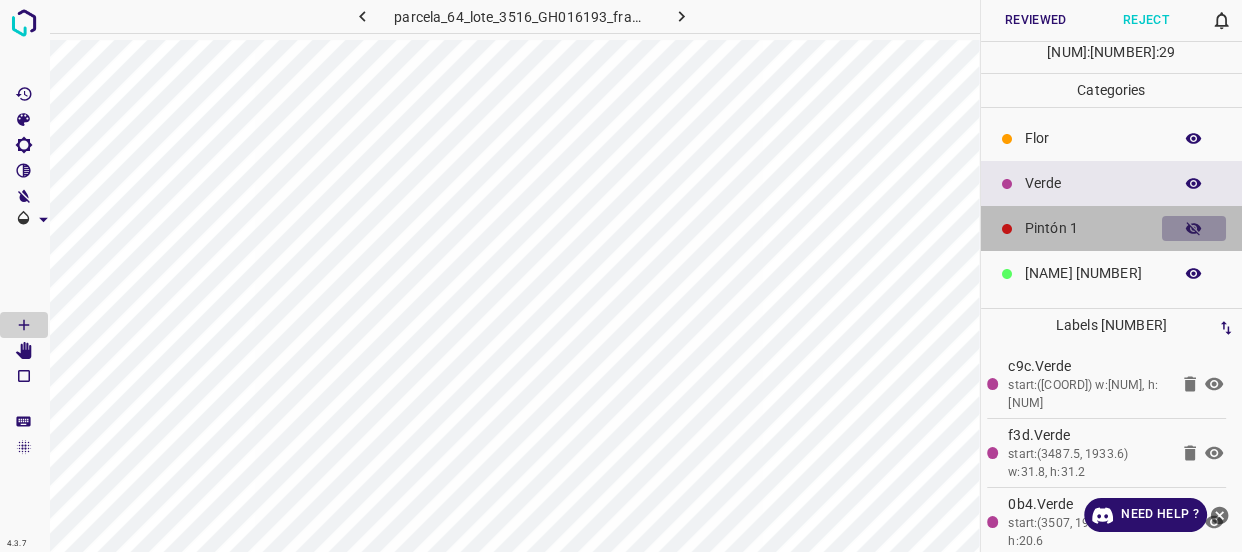 click 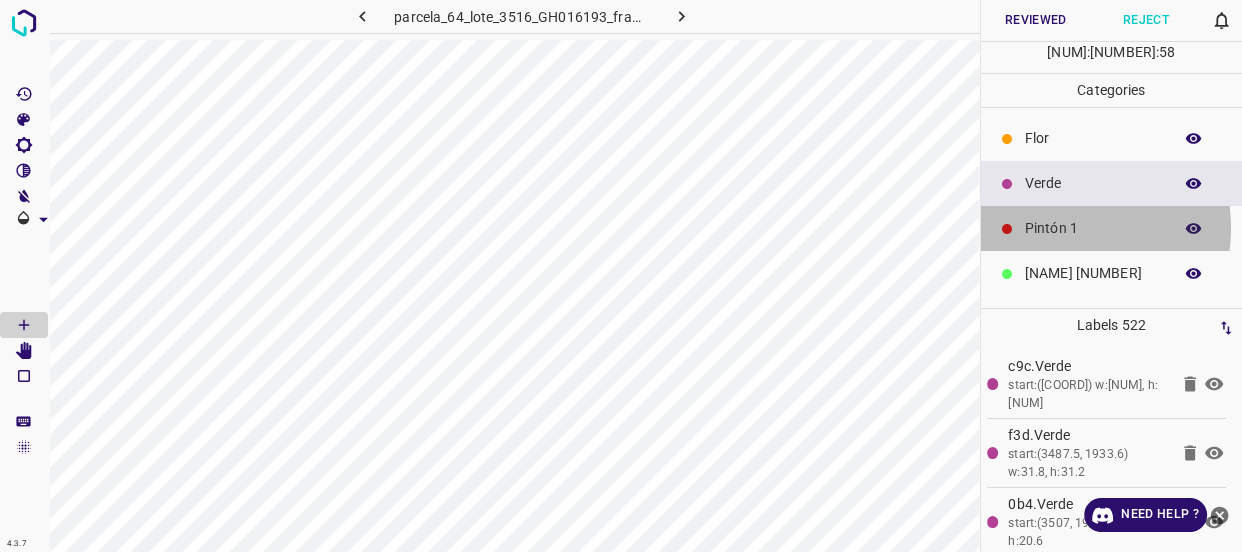 click on "Pintón 1" at bounding box center (1093, 228) 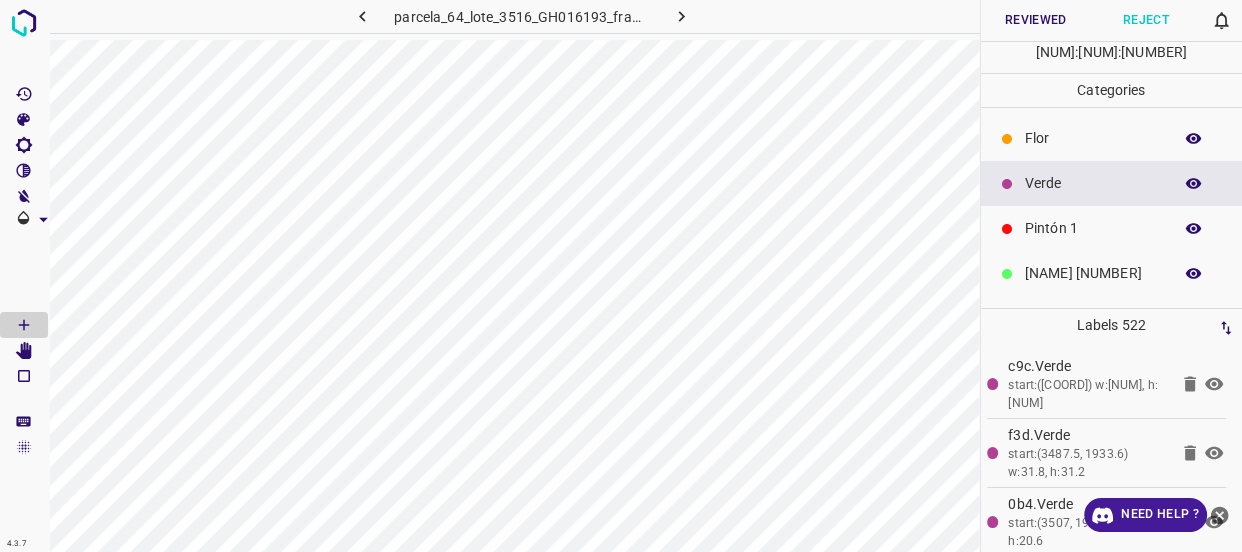 drag, startPoint x: 1228, startPoint y: 22, endPoint x: 1088, endPoint y: 512, distance: 509.6077 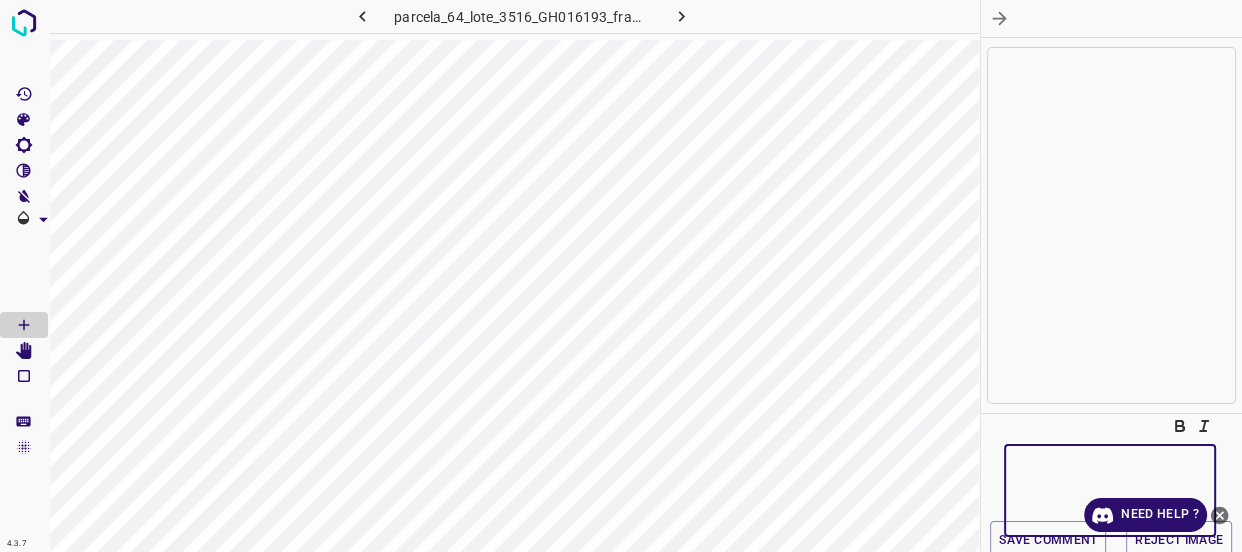 click at bounding box center [1110, 491] 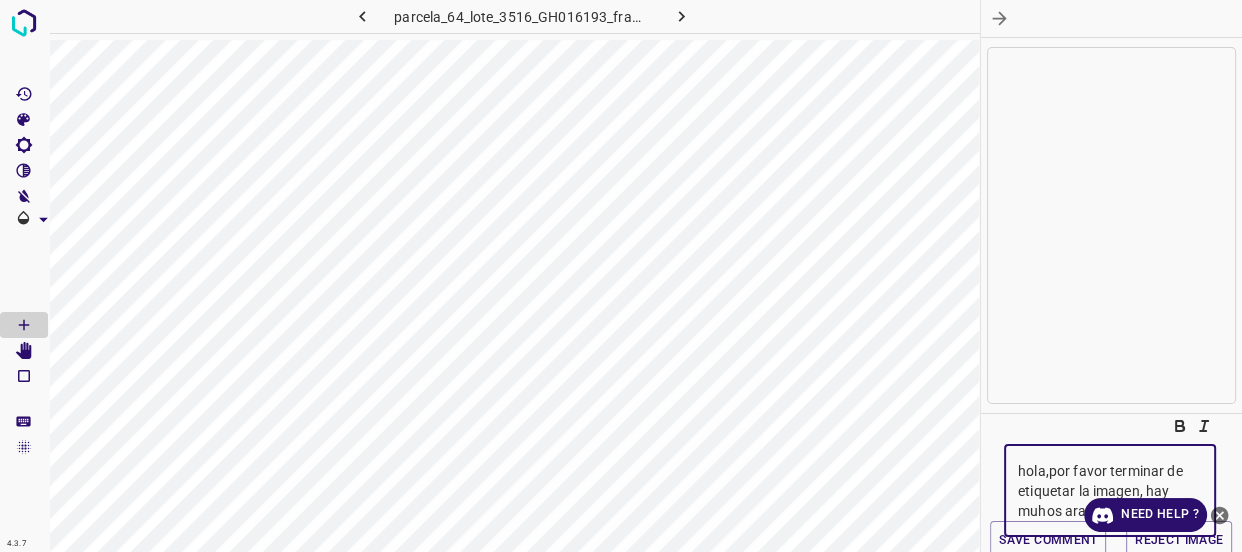 scroll, scrollTop: 19, scrollLeft: 0, axis: vertical 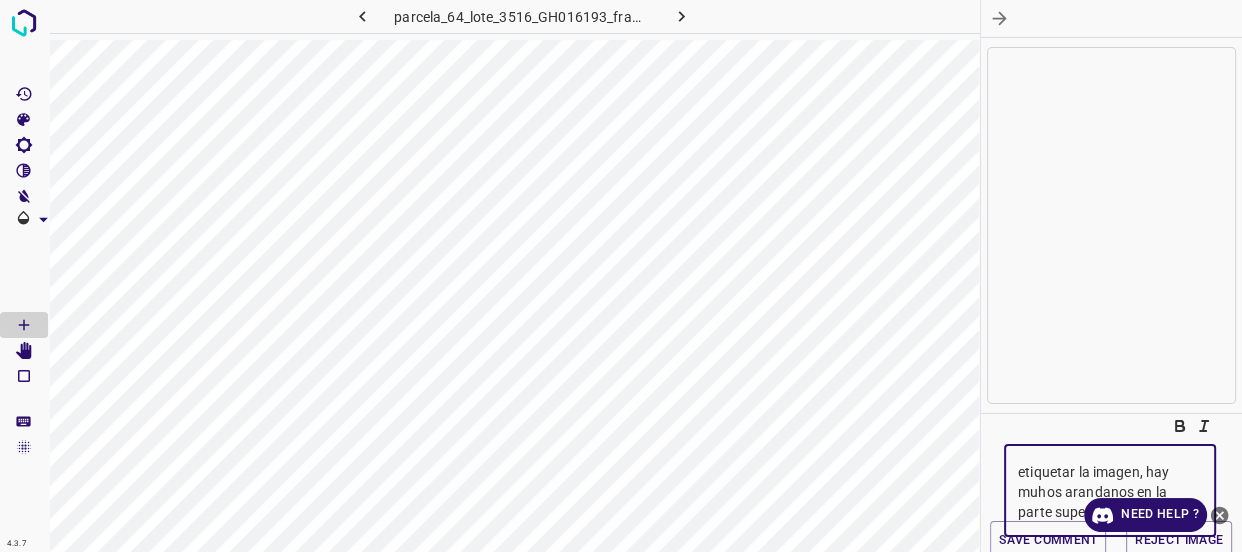 click 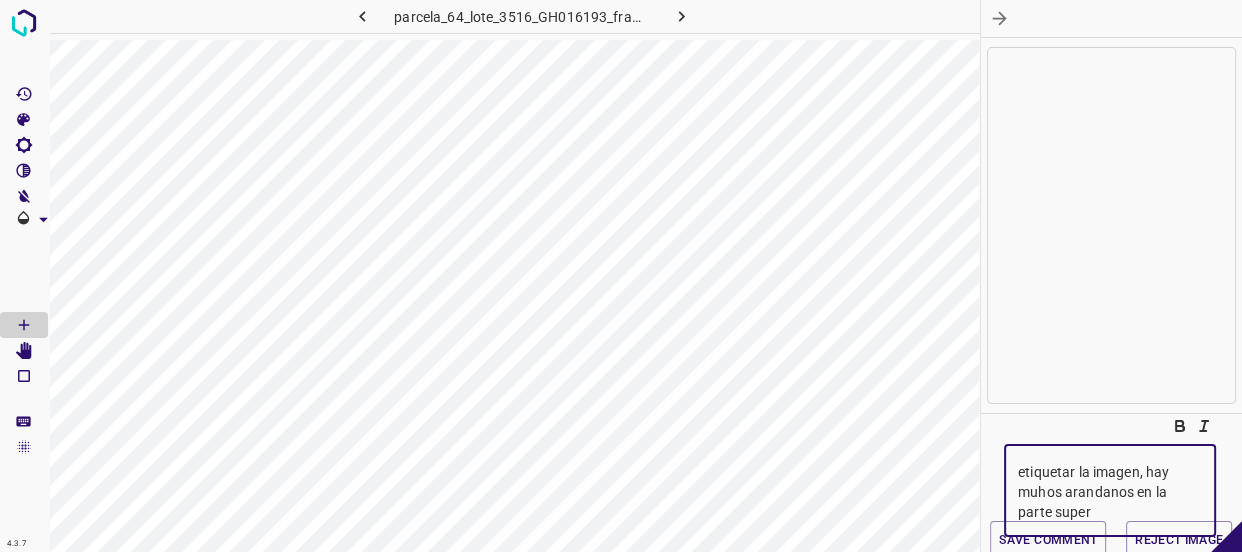 click on "hola,por favor terminar de etiquetar la imagen, hay muhos arandanos en la parte super" at bounding box center [1110, 491] 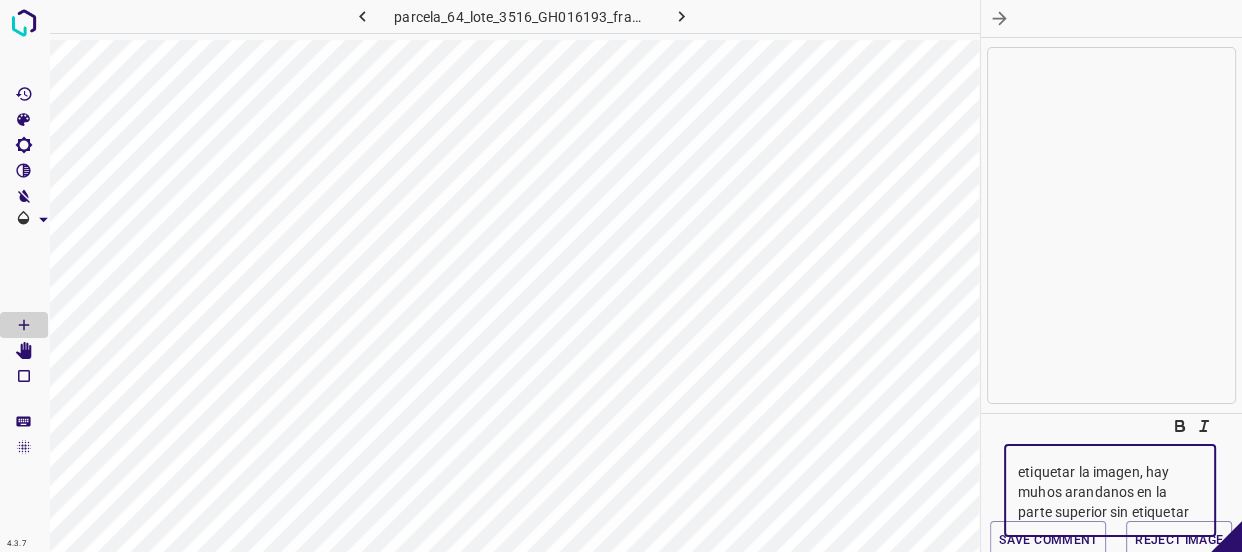scroll, scrollTop: 39, scrollLeft: 0, axis: vertical 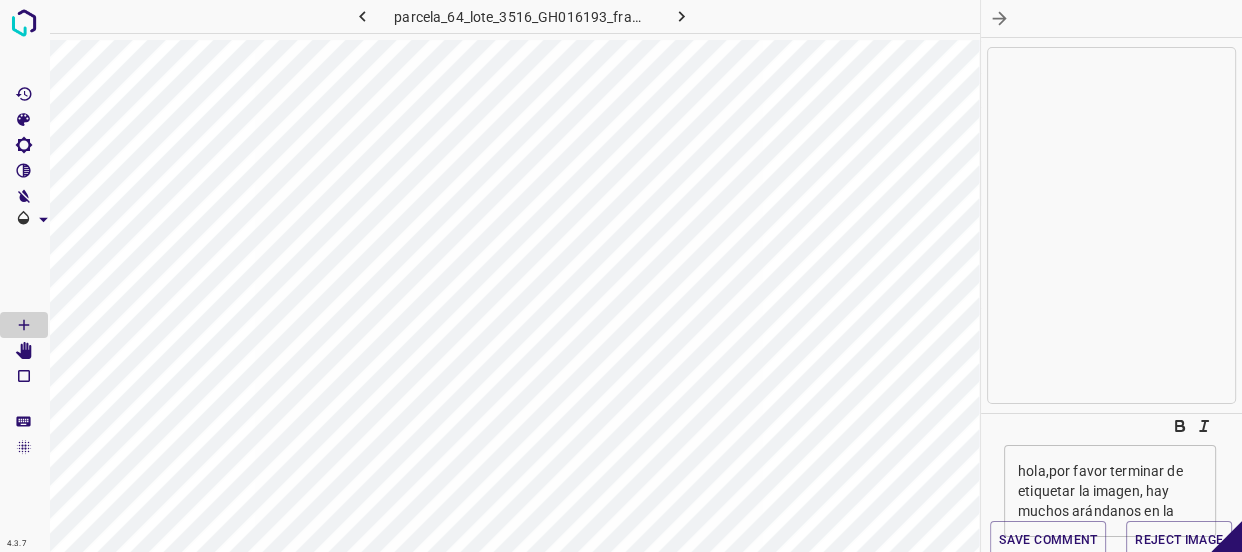 drag, startPoint x: 1023, startPoint y: 474, endPoint x: 1105, endPoint y: 301, distance: 191.44974 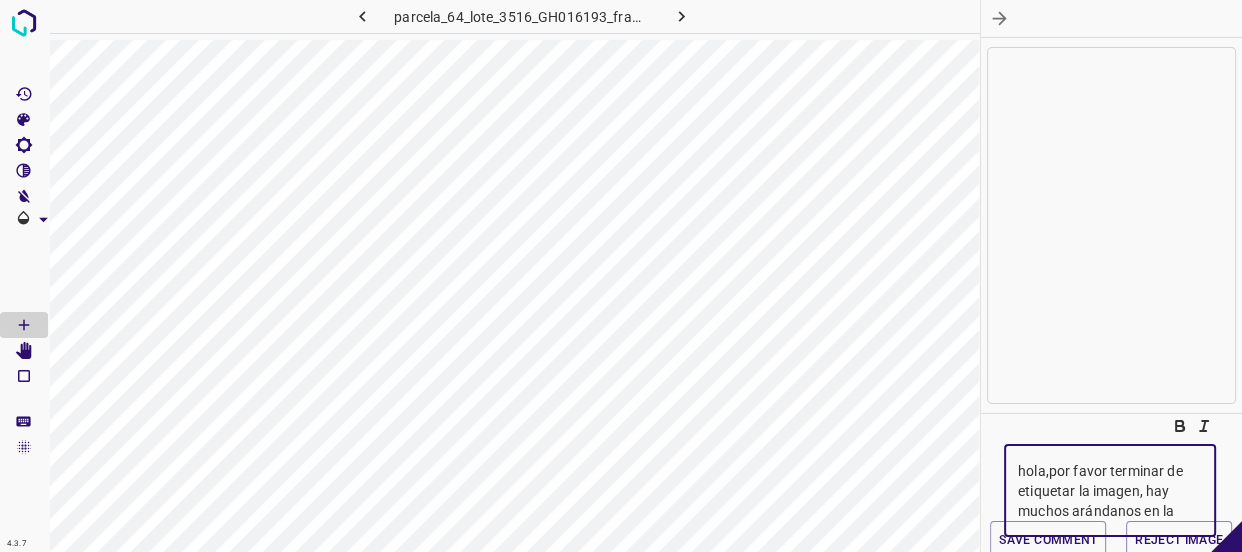 click on "hola,por favor terminar de etiquetar la imagen, hay muchos arándanos en la parte superior sin etiquetar." at bounding box center [1110, 491] 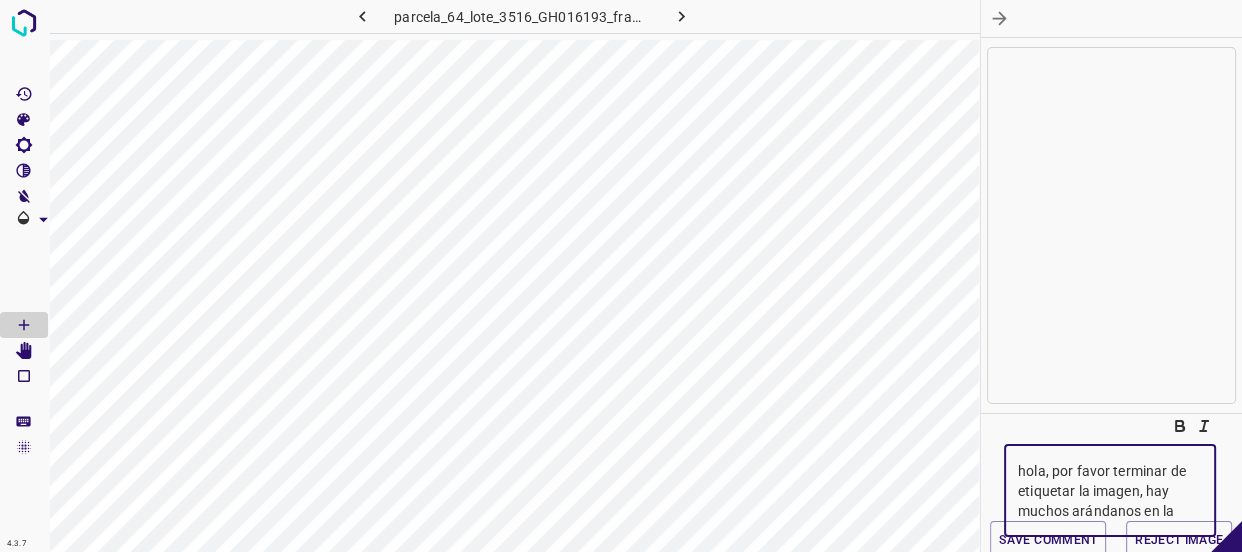scroll, scrollTop: 40, scrollLeft: 0, axis: vertical 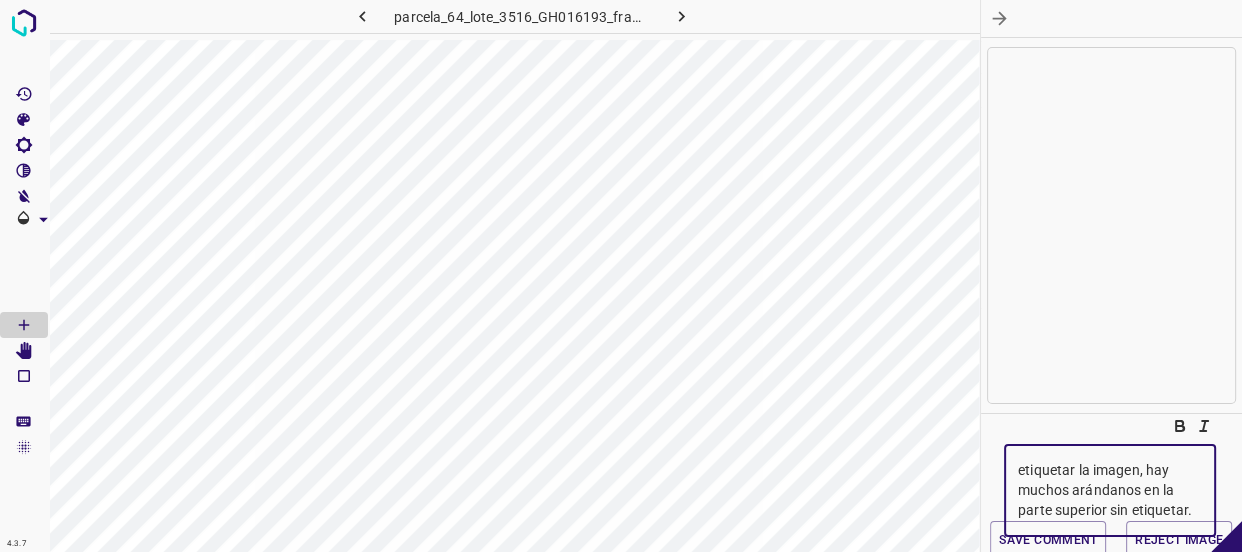 click on "hola, por favor terminar de etiquetar la imagen, hay muchos arándanos en la parte superior sin etiquetar." at bounding box center [1110, 491] 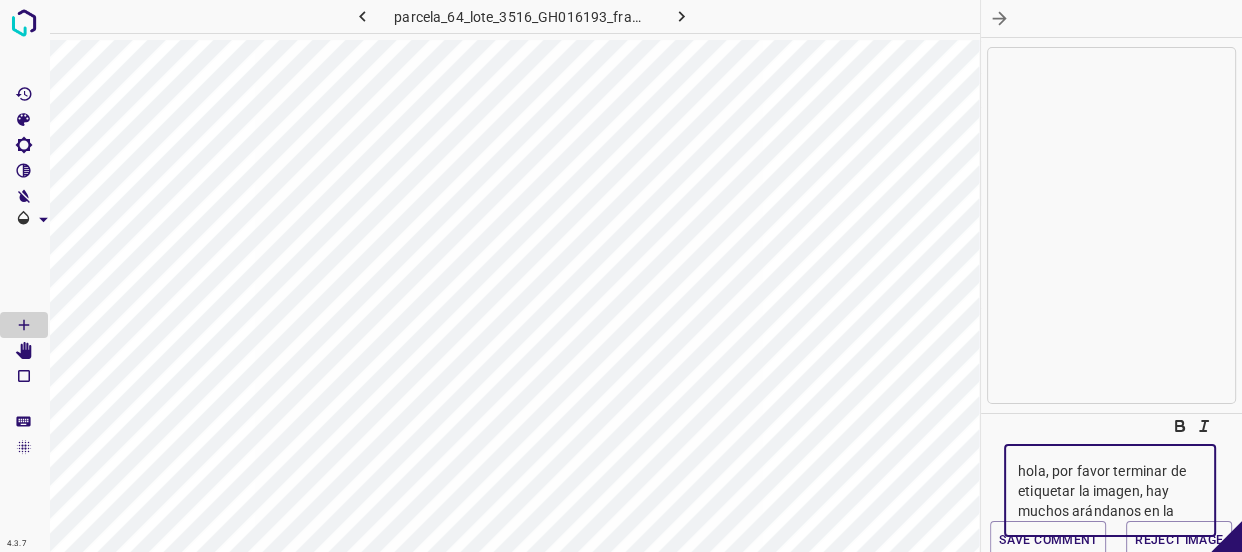click on "hola, por favor terminar de etiquetar la imagen, hay muchos arándanos en la parte superior sin etiquetar." at bounding box center (1110, 491) 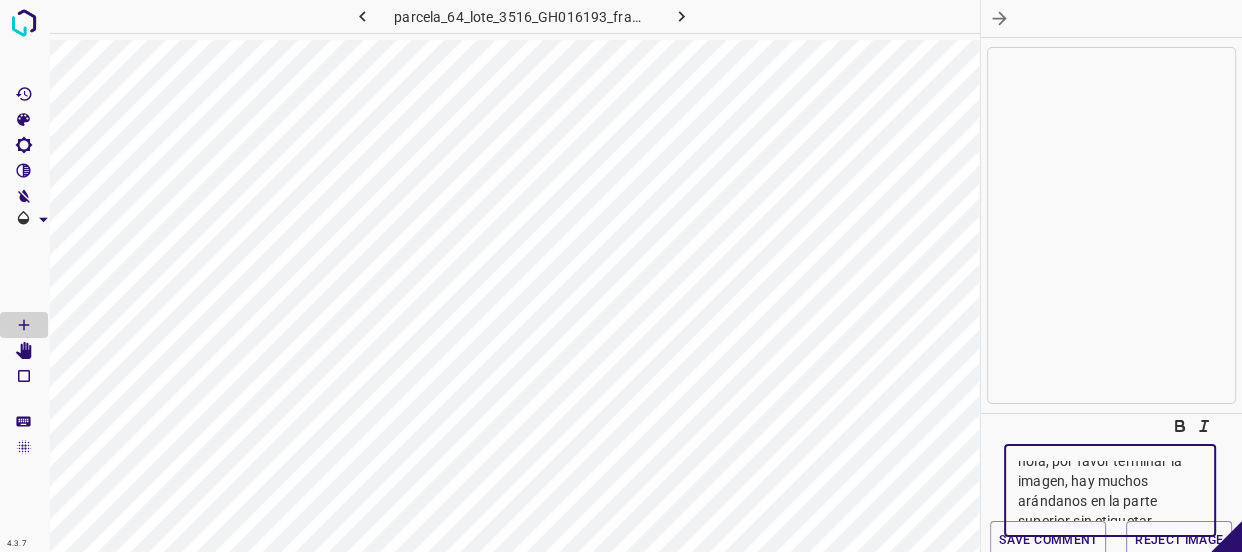 scroll, scrollTop: 20, scrollLeft: 0, axis: vertical 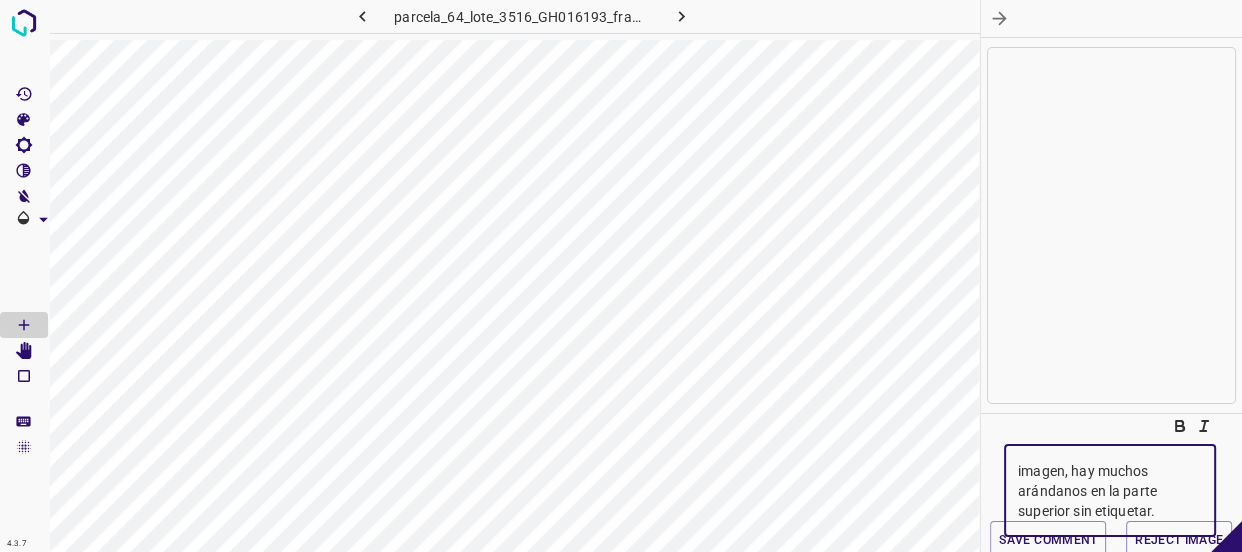 click on "hola, por favor terminar la imagen, hay muchos arándanos en la parte superior sin etiquetar." at bounding box center (1110, 491) 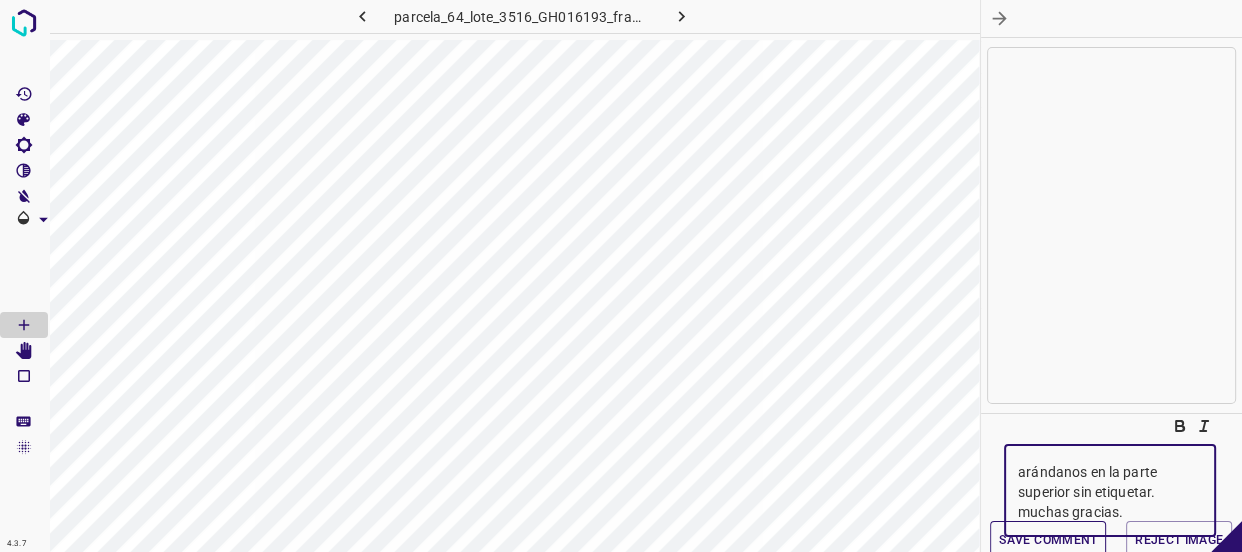 type on "hola, por favor terminar la imagen, hay muchos arándanos en la parte superior sin etiquetar.
muchas gracias." 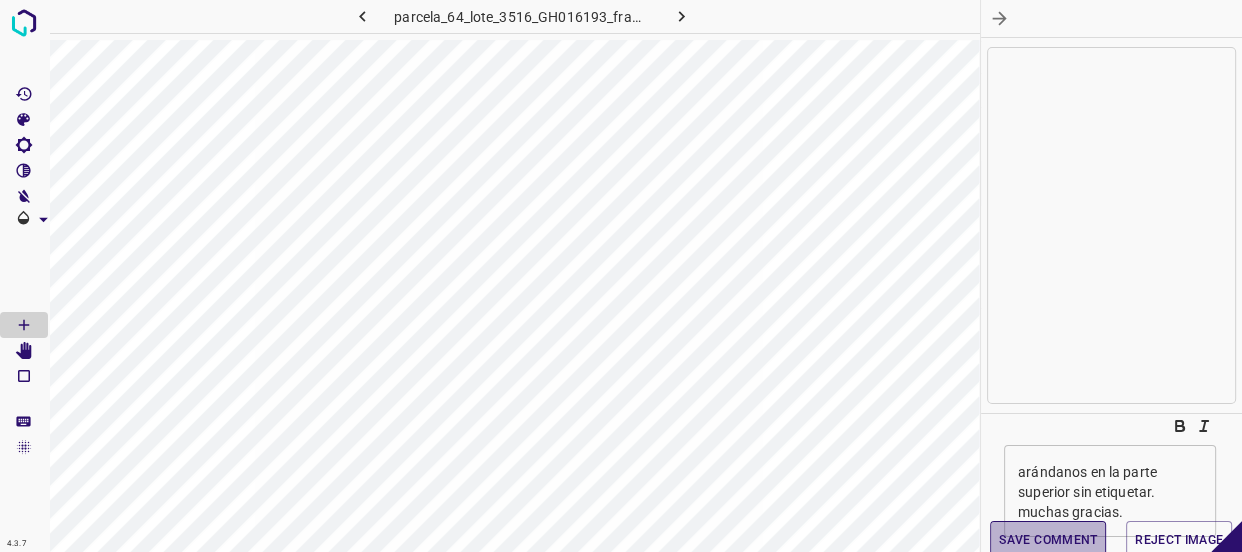click on "Save comment" at bounding box center (1048, 540) 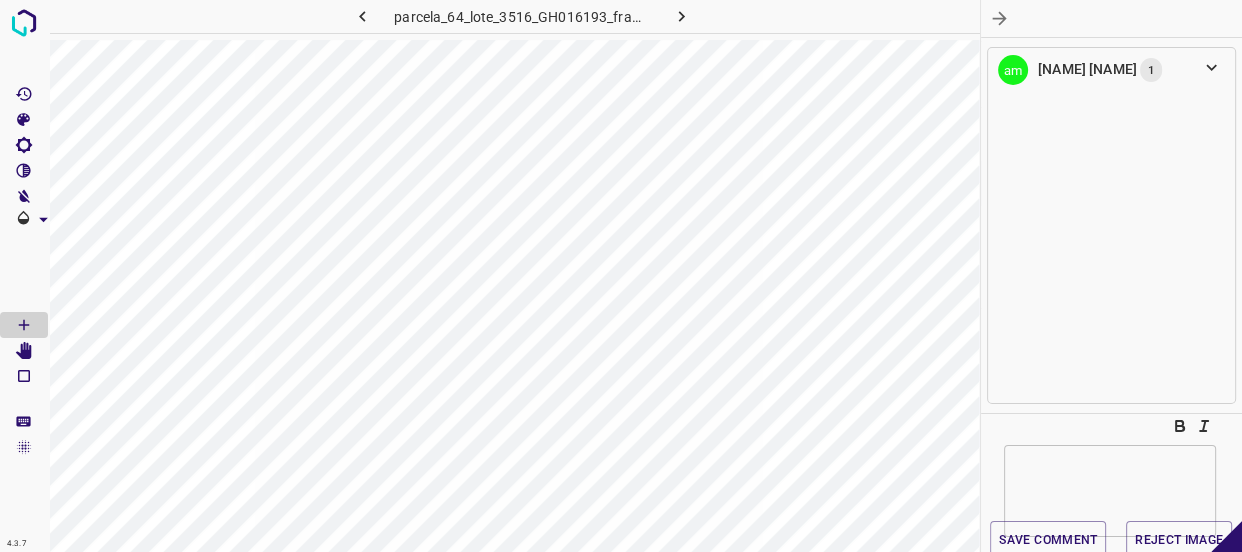 scroll, scrollTop: 0, scrollLeft: 0, axis: both 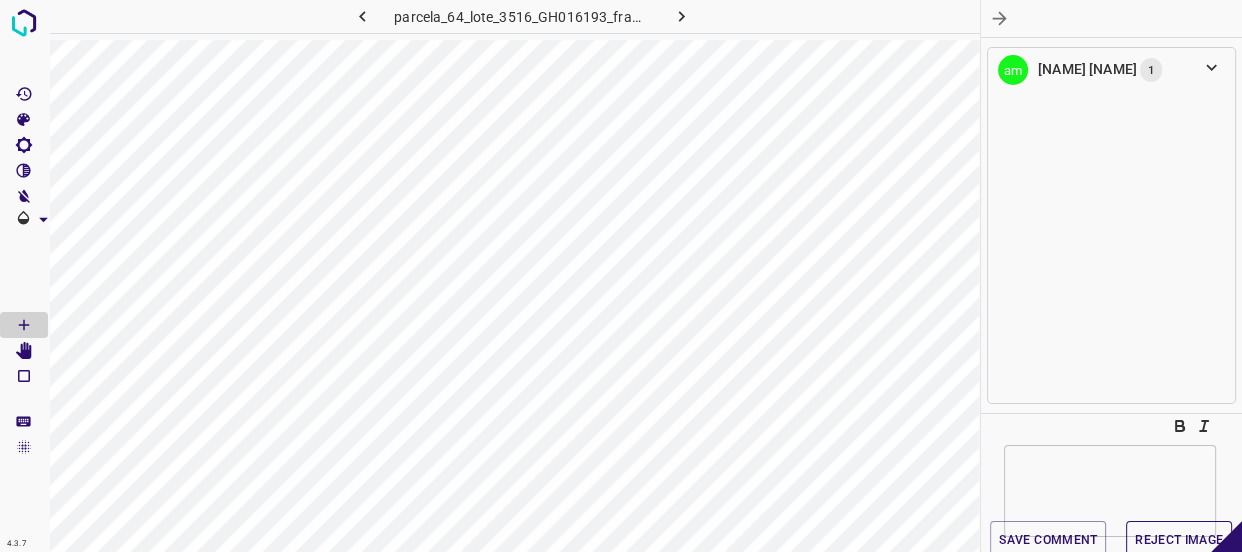 click on "Reject Image" at bounding box center [1179, 540] 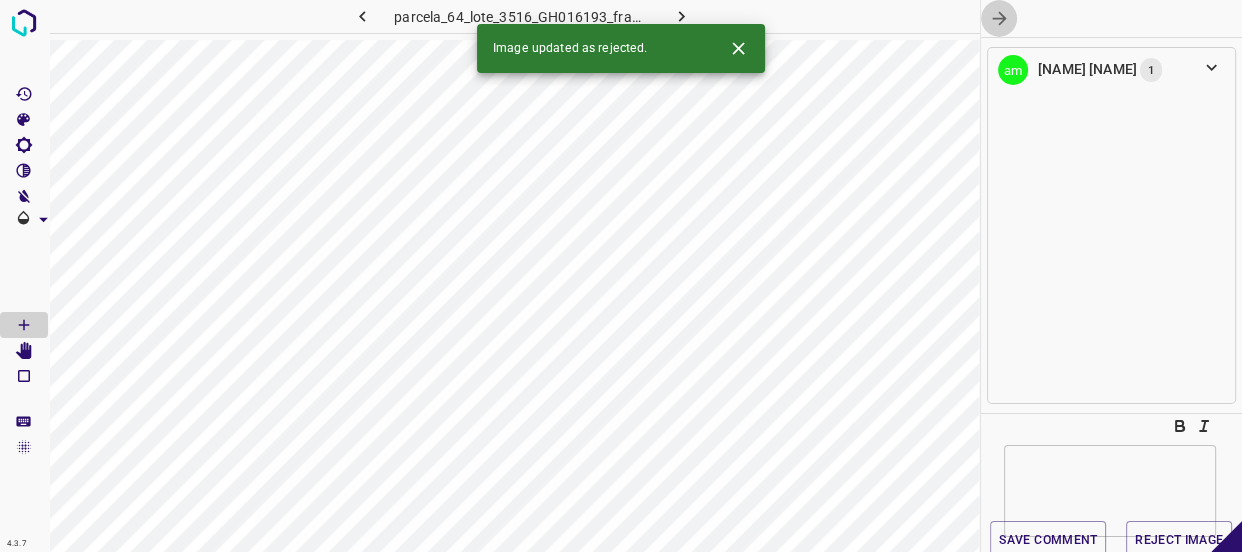 click 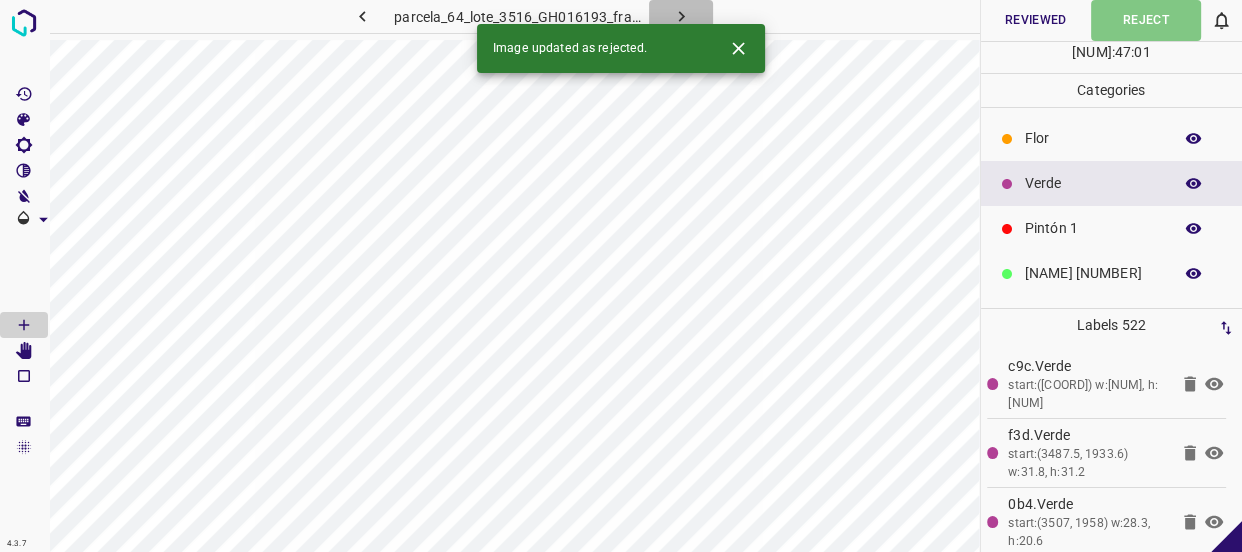 click 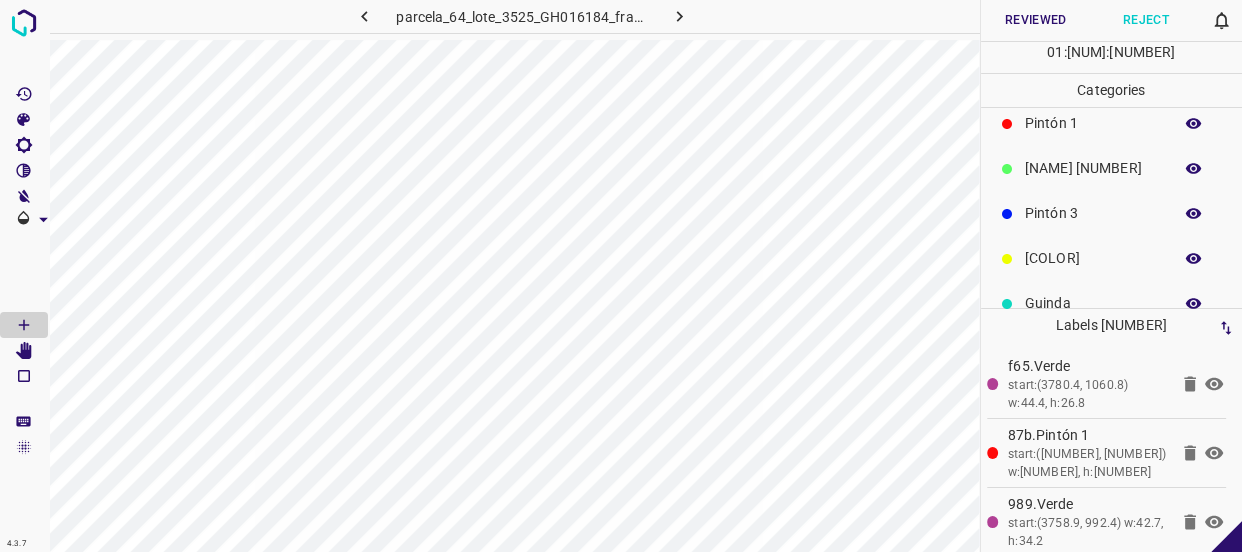 scroll, scrollTop: 175, scrollLeft: 0, axis: vertical 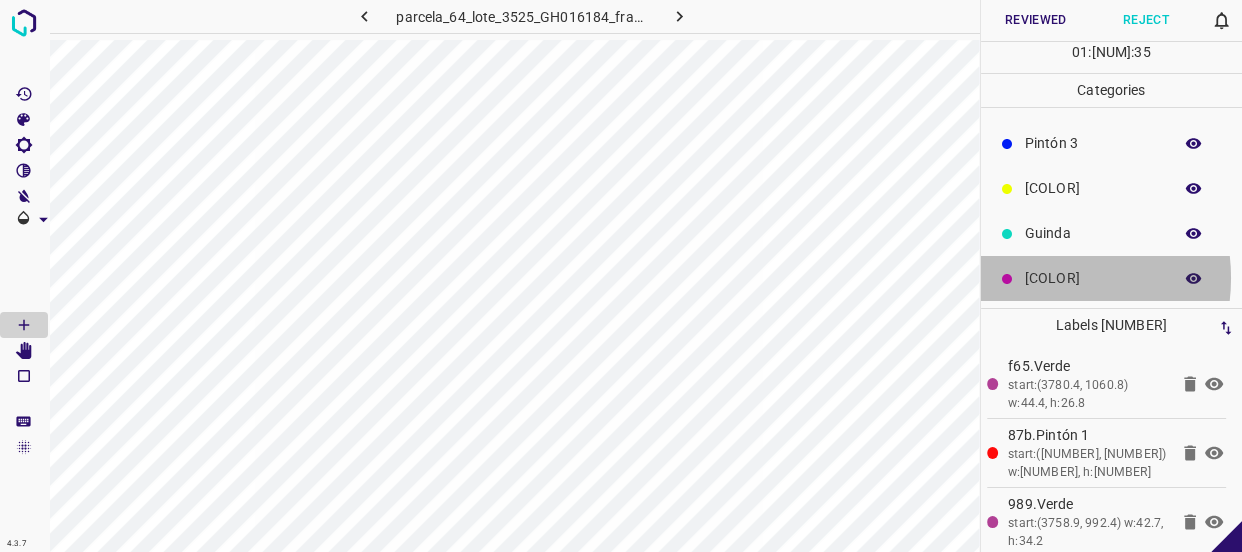click on "[COLOR]" at bounding box center [1093, 278] 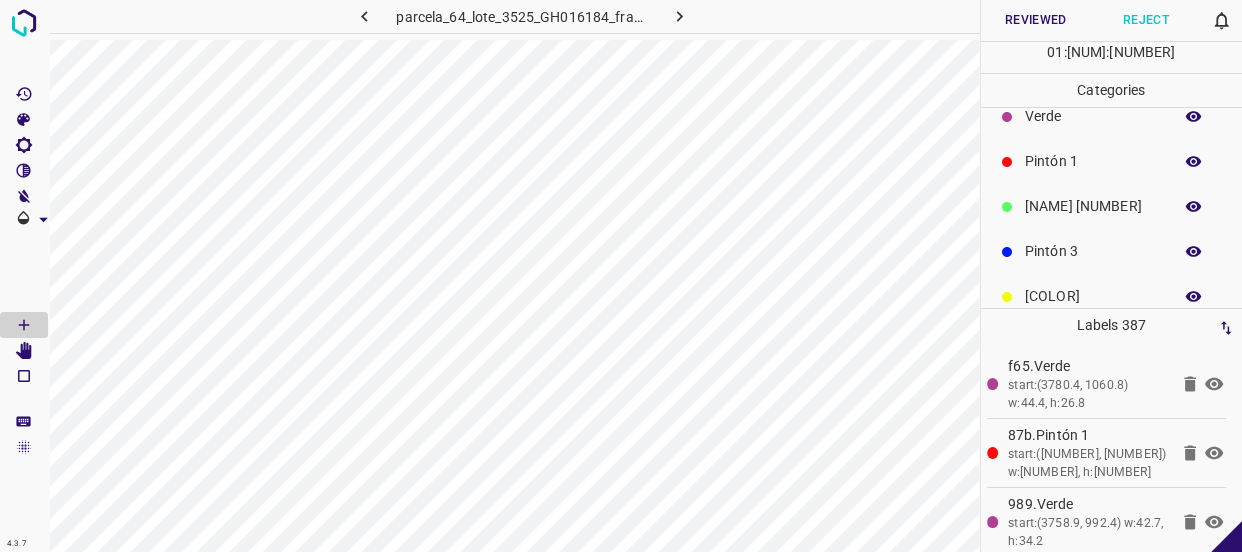 scroll, scrollTop: 0, scrollLeft: 0, axis: both 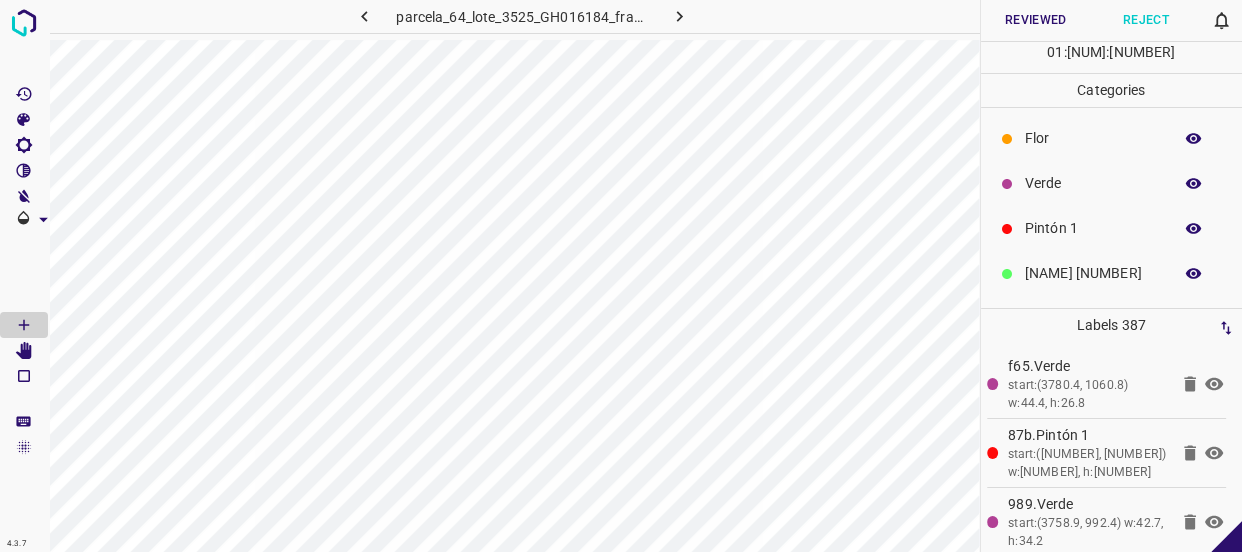 click on "Verde" at bounding box center (1093, 183) 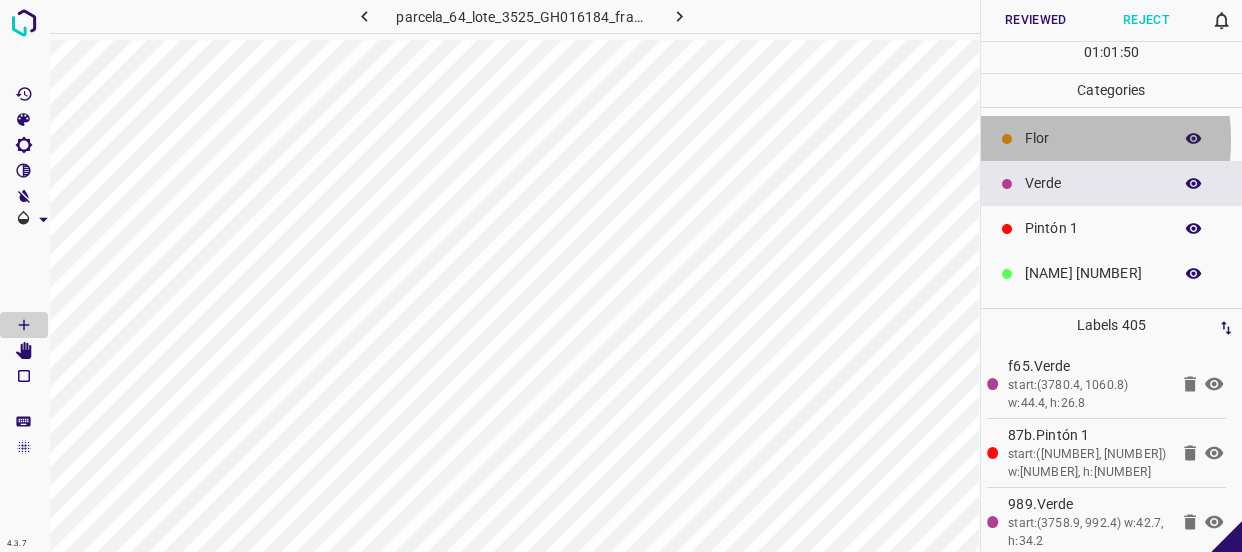 click on "Flor" at bounding box center (1093, 138) 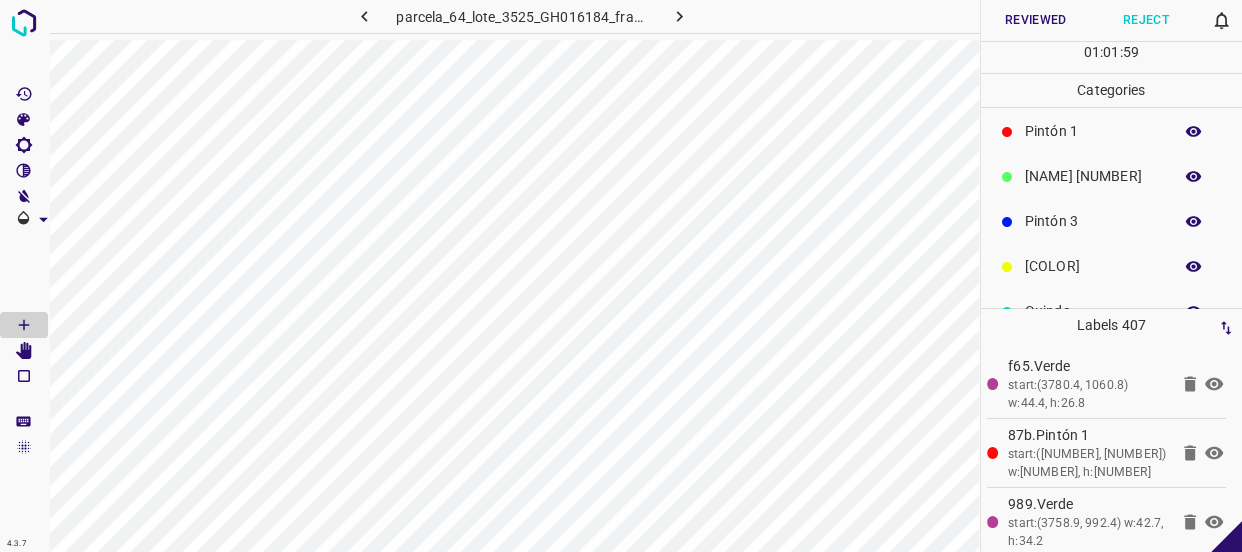 scroll, scrollTop: 175, scrollLeft: 0, axis: vertical 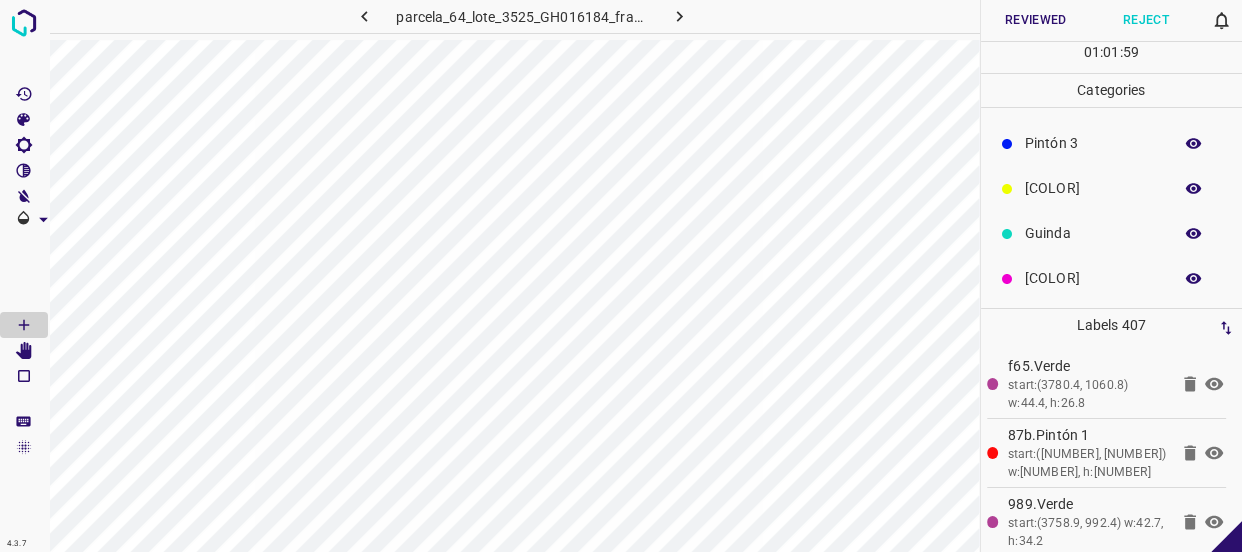 click on "[COLOR]" at bounding box center (1093, 278) 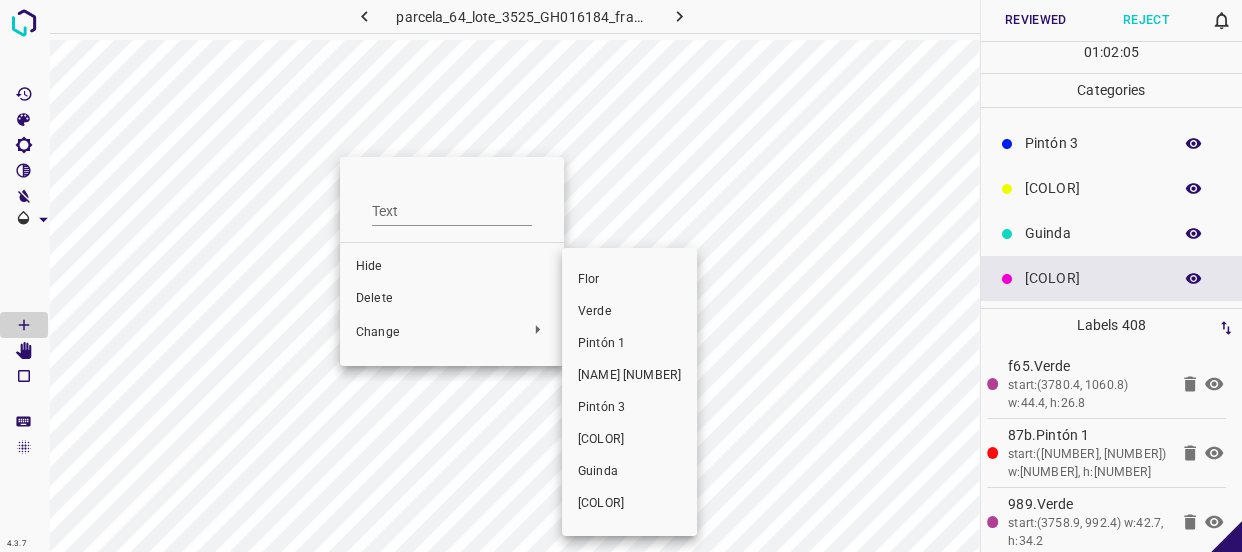 click on "Guinda" at bounding box center [629, 472] 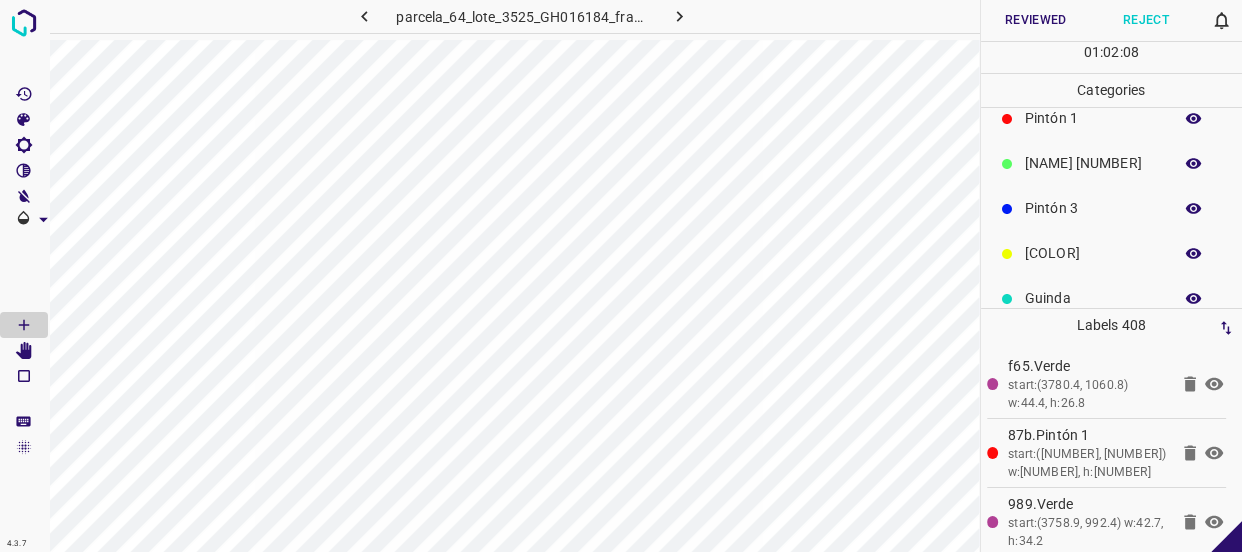 scroll, scrollTop: 0, scrollLeft: 0, axis: both 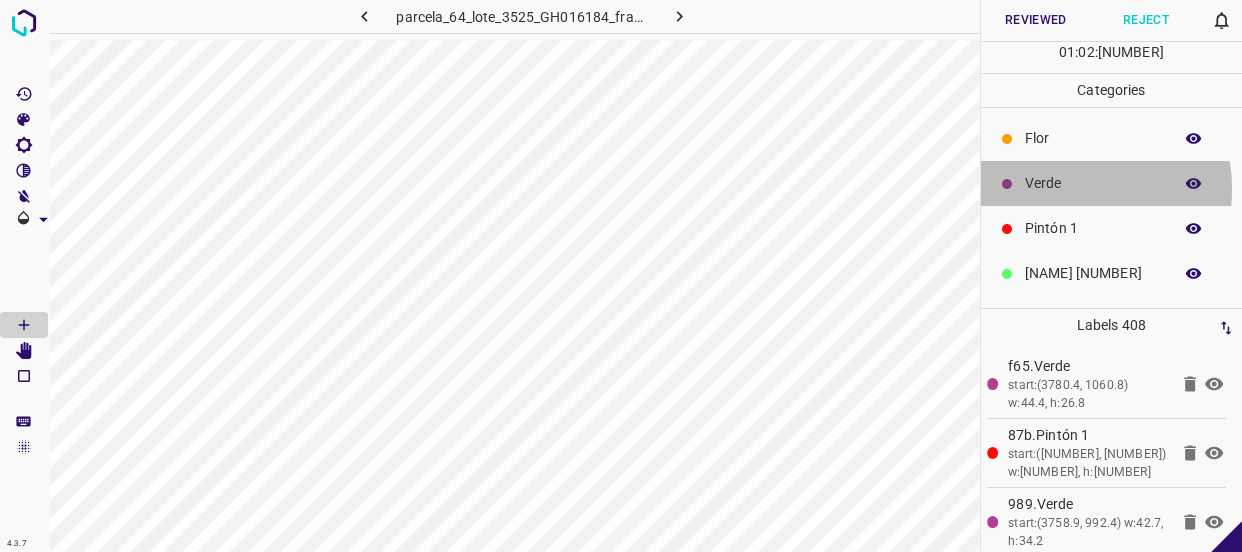 drag, startPoint x: 1051, startPoint y: 189, endPoint x: 1101, endPoint y: 221, distance: 59.36329 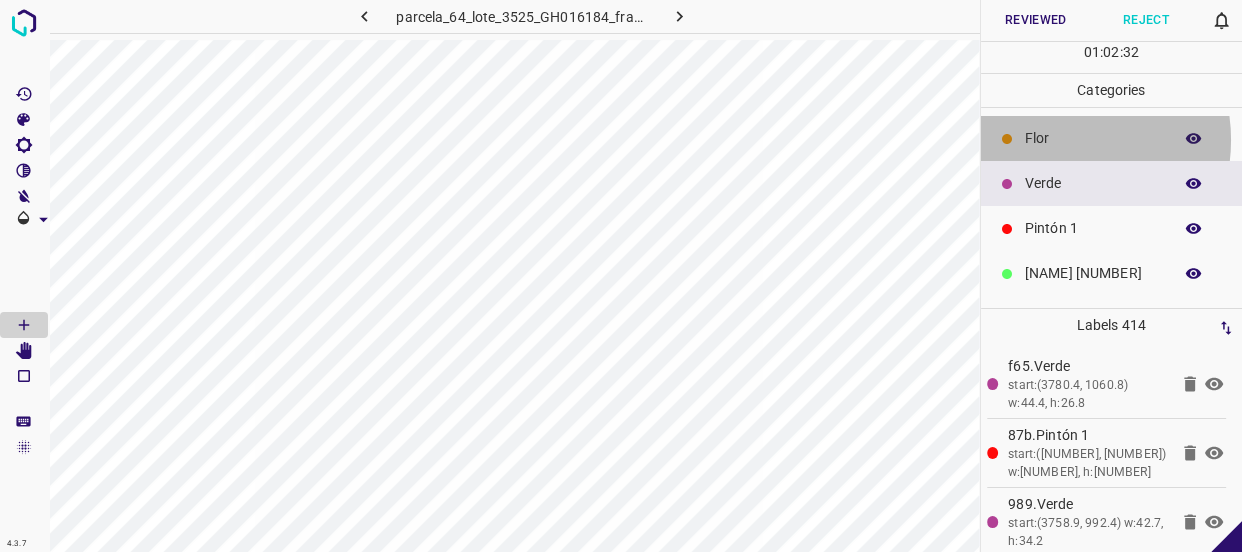 click on "Flor" at bounding box center (1093, 138) 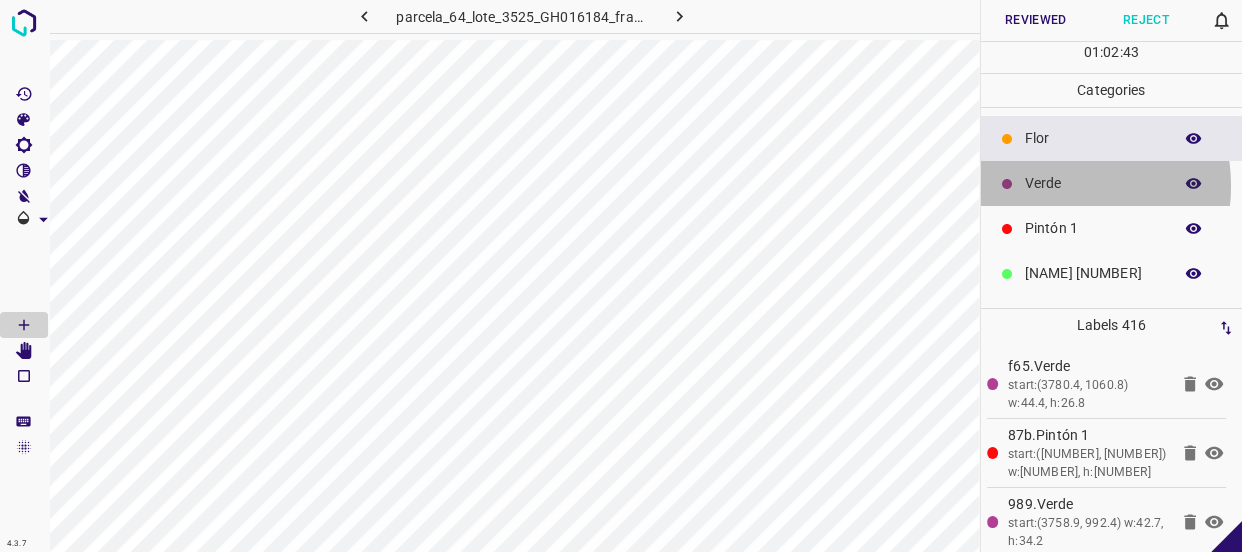 click on "Verde" at bounding box center (1093, 183) 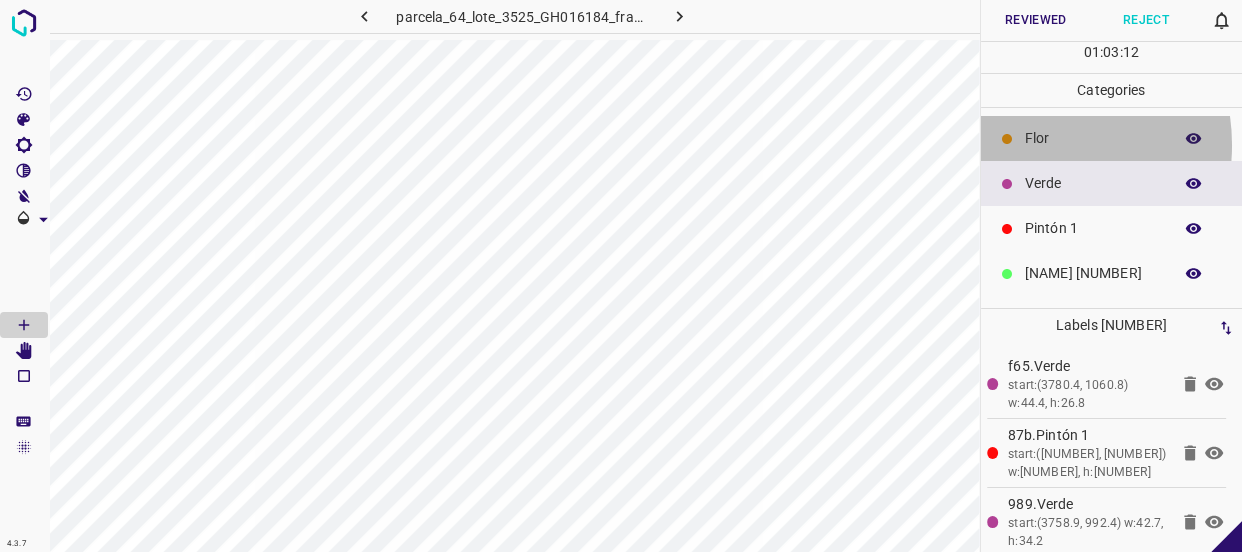 click on "Flor" at bounding box center (1093, 138) 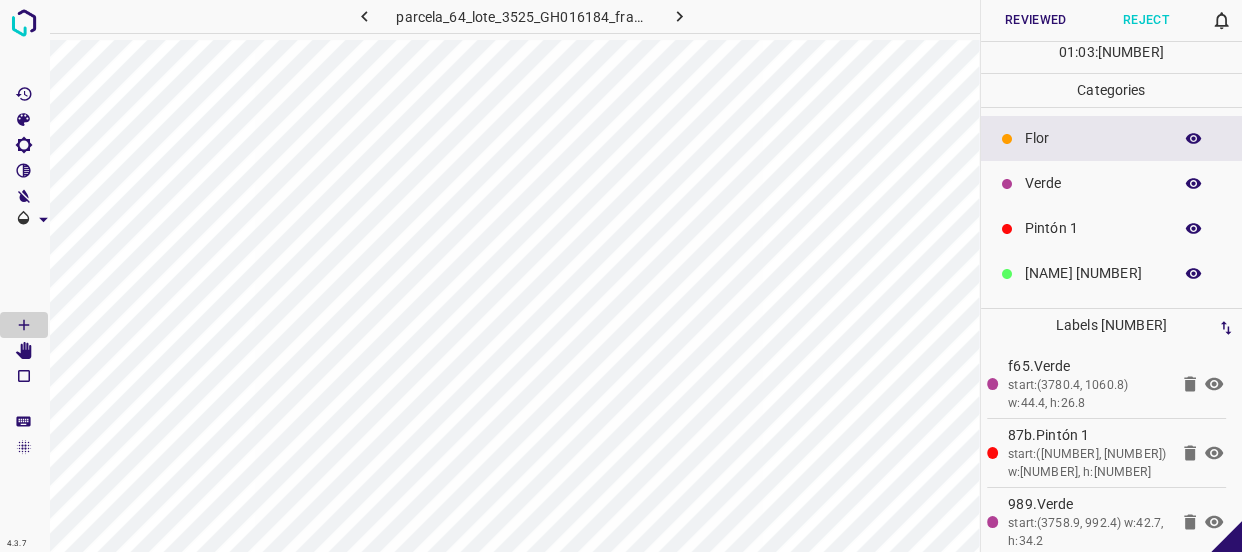 click on "Verde" at bounding box center (1093, 183) 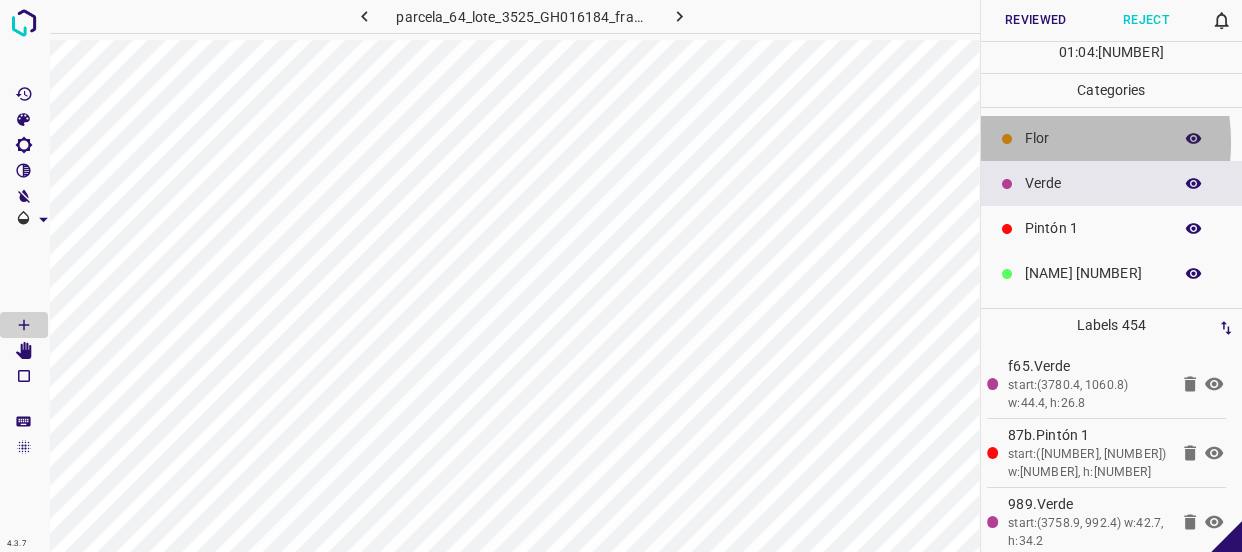 click on "Flor" at bounding box center (1093, 138) 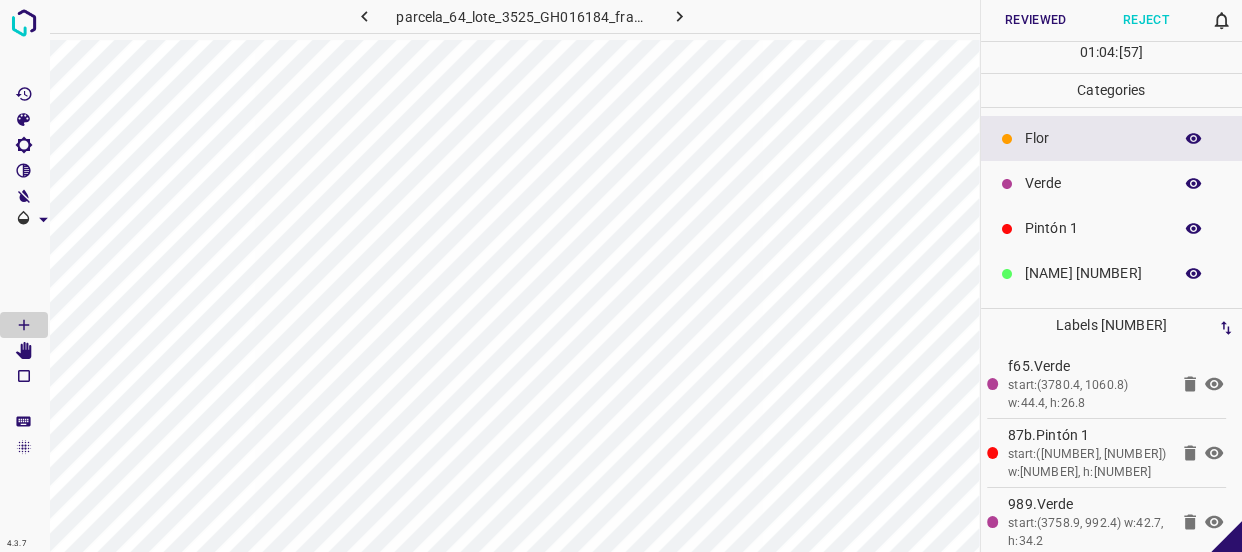 click on "Verde" at bounding box center (1093, 183) 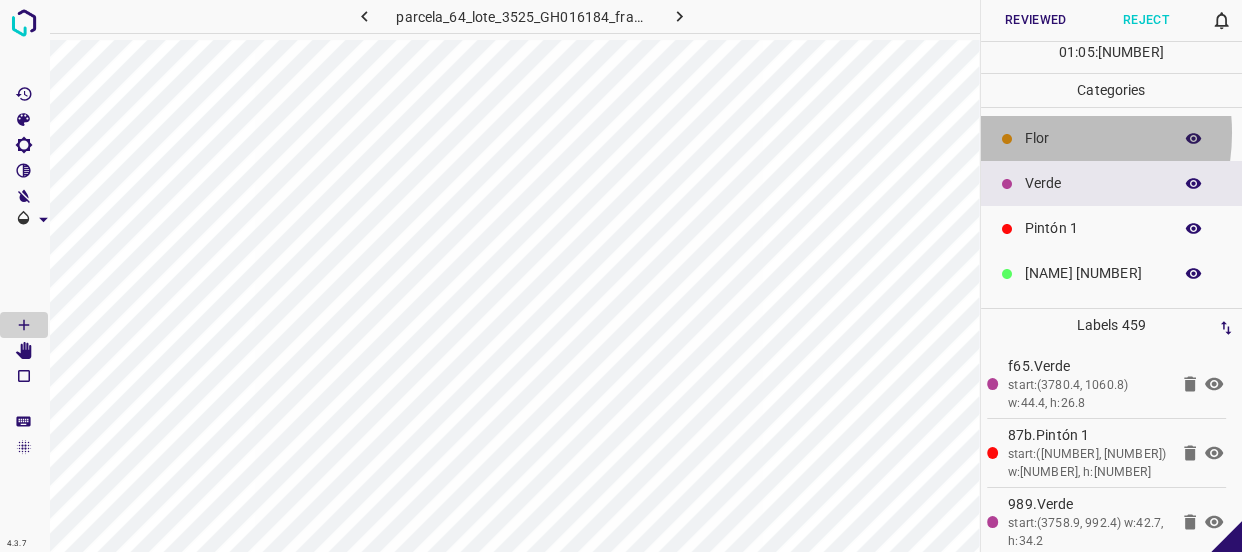 click on "Flor" at bounding box center [1093, 138] 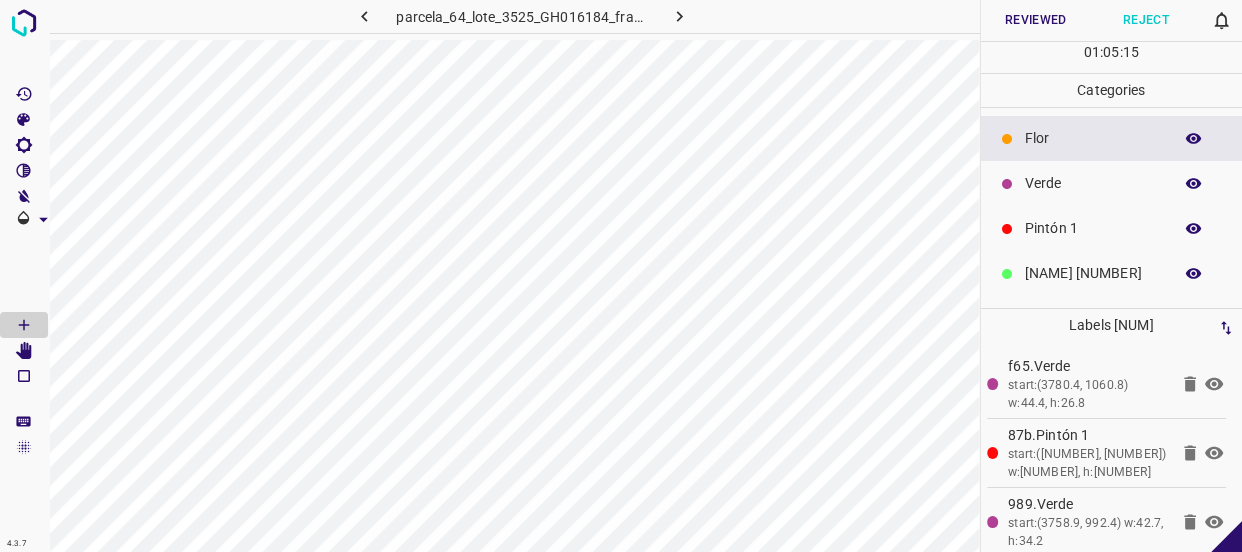 click on "Verde" at bounding box center [1093, 183] 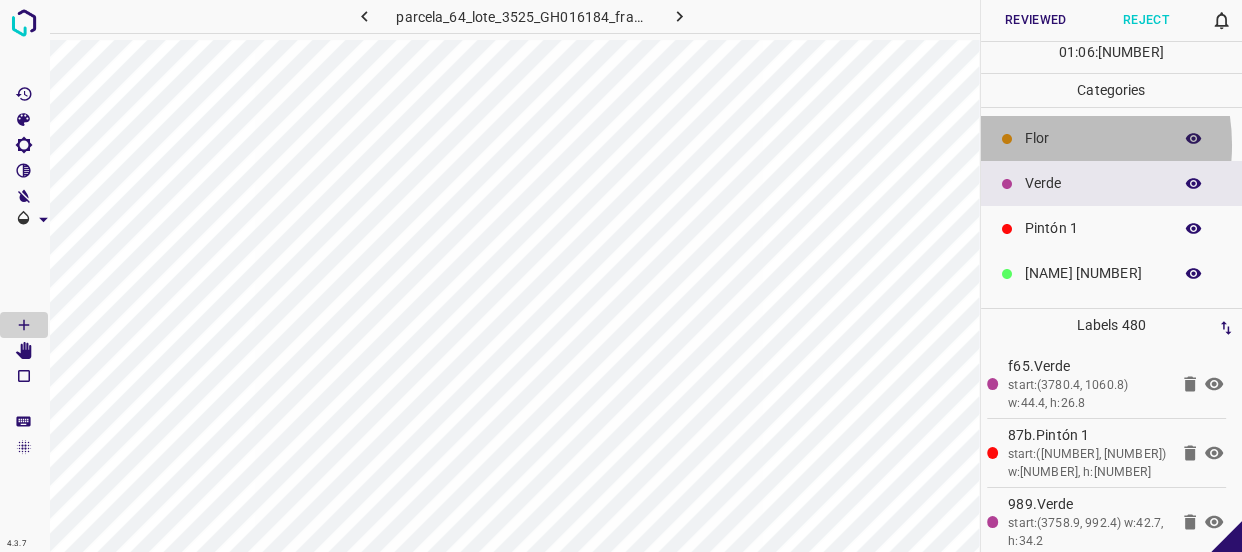click on "Flor" at bounding box center [1093, 138] 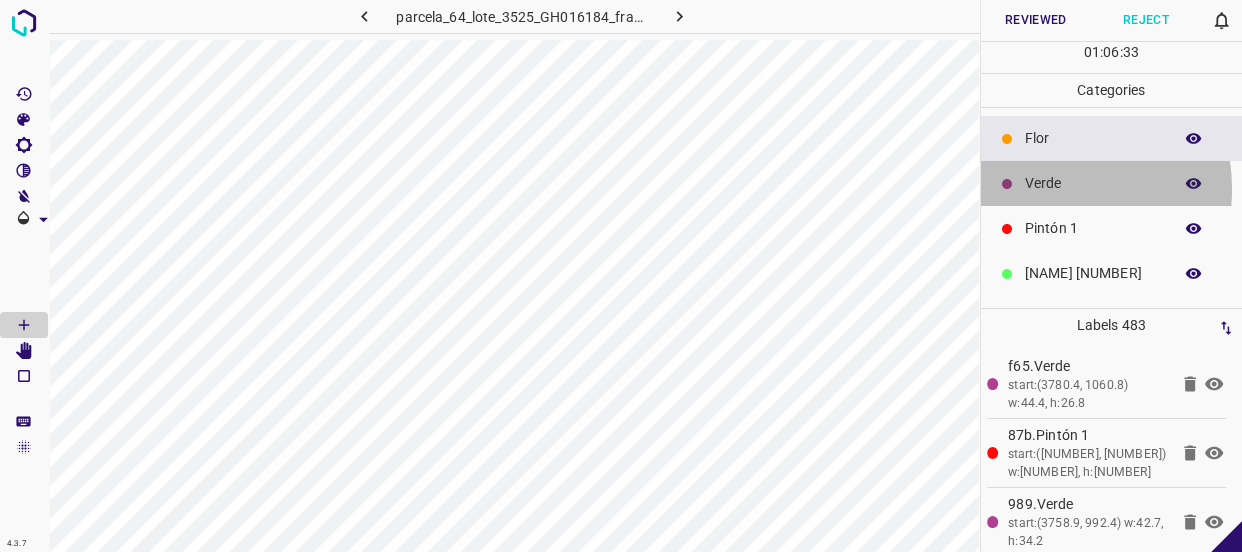 click on "Verde" at bounding box center (1093, 183) 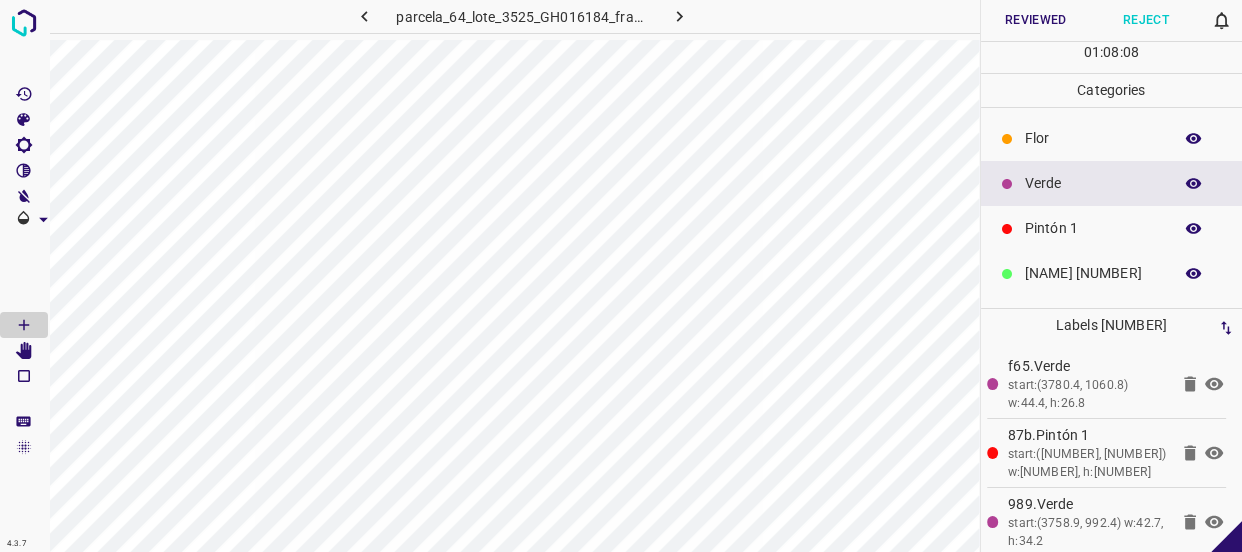 click on "Flor" at bounding box center (1093, 138) 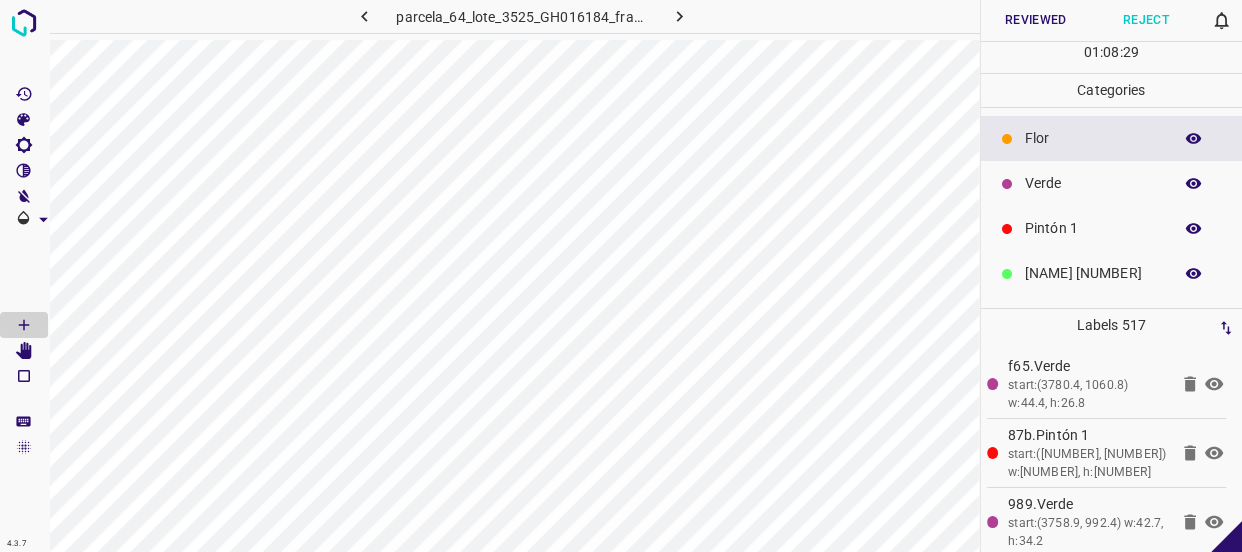 click on "Verde" at bounding box center [1093, 183] 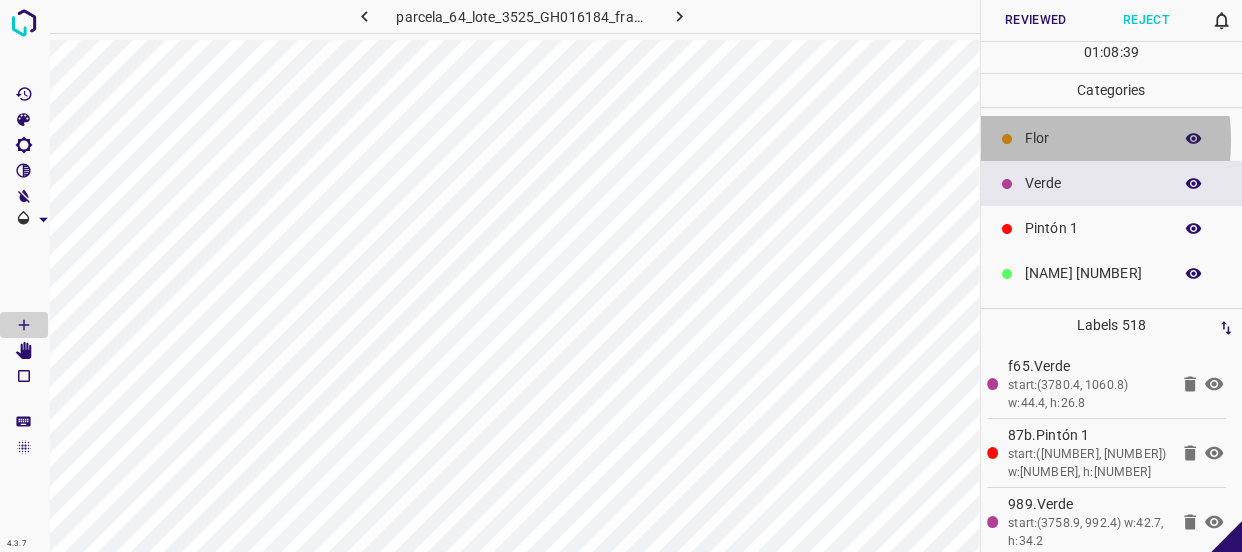 click on "Flor" at bounding box center (1093, 138) 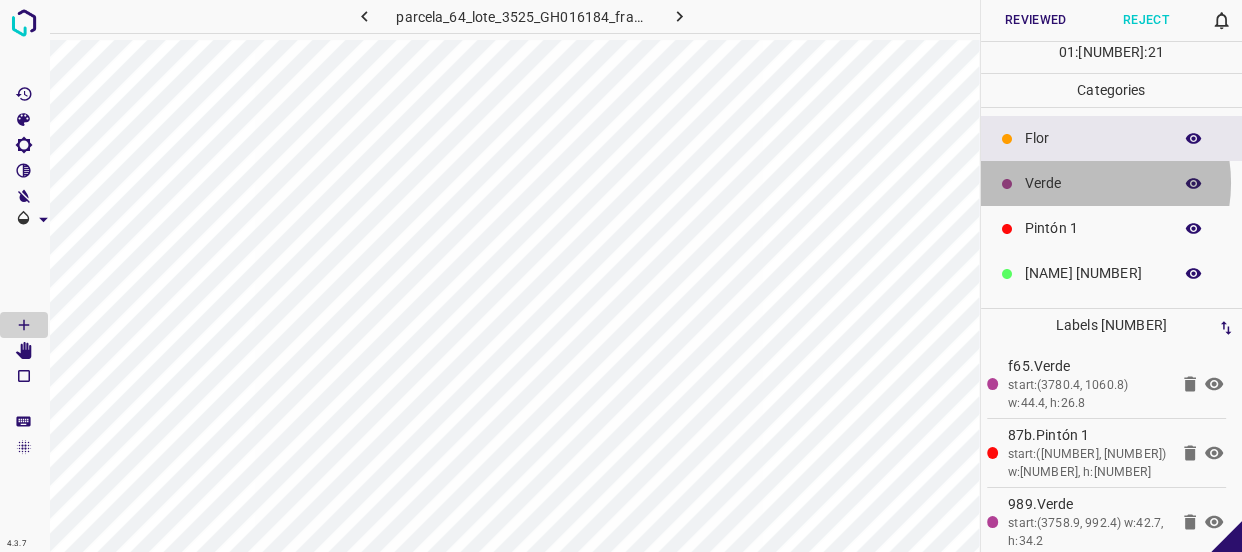 click on "Verde" at bounding box center [1093, 183] 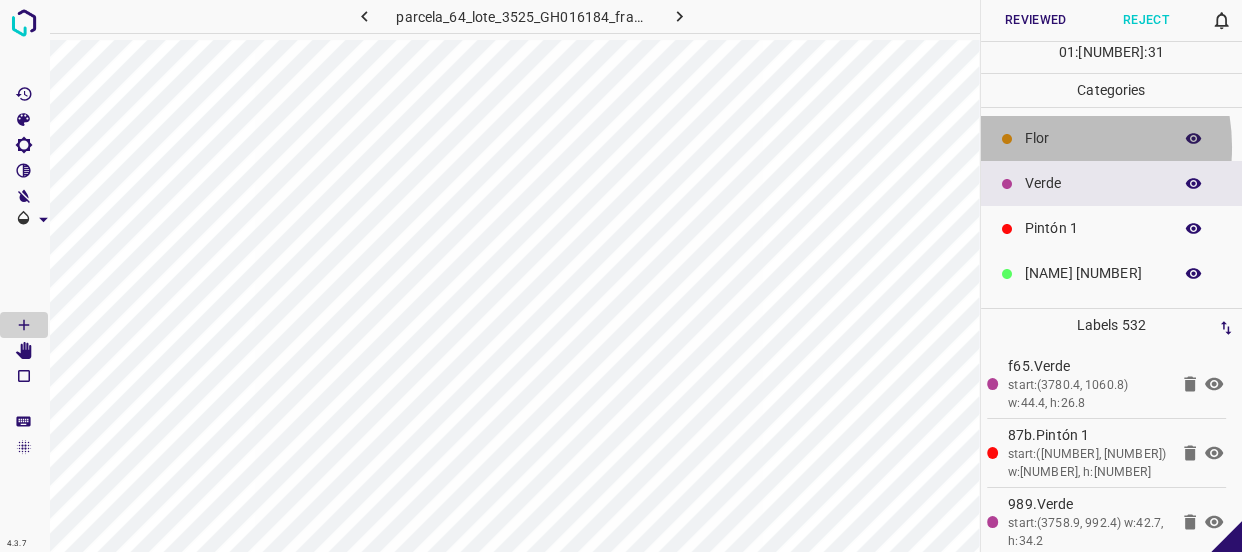 click on "Flor" at bounding box center (1093, 138) 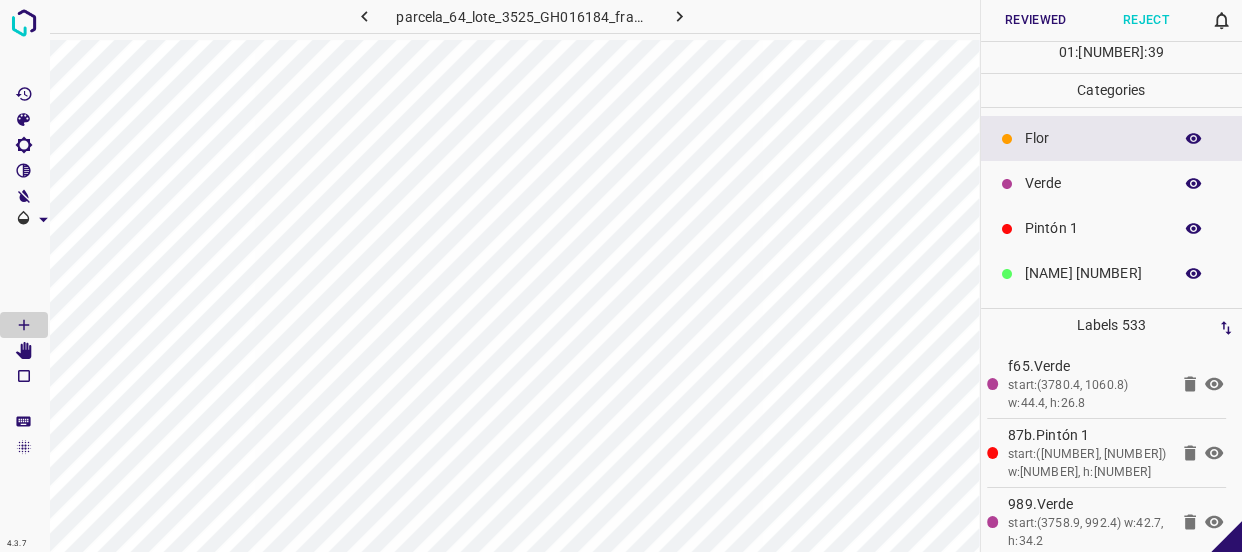 click 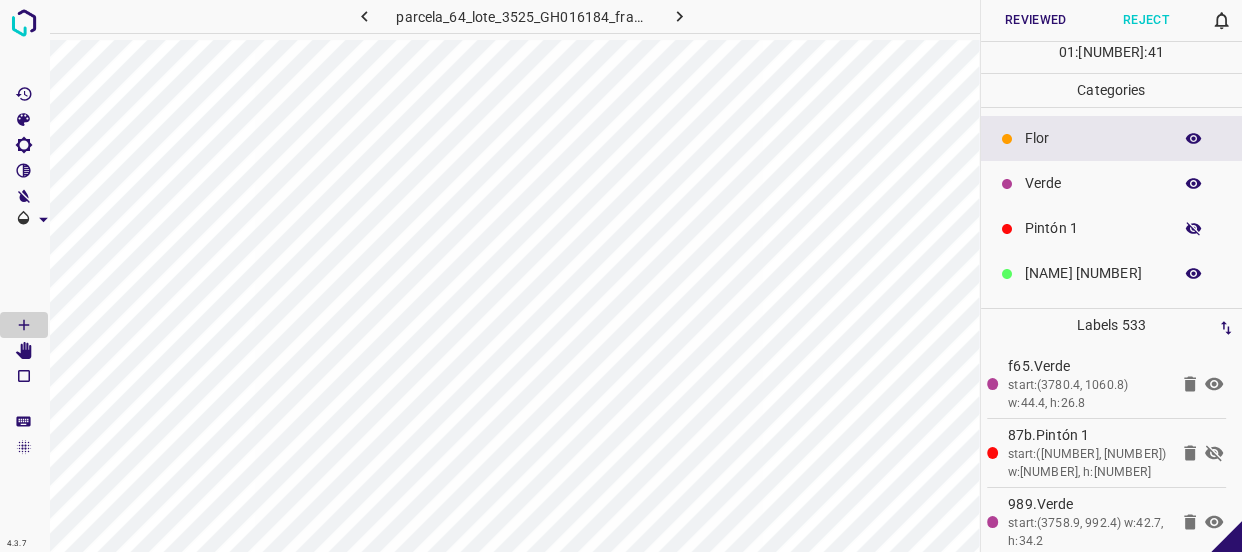 click 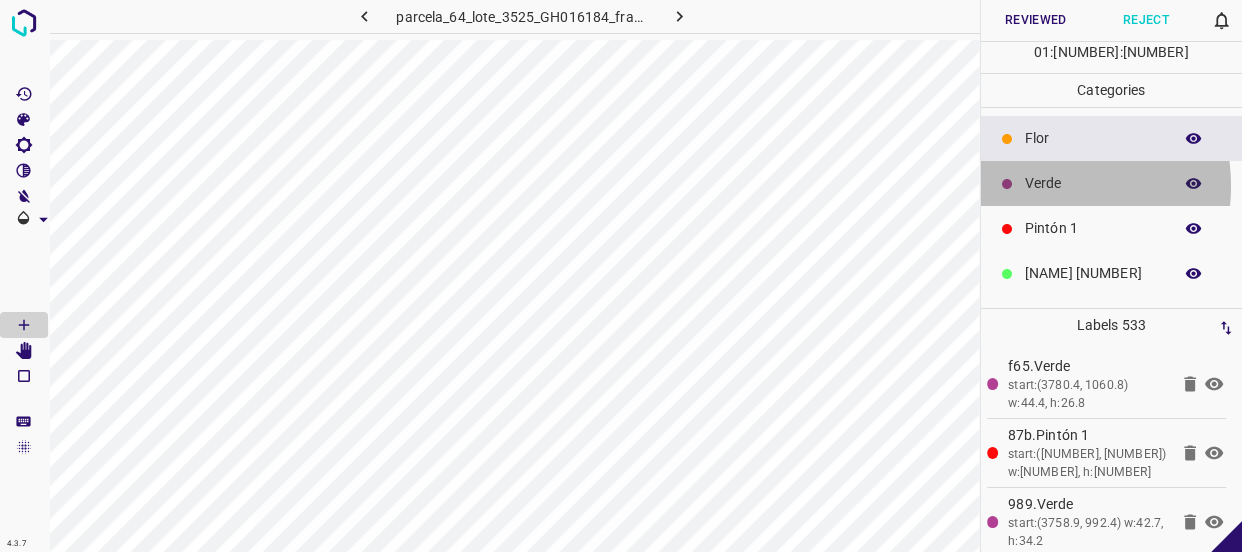 click on "Verde" at bounding box center [1093, 183] 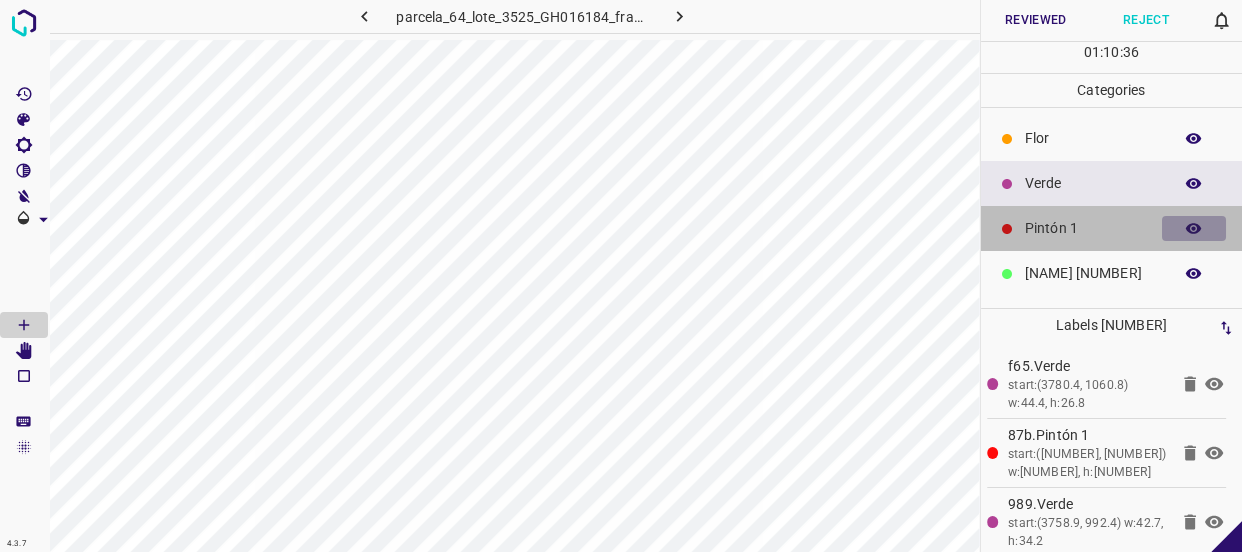click at bounding box center (1194, 229) 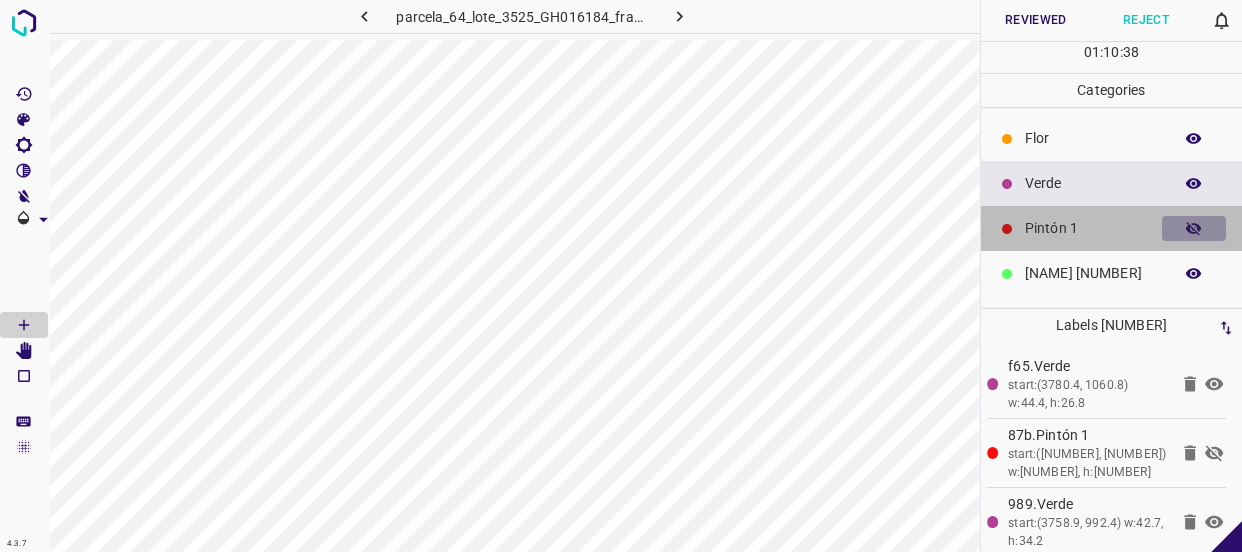click at bounding box center (1194, 229) 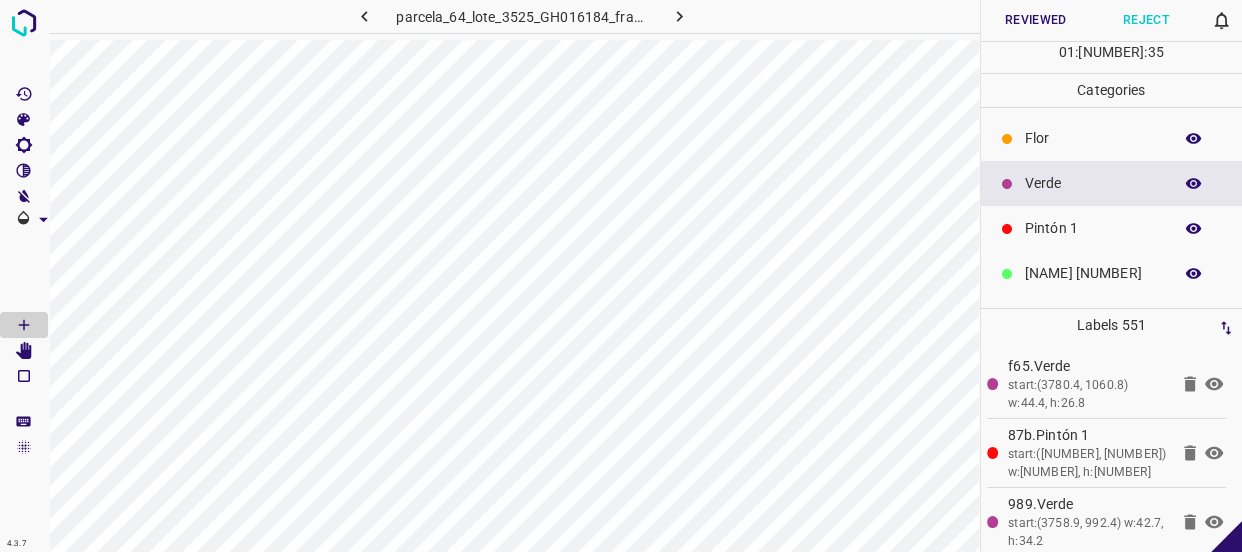 click 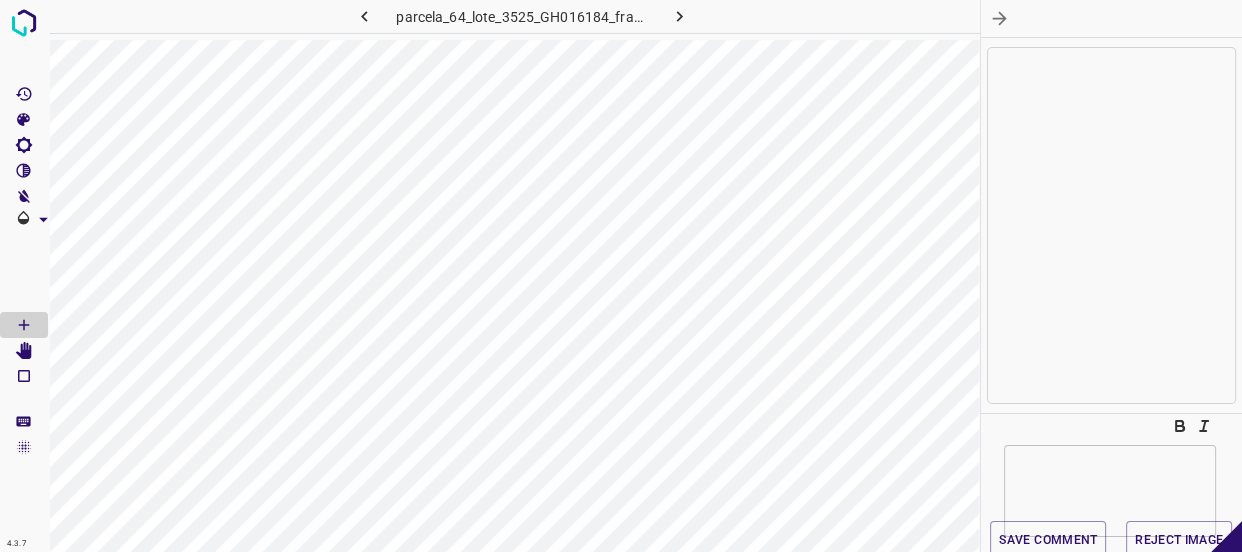 click on "x ​" at bounding box center [1110, 490] 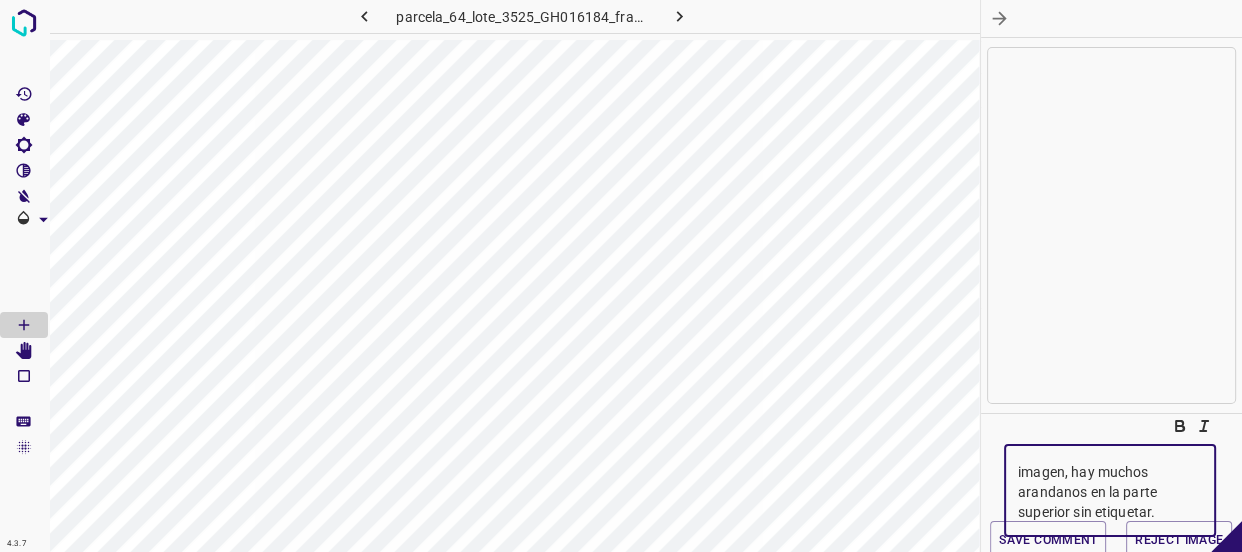 scroll, scrollTop: 39, scrollLeft: 0, axis: vertical 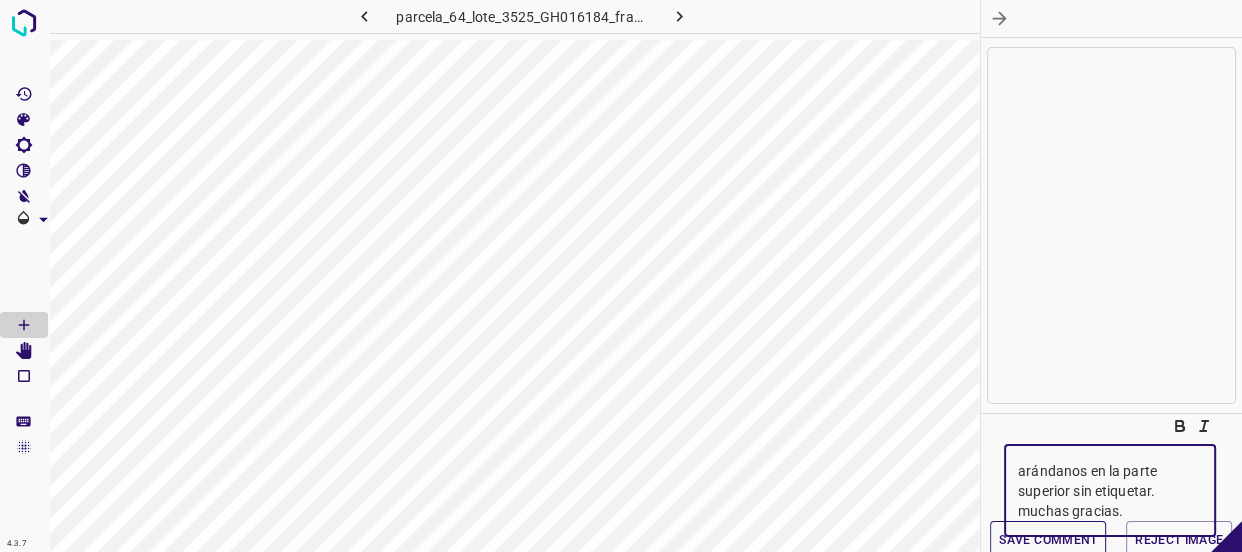type on "hola, por favor terminar la imagen, hay muchos arándanos en la parte superior sin etiquetar.
muchas gracias." 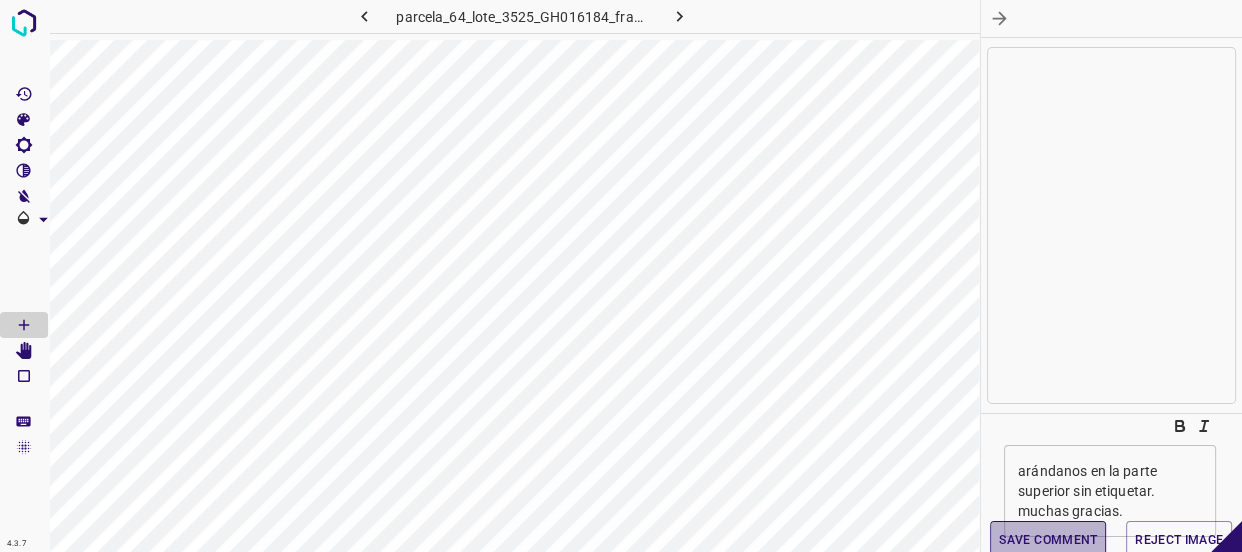 click on "Save comment" at bounding box center (1048, 540) 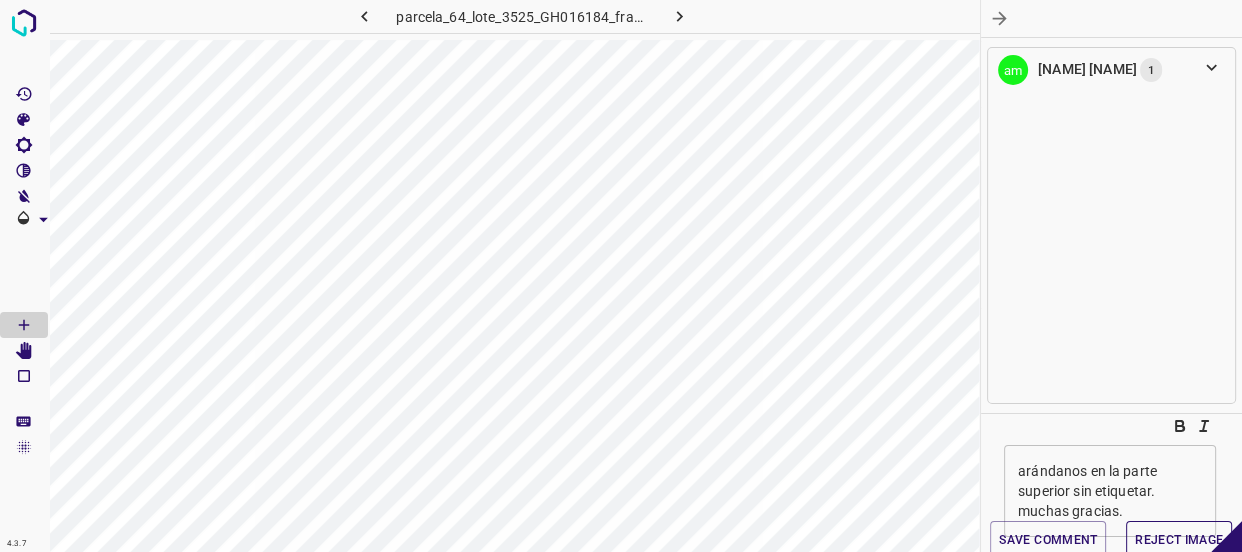 type 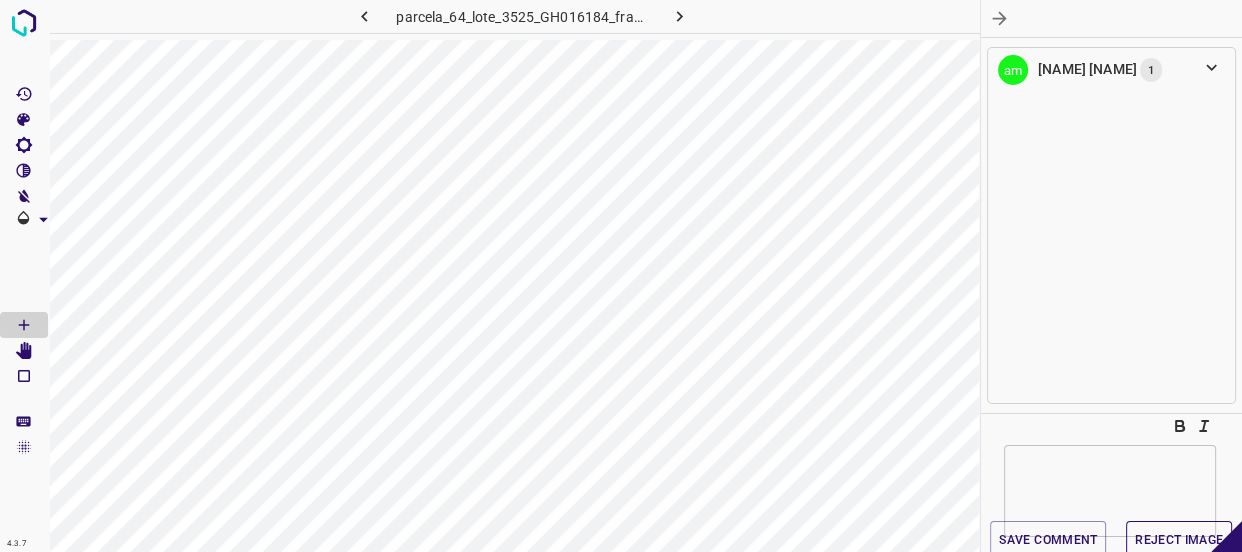 scroll, scrollTop: 0, scrollLeft: 0, axis: both 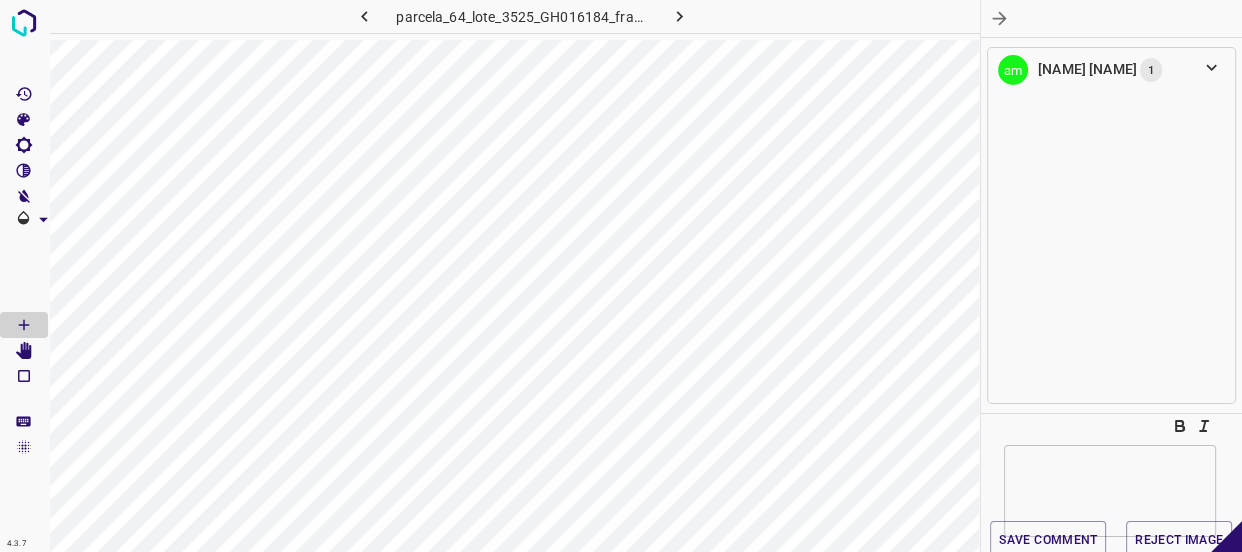 click on "Reject Image" at bounding box center (1179, 540) 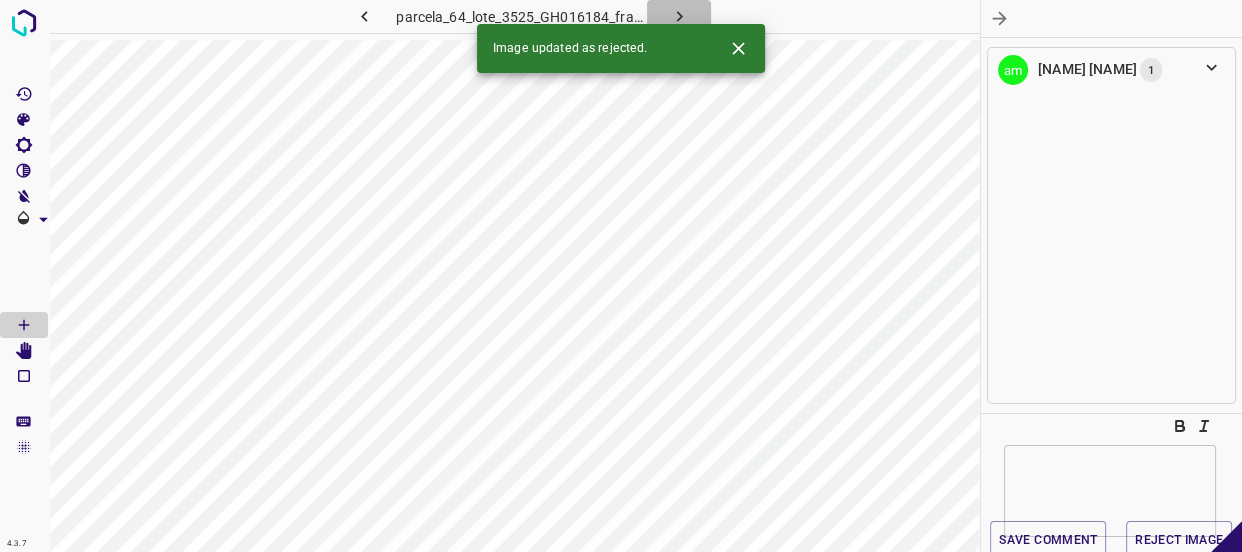 click 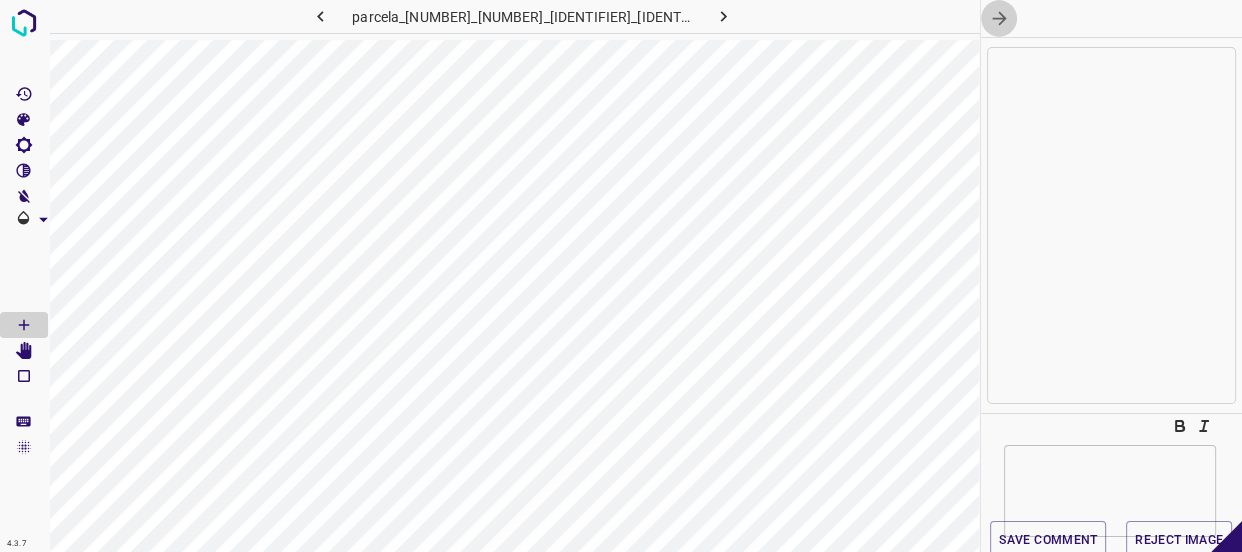click 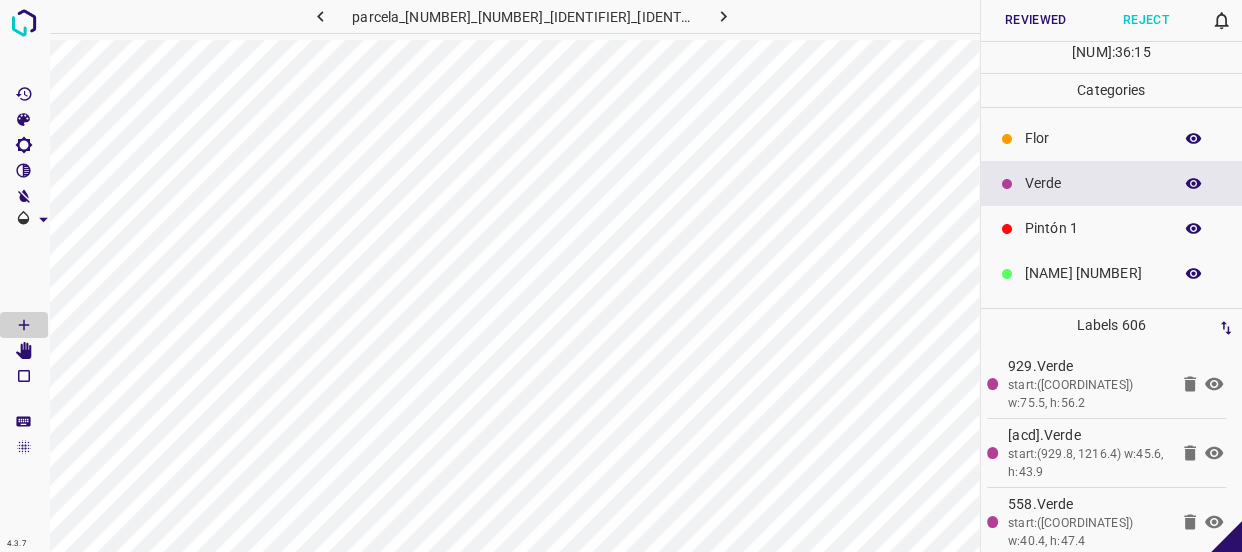 click 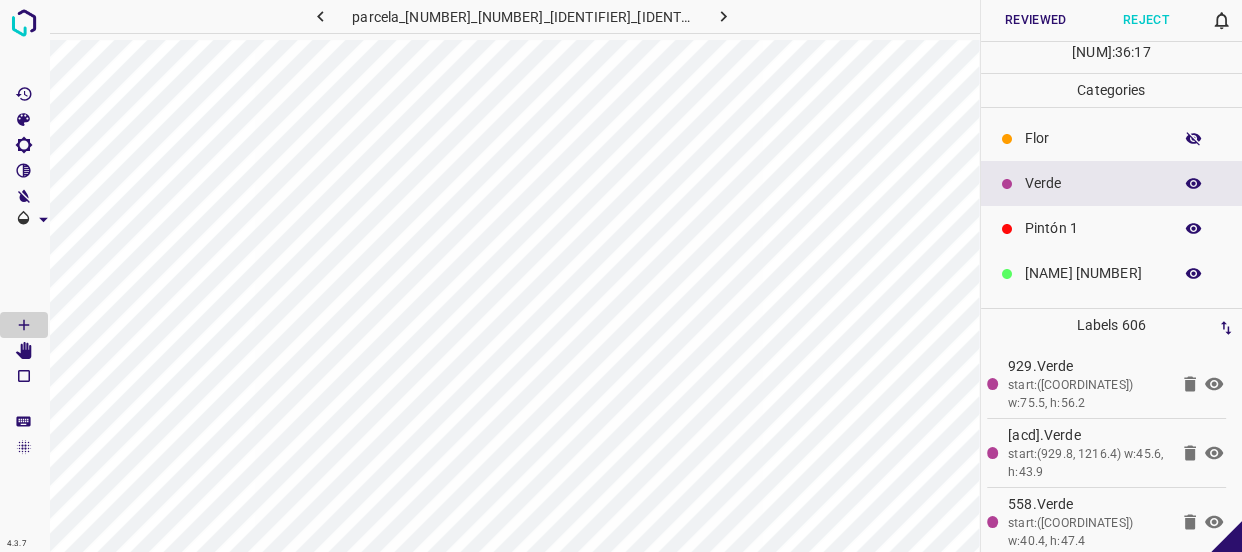 click 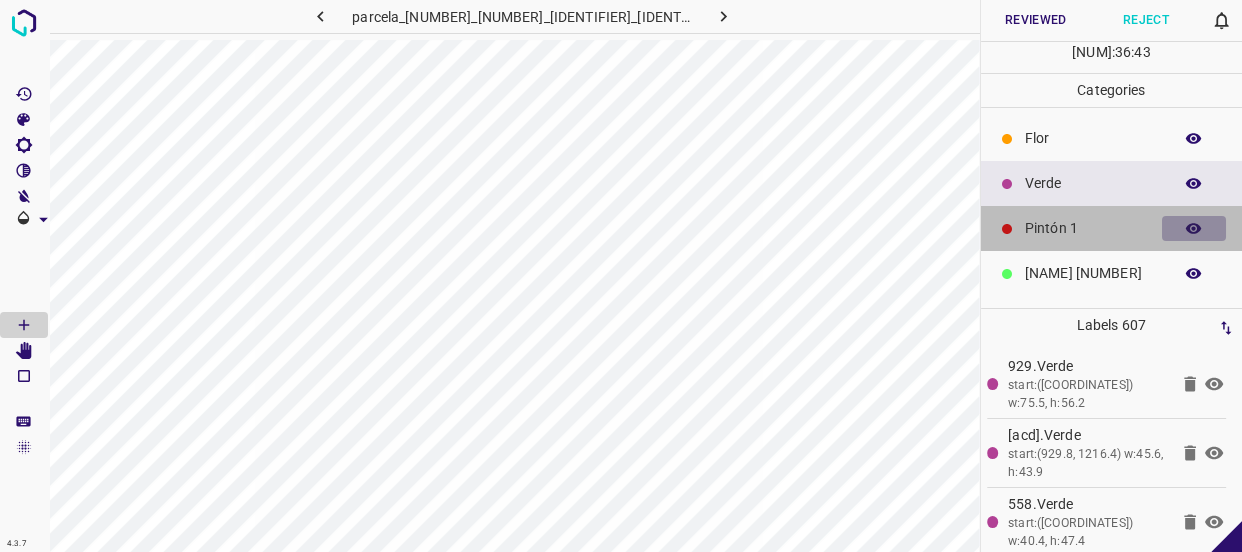 click 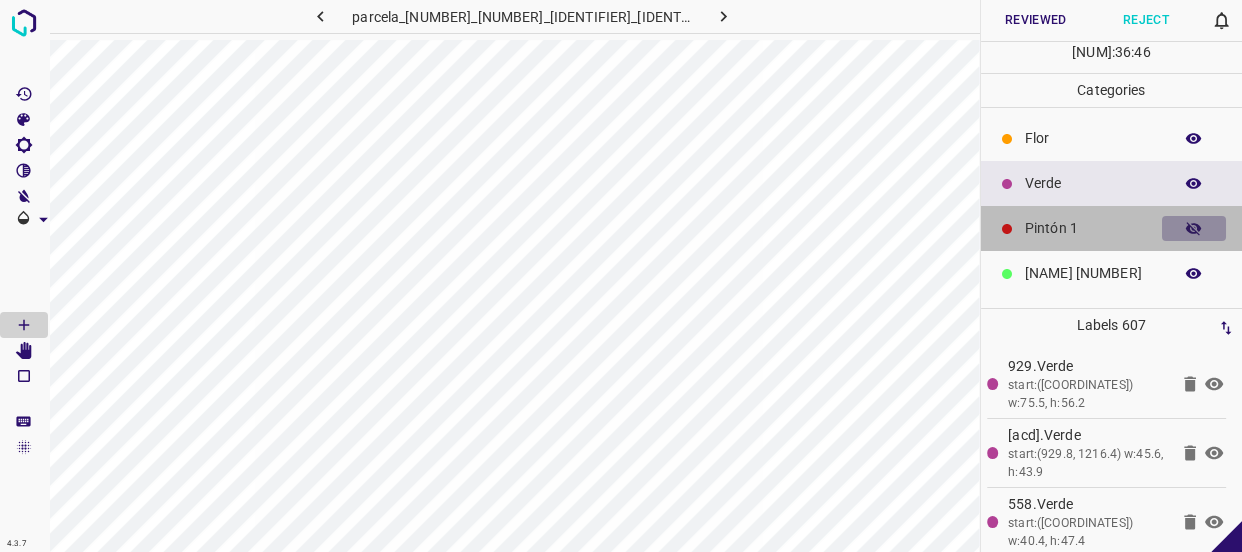 click 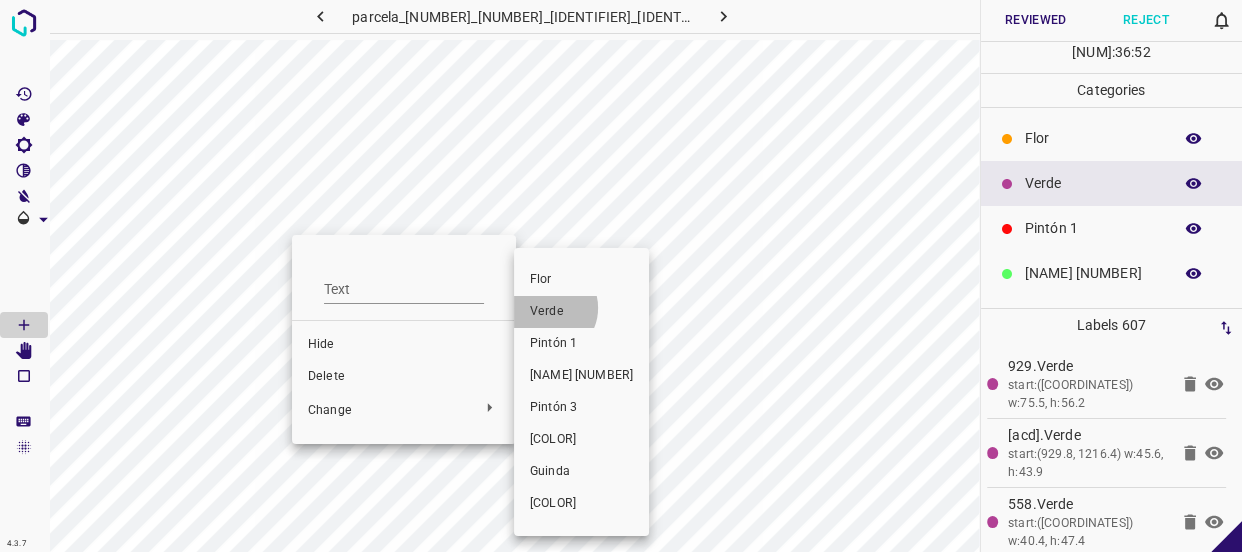 click on "Verde" at bounding box center (581, 312) 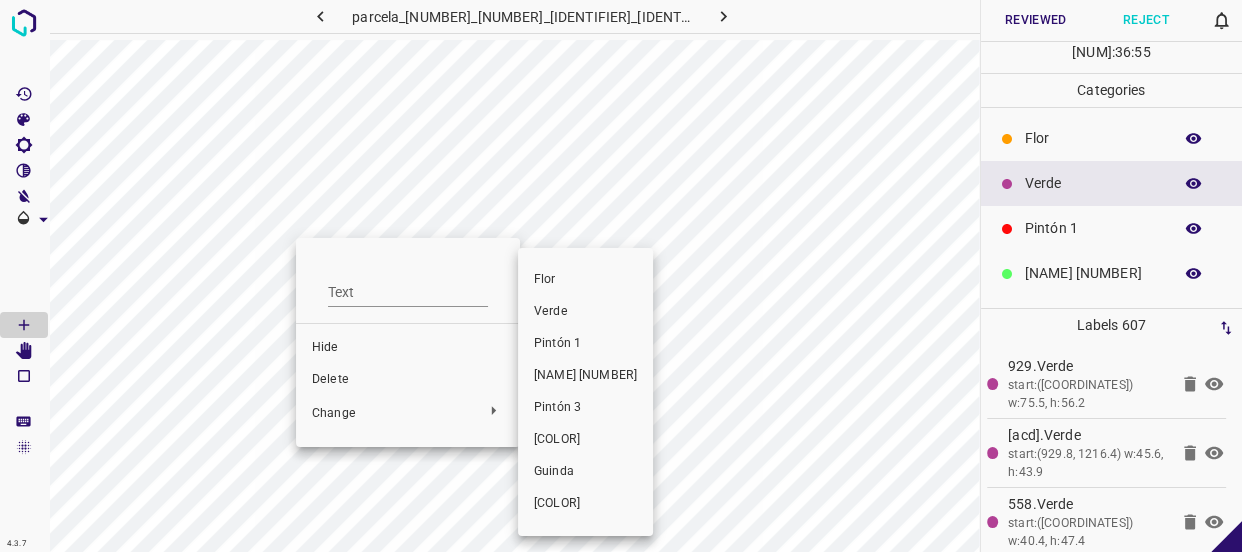 drag, startPoint x: 564, startPoint y: 314, endPoint x: 316, endPoint y: 247, distance: 256.89102 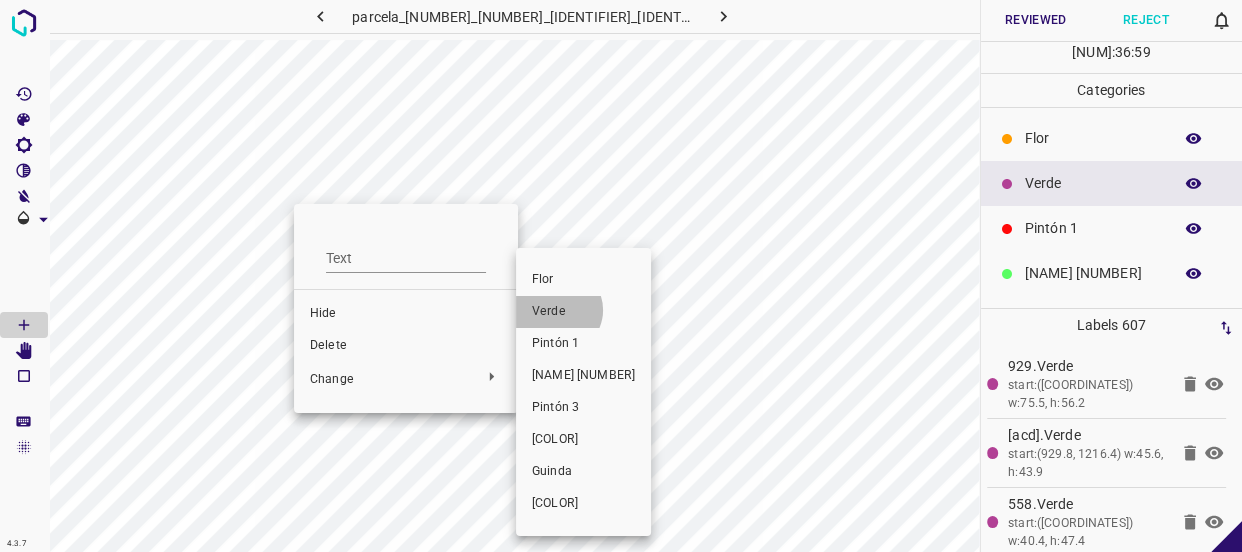 click on "Verde" at bounding box center [583, 312] 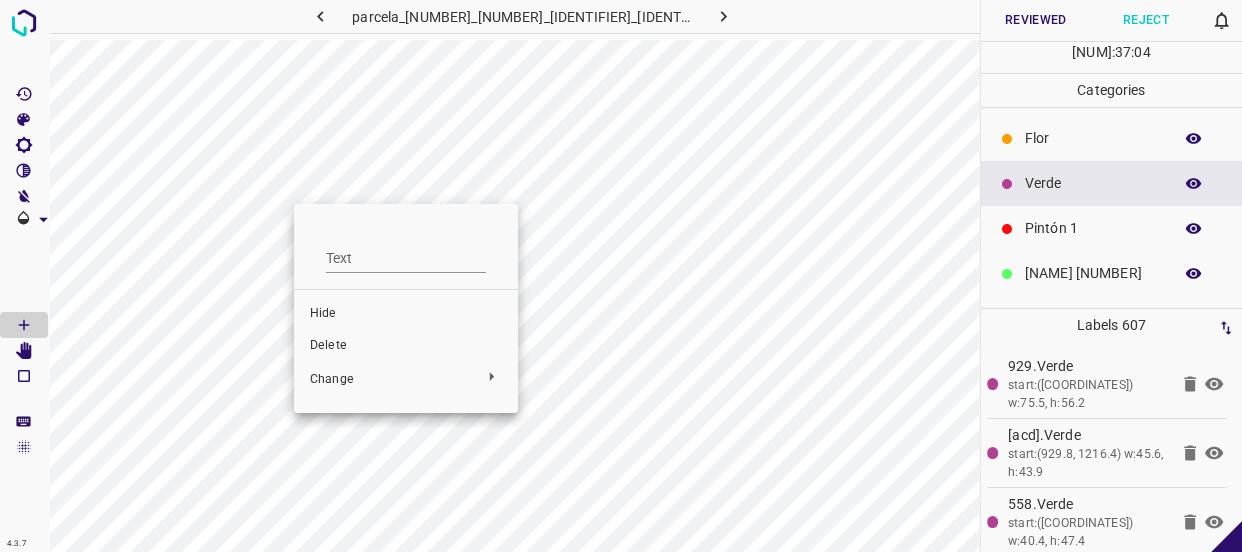click at bounding box center (621, 276) 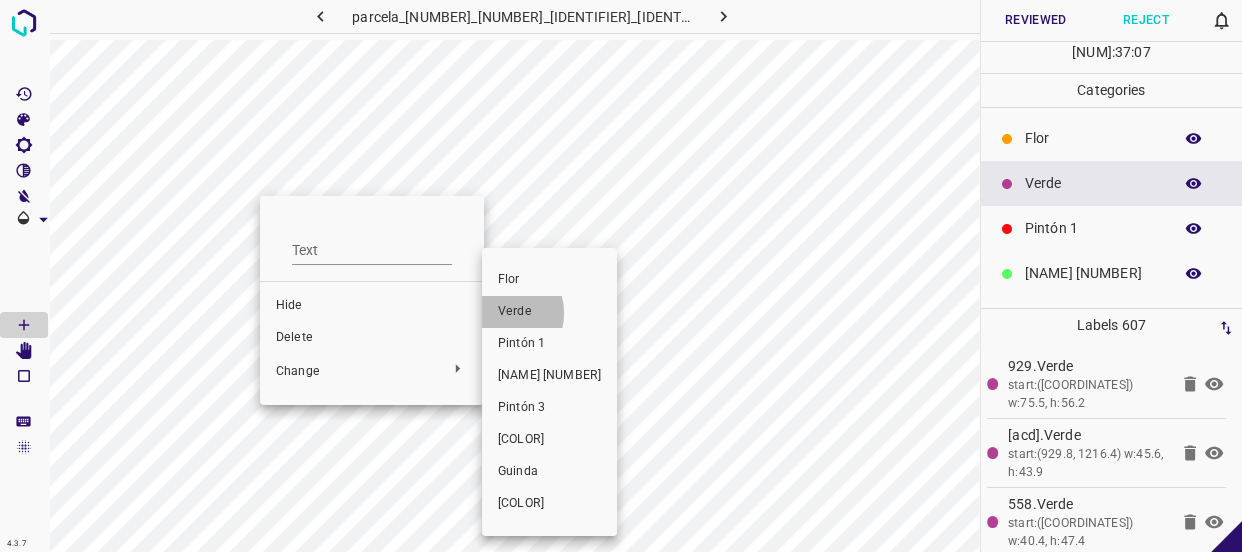 click on "Verde" at bounding box center [549, 312] 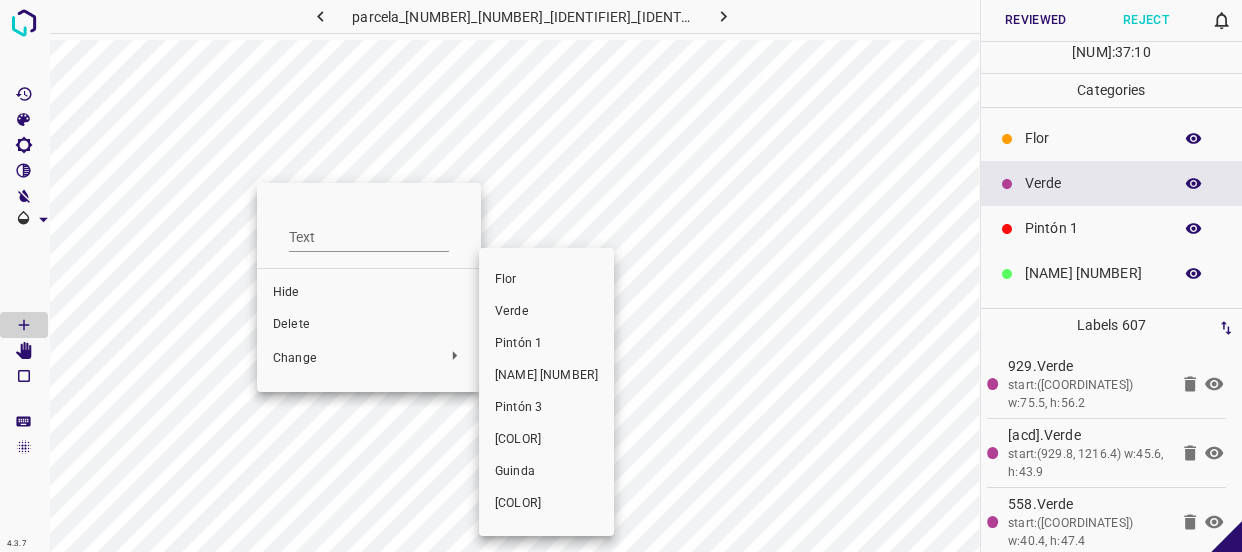click on "Verde" at bounding box center (546, 312) 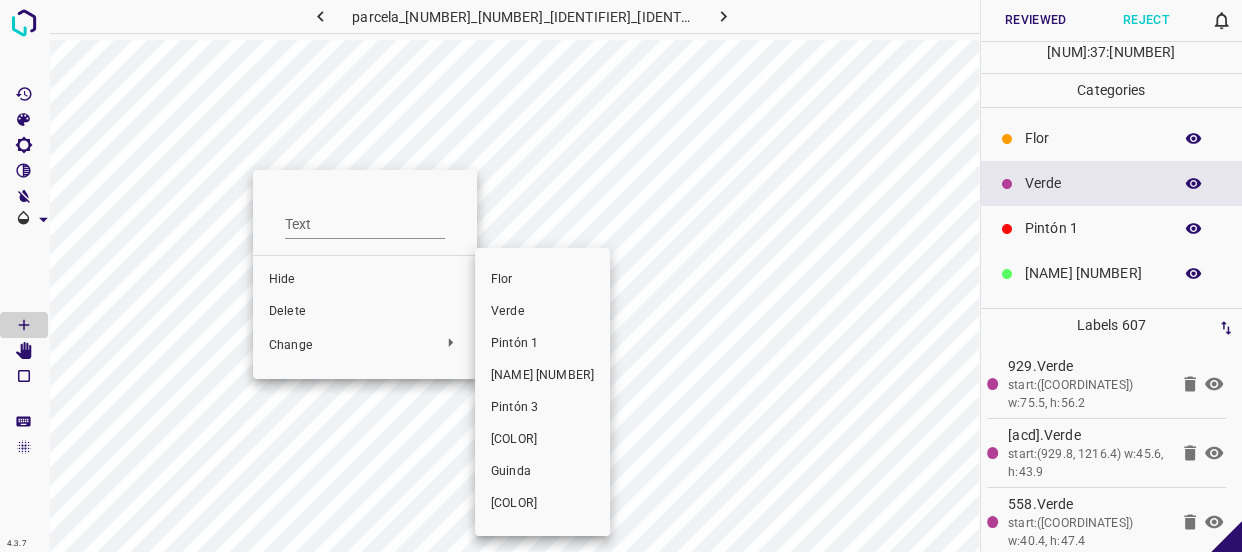 click on "Verde" at bounding box center [542, 312] 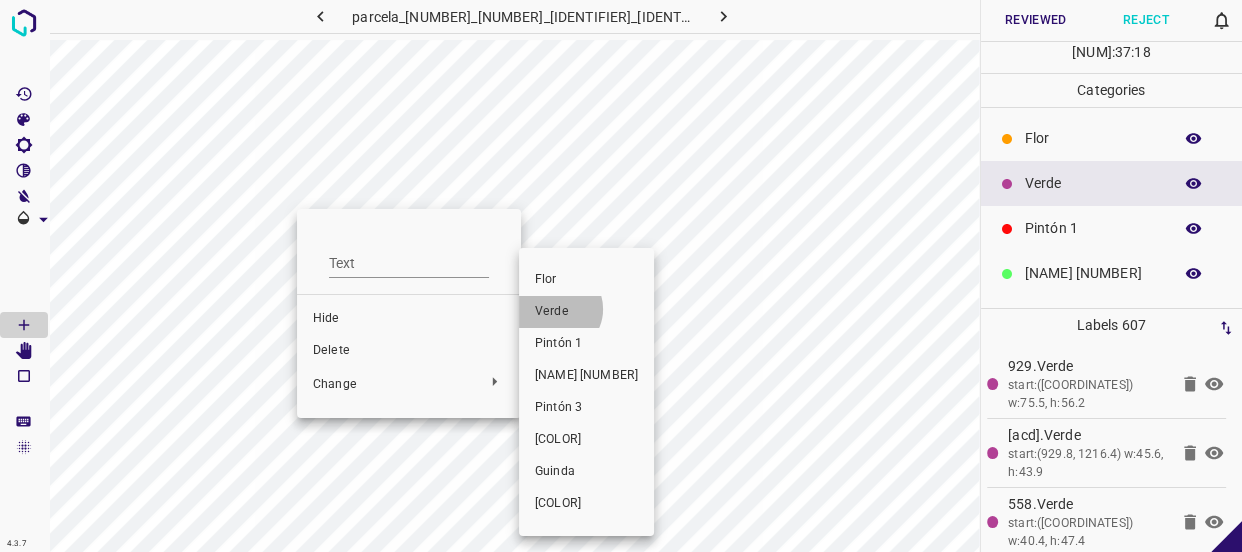 click on "Verde" at bounding box center [586, 312] 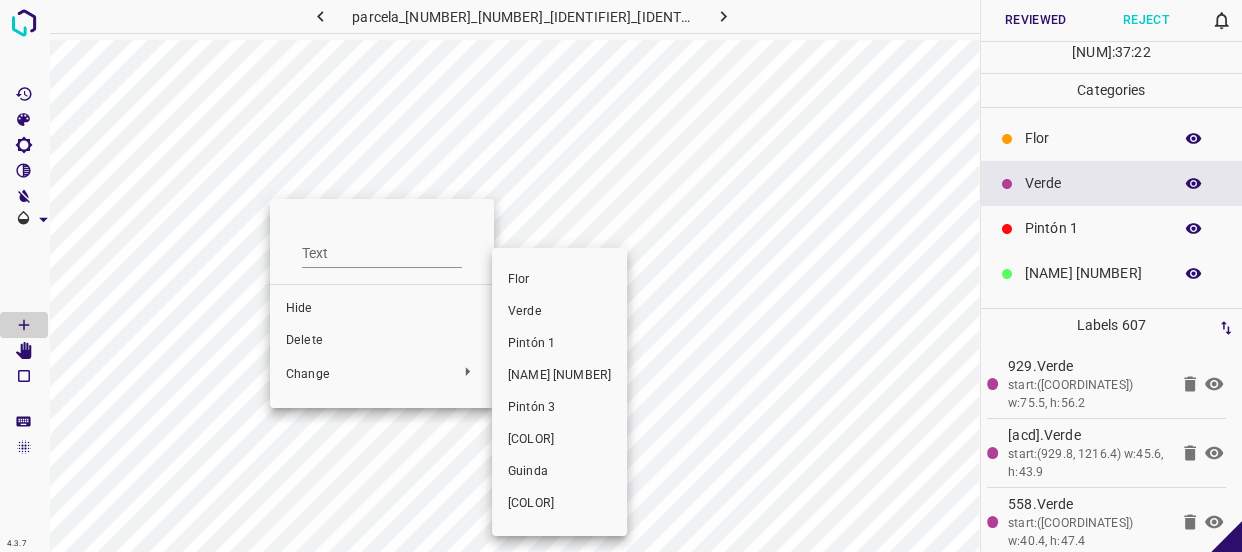 click on "Verde" at bounding box center (559, 312) 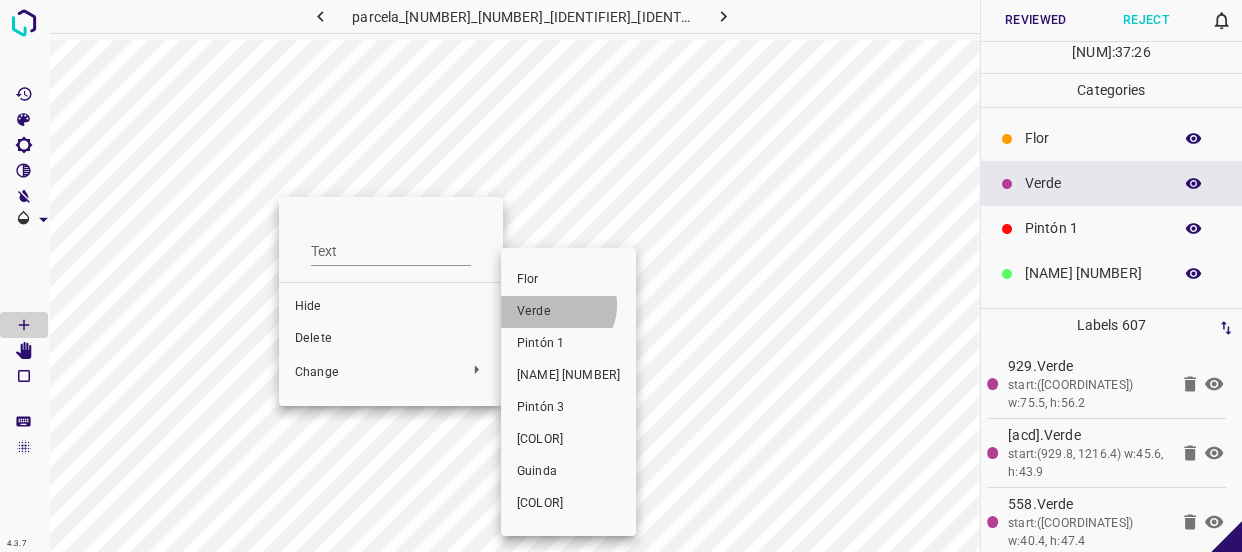 click on "Verde" at bounding box center [568, 312] 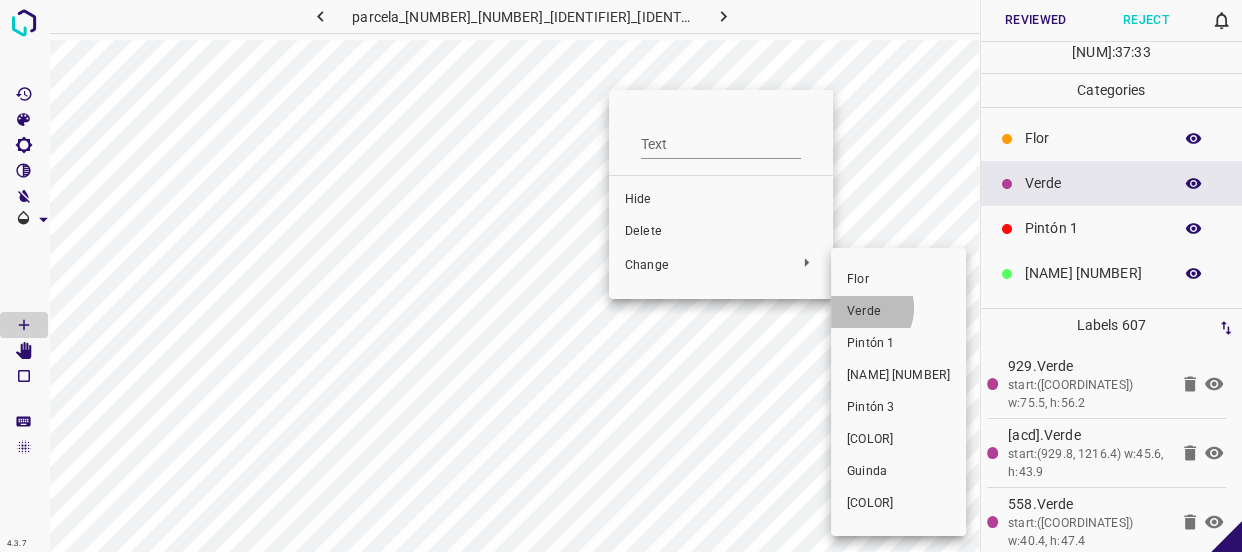click on "Verde" at bounding box center [898, 312] 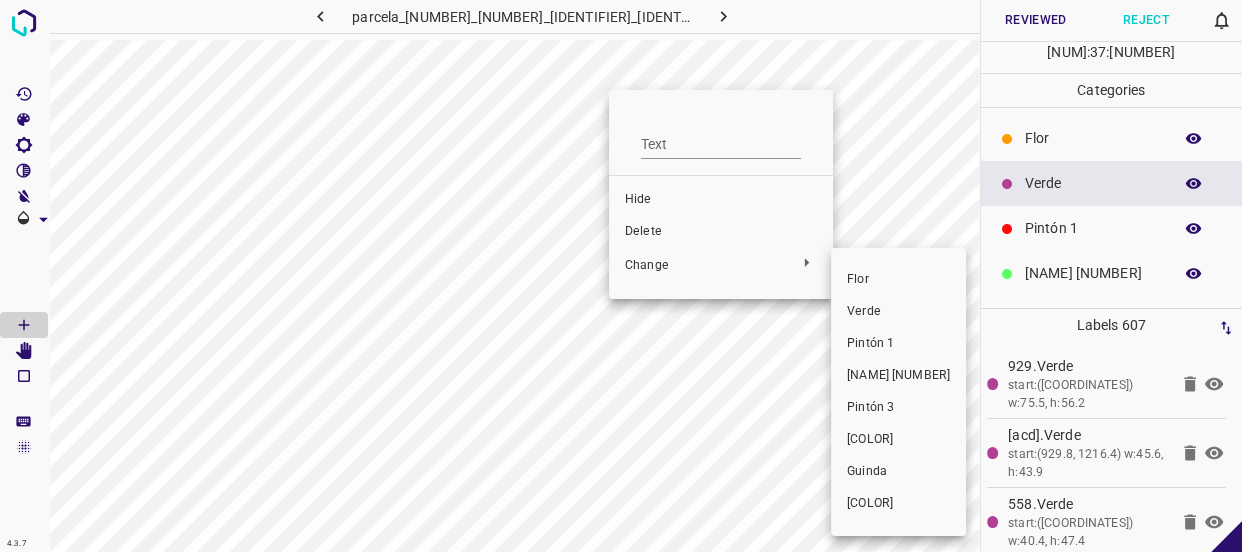 click on "Verde" at bounding box center [898, 312] 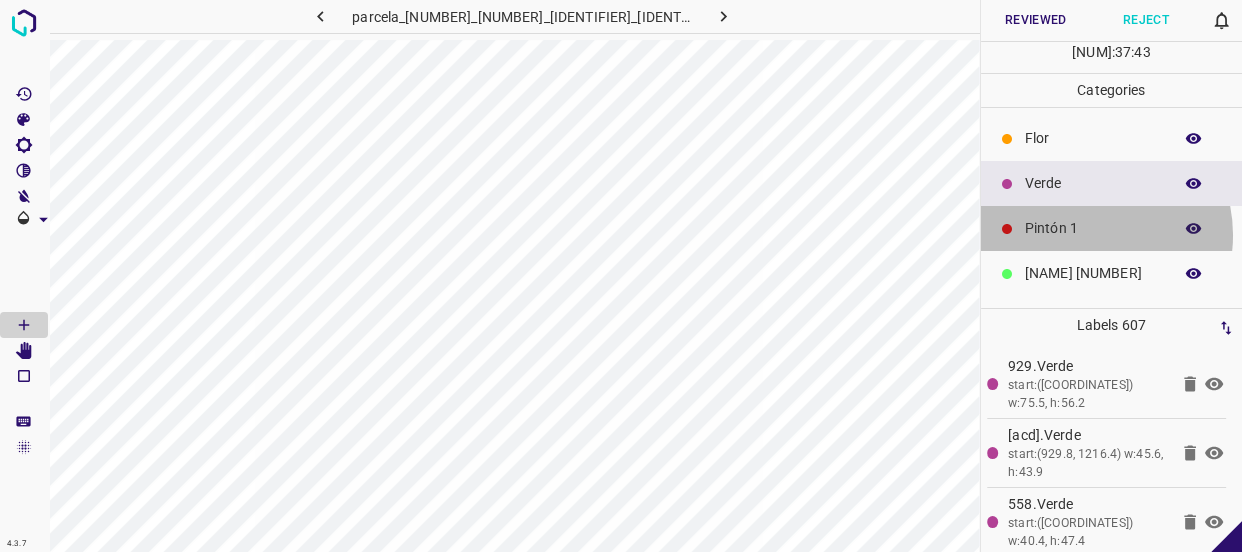 click on "Pintón 1" at bounding box center (1093, 228) 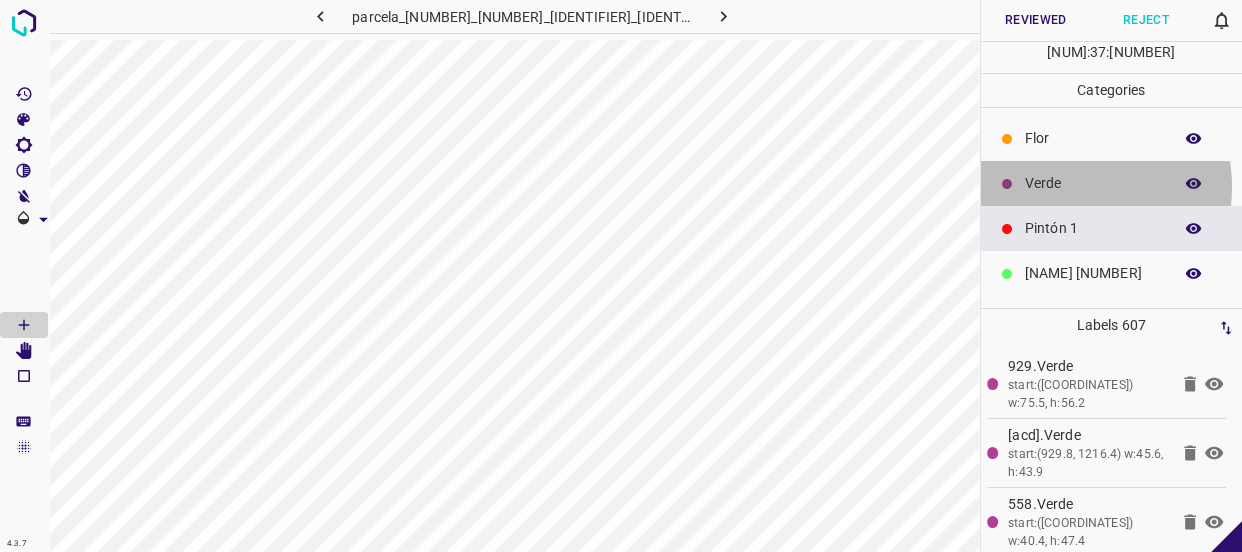 click on "Verde" at bounding box center (1093, 183) 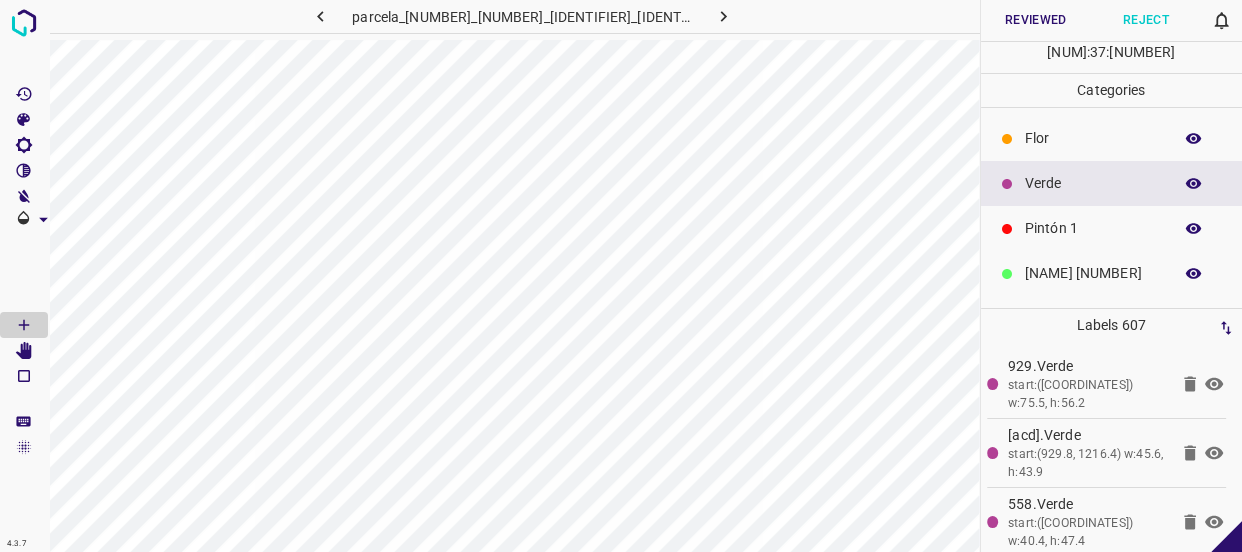 click 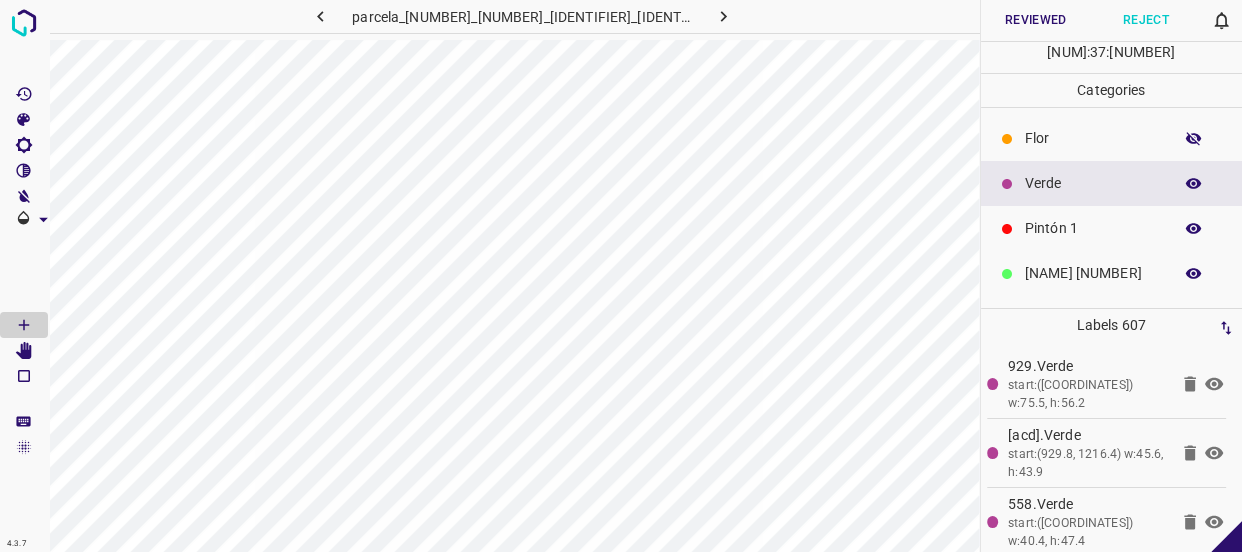 click 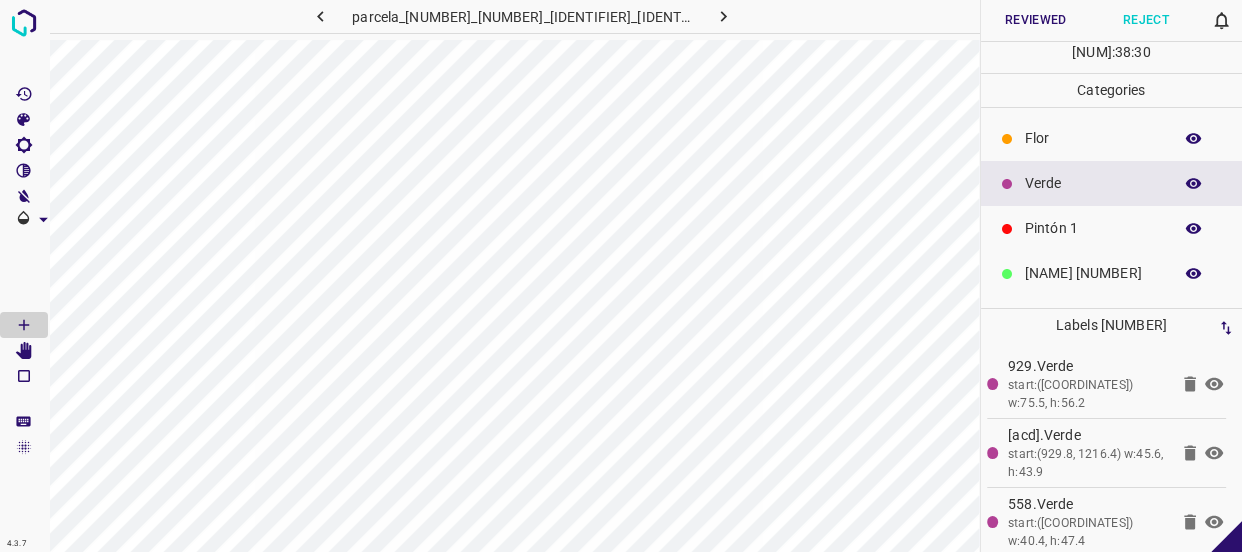 click on "Flor" at bounding box center (1112, 138) 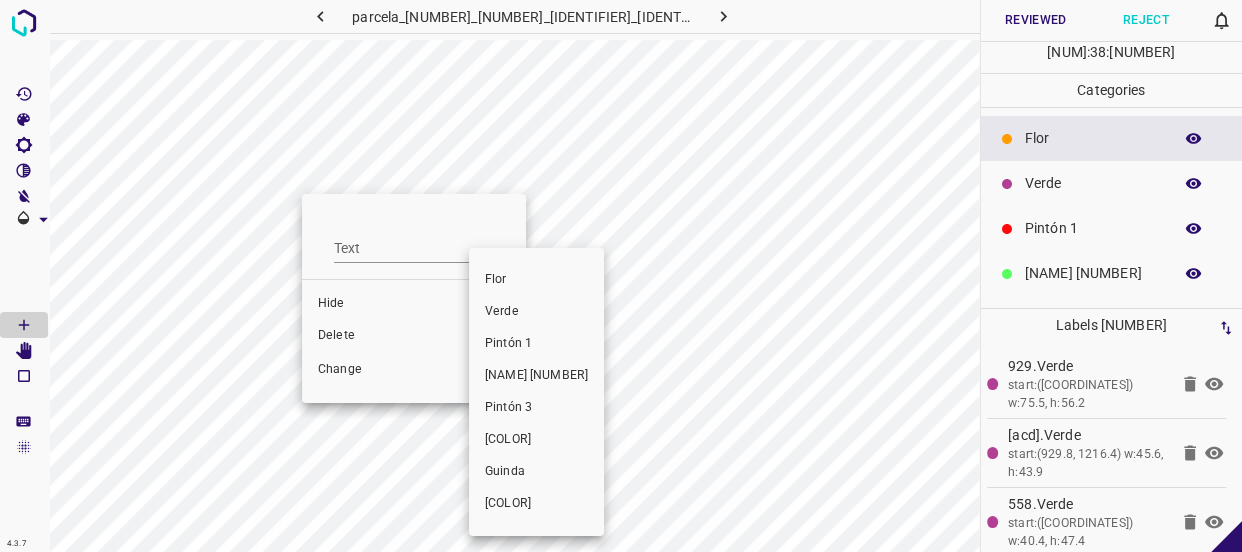 click on "Verde" at bounding box center (536, 312) 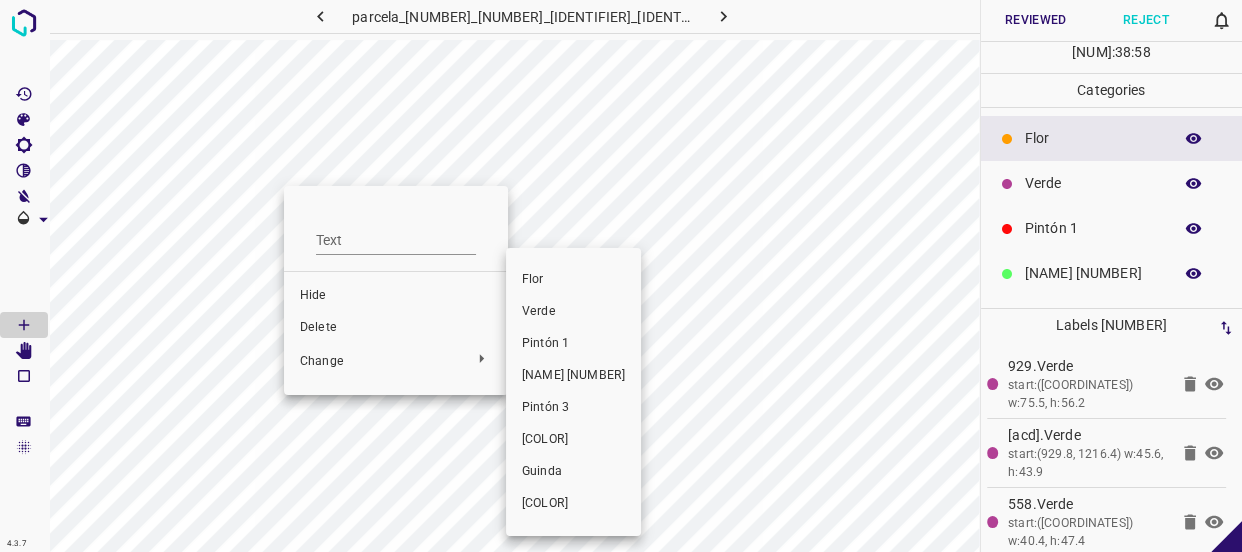 click on "Verde" at bounding box center [573, 312] 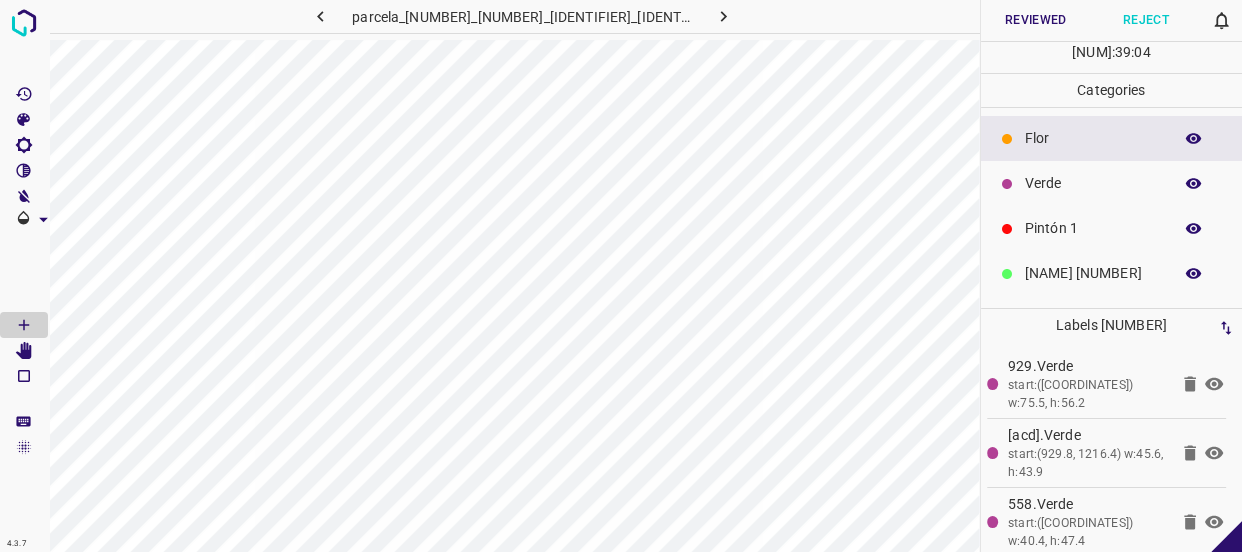 click on "Verde" at bounding box center (1093, 183) 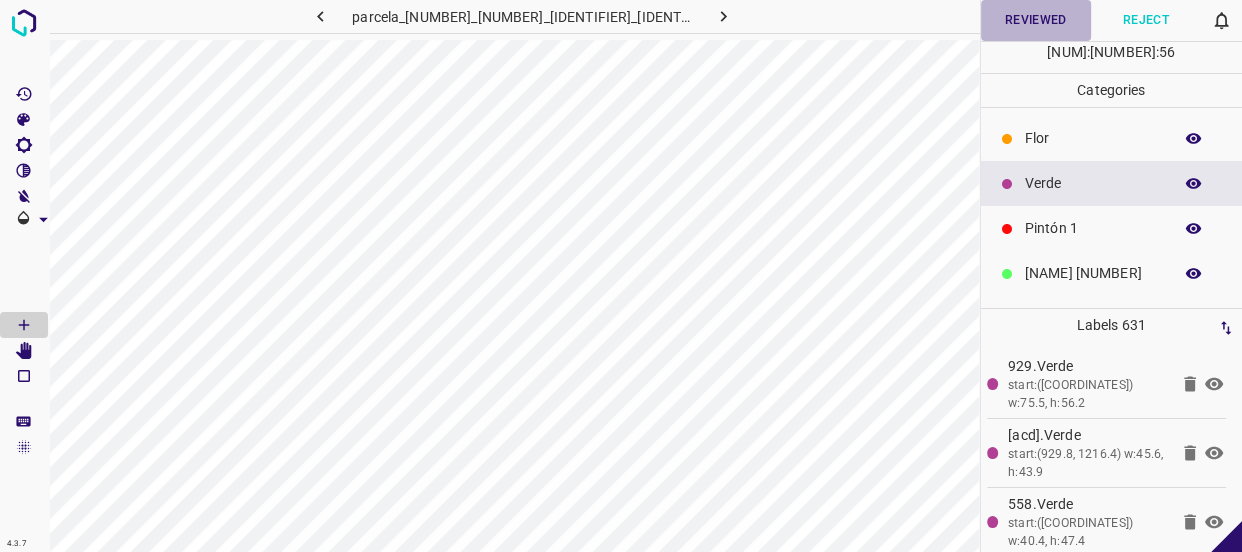 click on "Reviewed" at bounding box center (1036, 20) 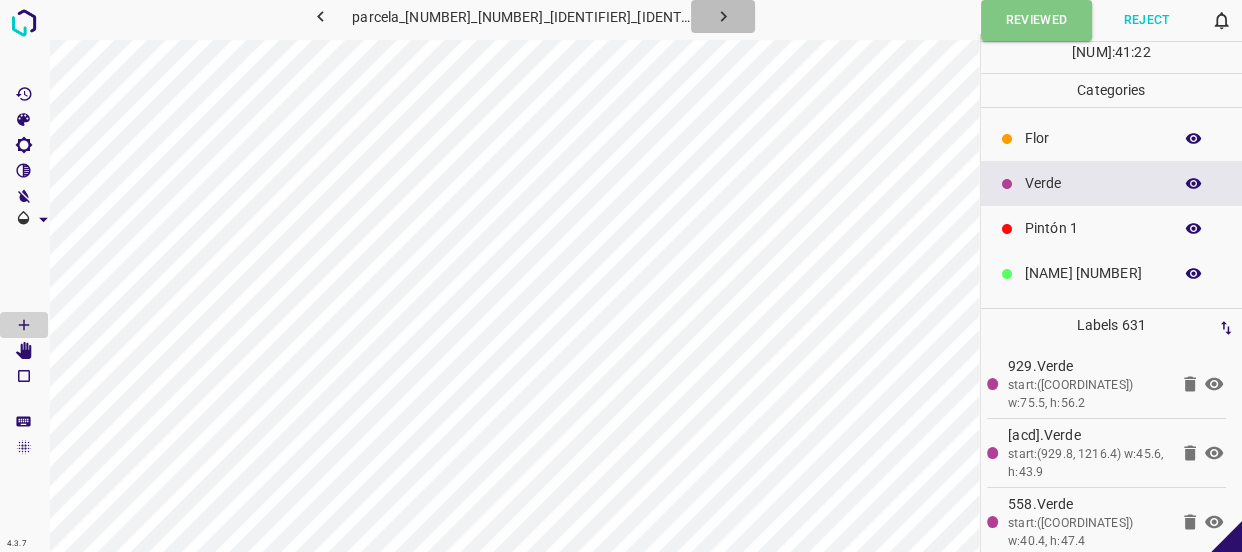 click 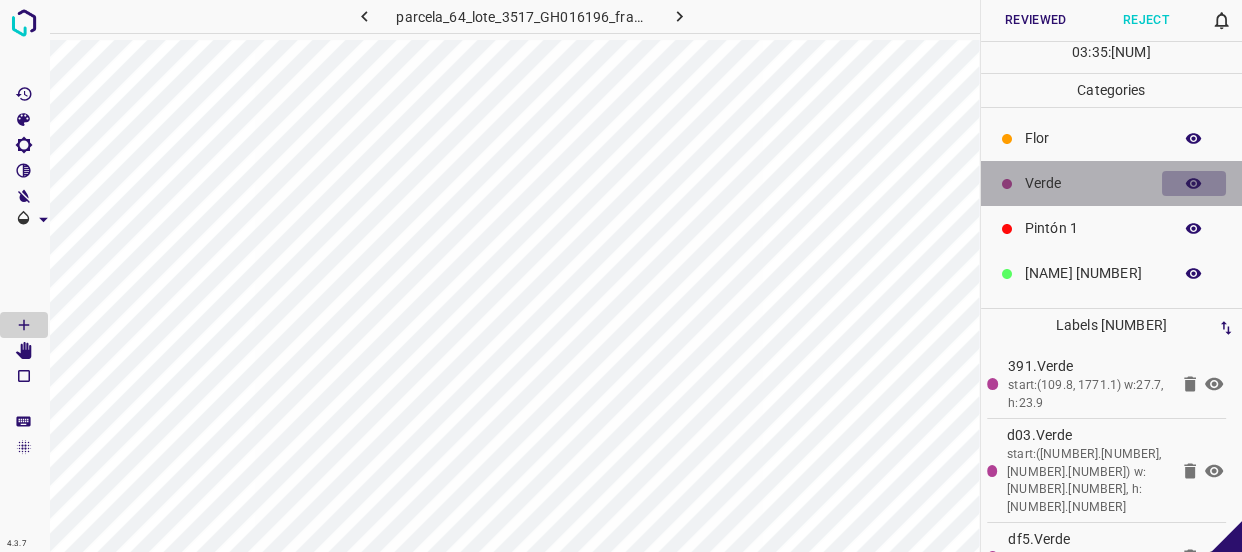 click 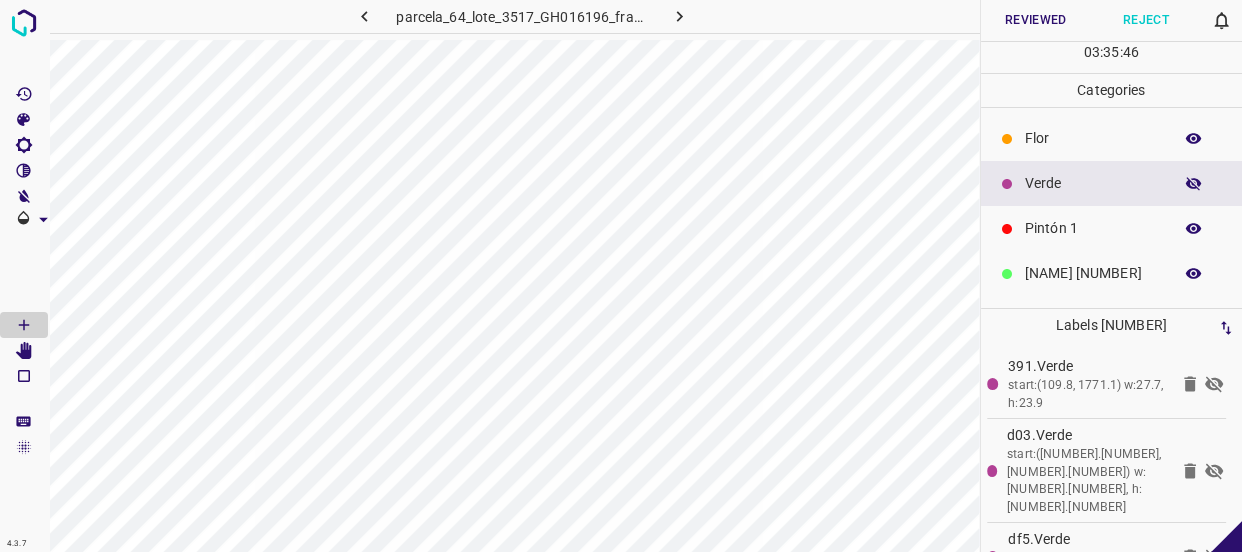 click 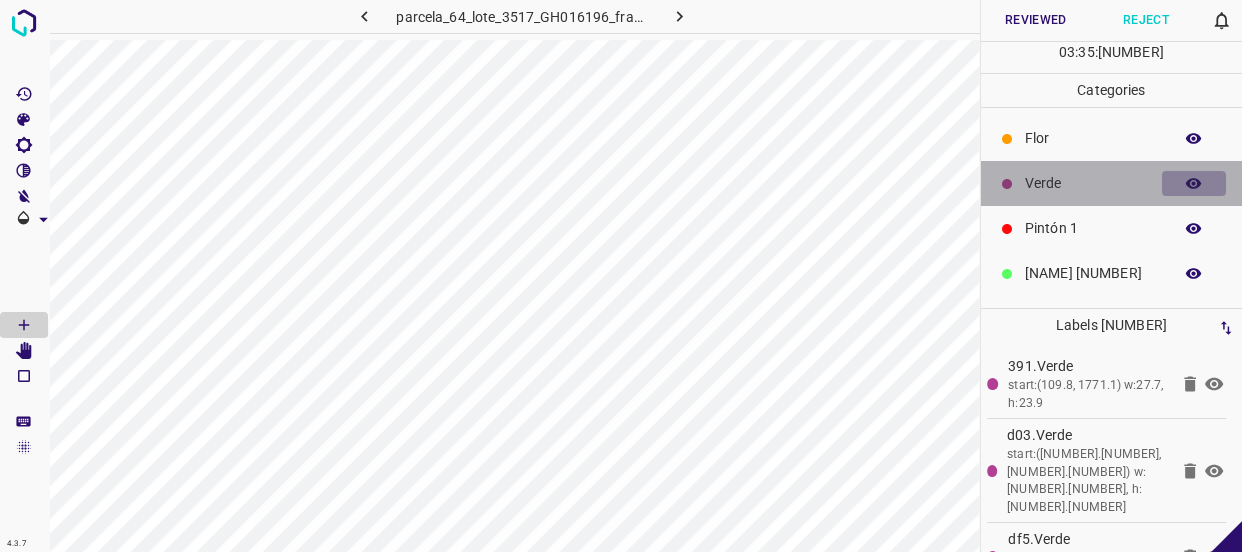 click 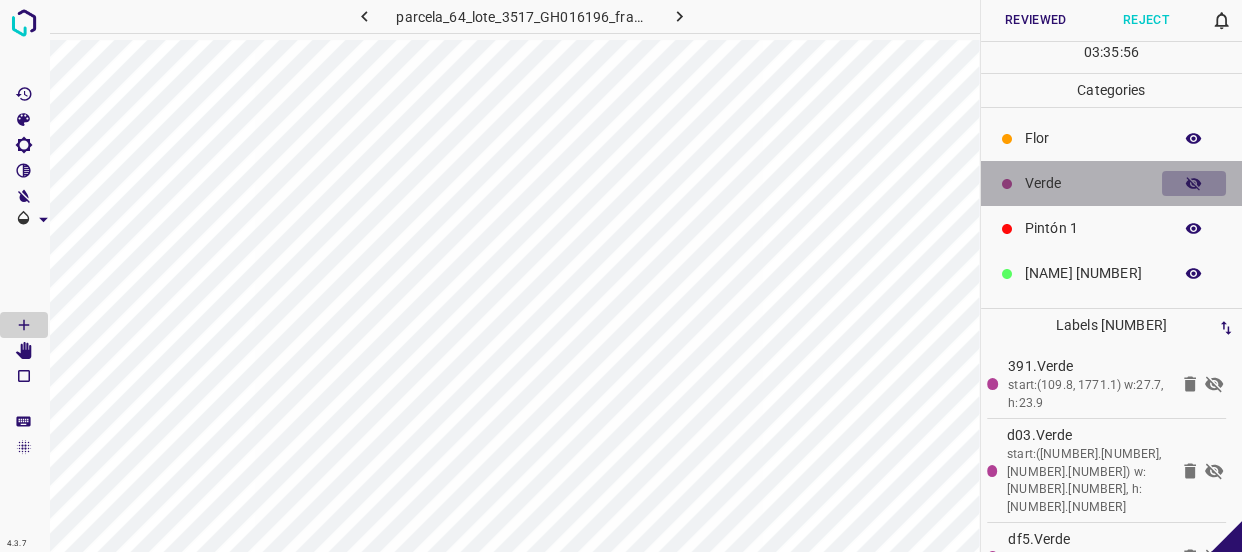 click 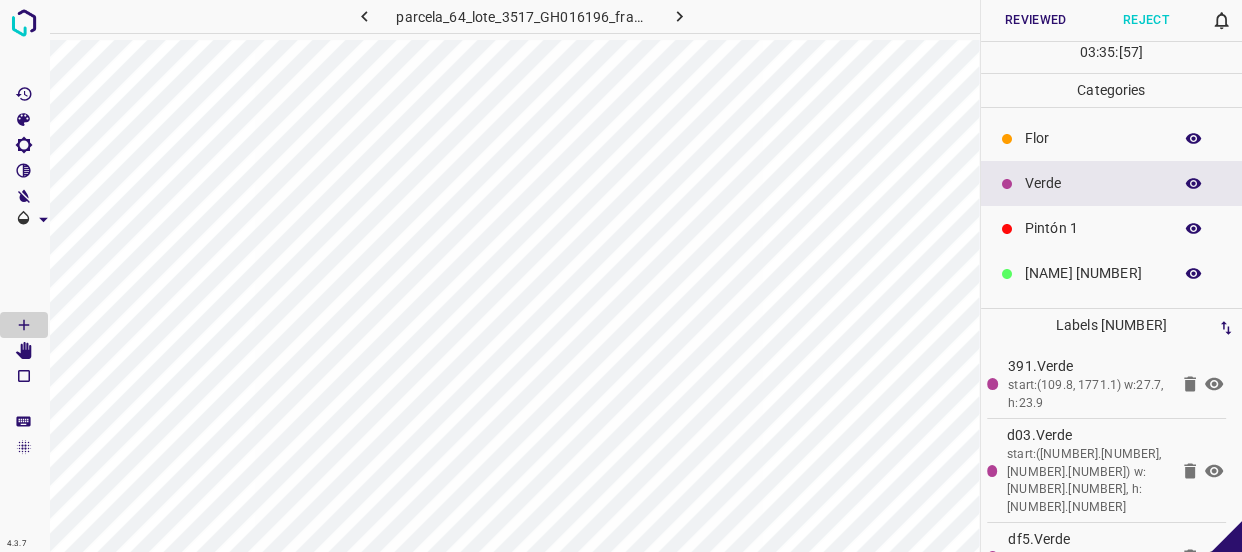 click 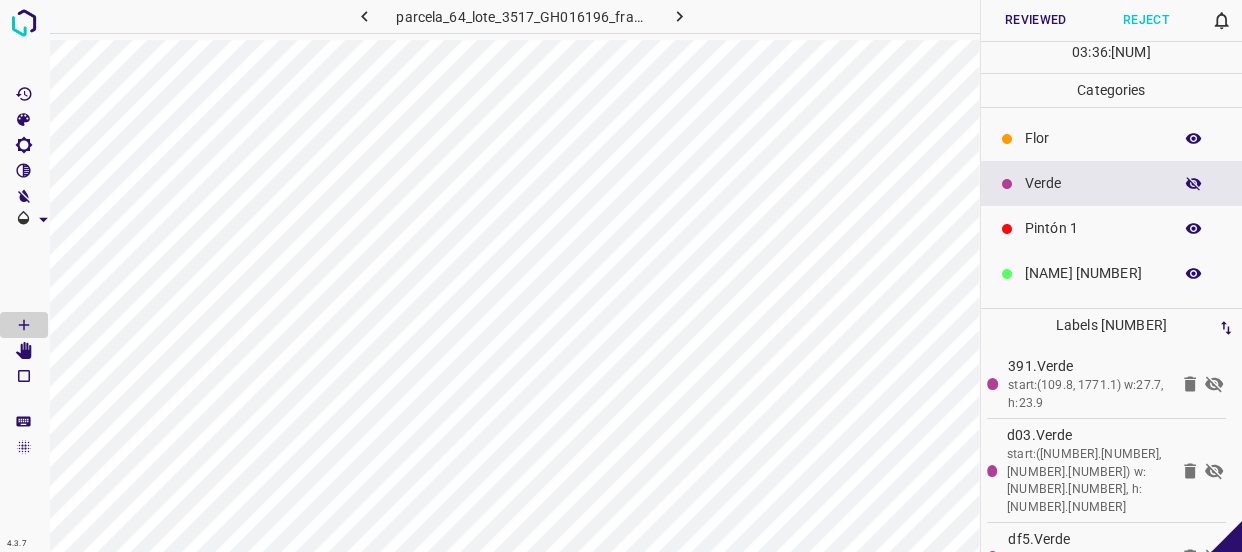 click 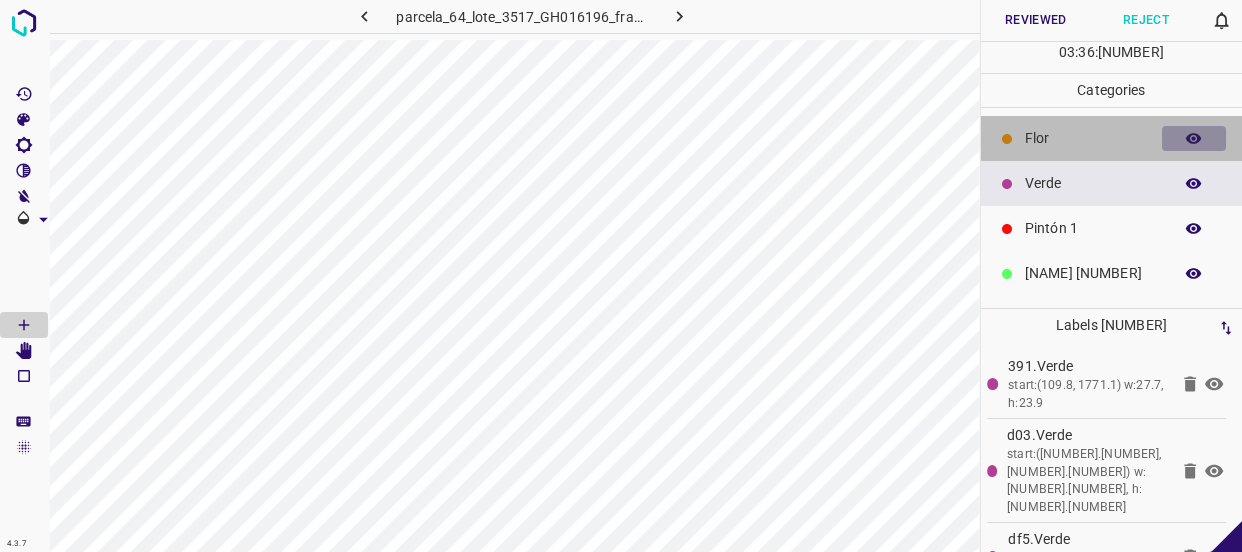 click 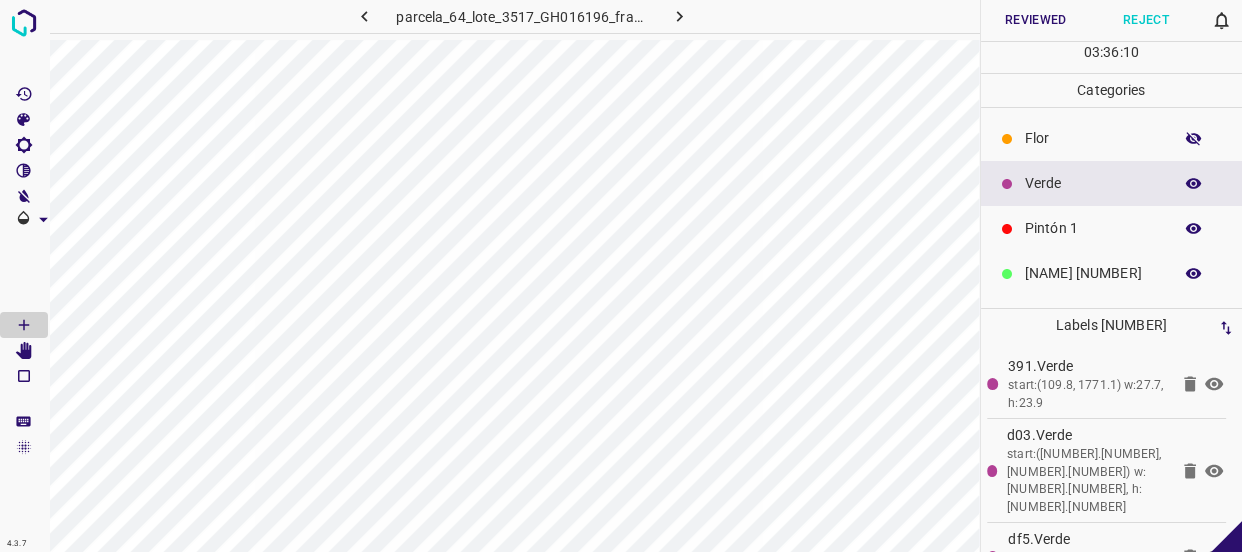 click 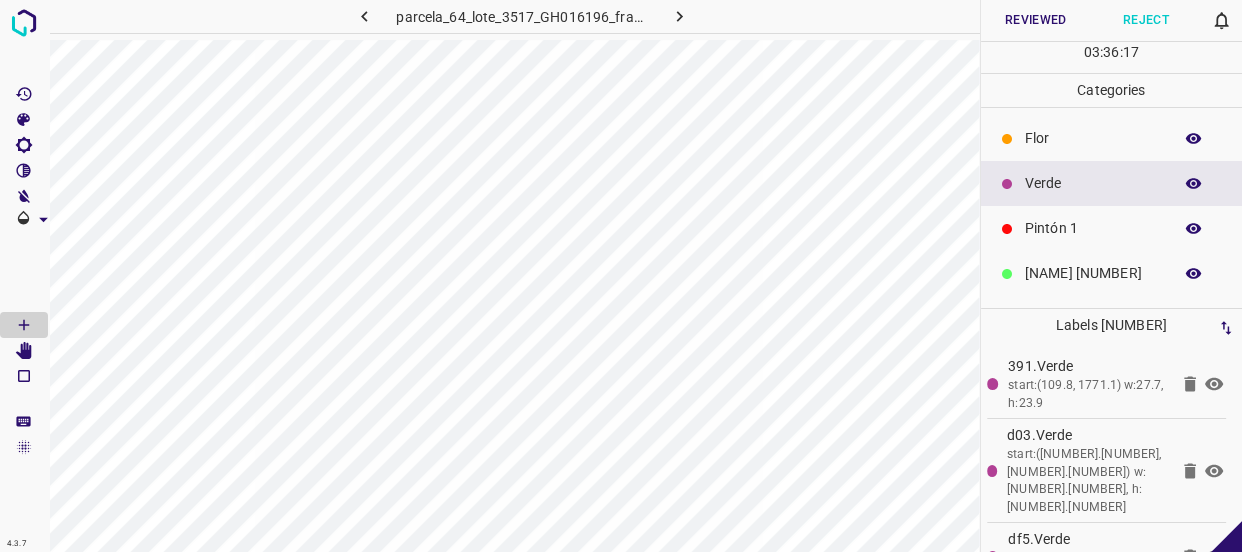 click 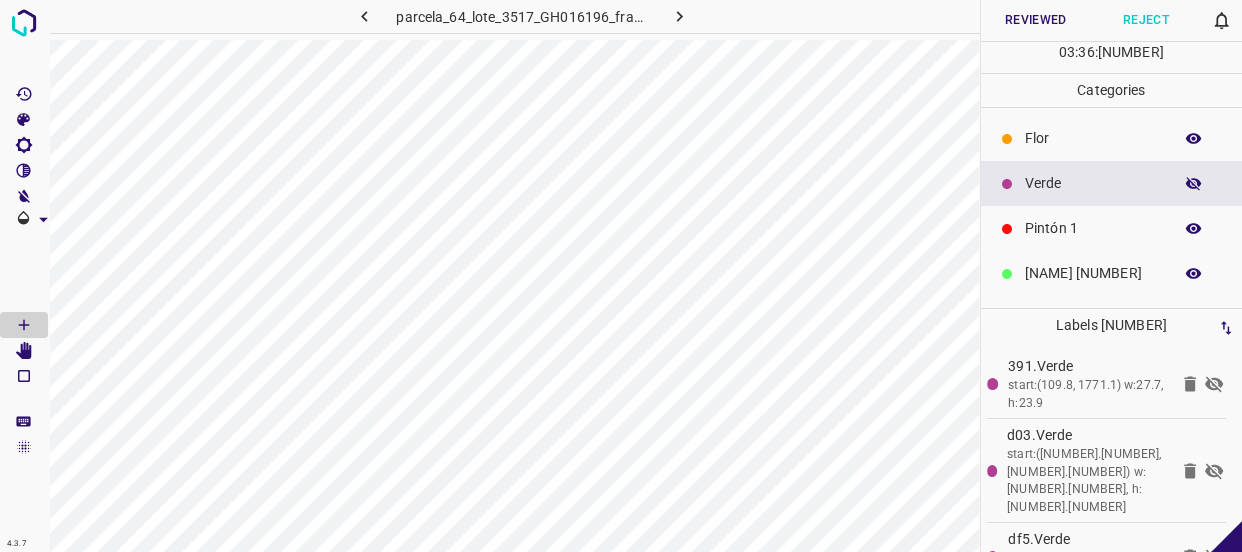 click 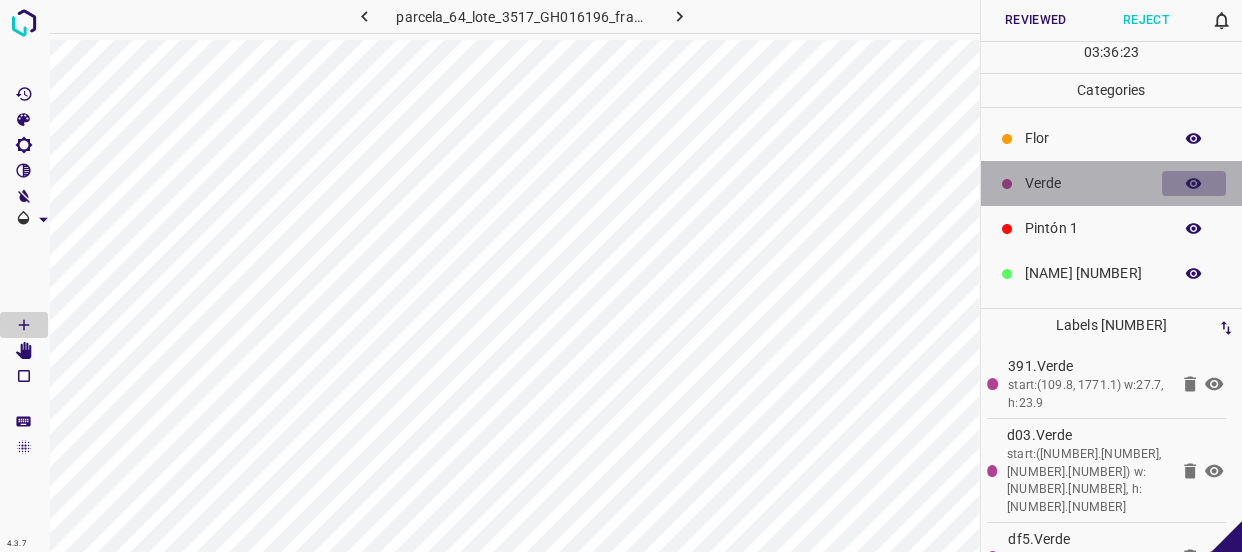 click 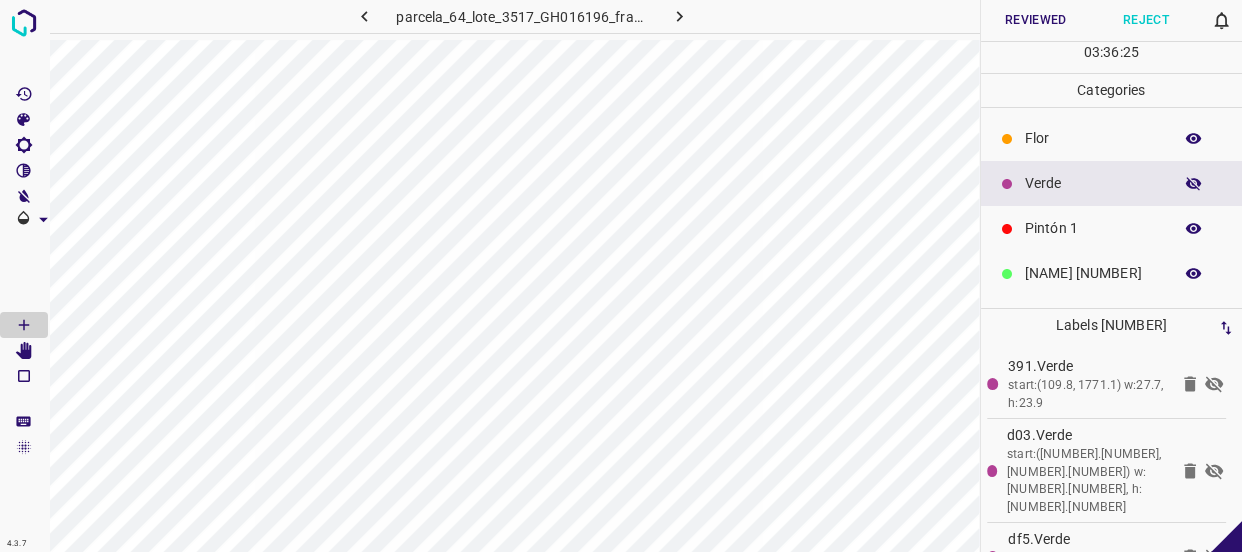 click 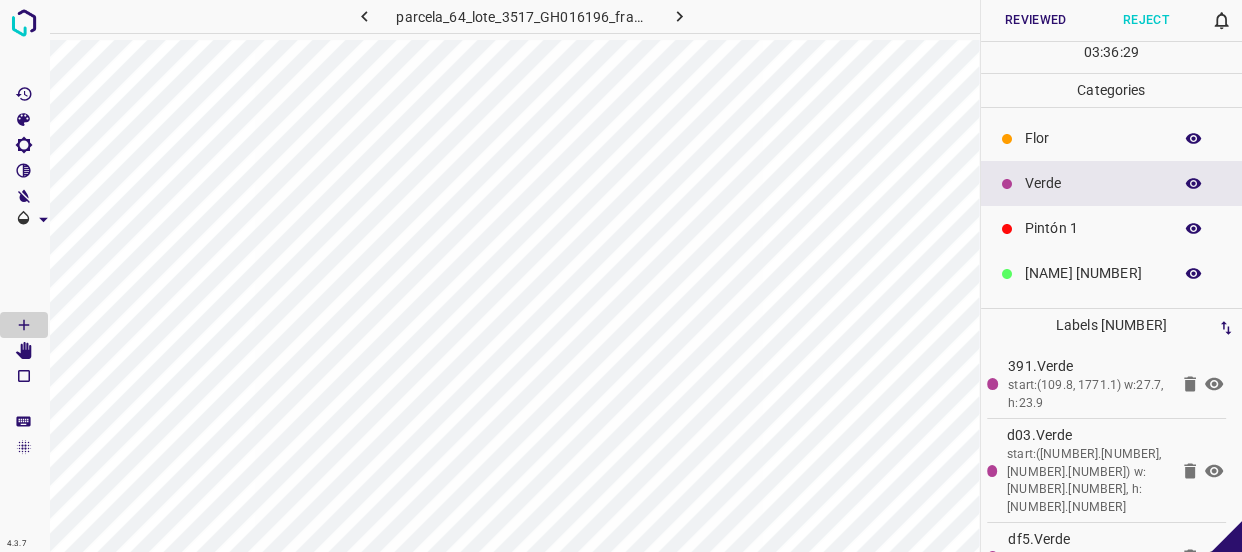 scroll, scrollTop: 175, scrollLeft: 0, axis: vertical 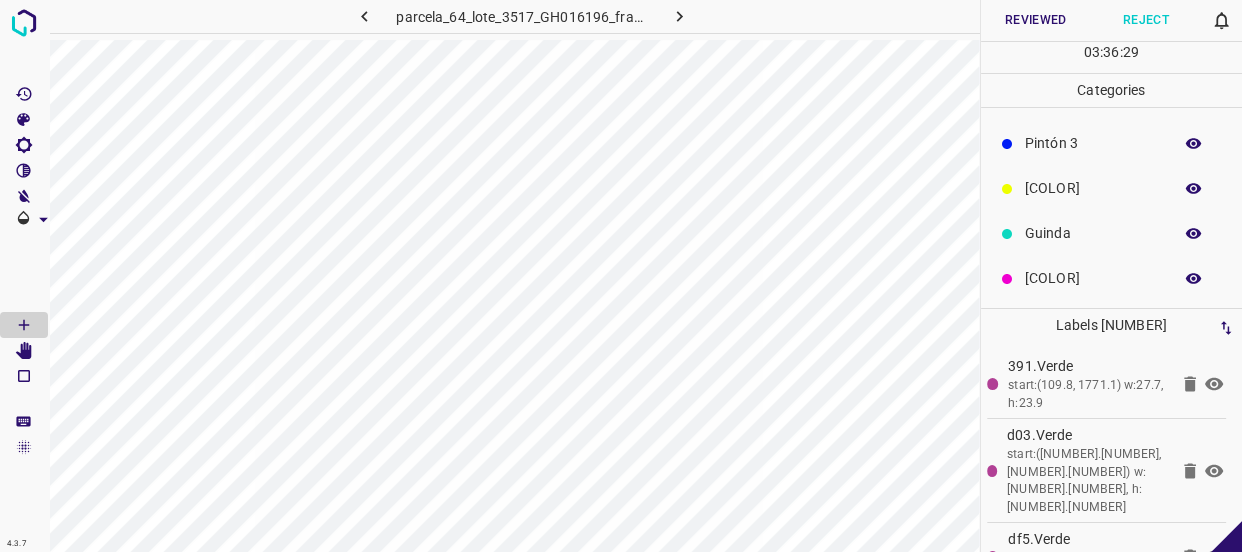 click 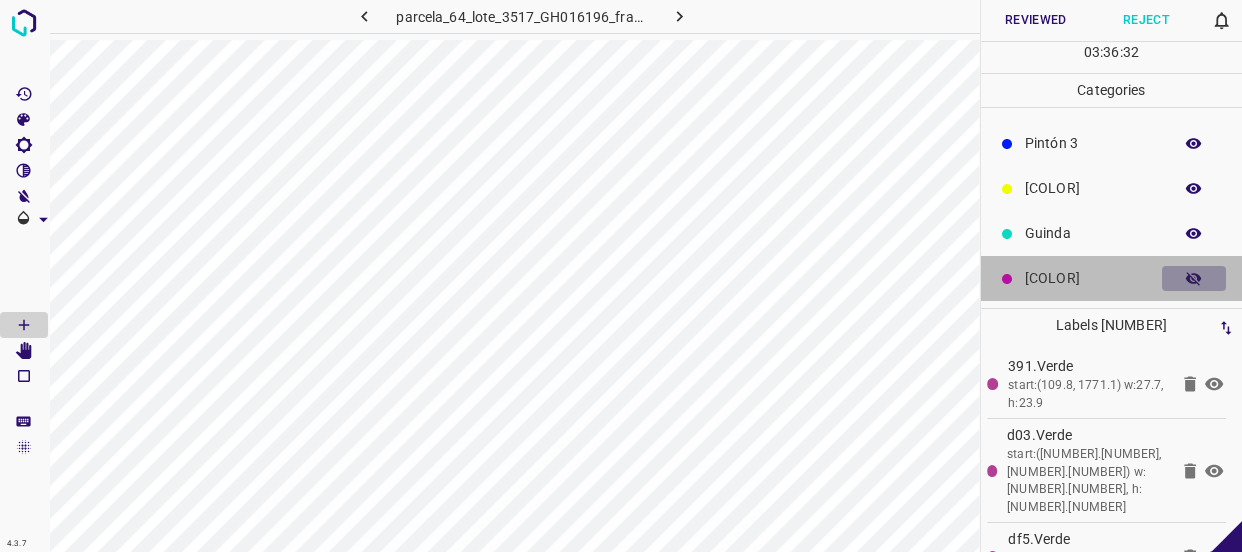click 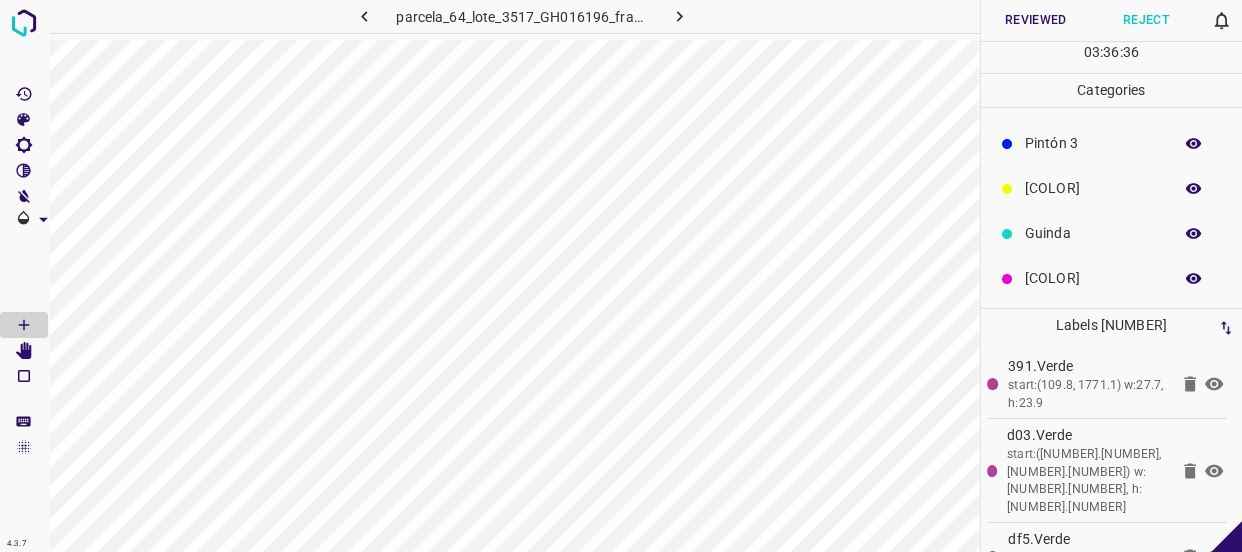 scroll, scrollTop: 0, scrollLeft: 0, axis: both 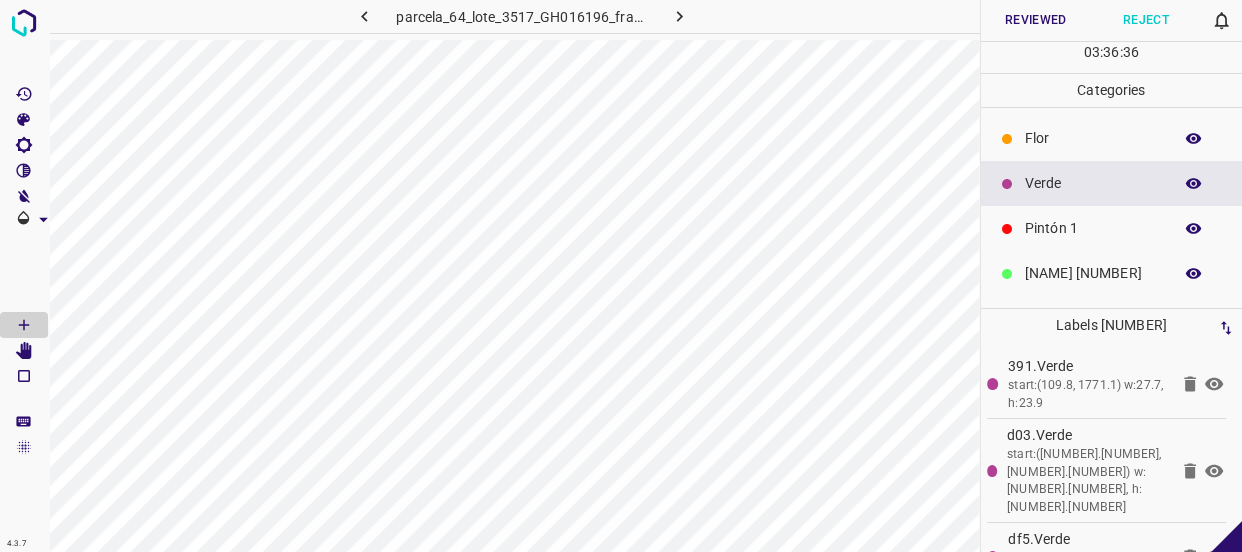 click 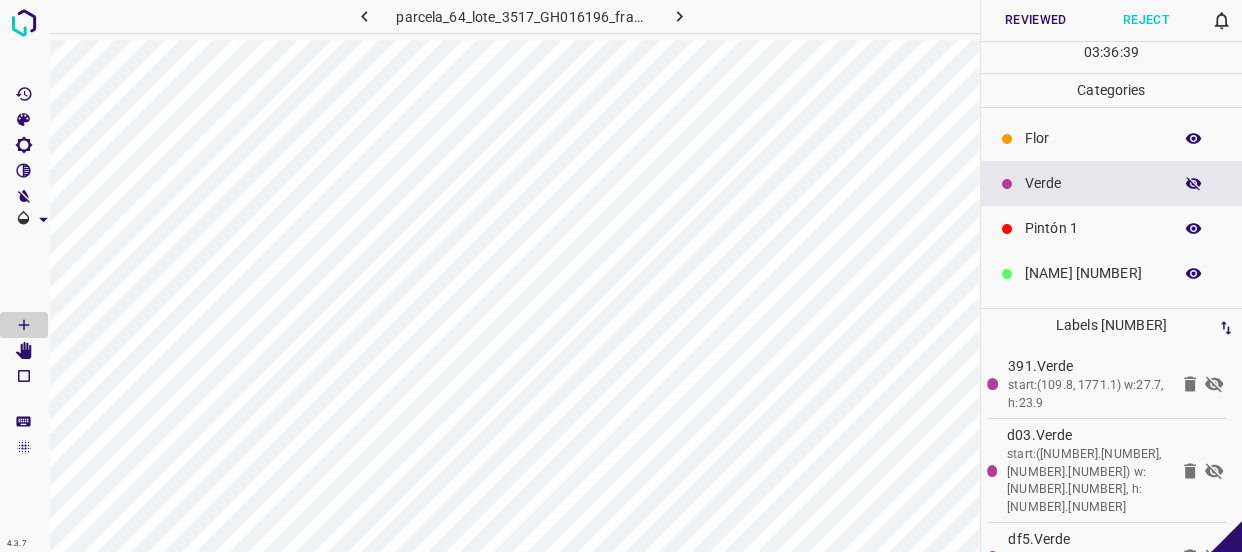 click 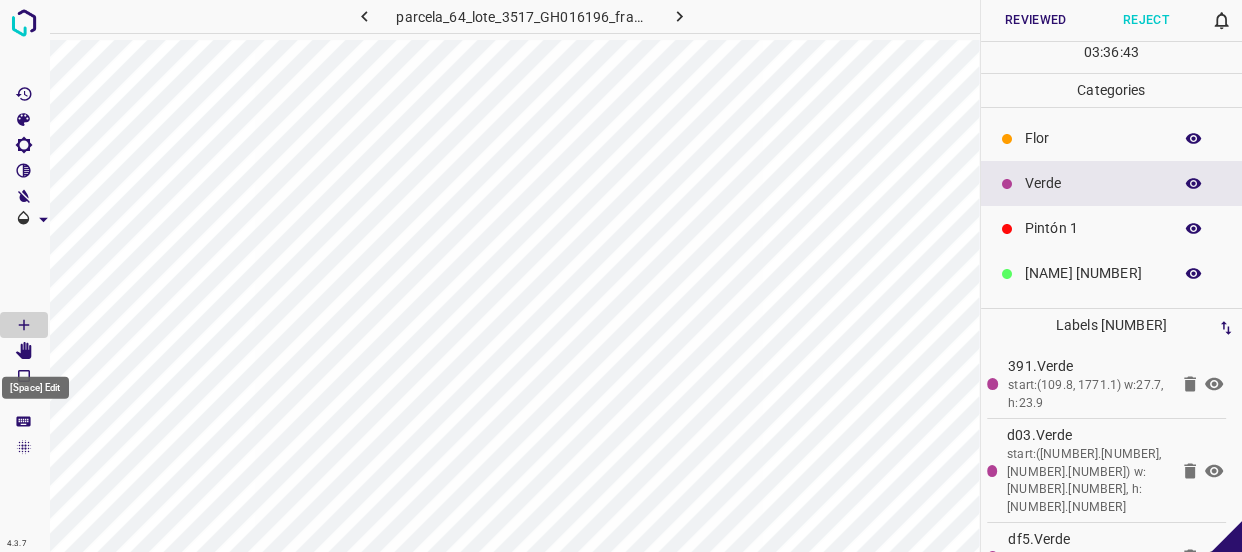 click 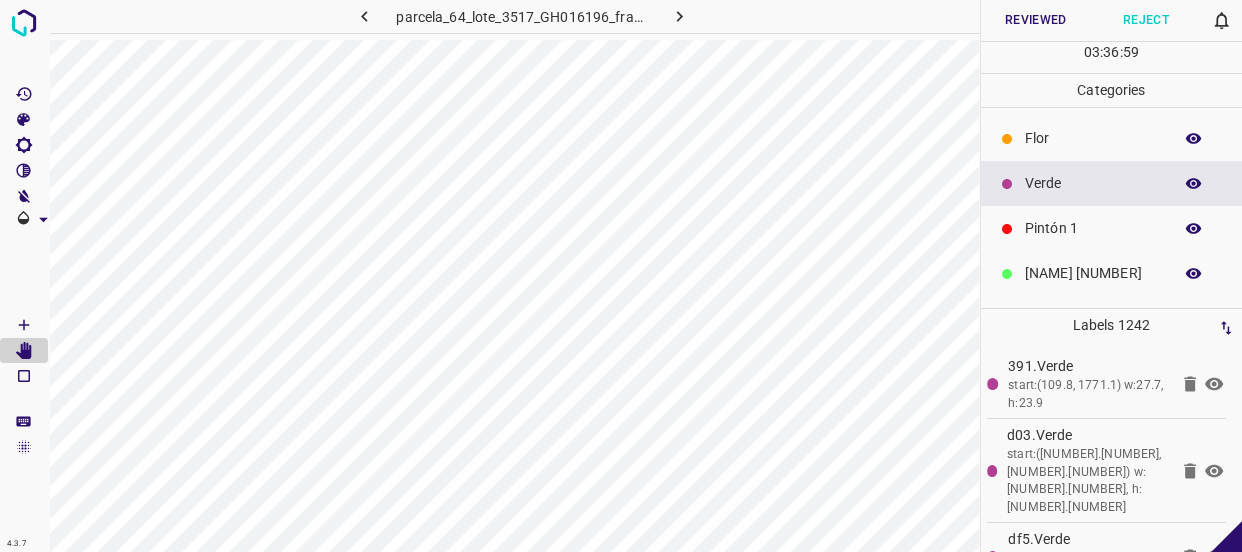 click 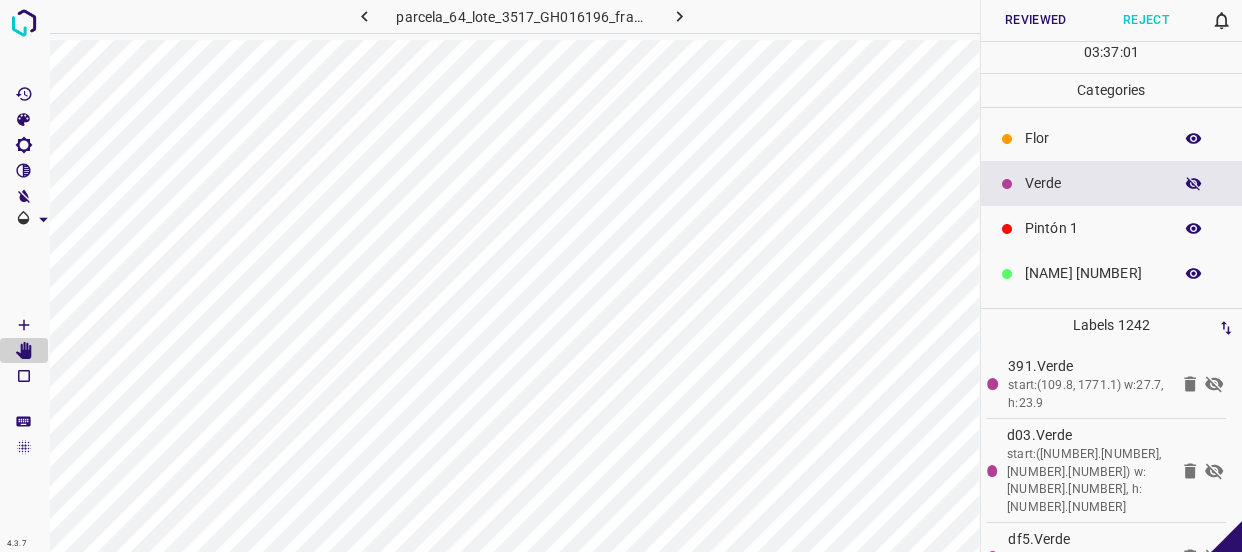 drag, startPoint x: 1180, startPoint y: 185, endPoint x: 1176, endPoint y: 229, distance: 44.181442 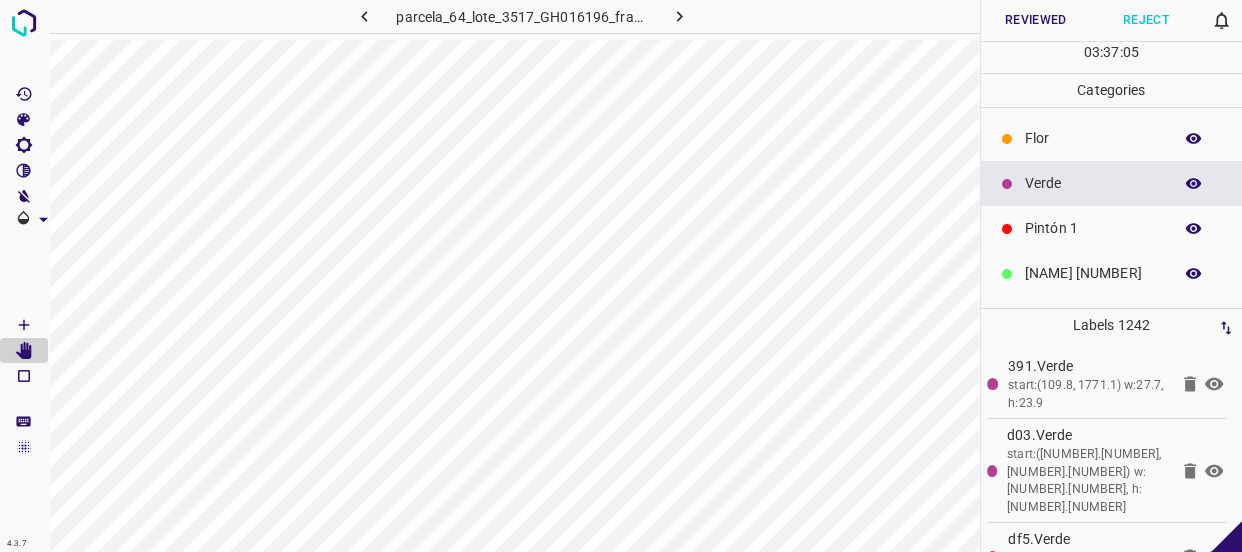 scroll, scrollTop: 175, scrollLeft: 0, axis: vertical 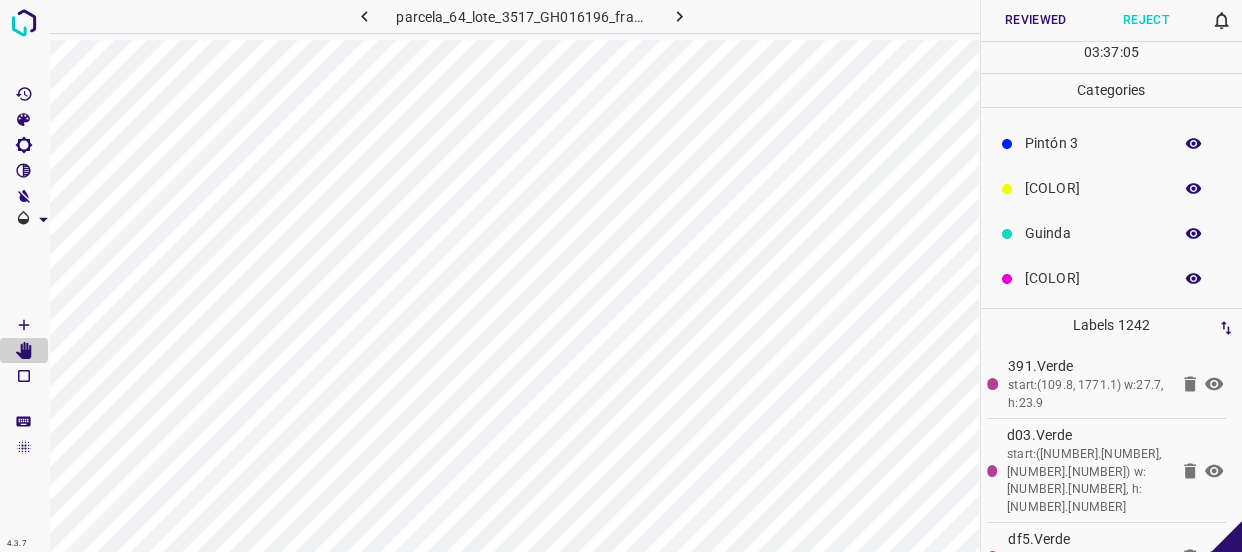 click 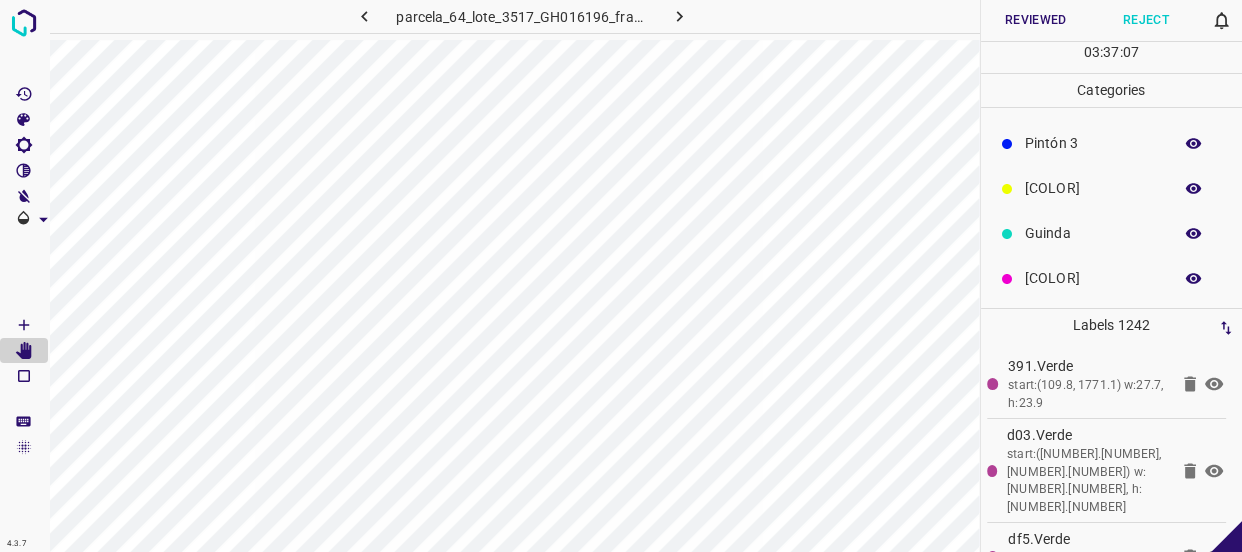 click 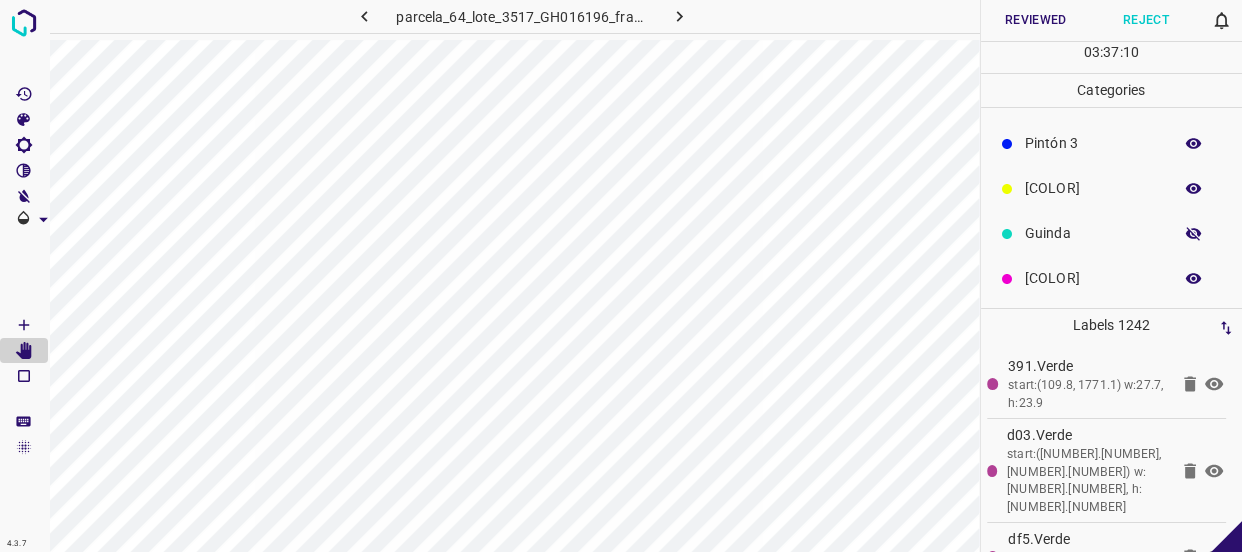 click at bounding box center [1194, 234] 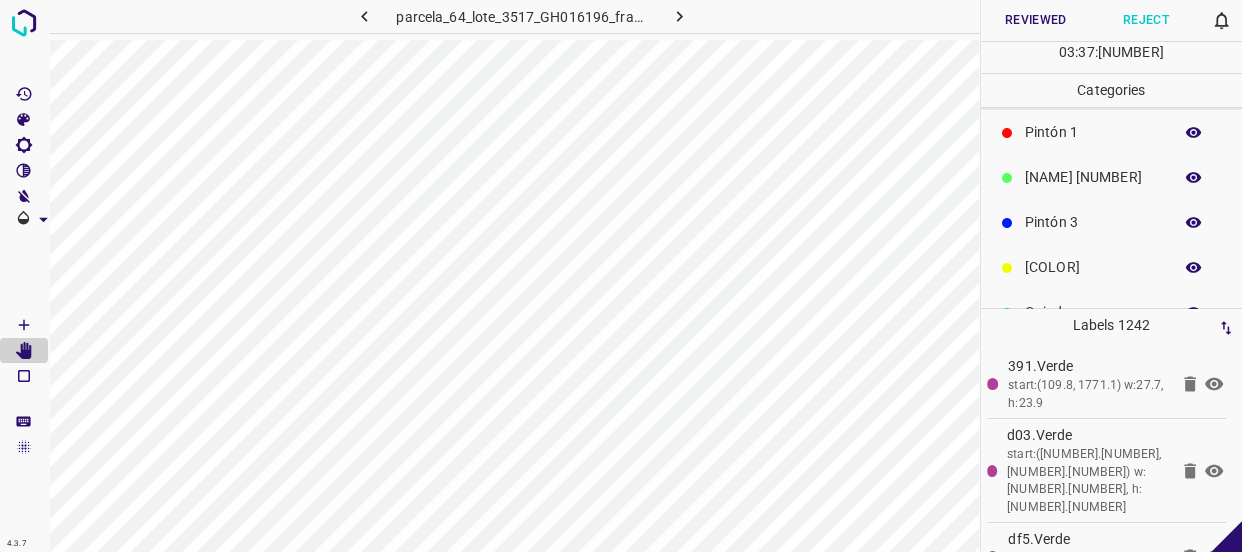 scroll, scrollTop: 0, scrollLeft: 0, axis: both 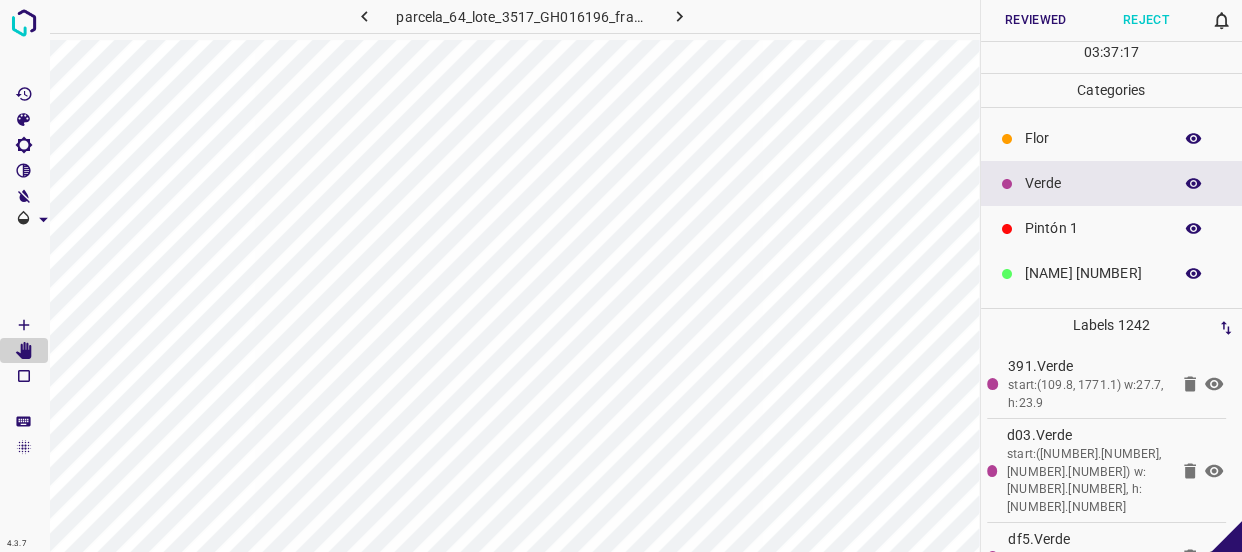 click 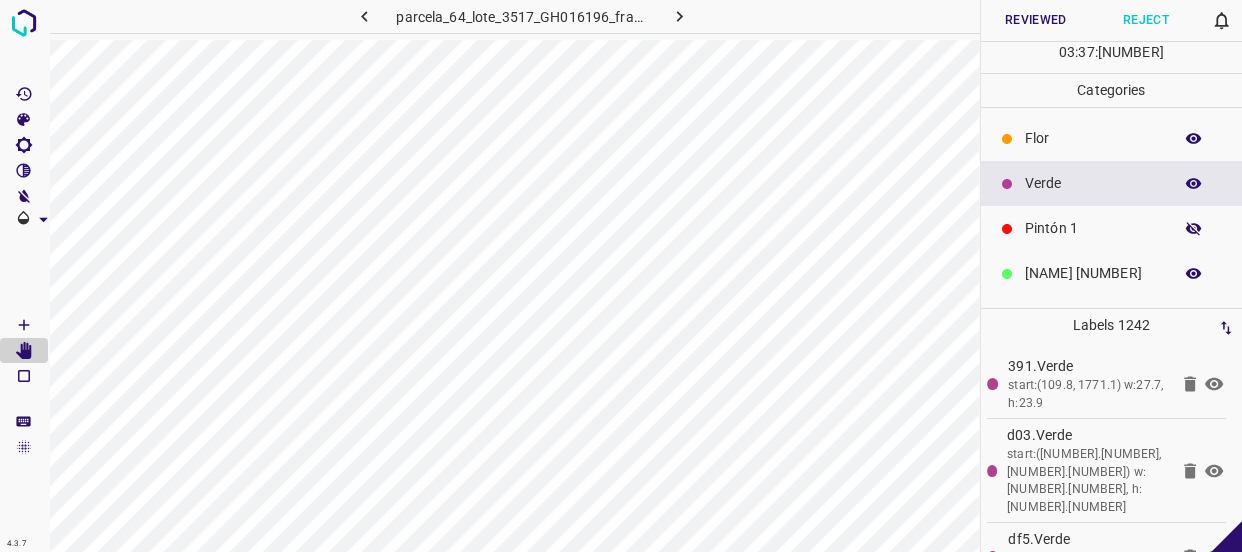 click 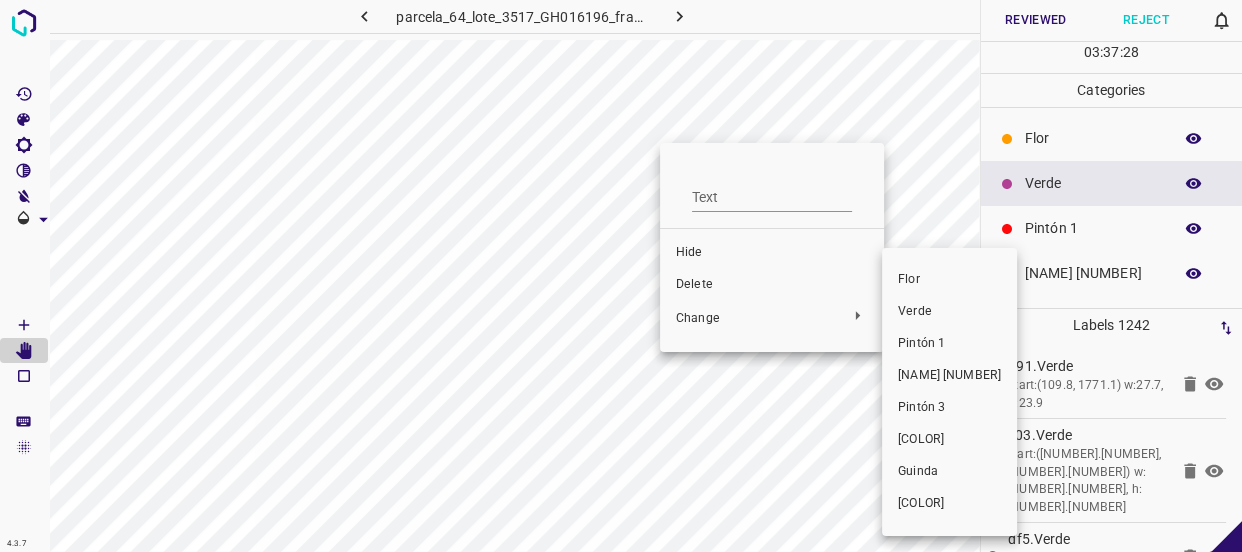 click on "Verde" at bounding box center (949, 312) 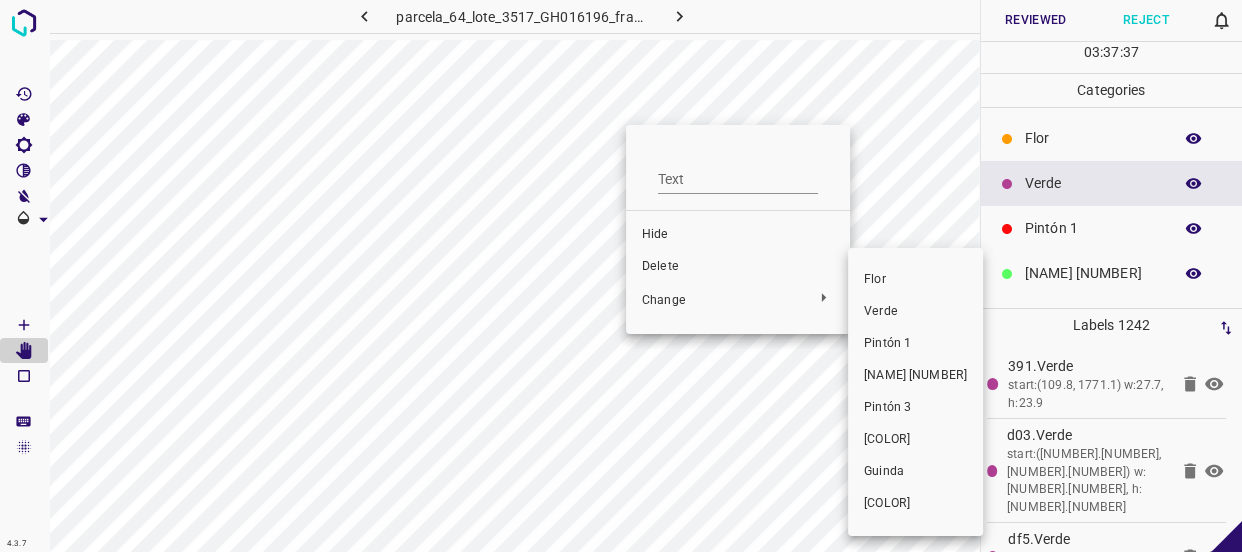 click on "Verde" at bounding box center [915, 312] 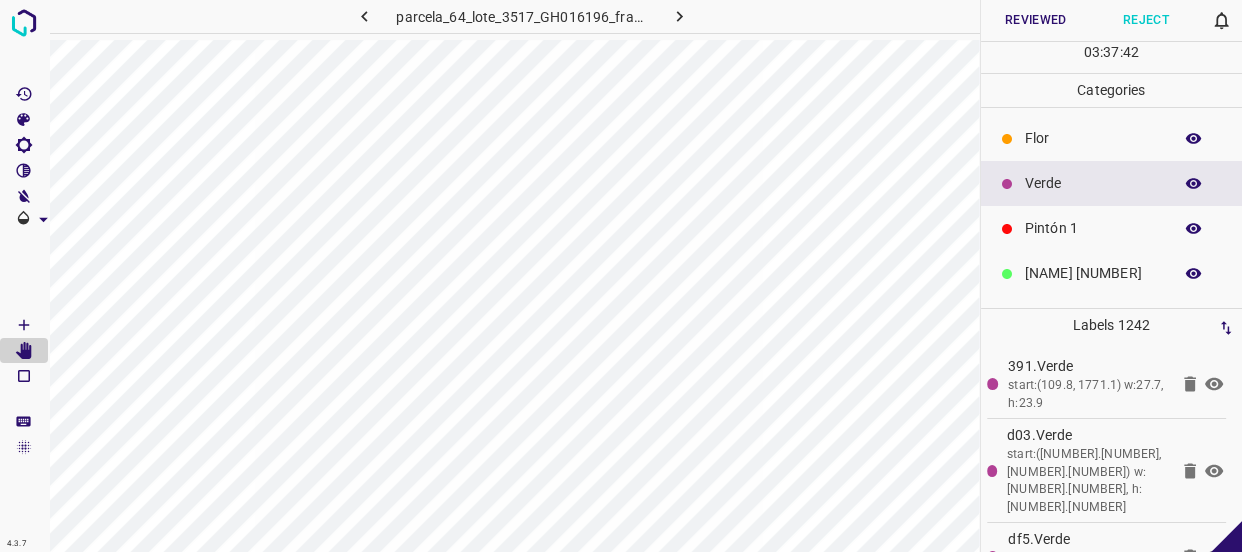 click 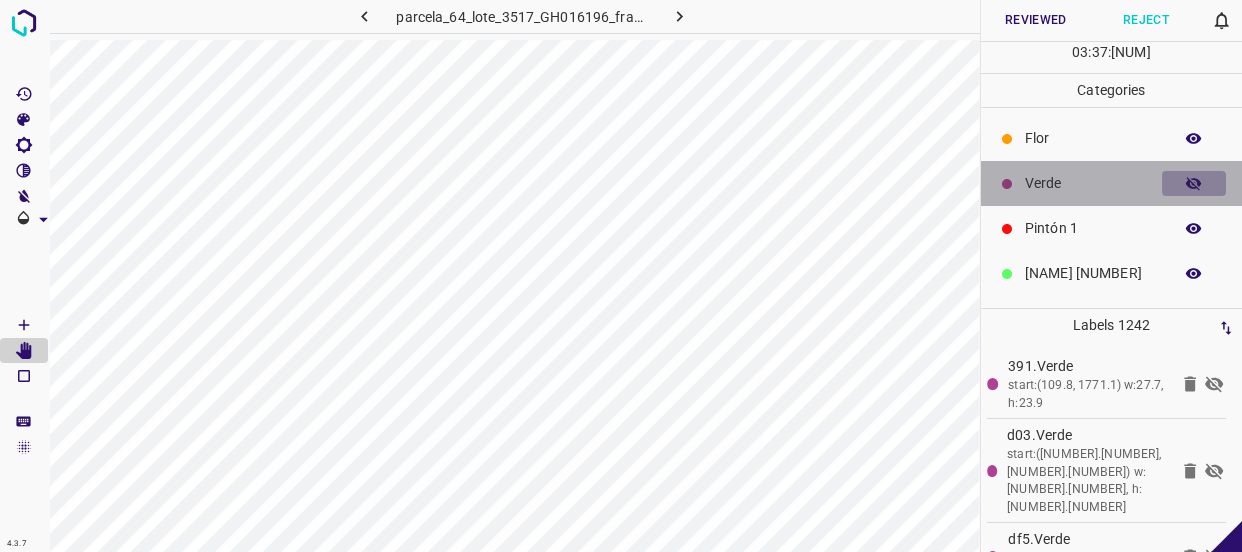 click 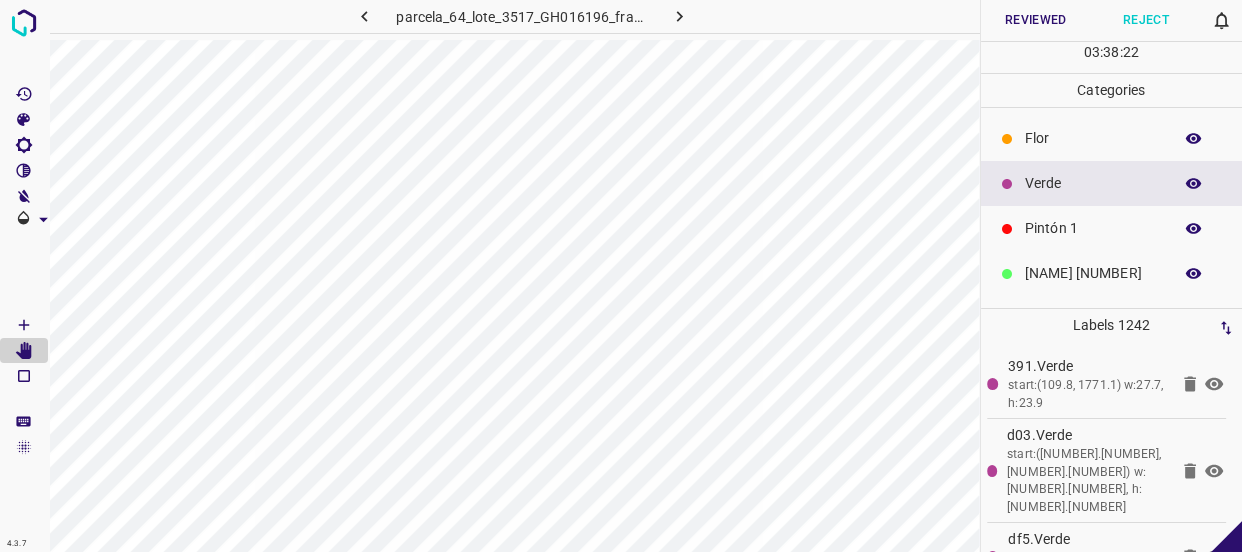 scroll, scrollTop: 175, scrollLeft: 0, axis: vertical 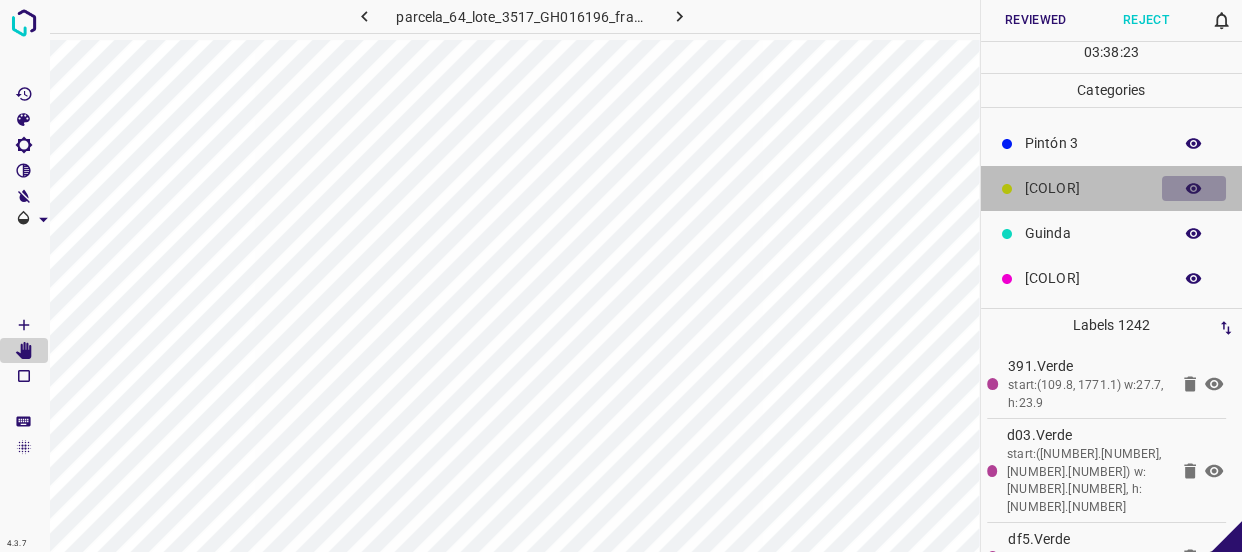 click 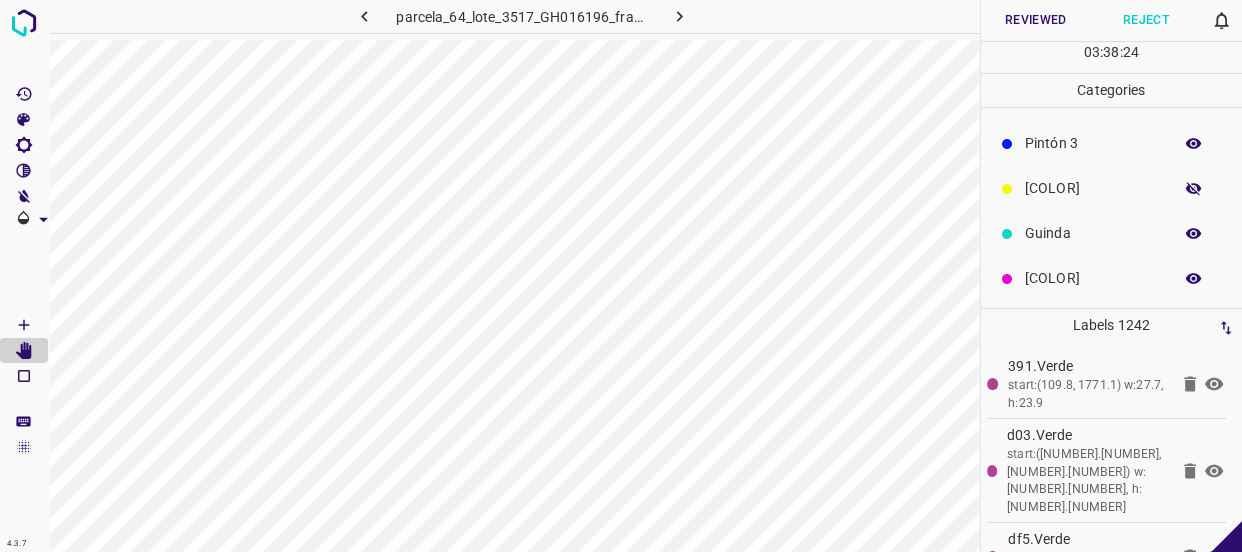 click 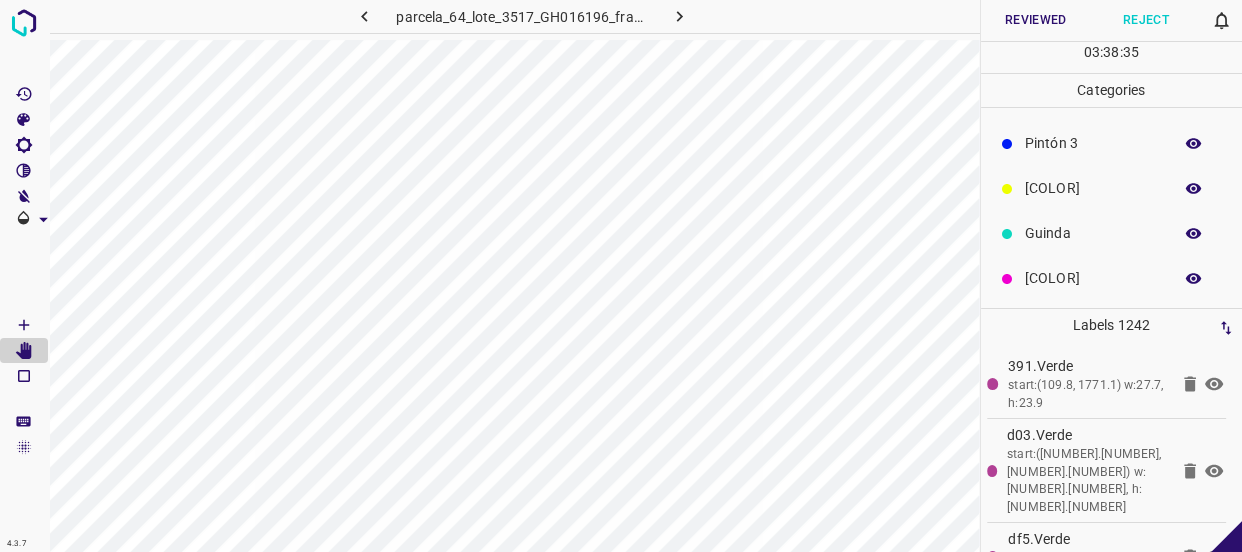 scroll, scrollTop: 0, scrollLeft: 0, axis: both 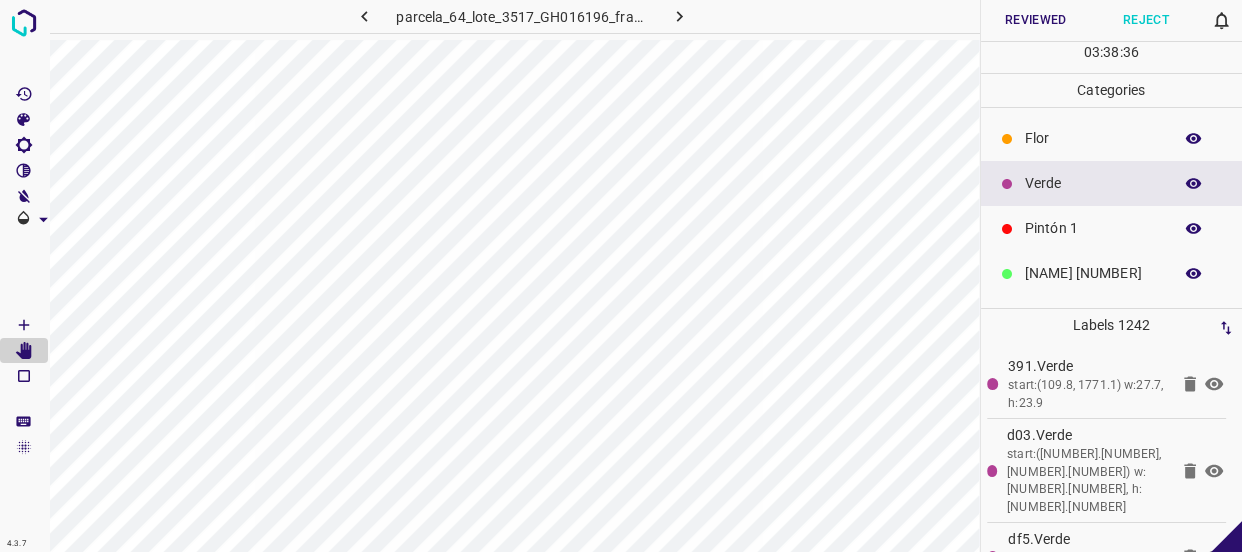 click 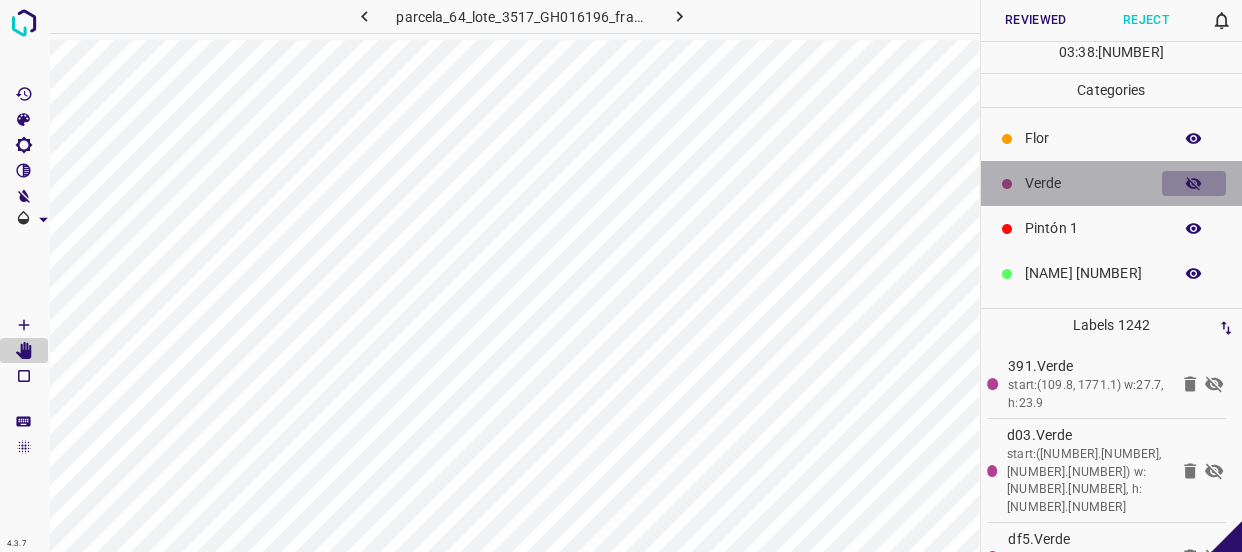 click 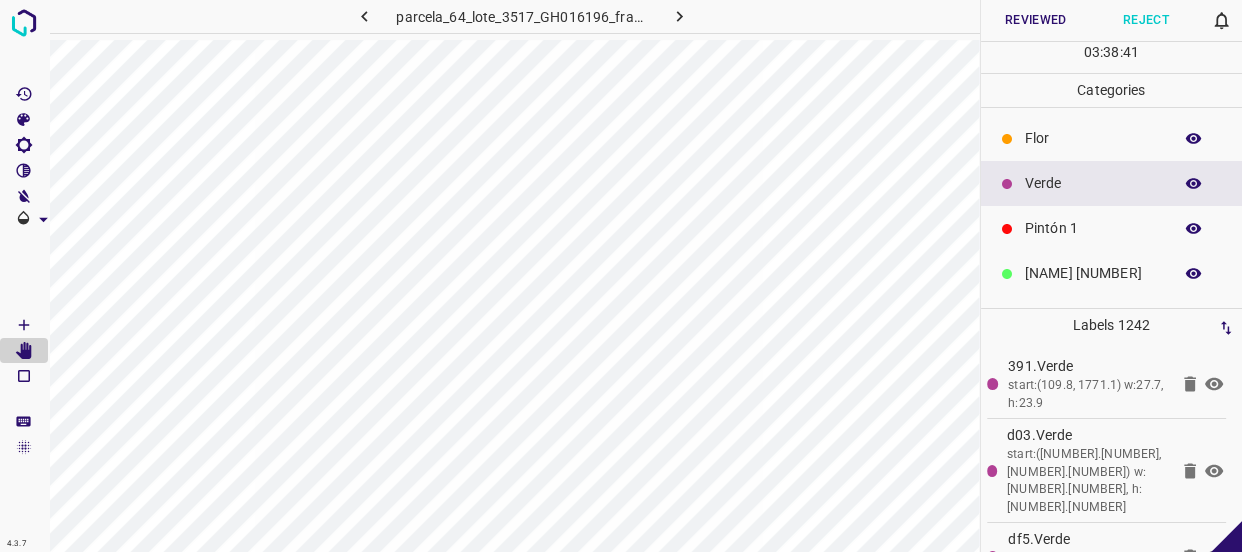 click 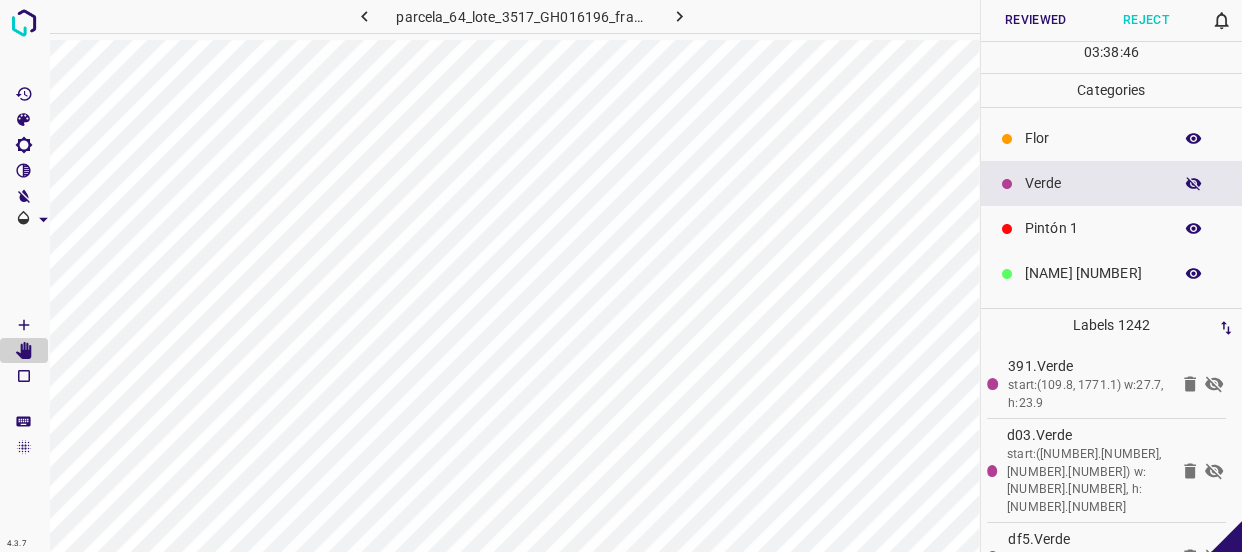 click 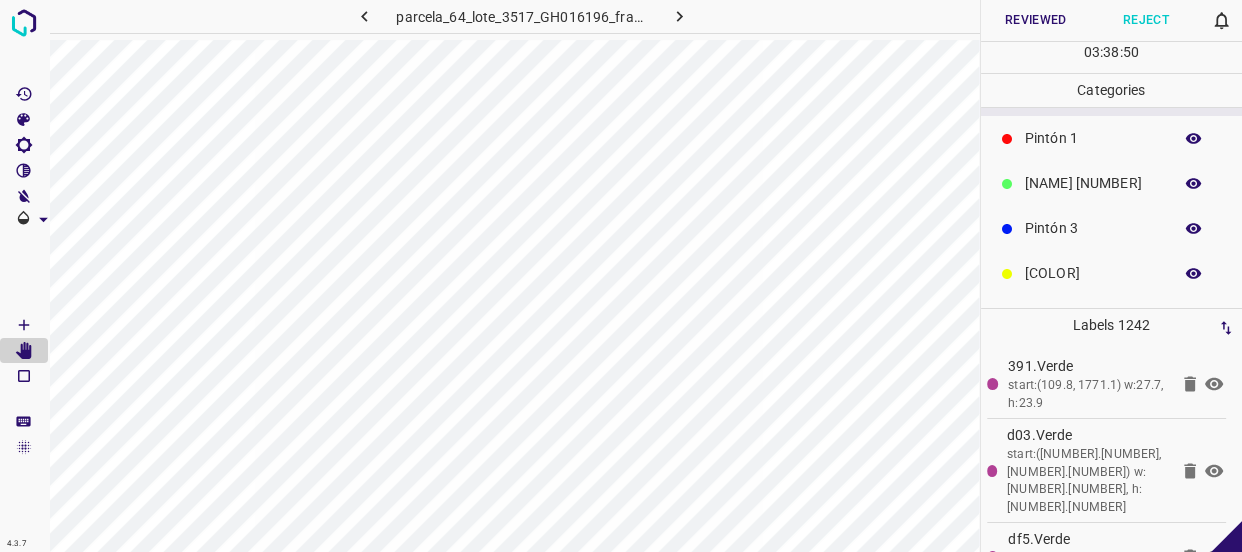 scroll, scrollTop: 175, scrollLeft: 0, axis: vertical 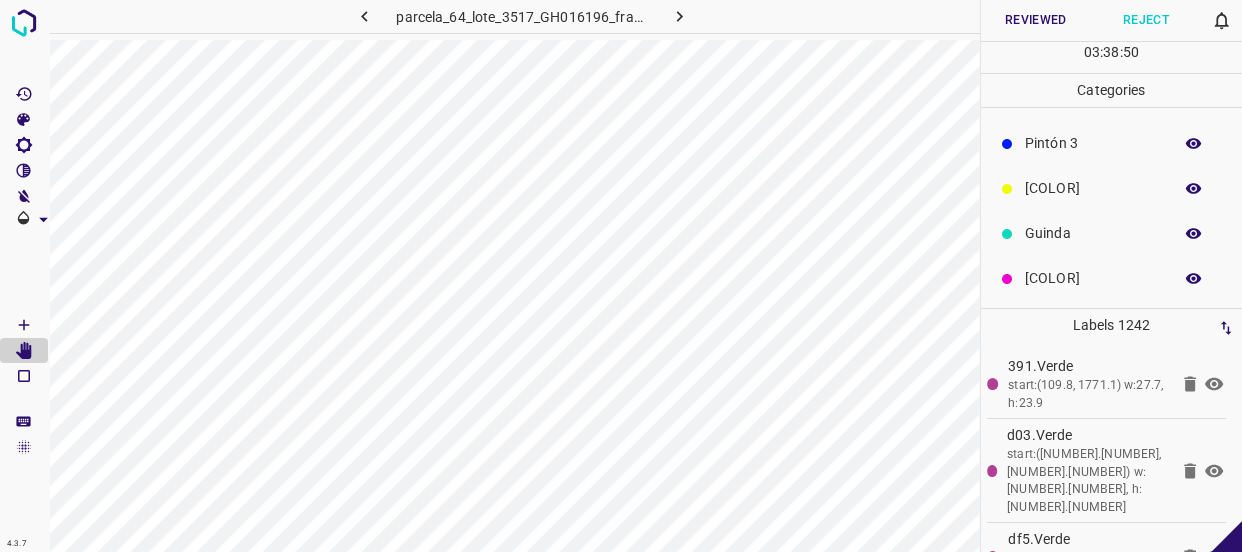 click 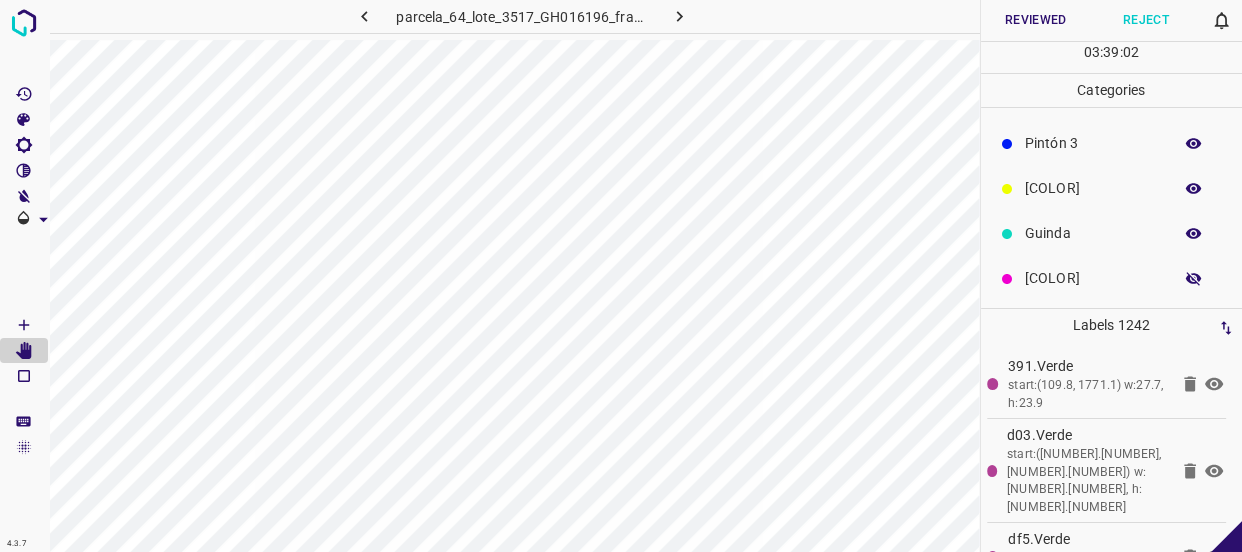 click 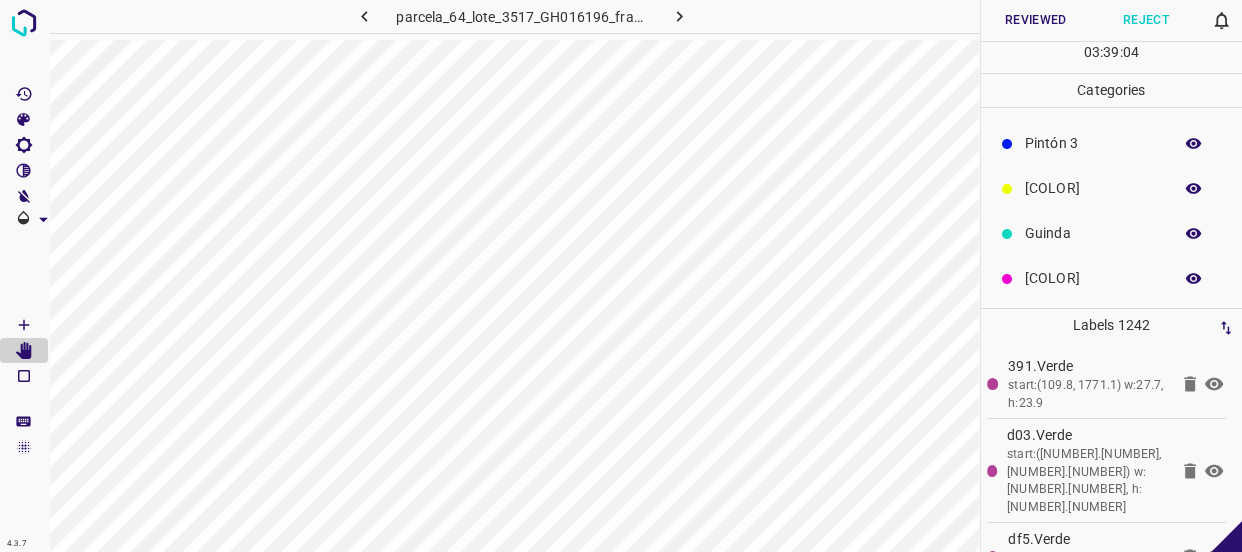 click 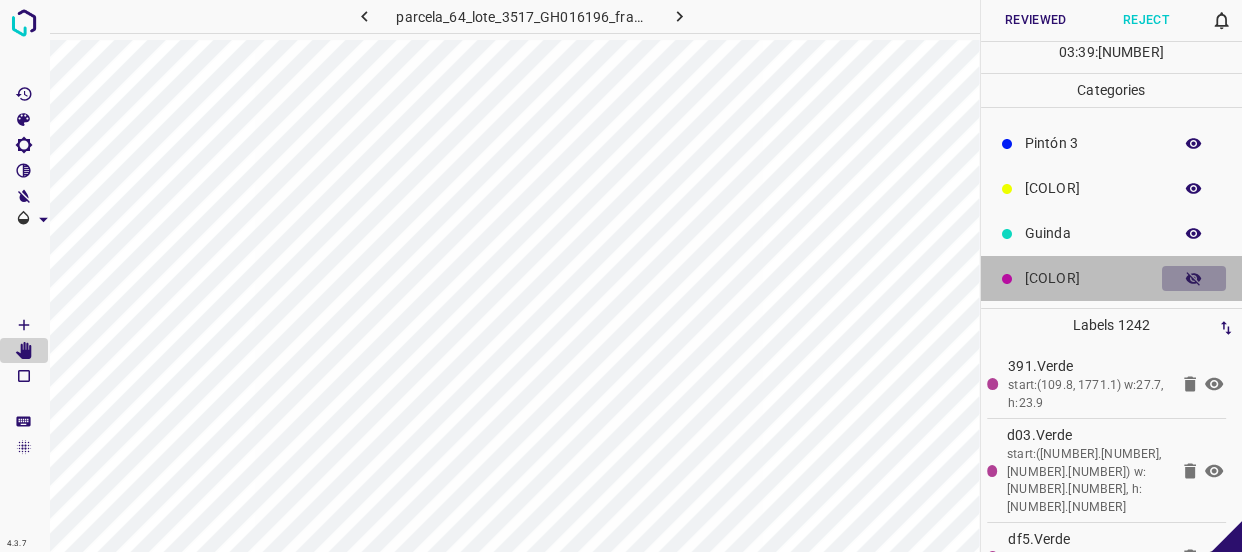click 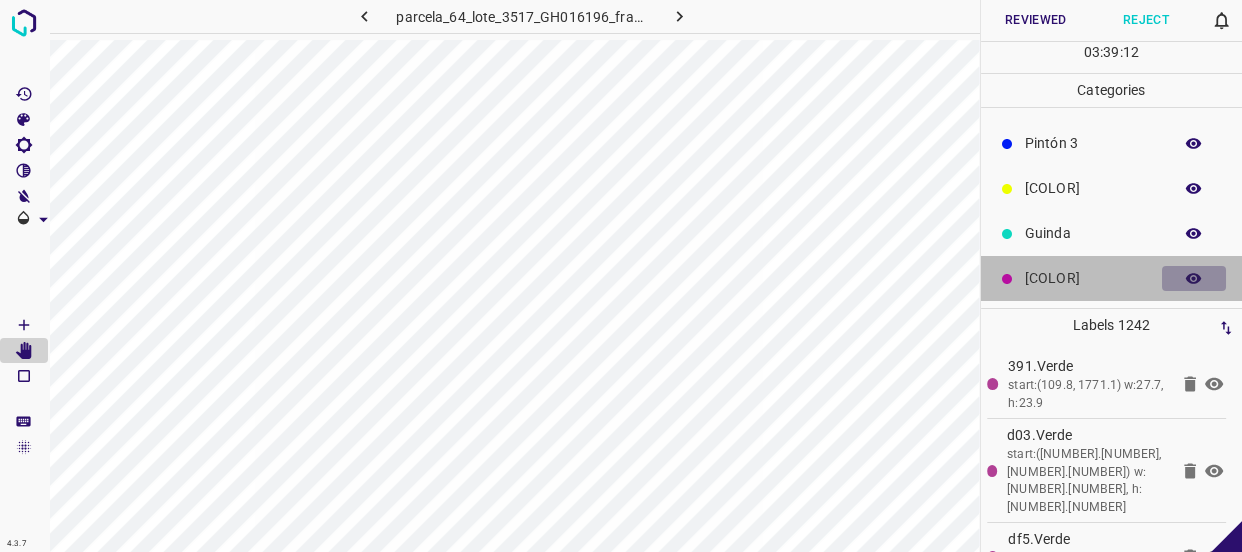click 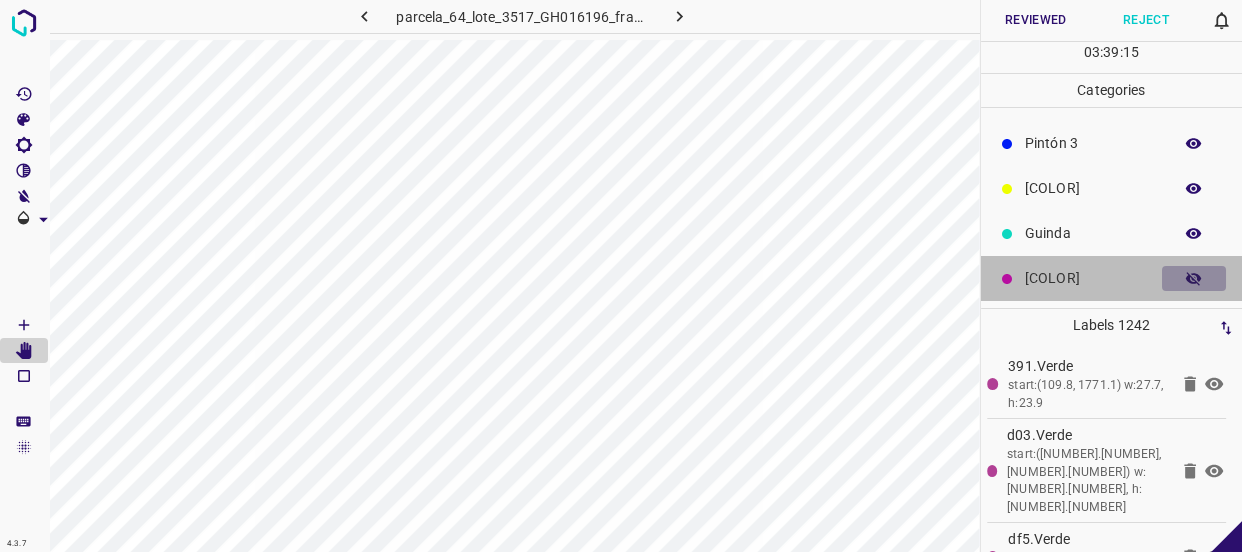 click 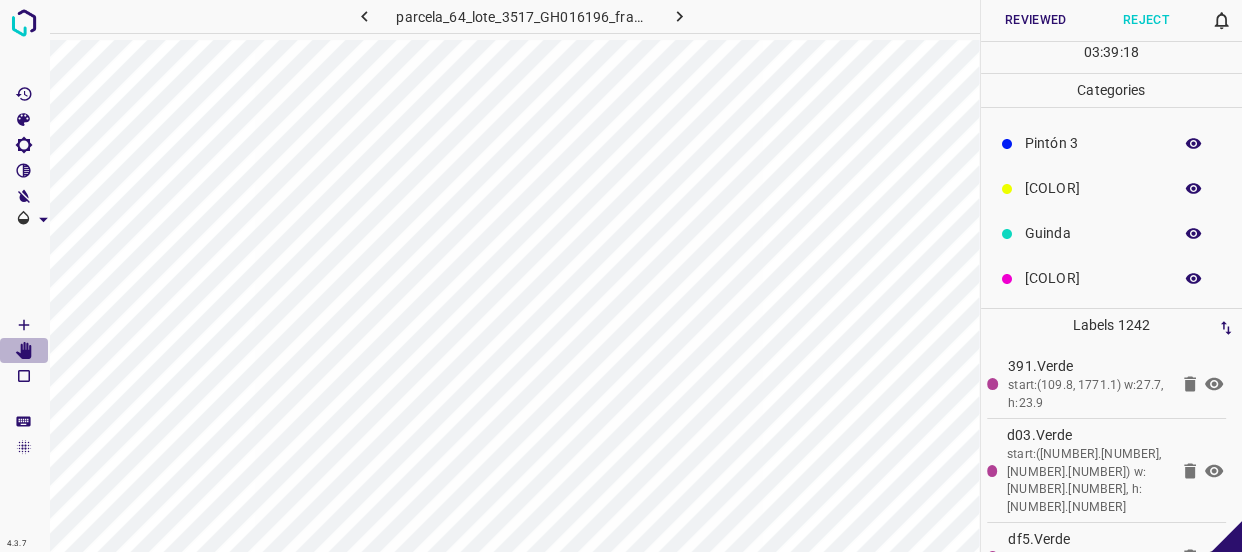 click 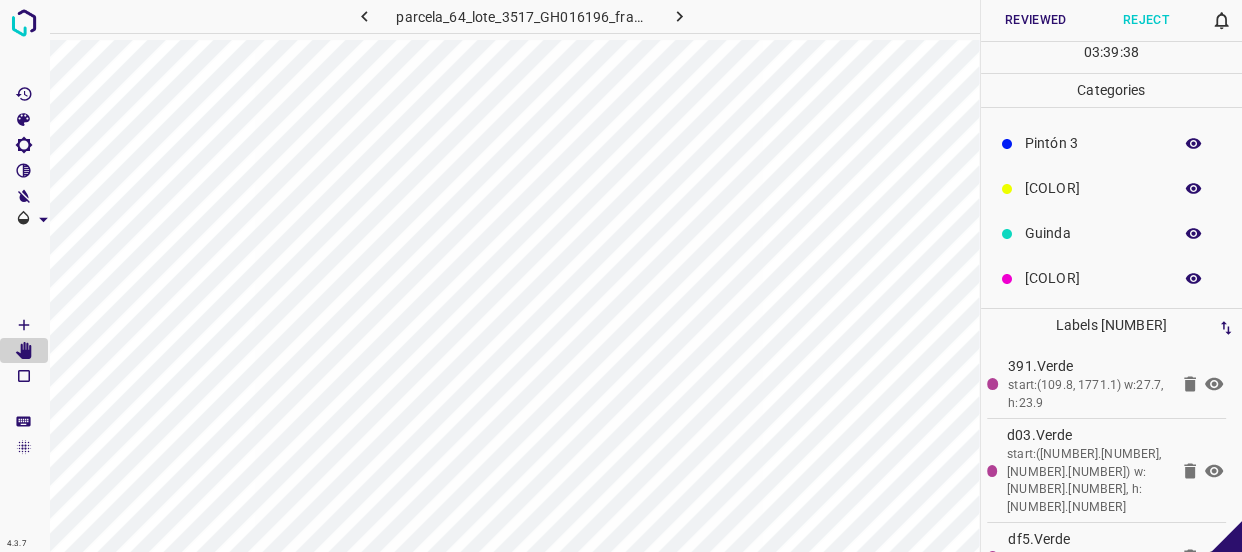 click 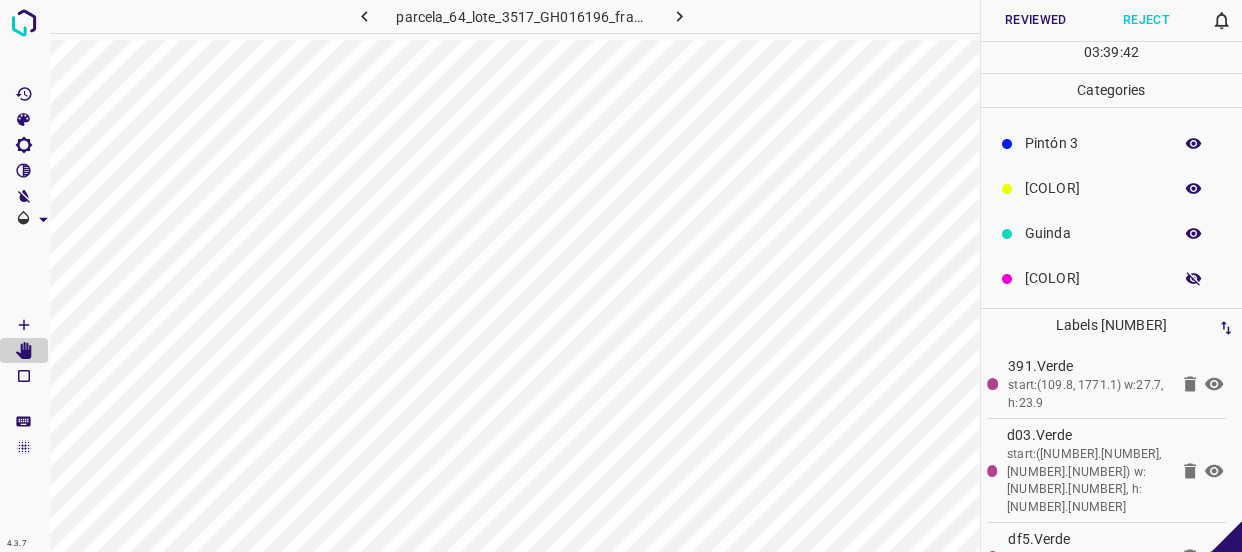 click 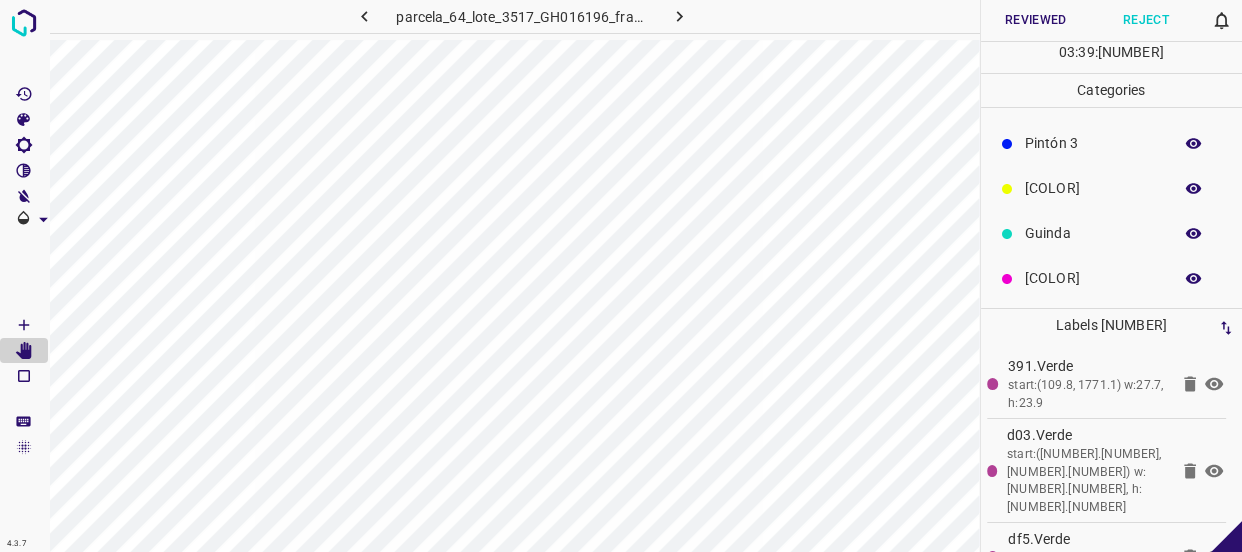 click 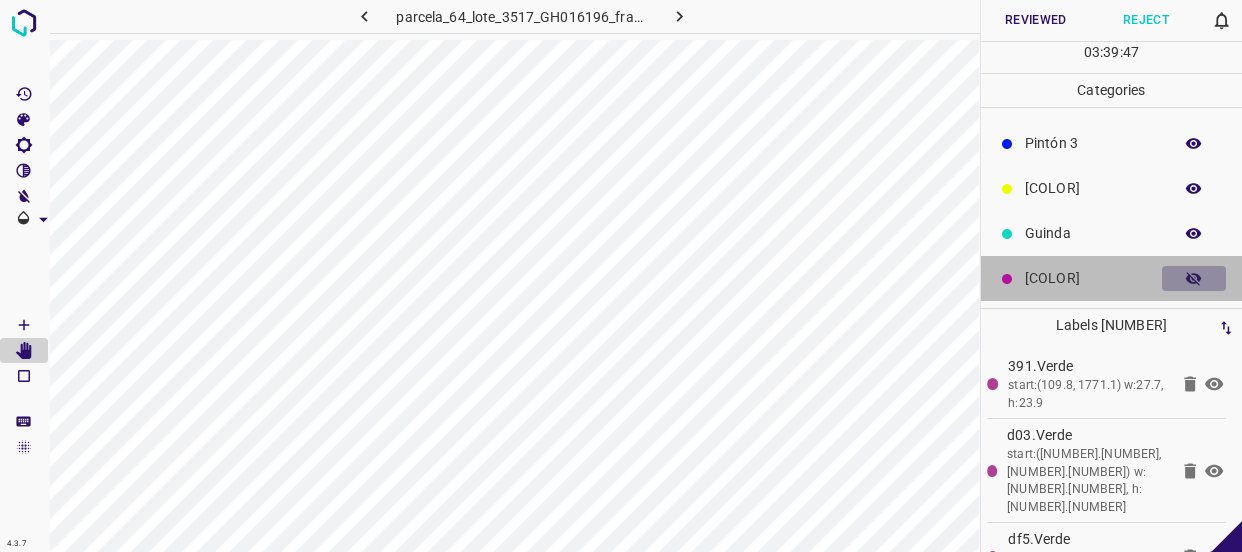 click 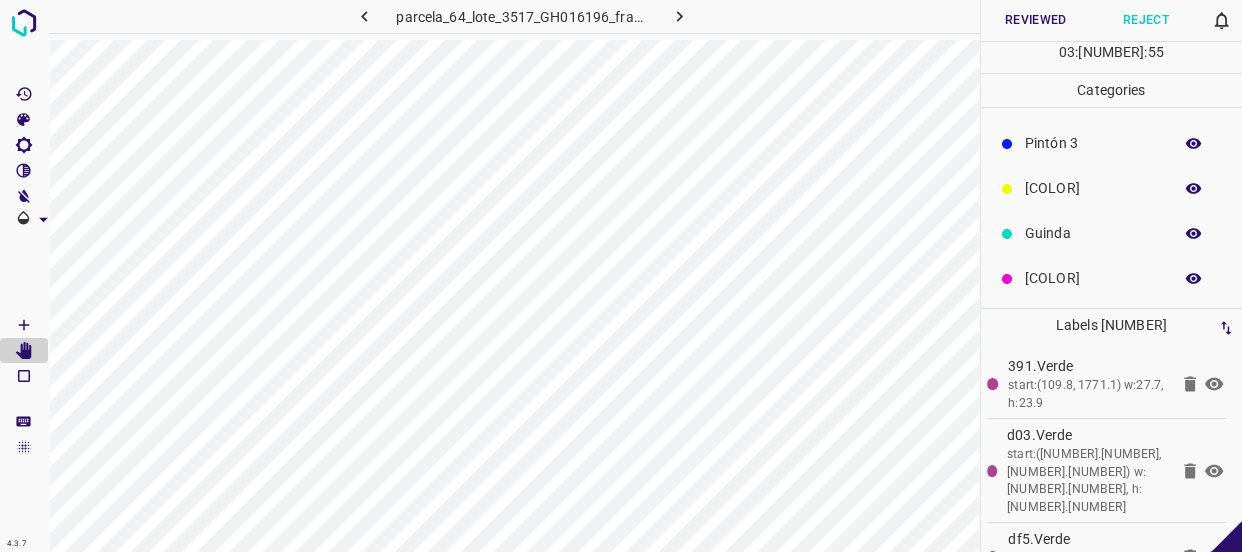 scroll, scrollTop: 84, scrollLeft: 0, axis: vertical 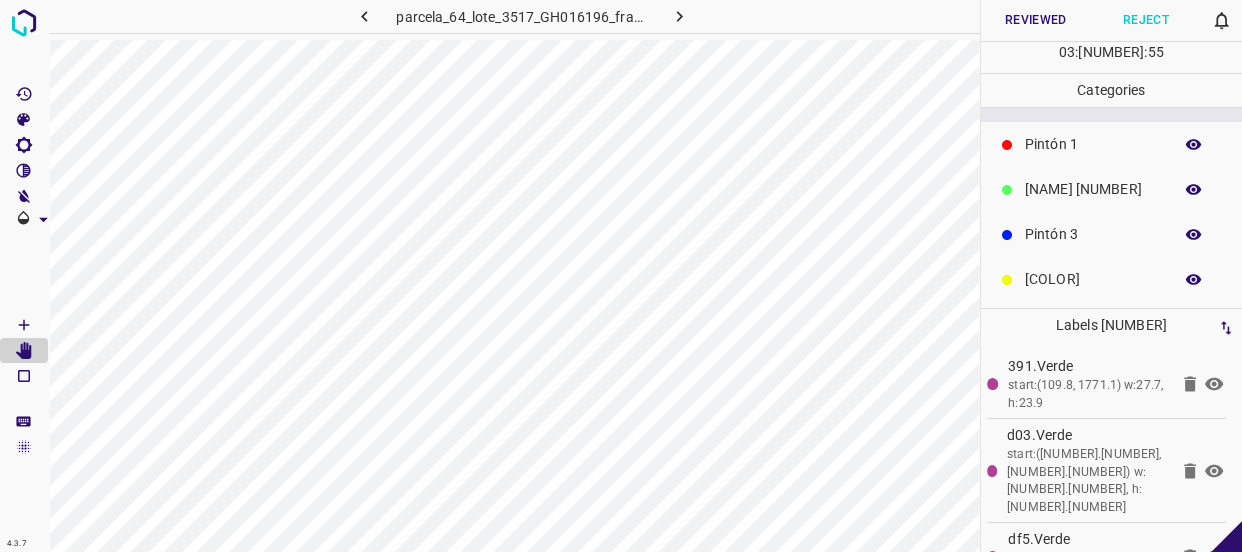 click 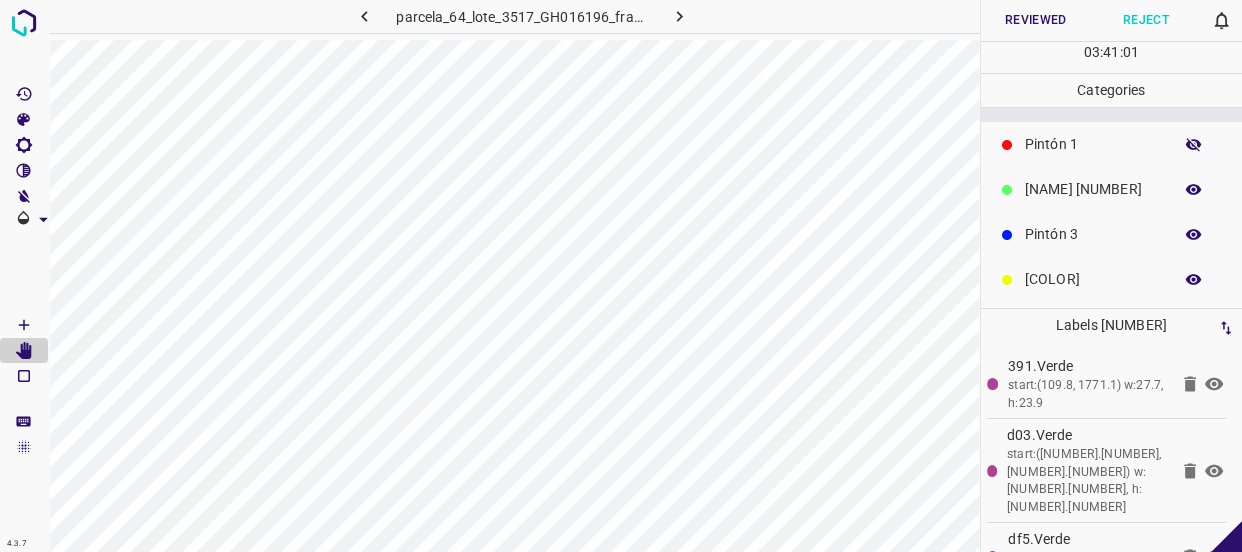 click 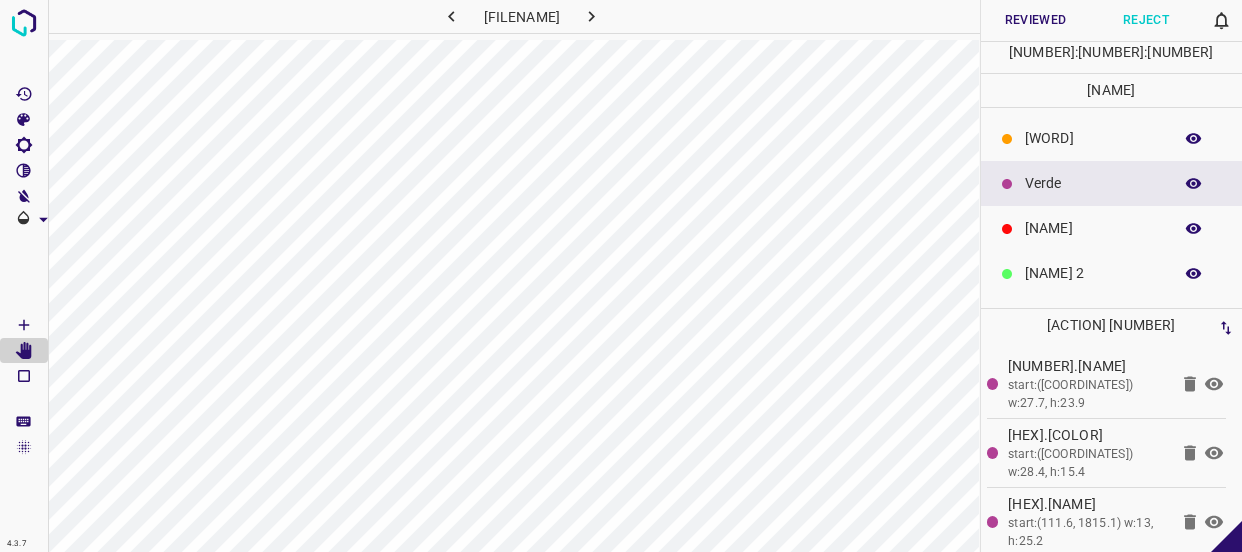 scroll, scrollTop: 0, scrollLeft: 0, axis: both 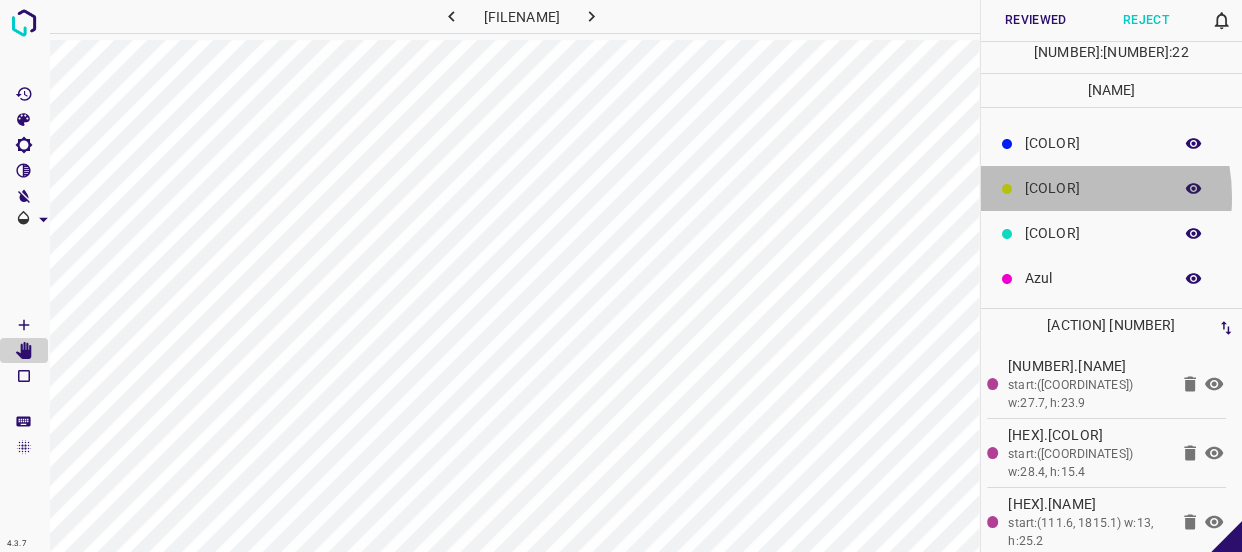 click on "[COLOR]" at bounding box center (1093, 188) 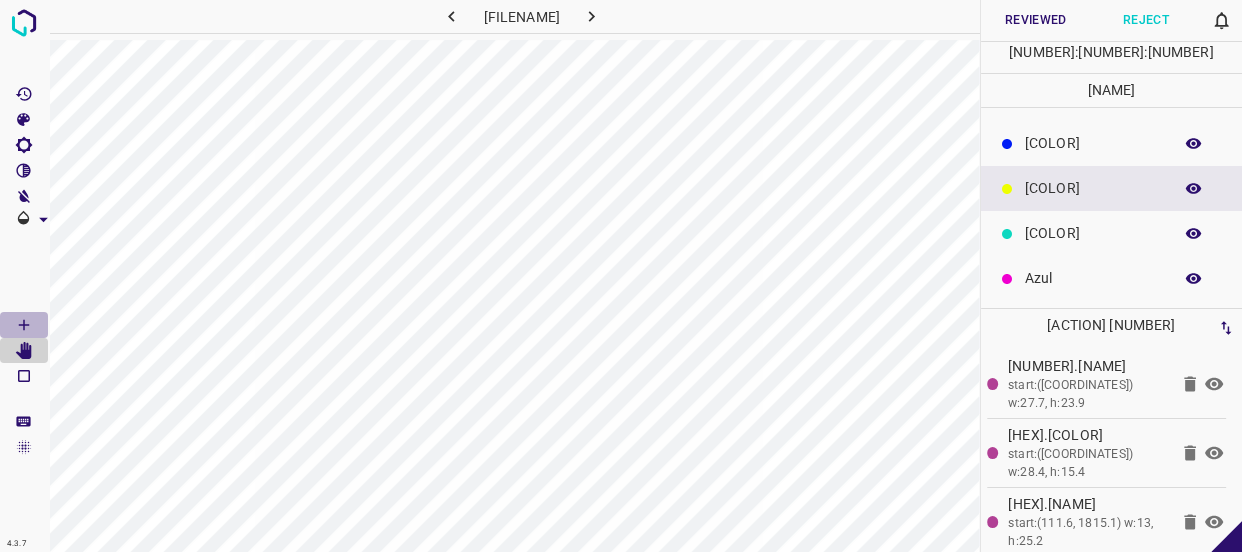 click 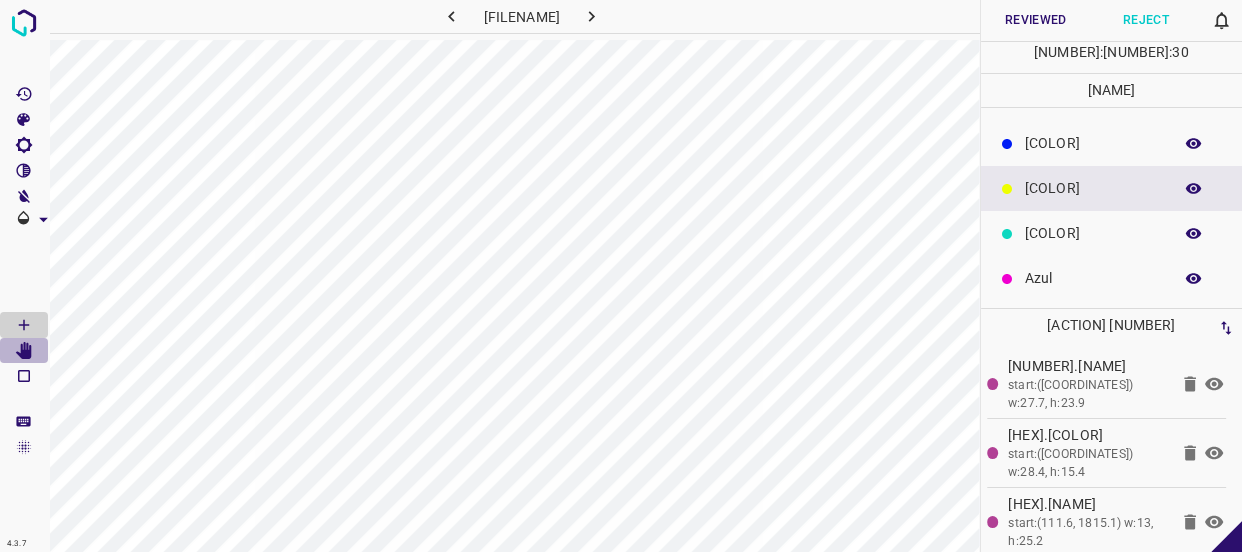 click 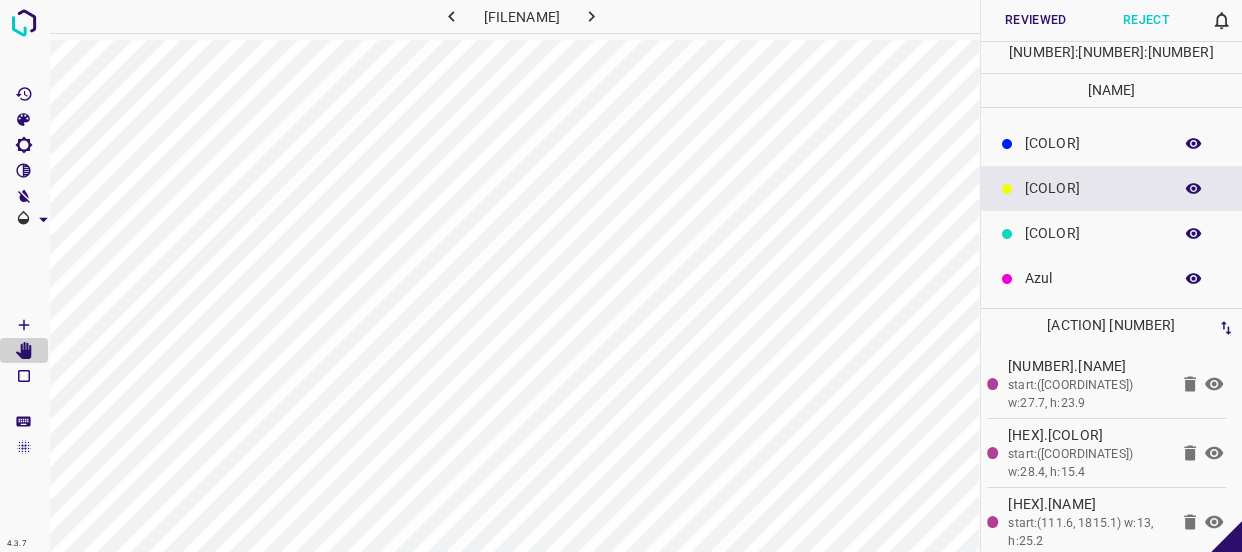 scroll, scrollTop: 0, scrollLeft: 0, axis: both 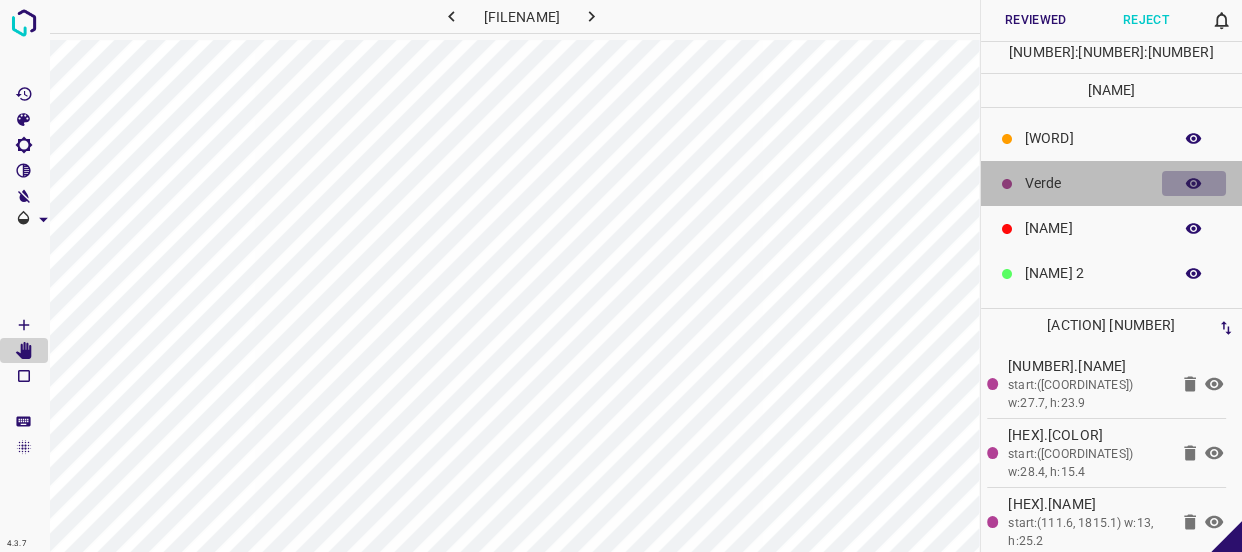 click 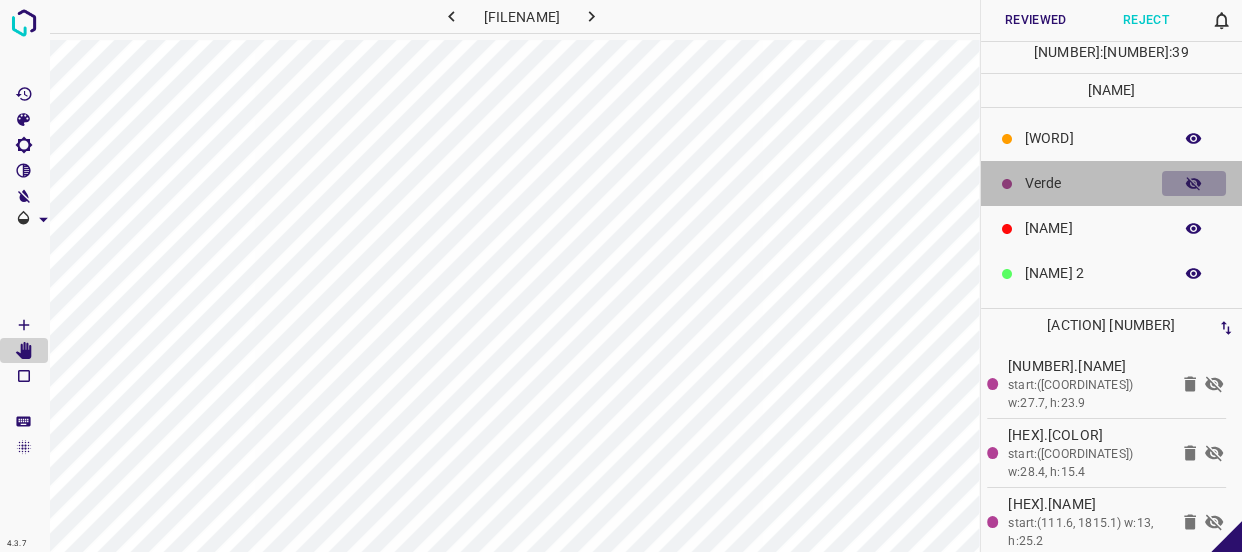 click 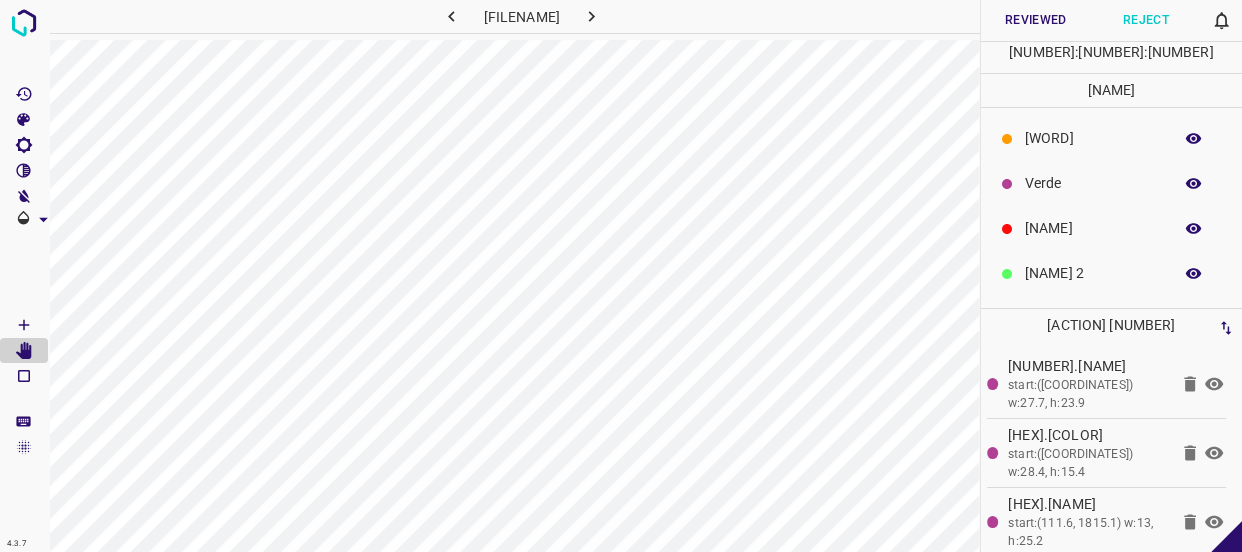 click 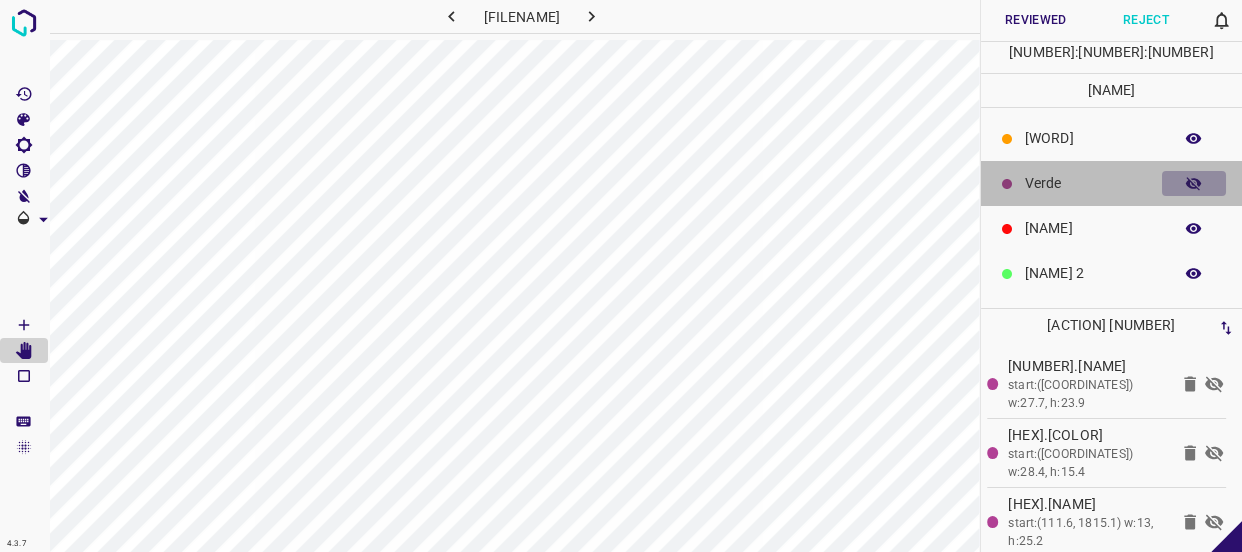 click 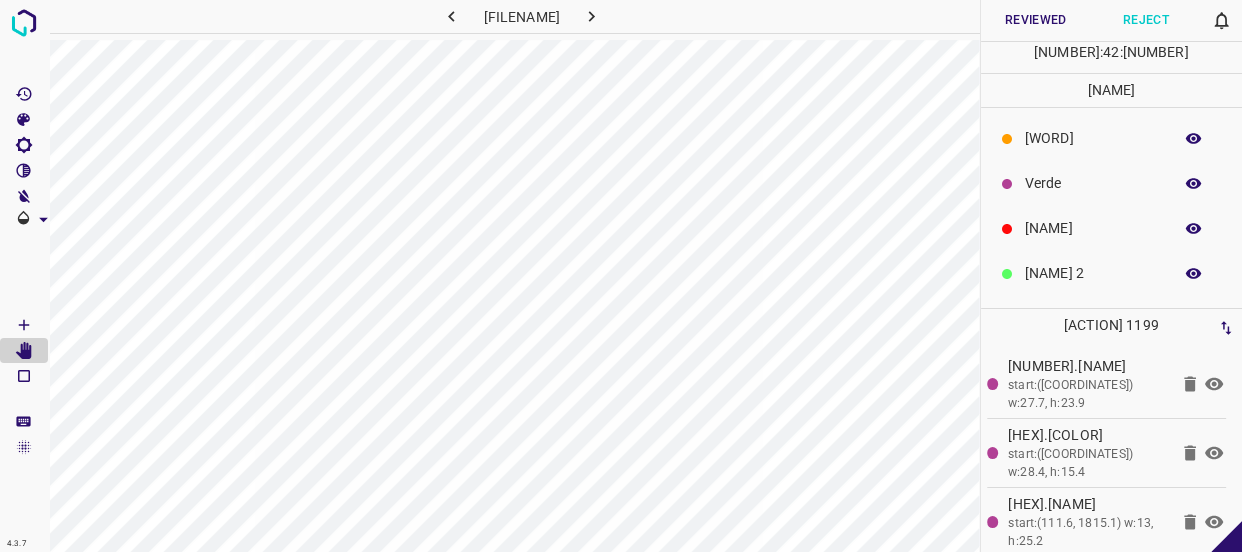 click 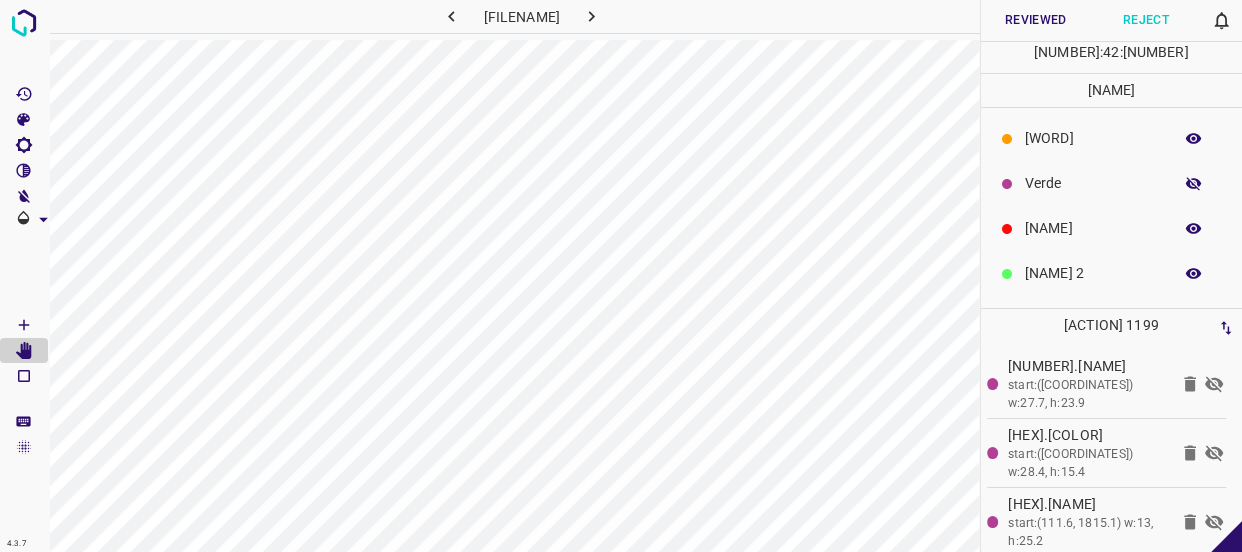 click 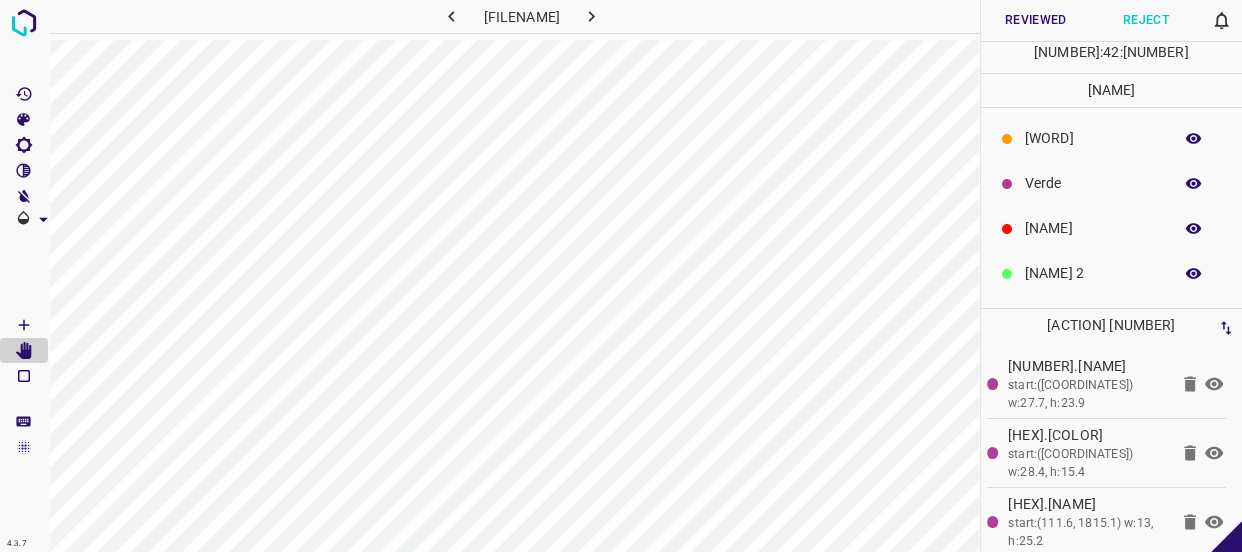 click 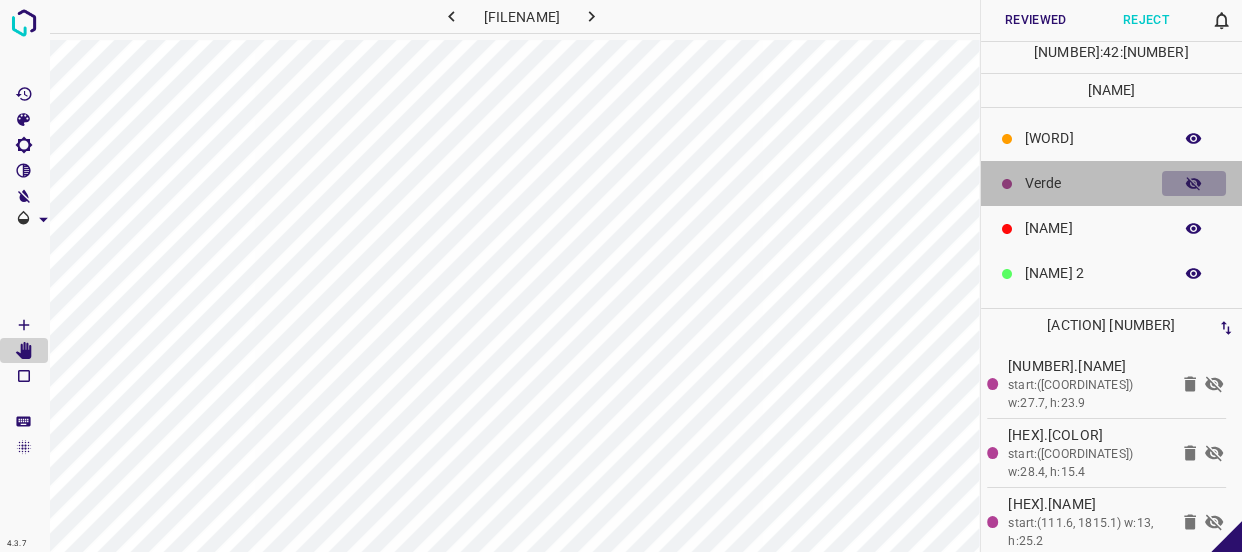 click 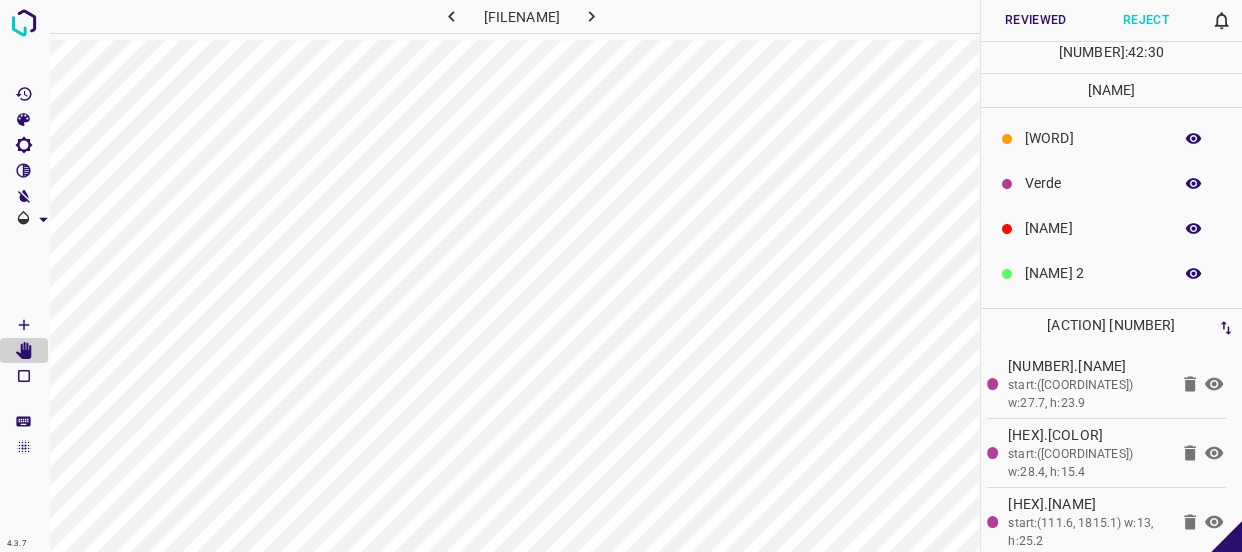 click 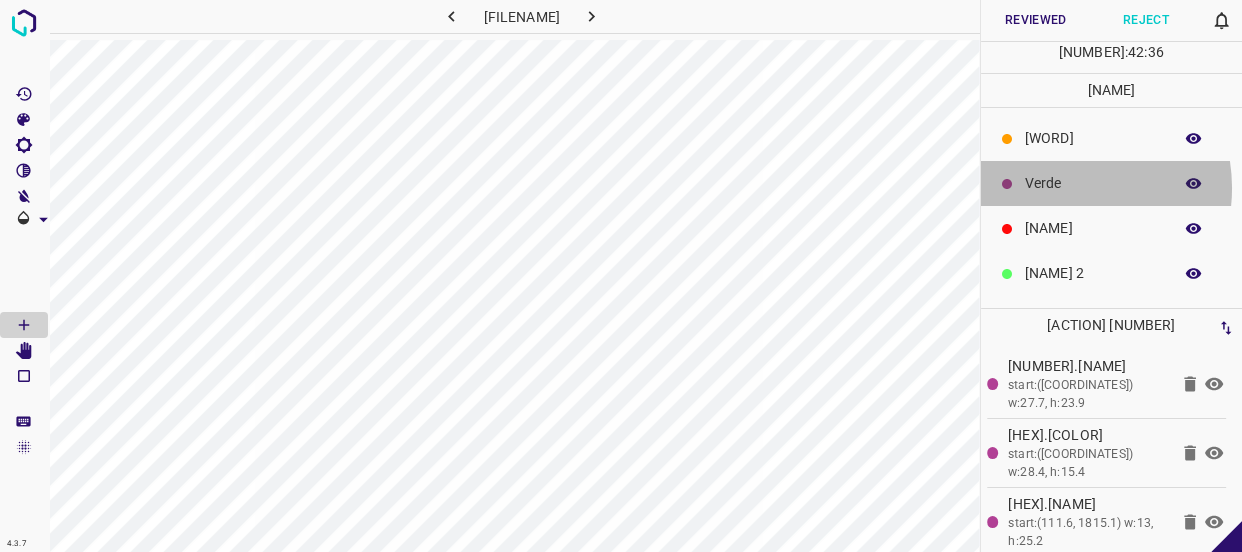 click on "Verde" at bounding box center (1093, 183) 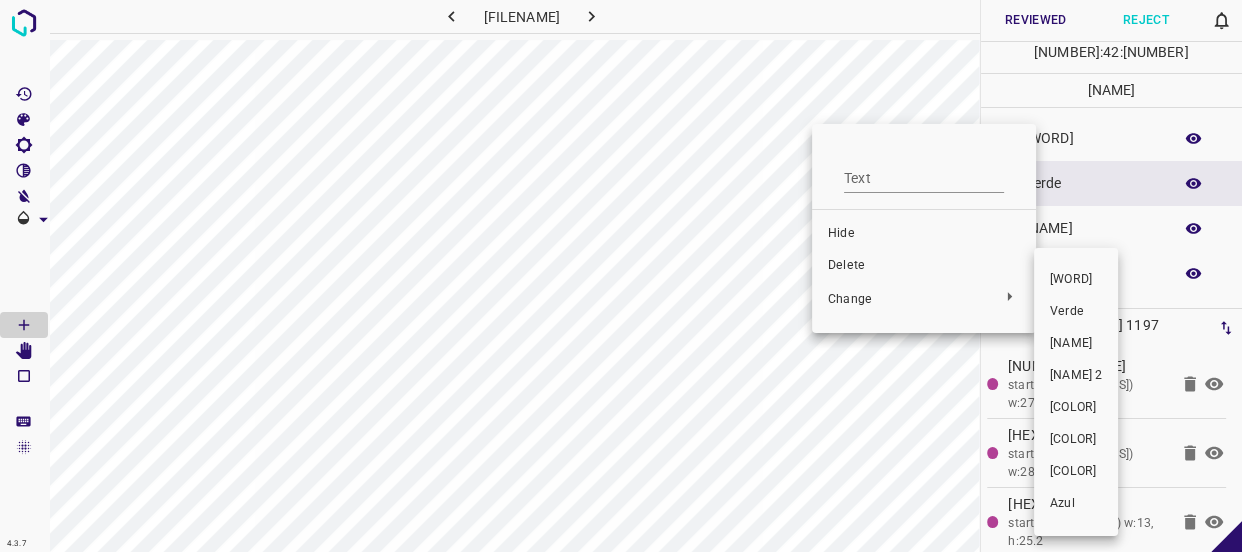 click on "Verde" at bounding box center (1076, 312) 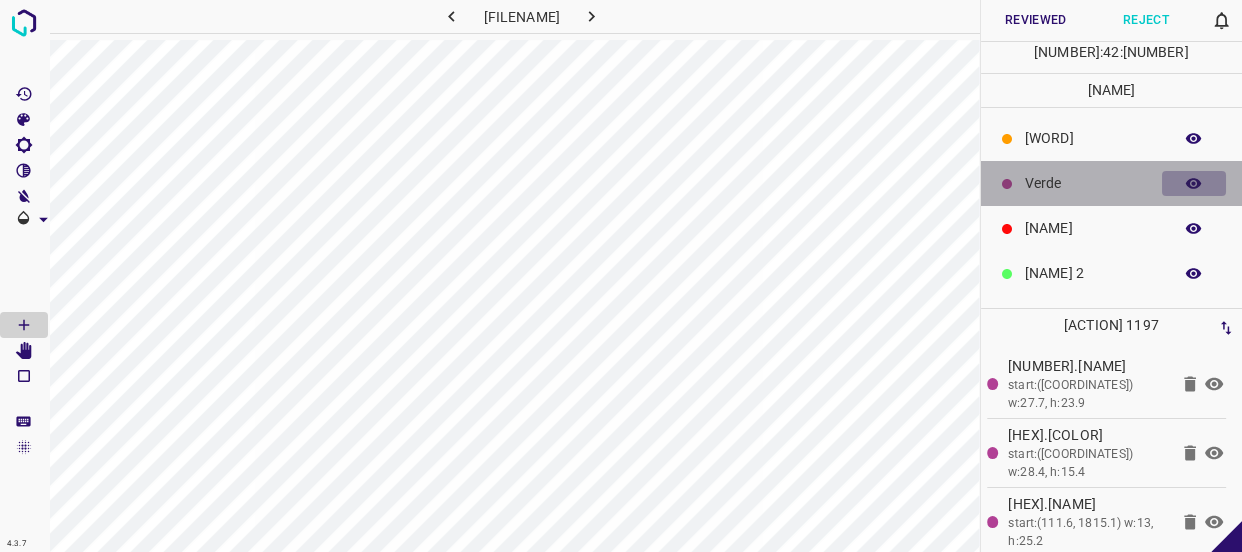 click 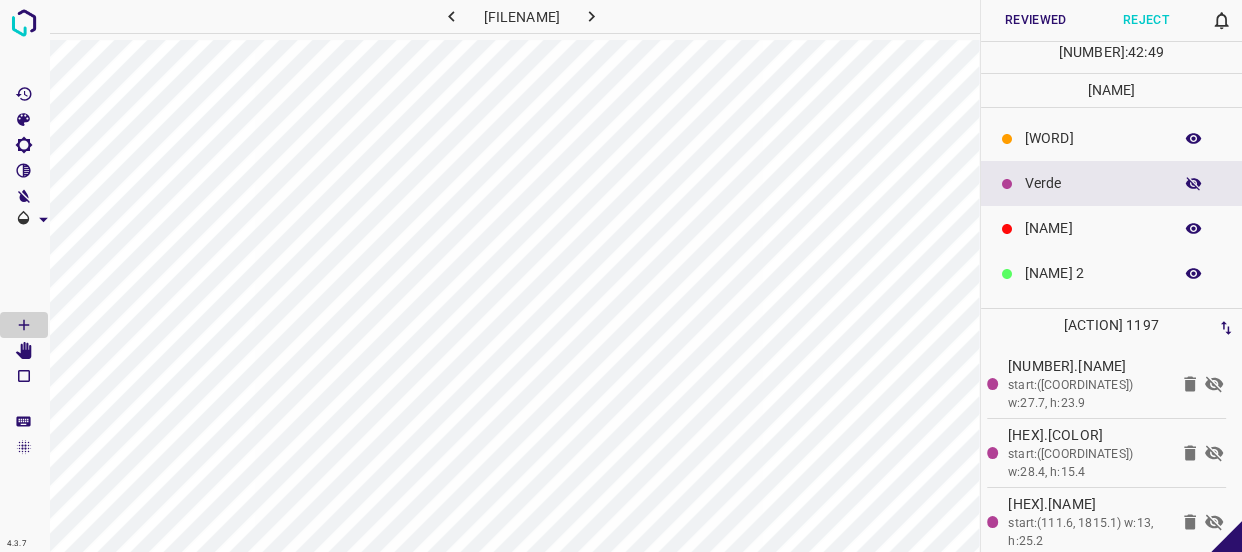 click 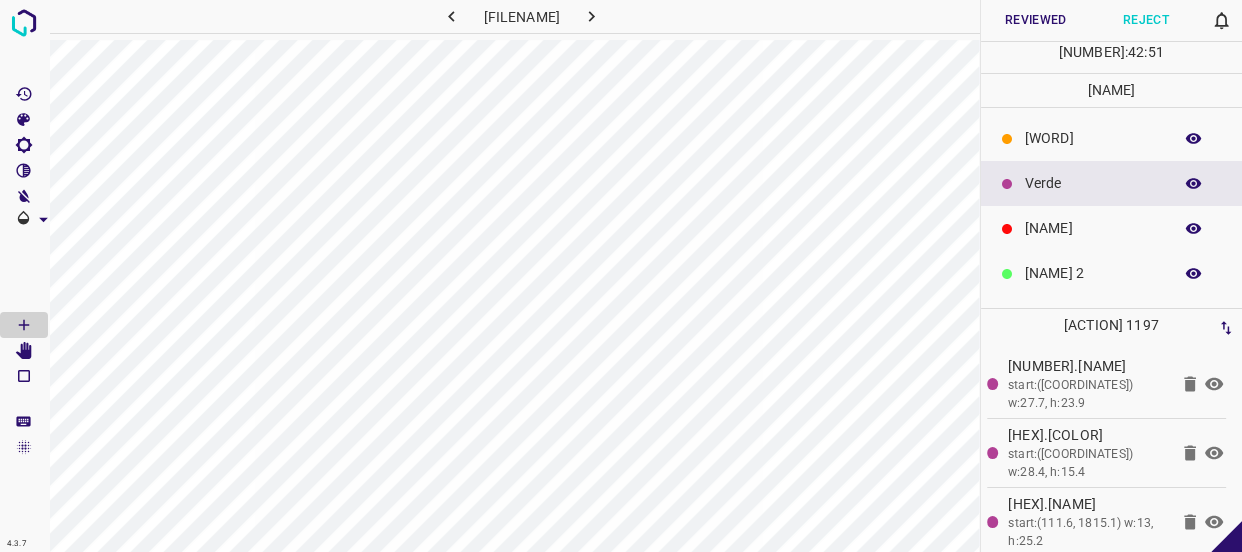 click 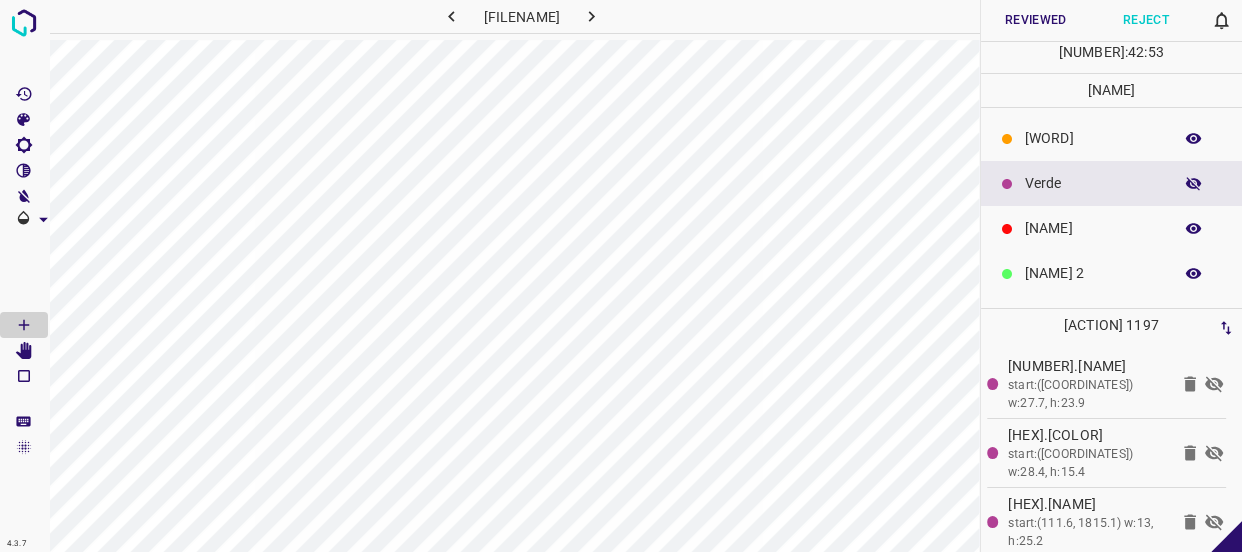 click 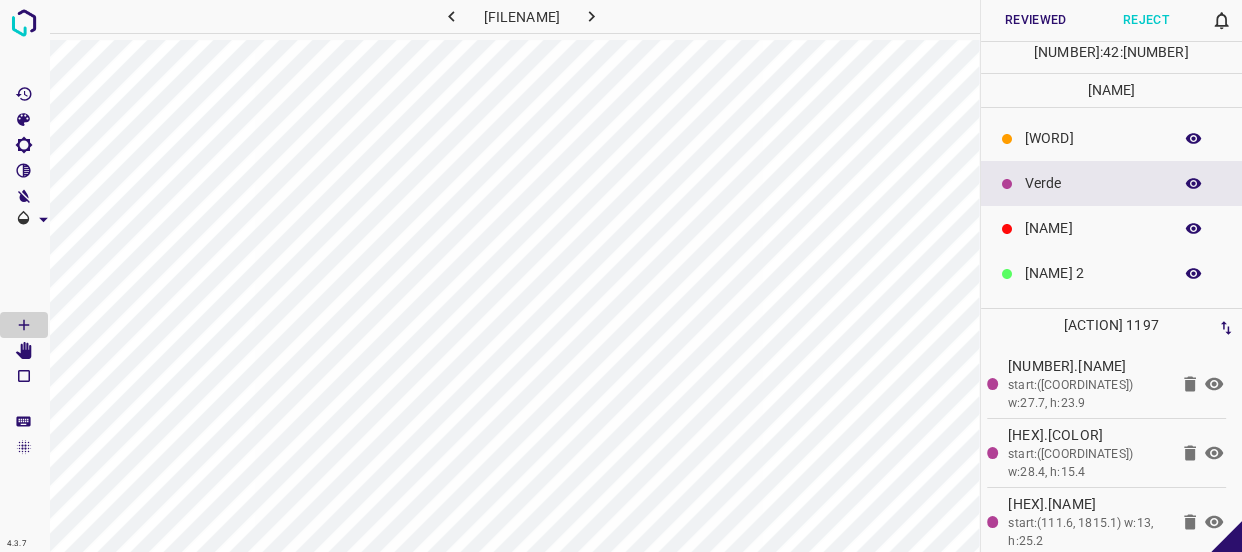 click 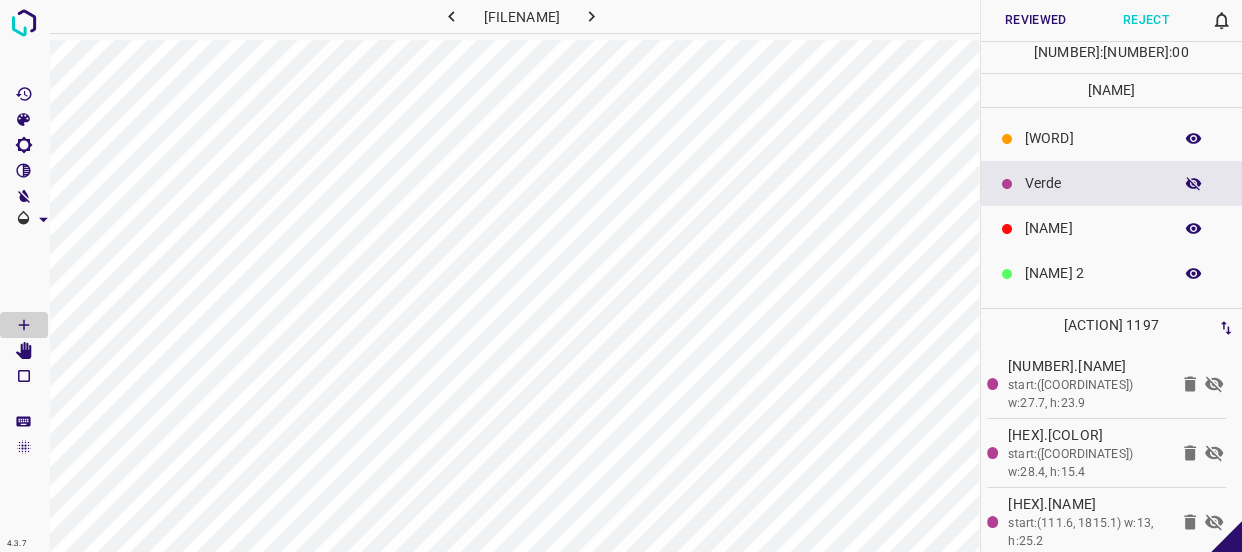click 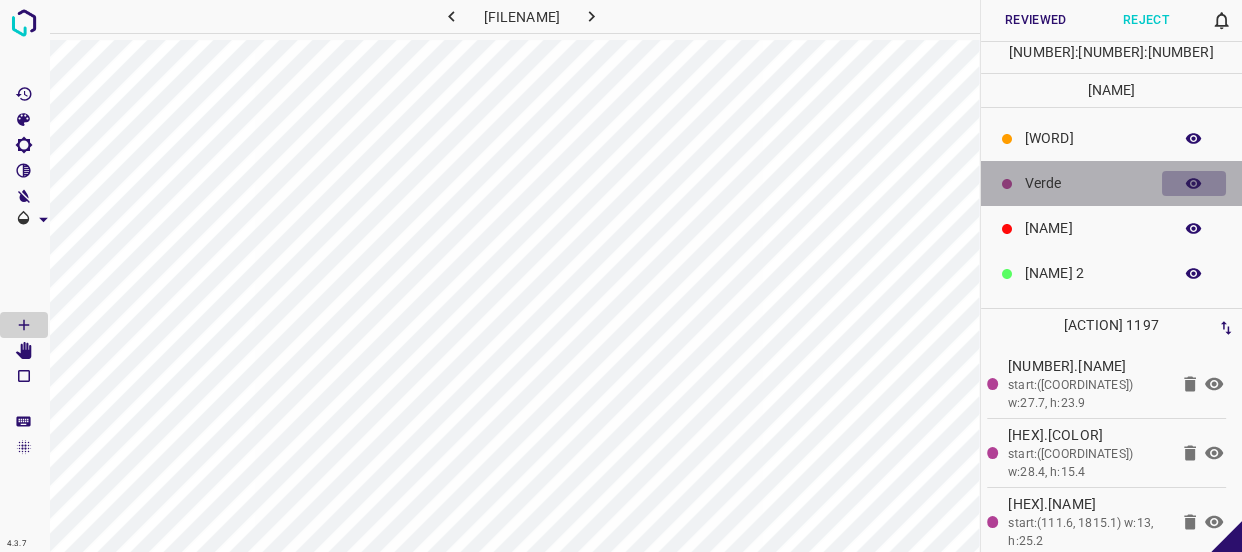 click 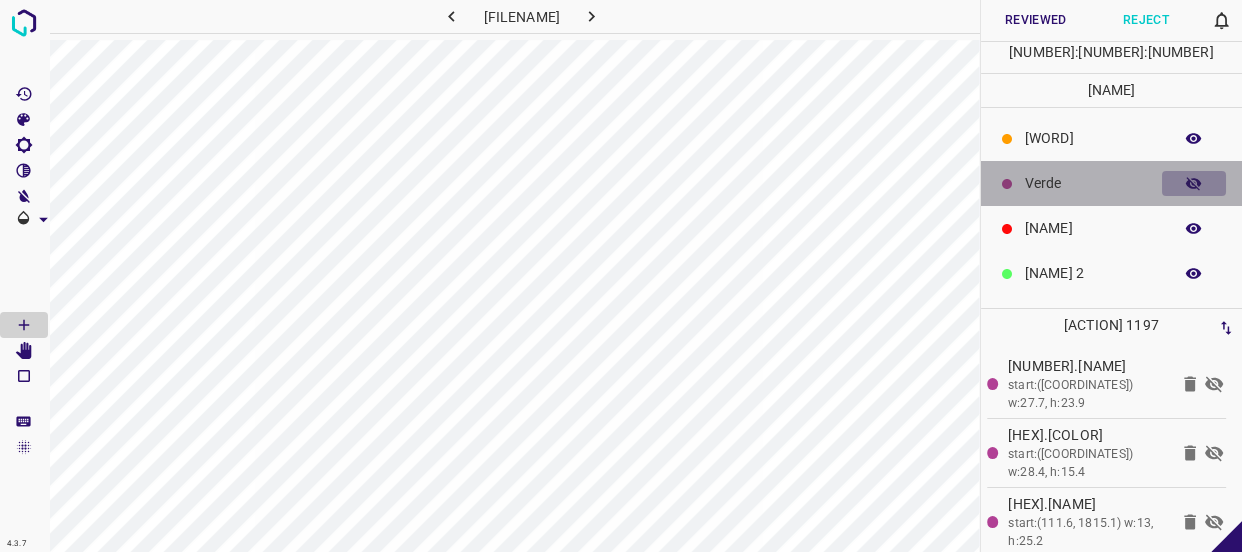 click 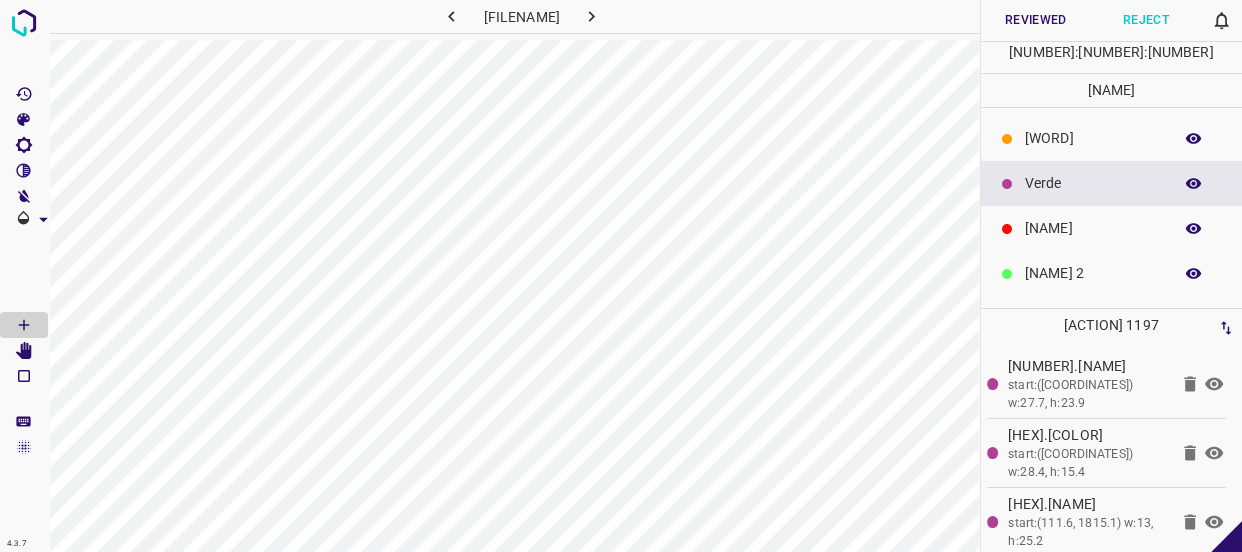 click 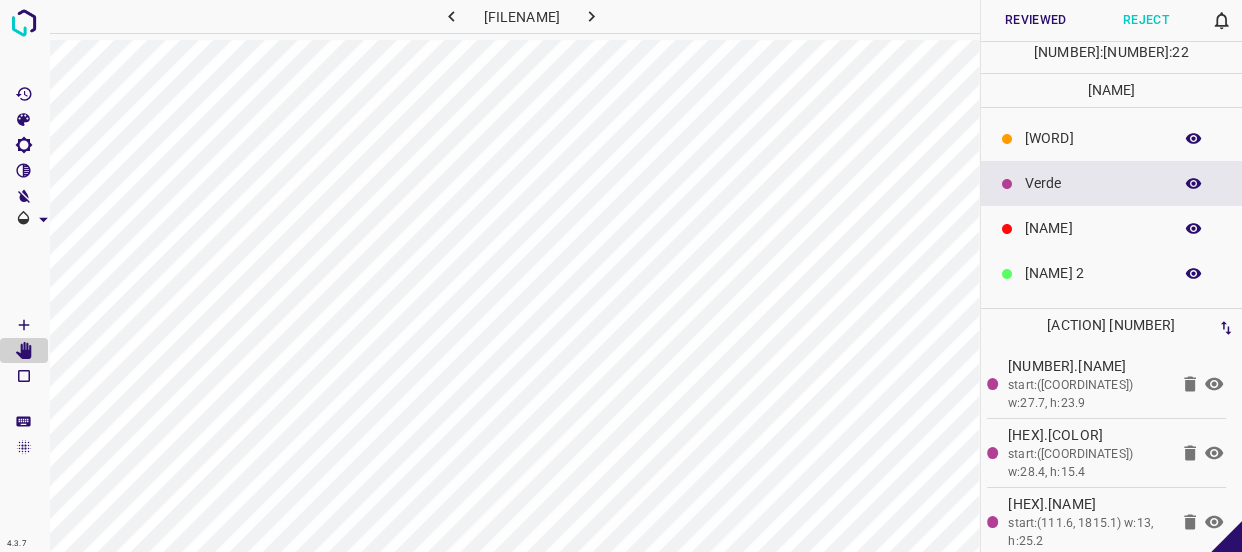 click 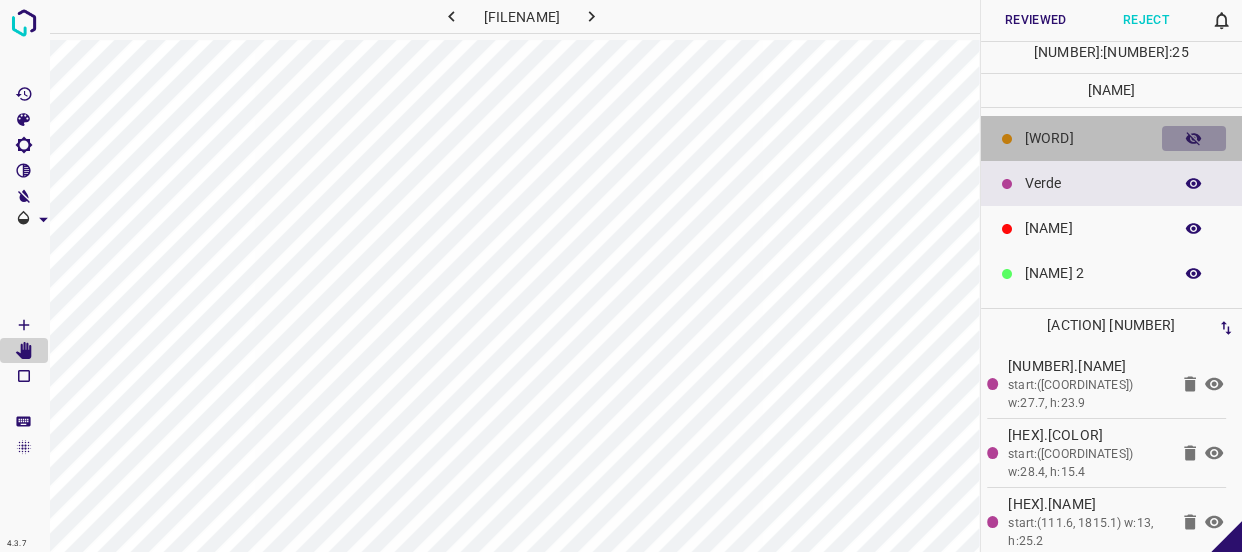click 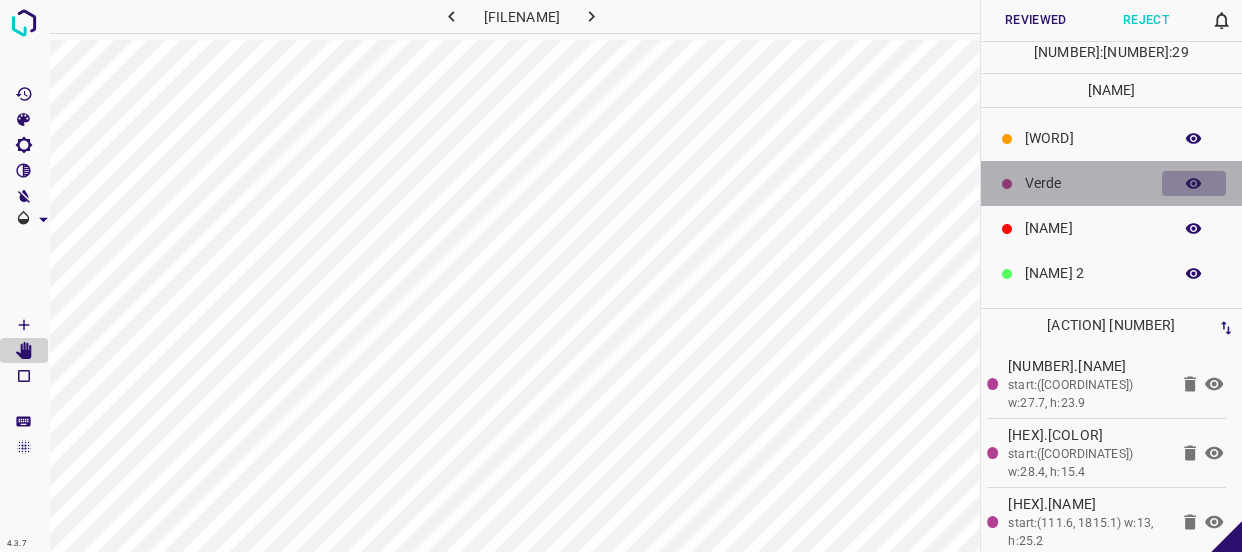 click 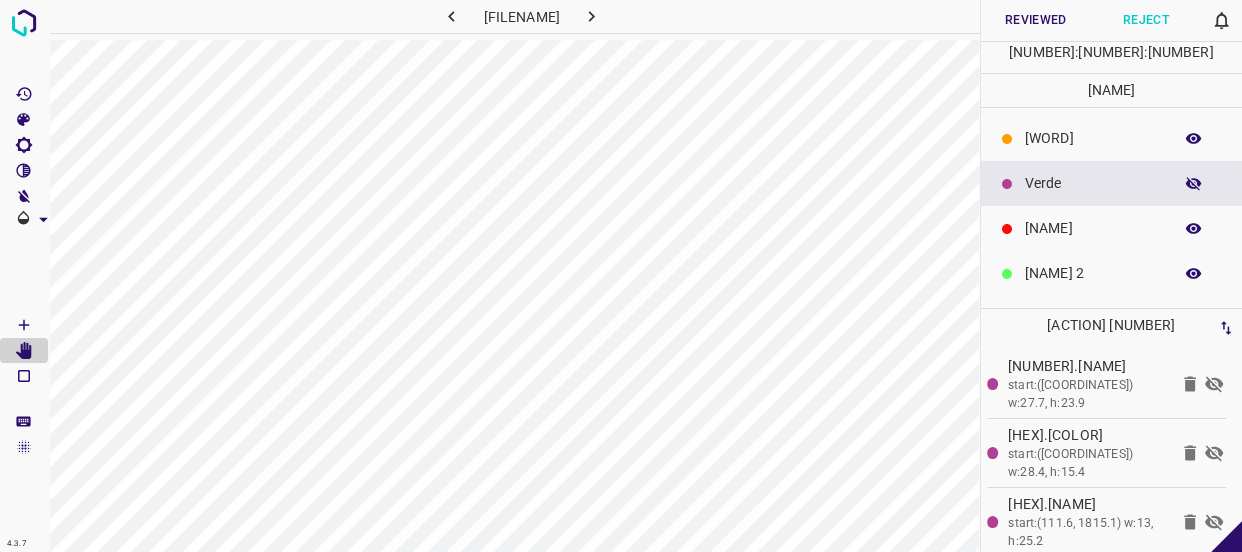 click 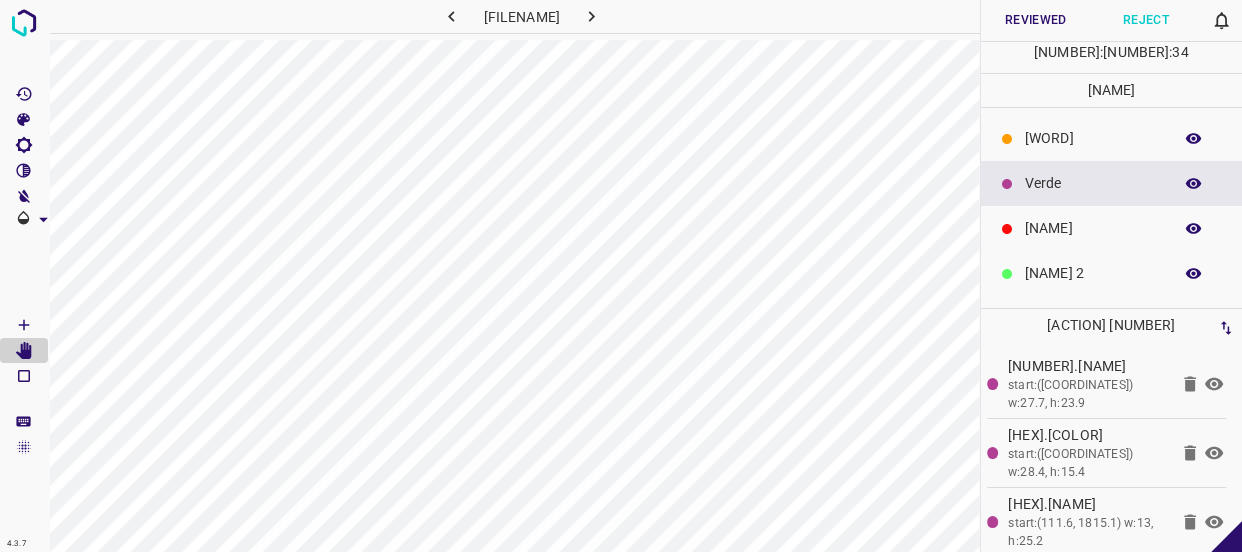 click 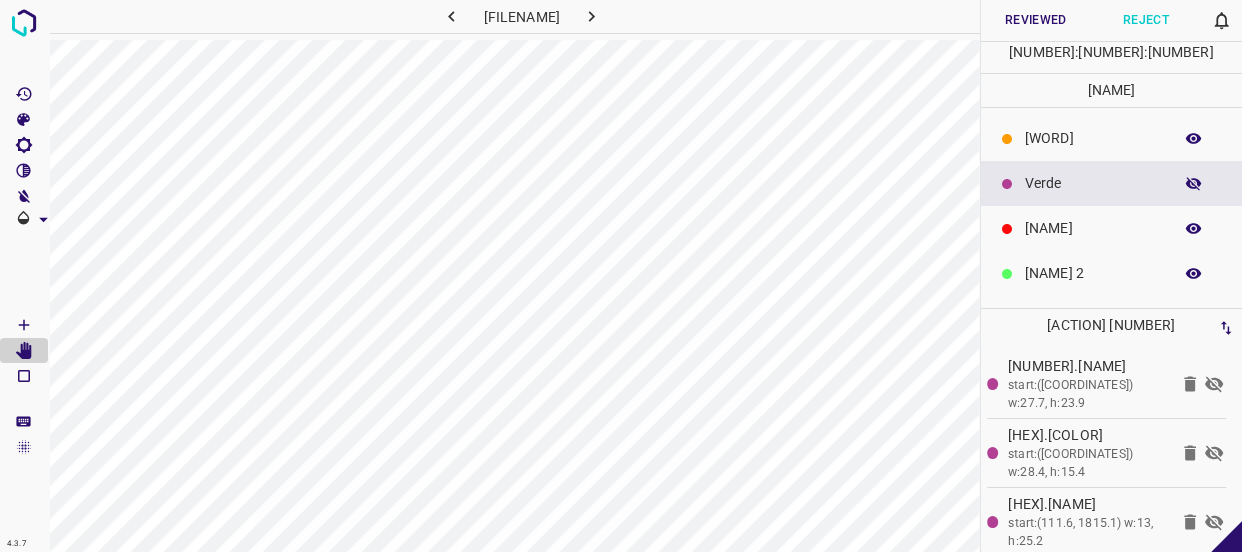 click 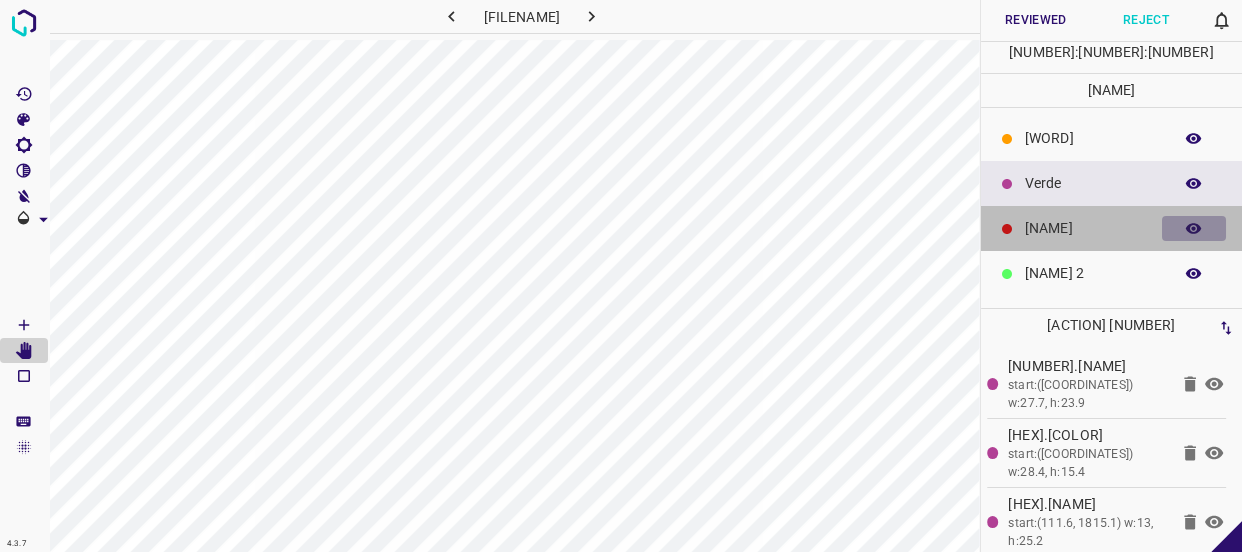 click 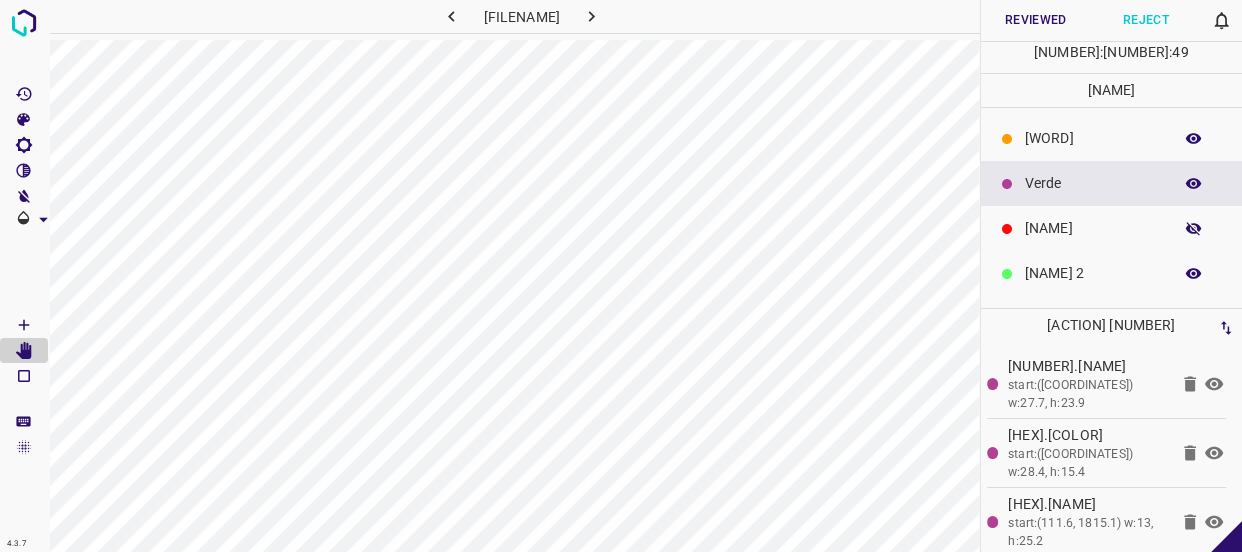 click 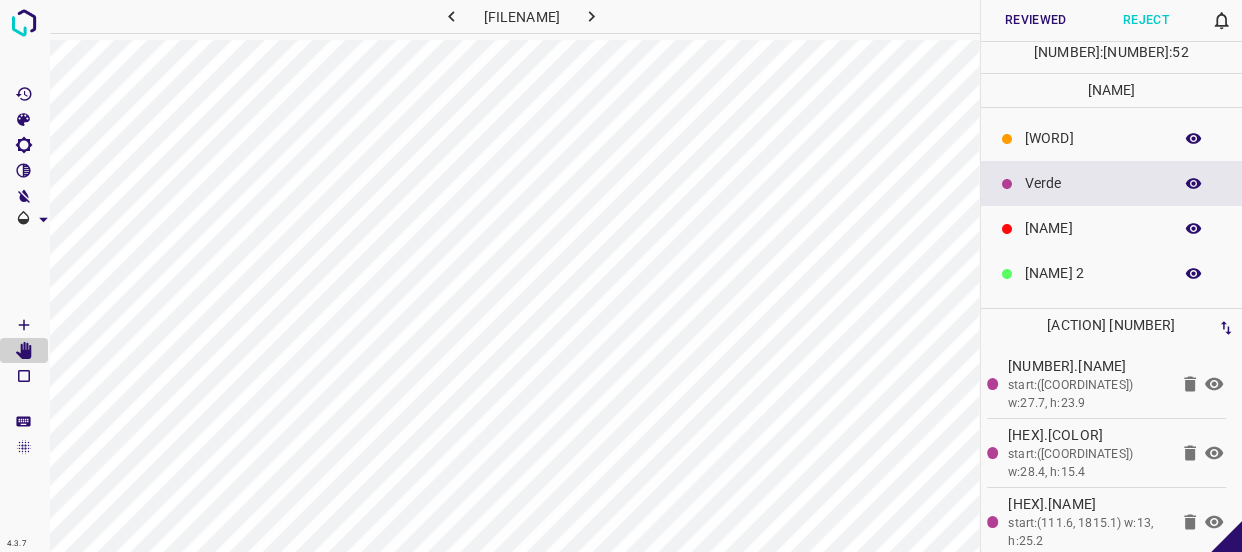 scroll, scrollTop: 175, scrollLeft: 0, axis: vertical 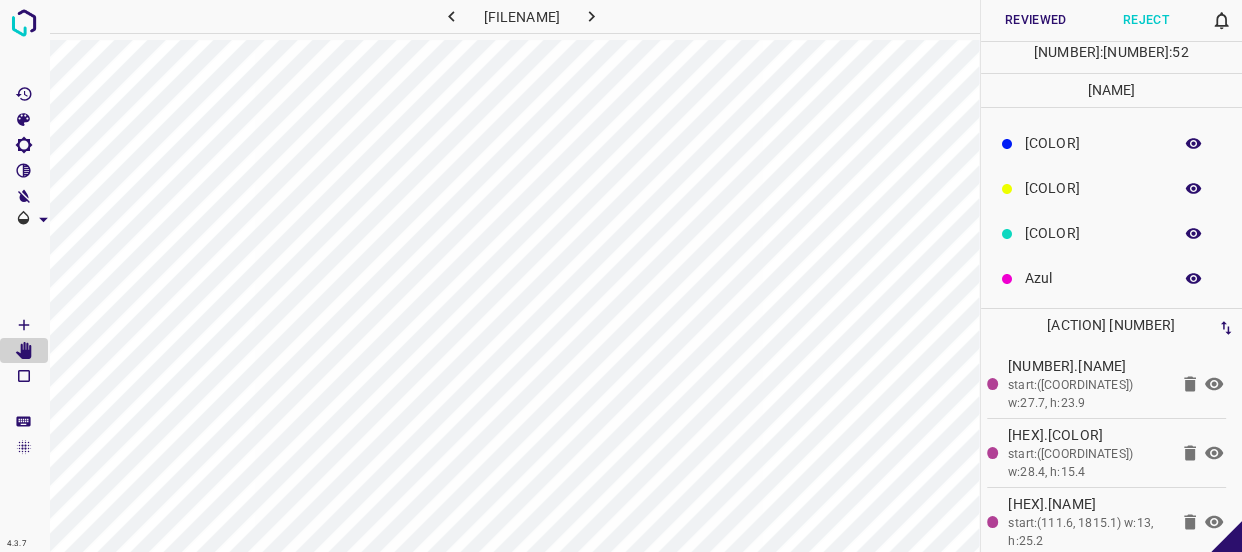 click 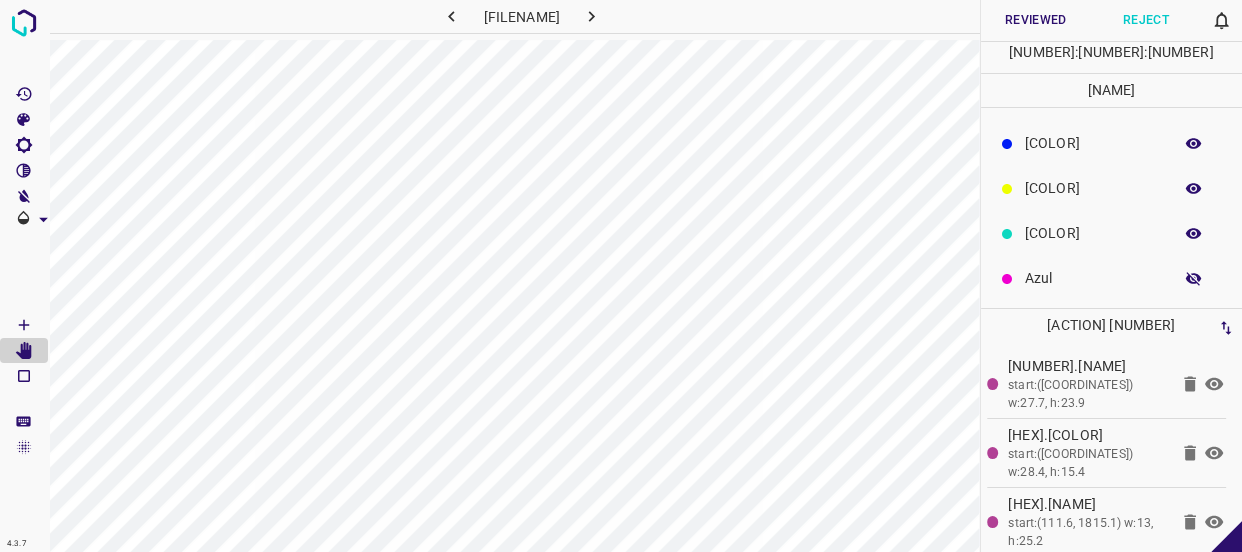 click 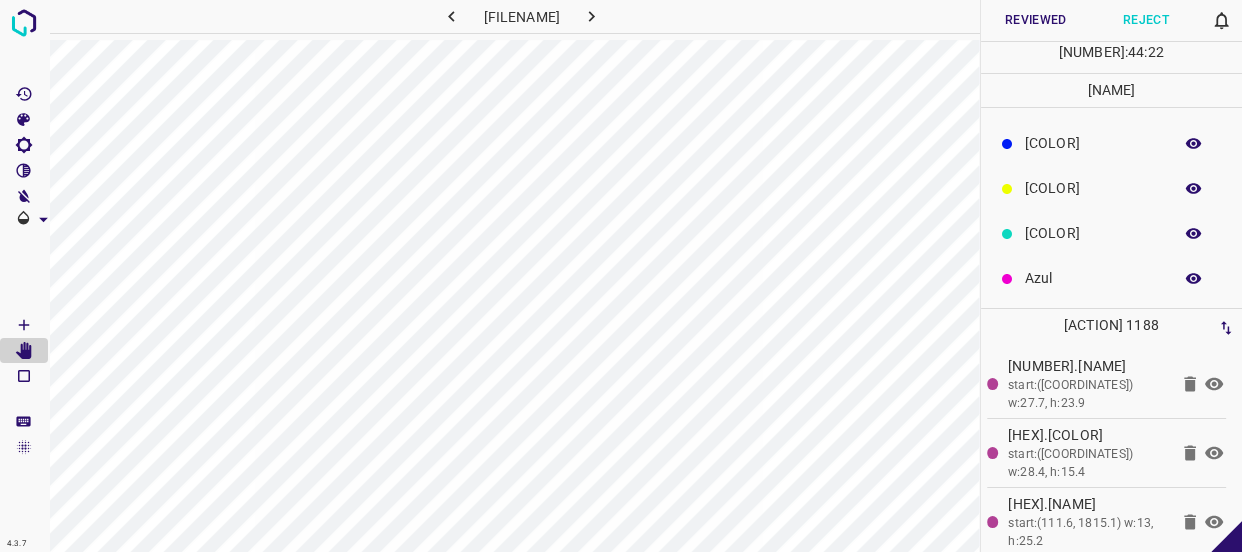 click 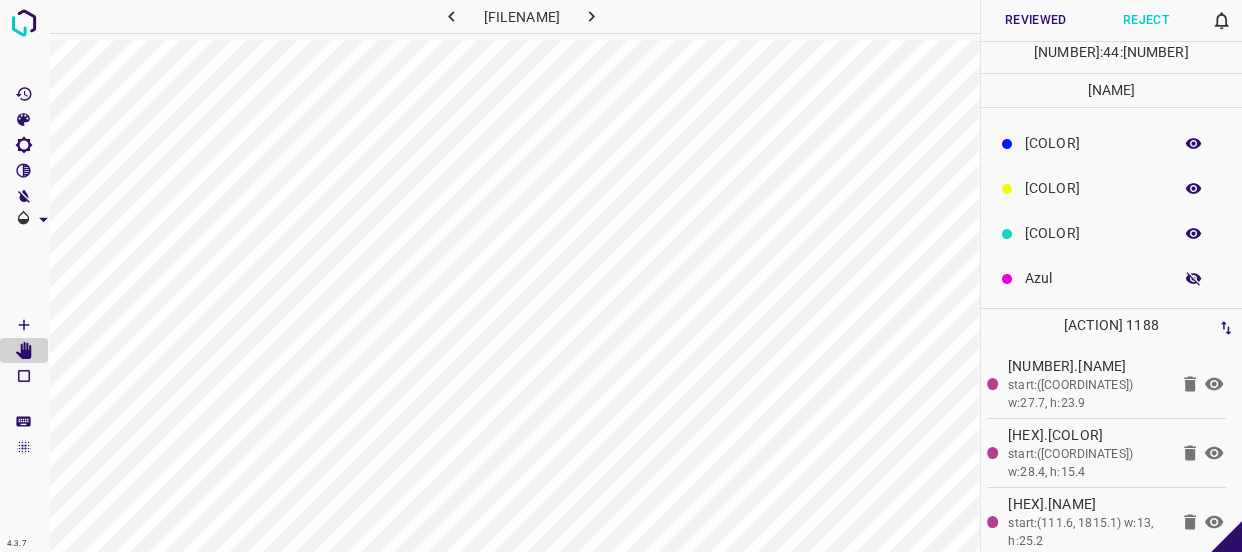 click 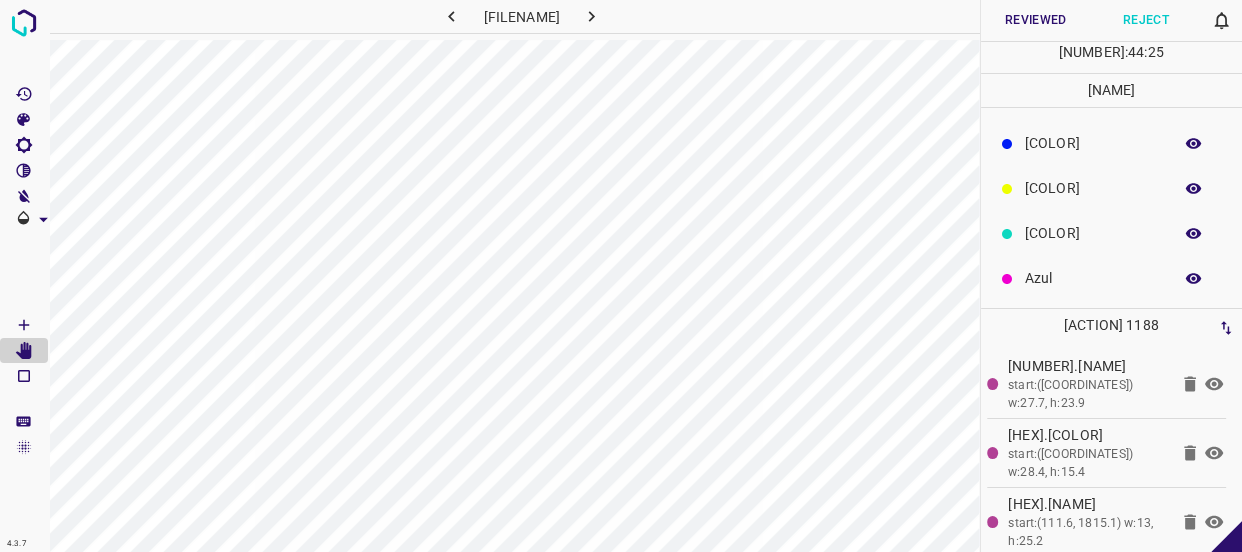 click 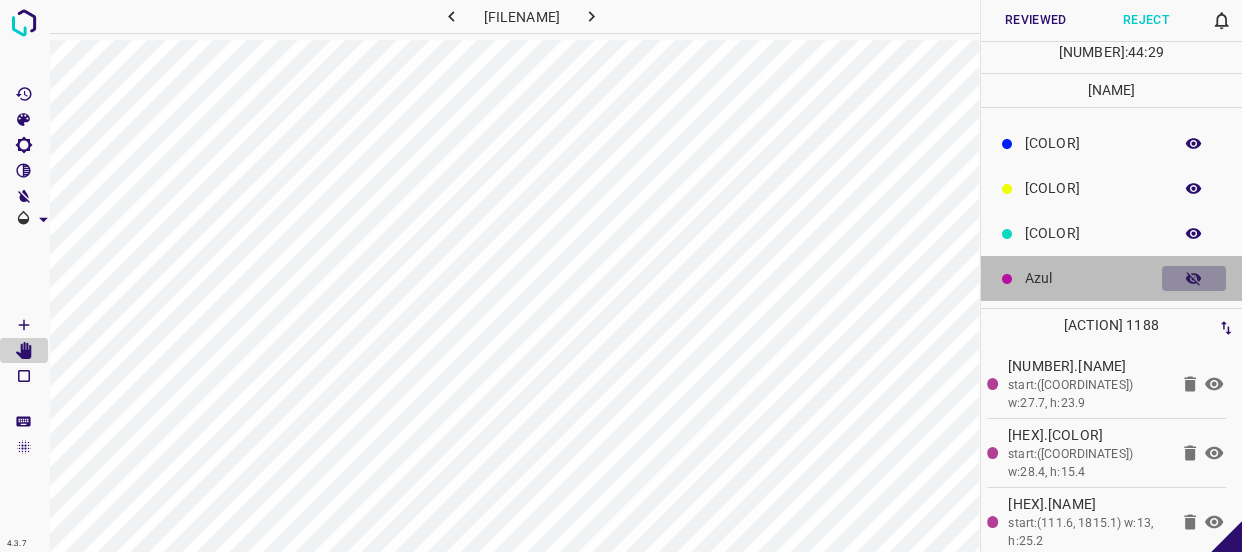 click 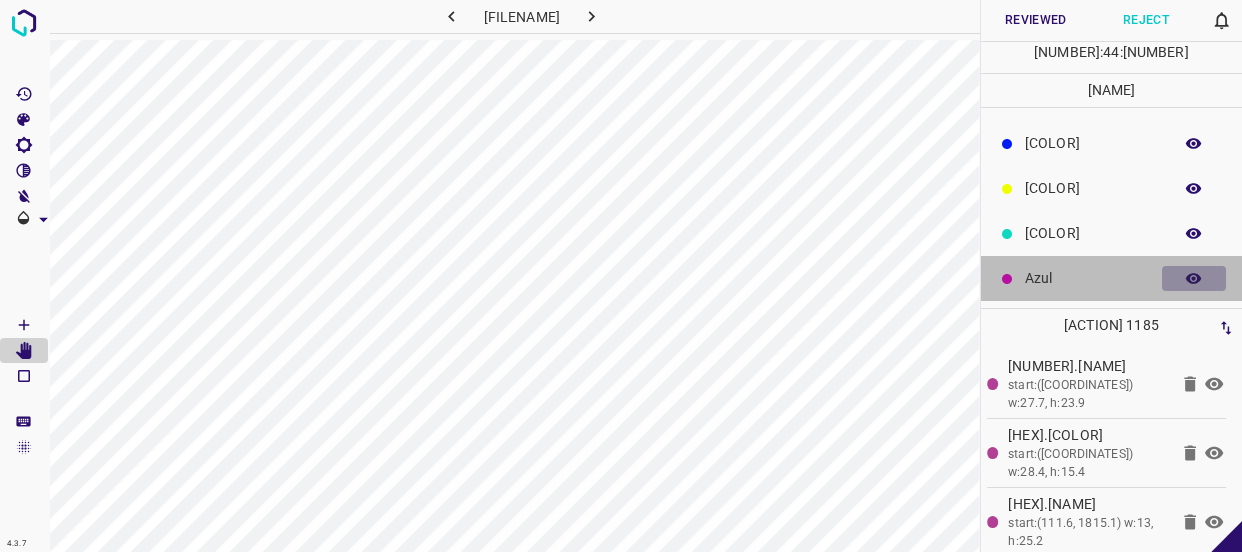 click 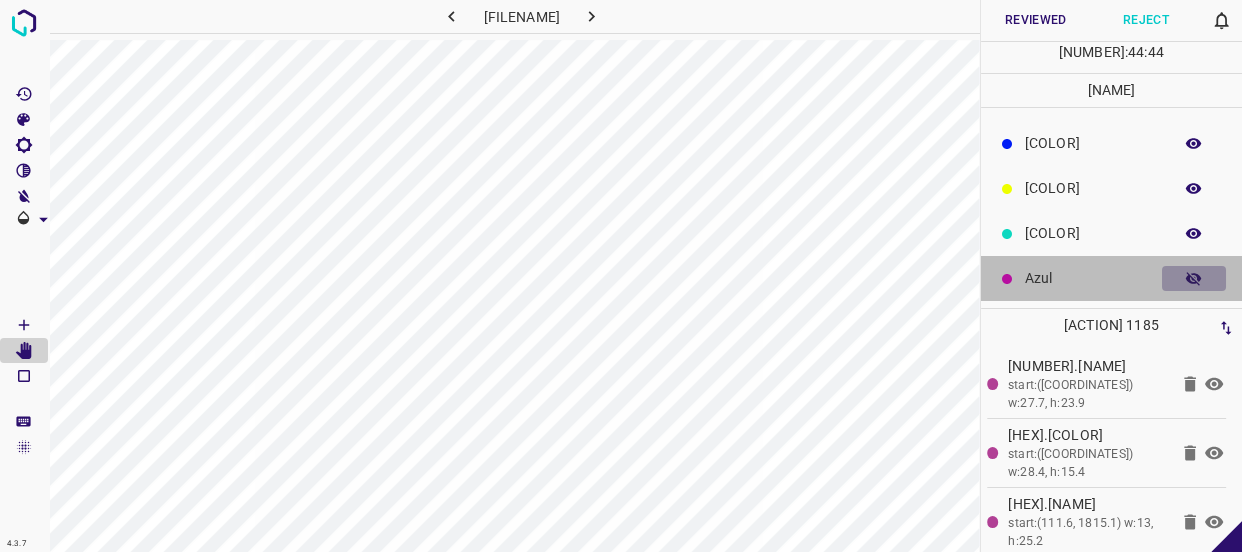 click 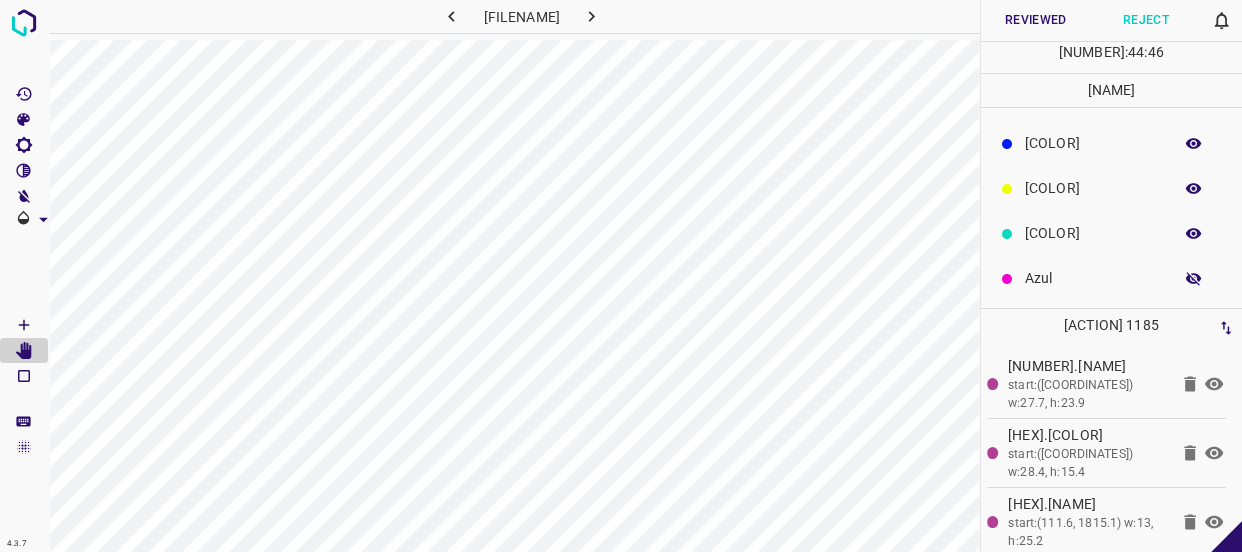 click 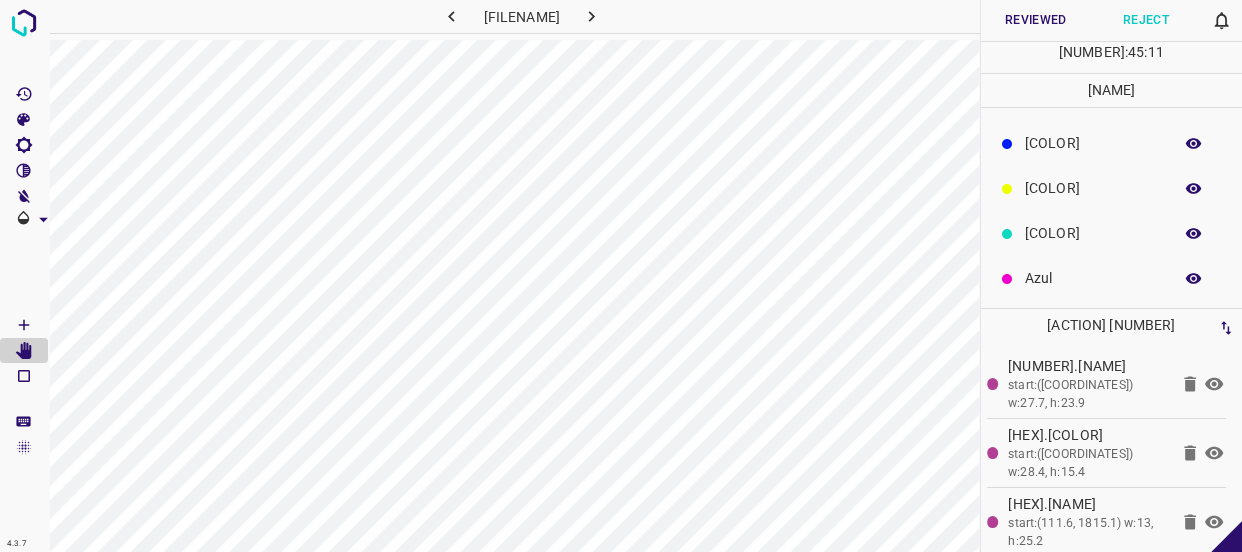 click 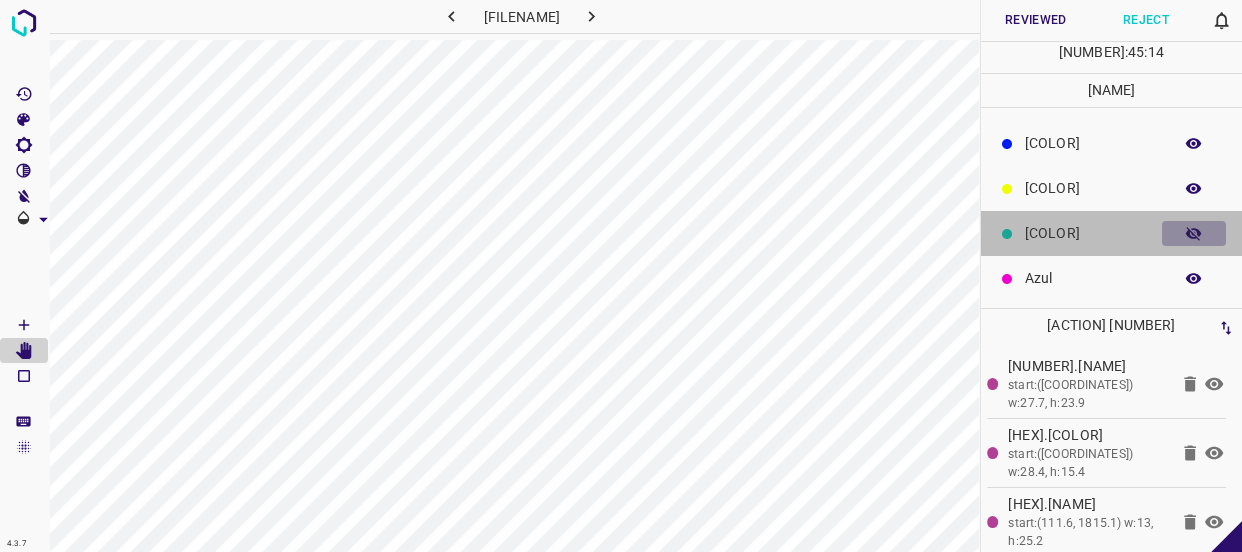 click 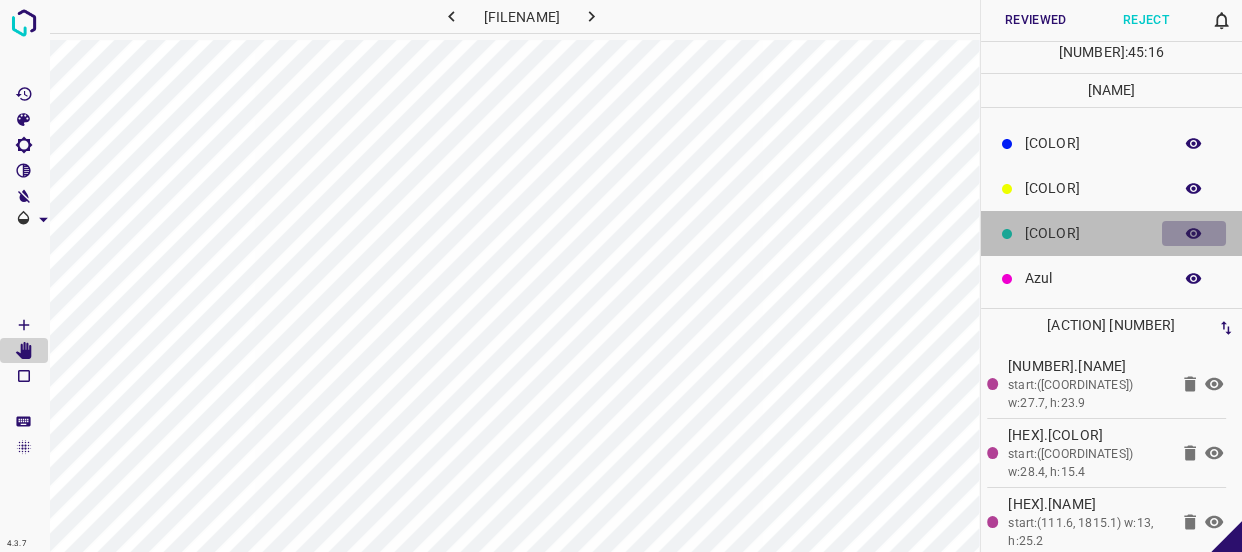 click 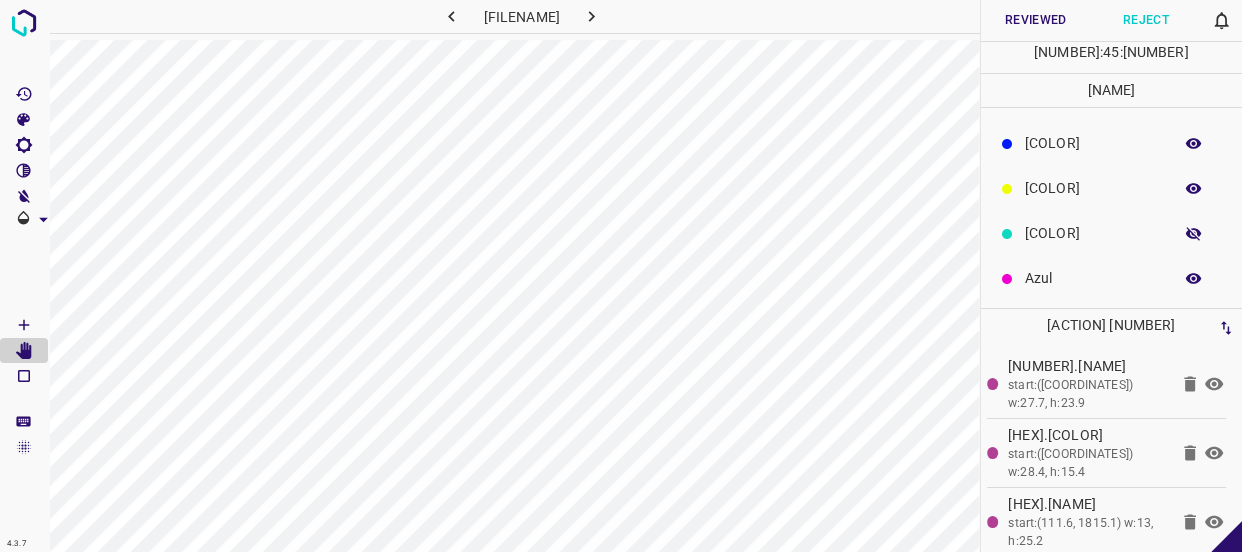 click 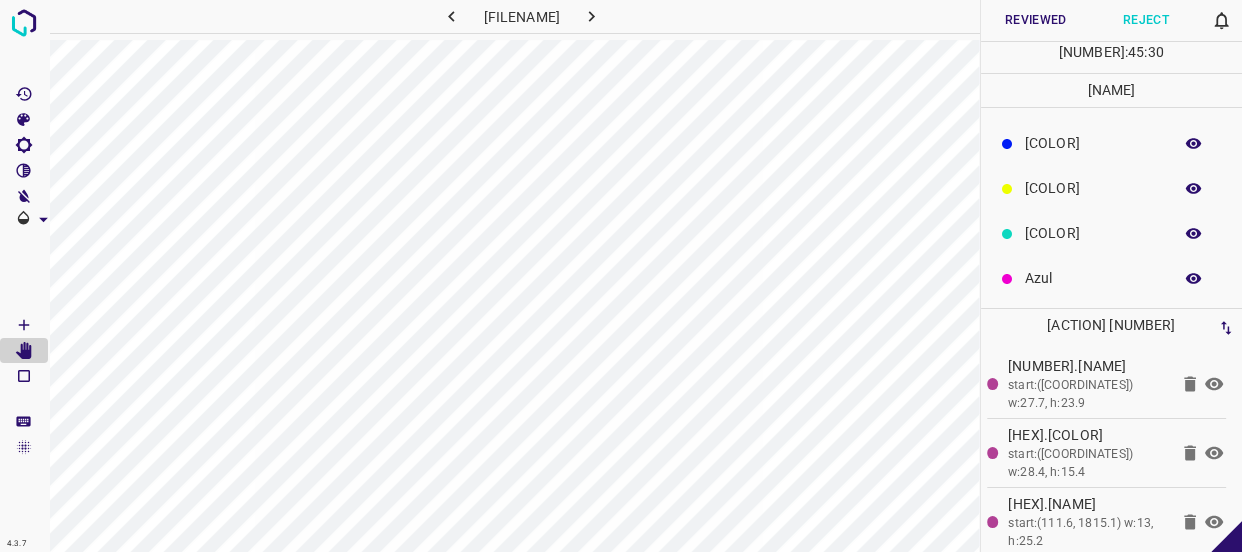 click 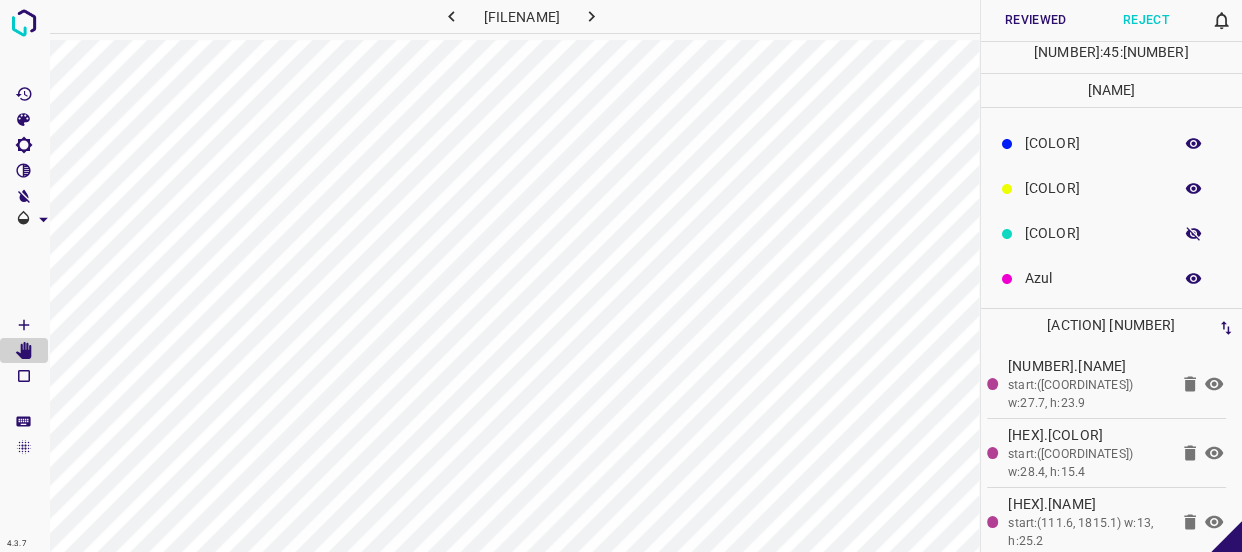 click 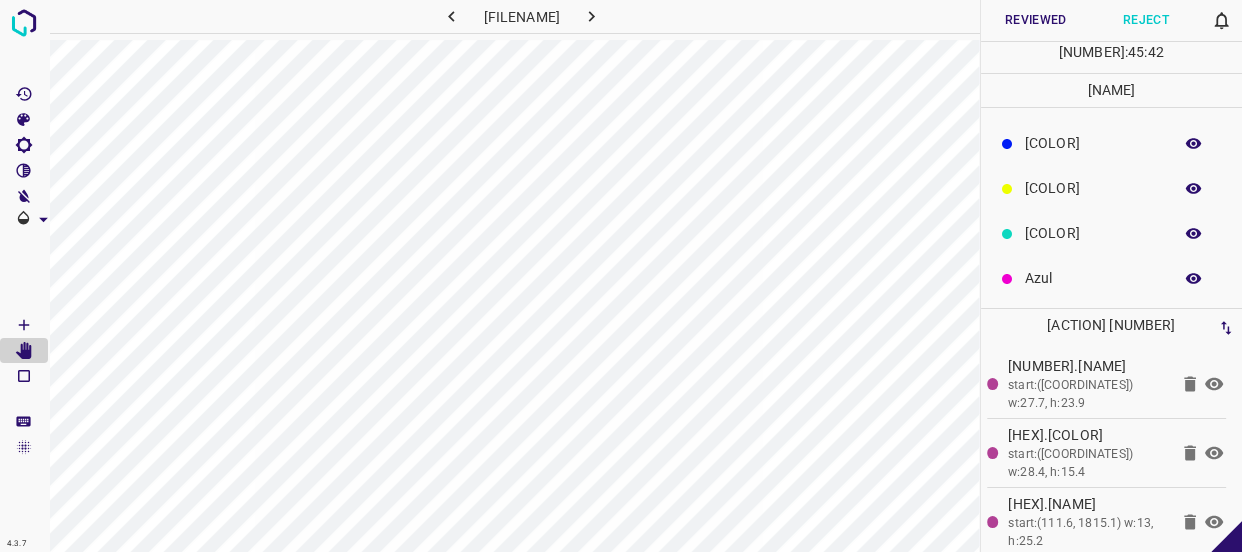scroll, scrollTop: 0, scrollLeft: 0, axis: both 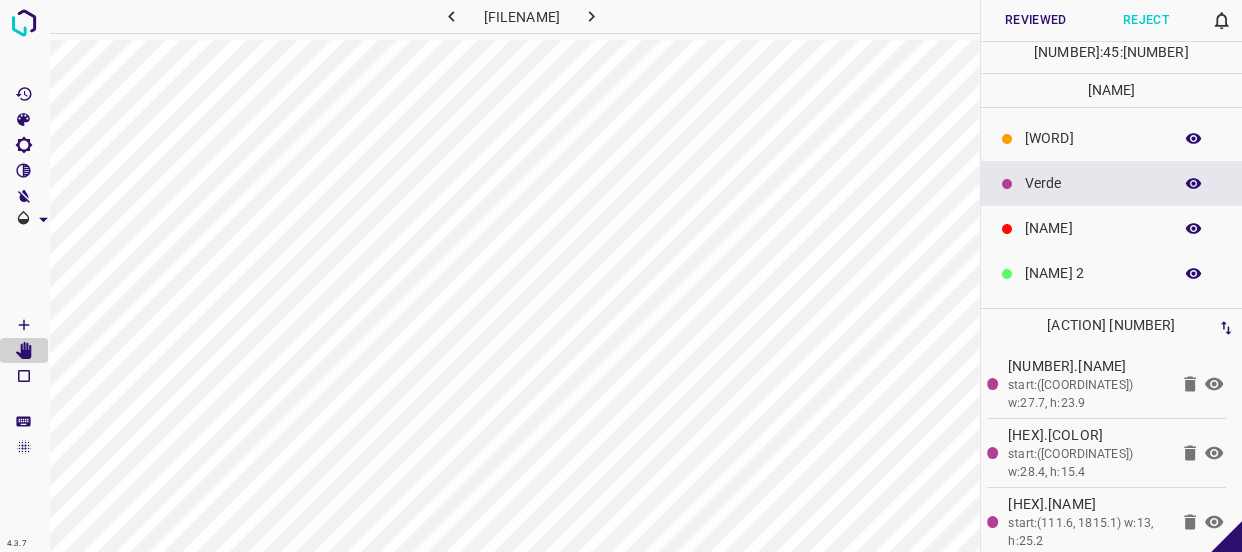 click 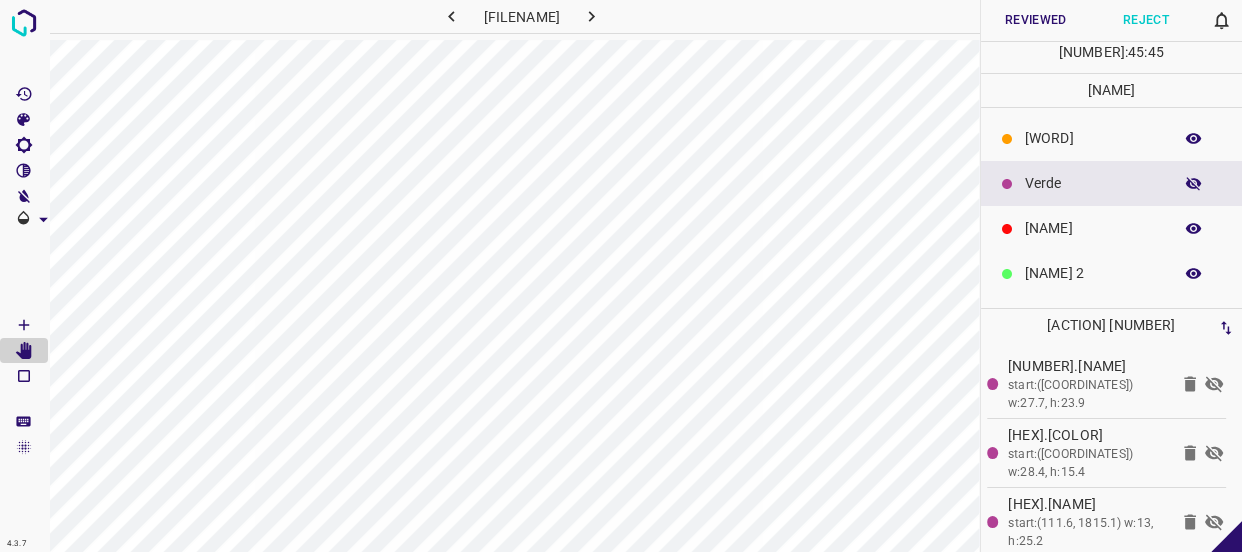click 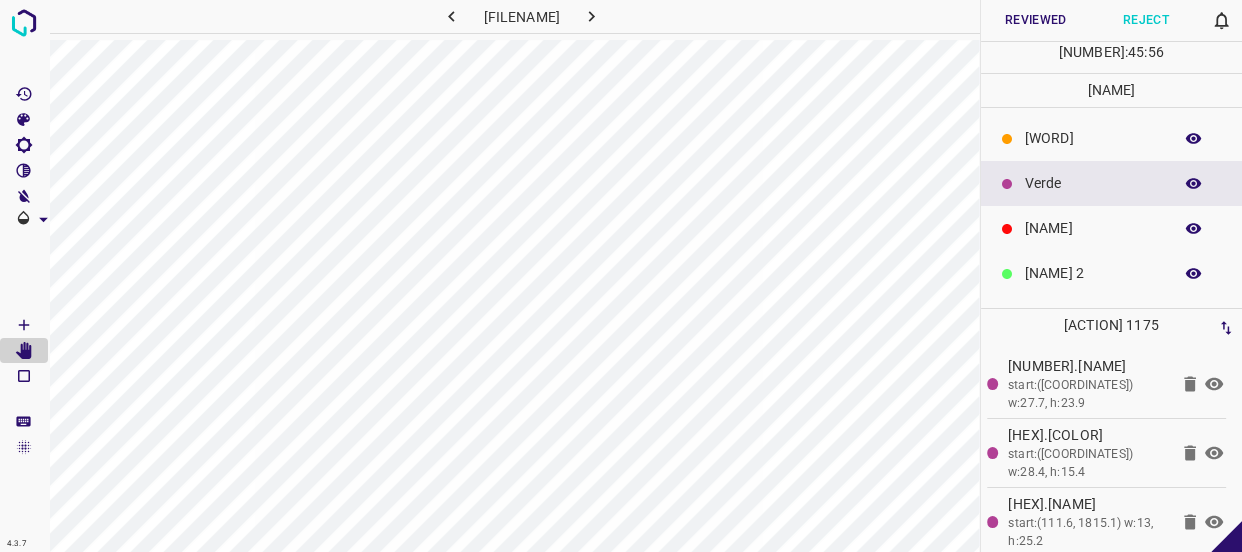 click 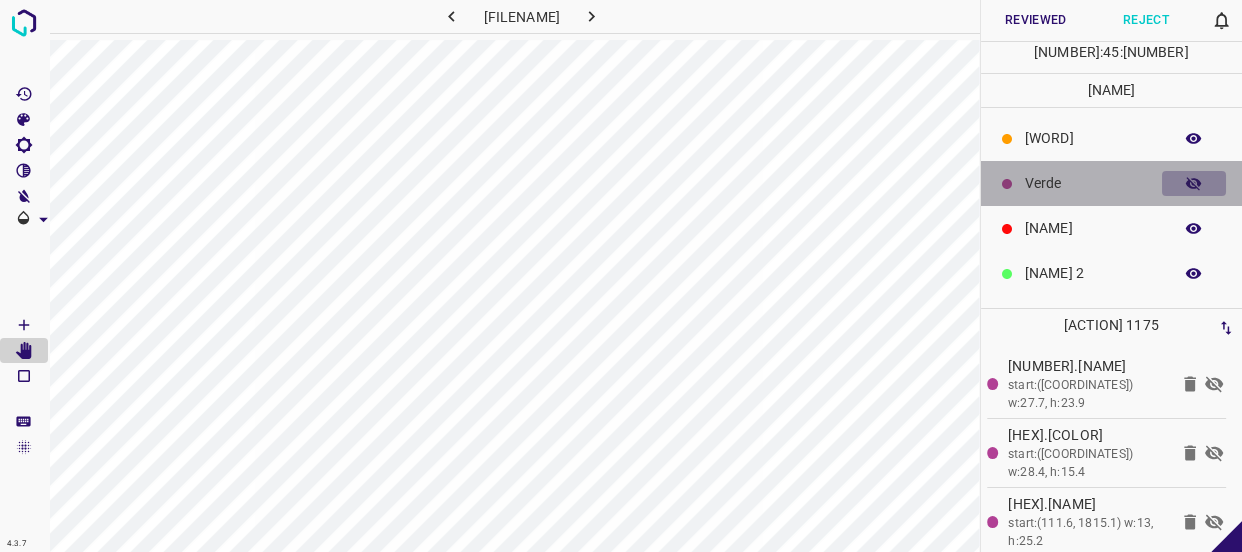 click 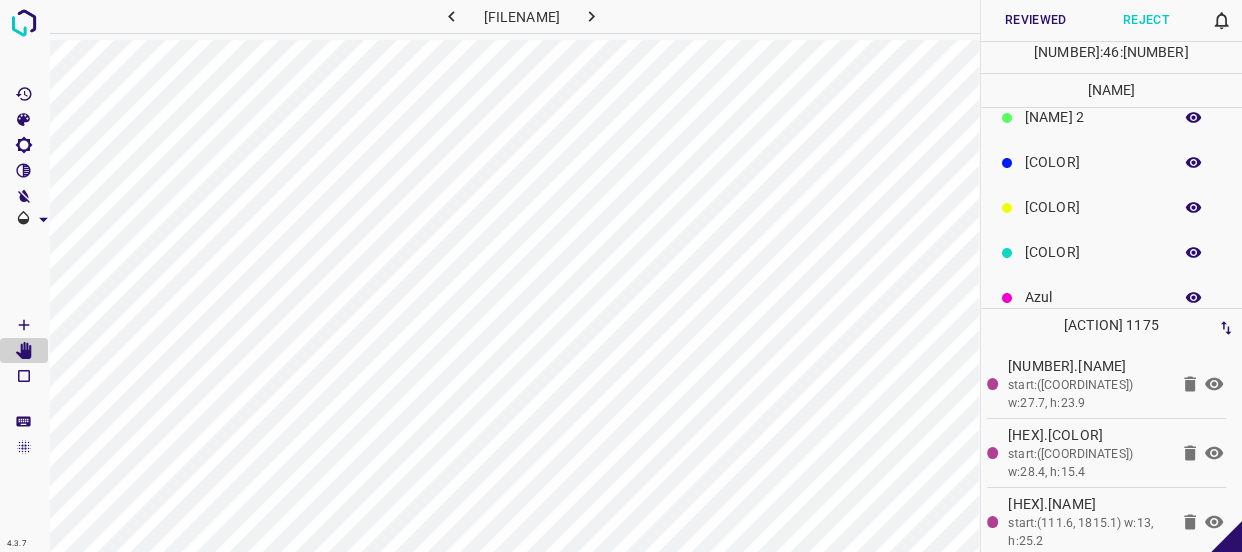scroll, scrollTop: 175, scrollLeft: 0, axis: vertical 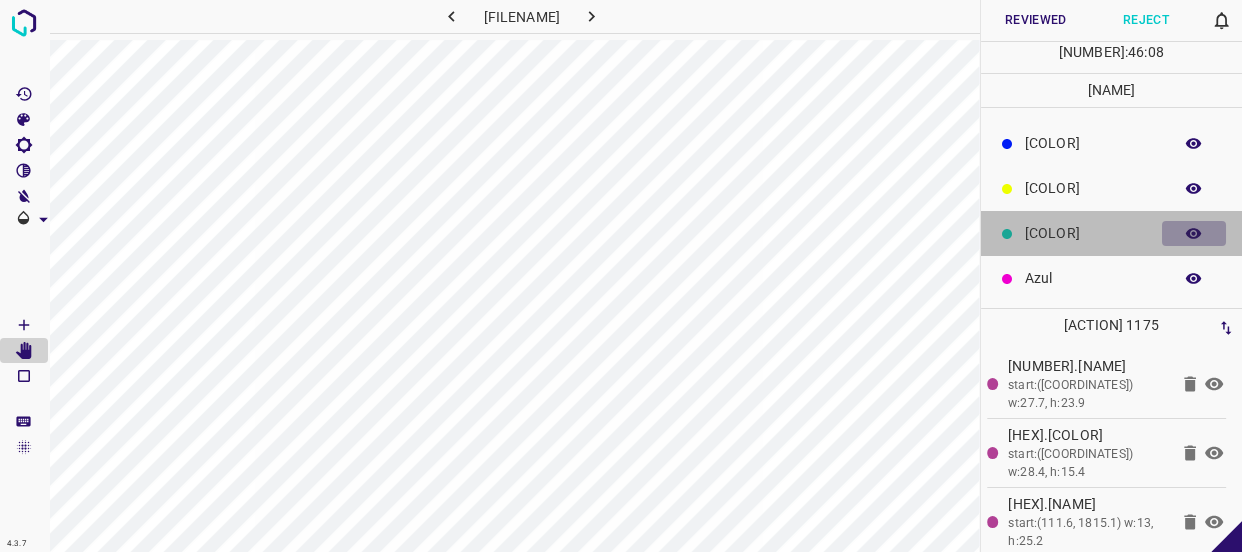 click 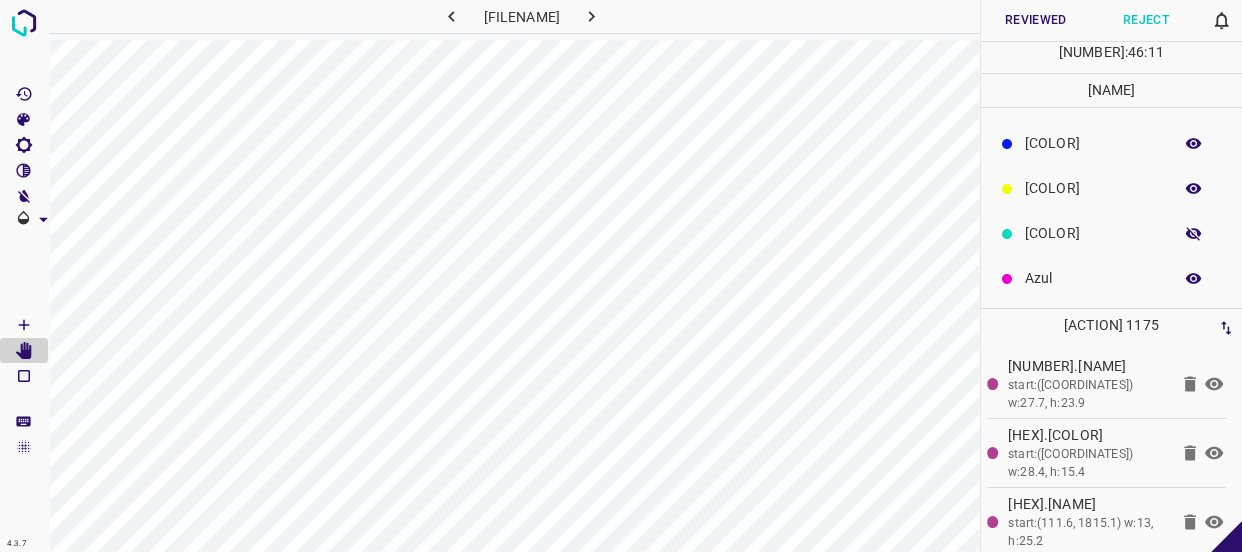 click 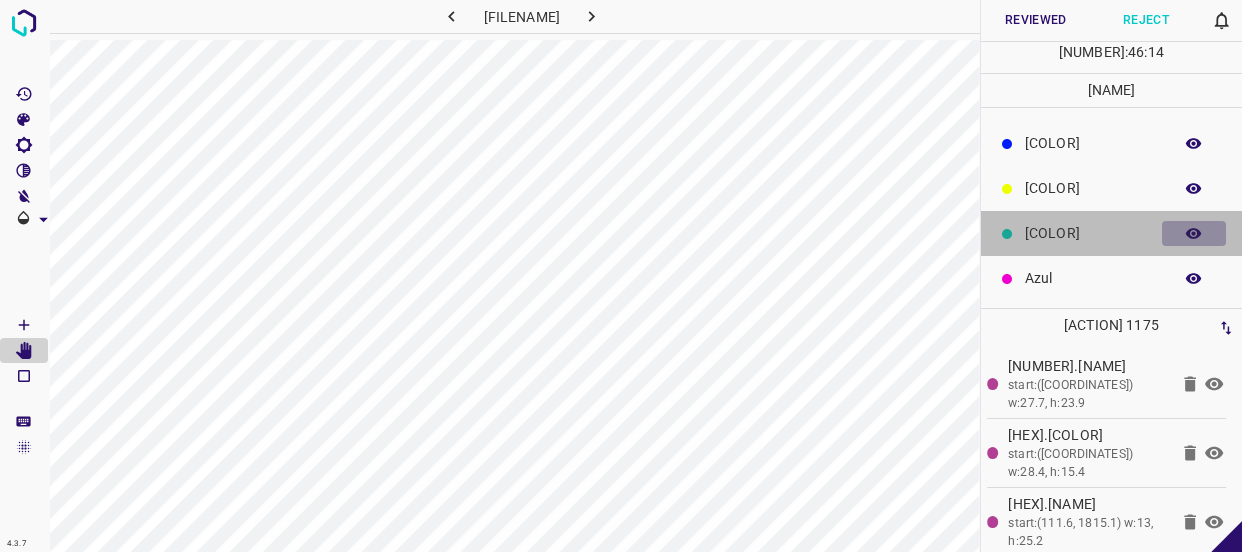 click 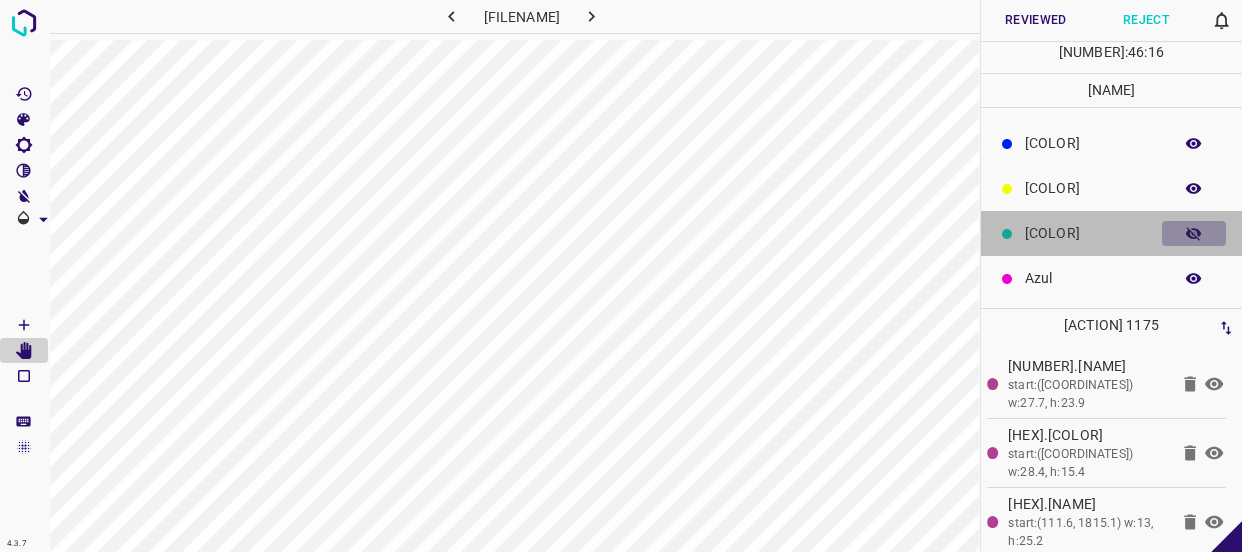 click 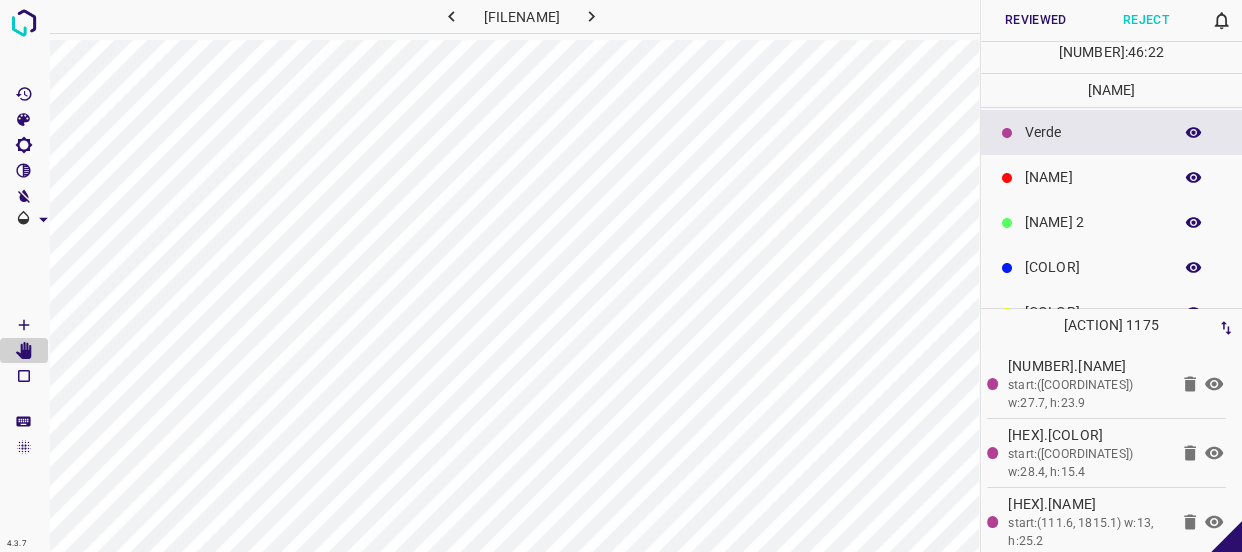 scroll, scrollTop: 0, scrollLeft: 0, axis: both 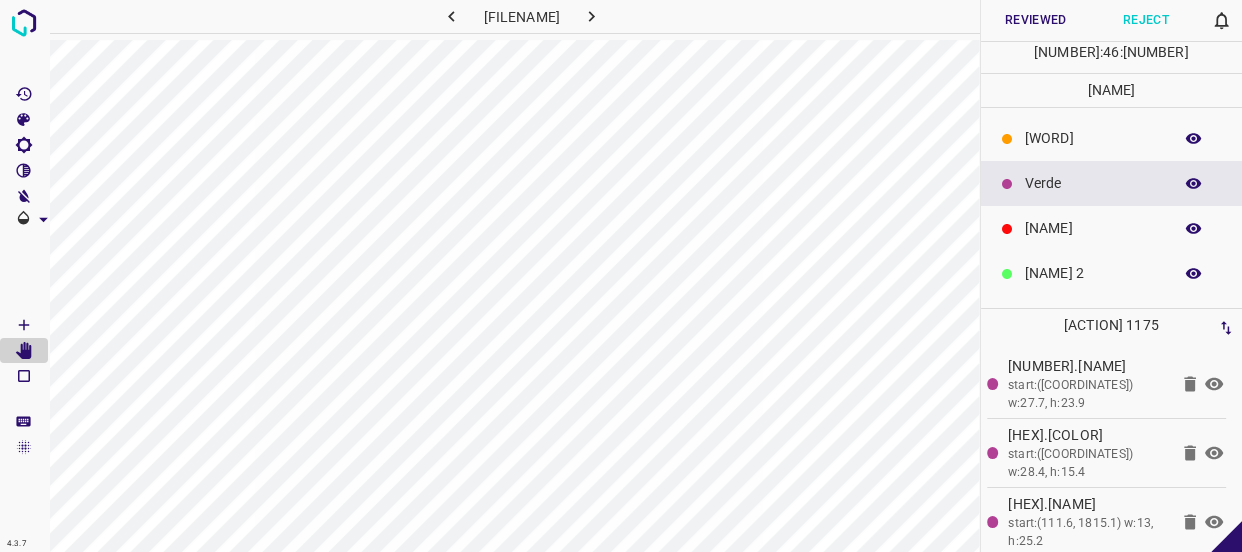 click 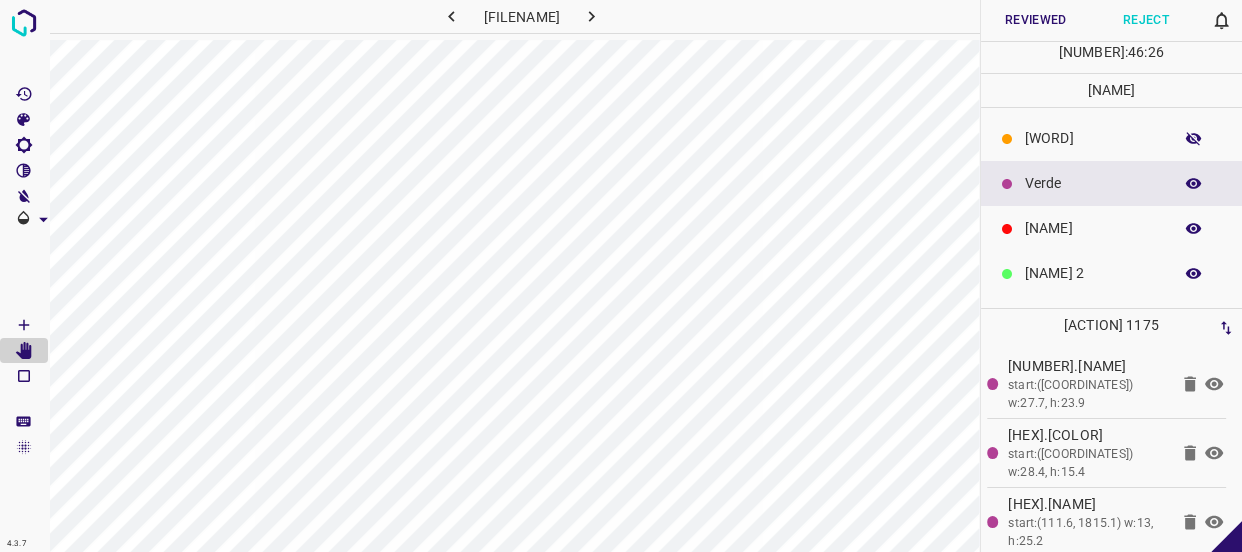 click 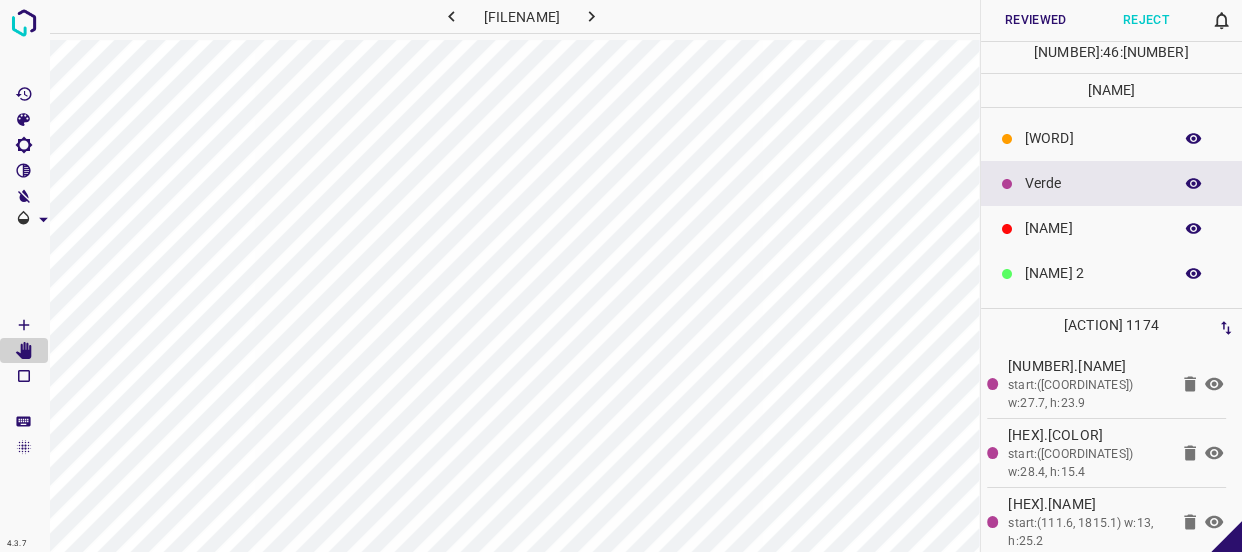 click 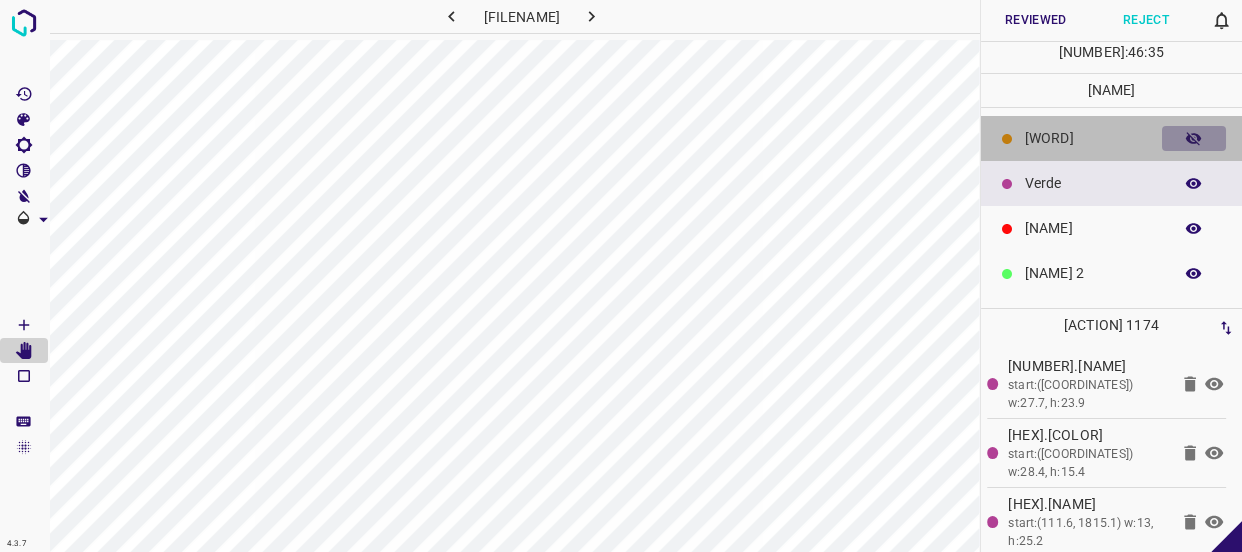 click 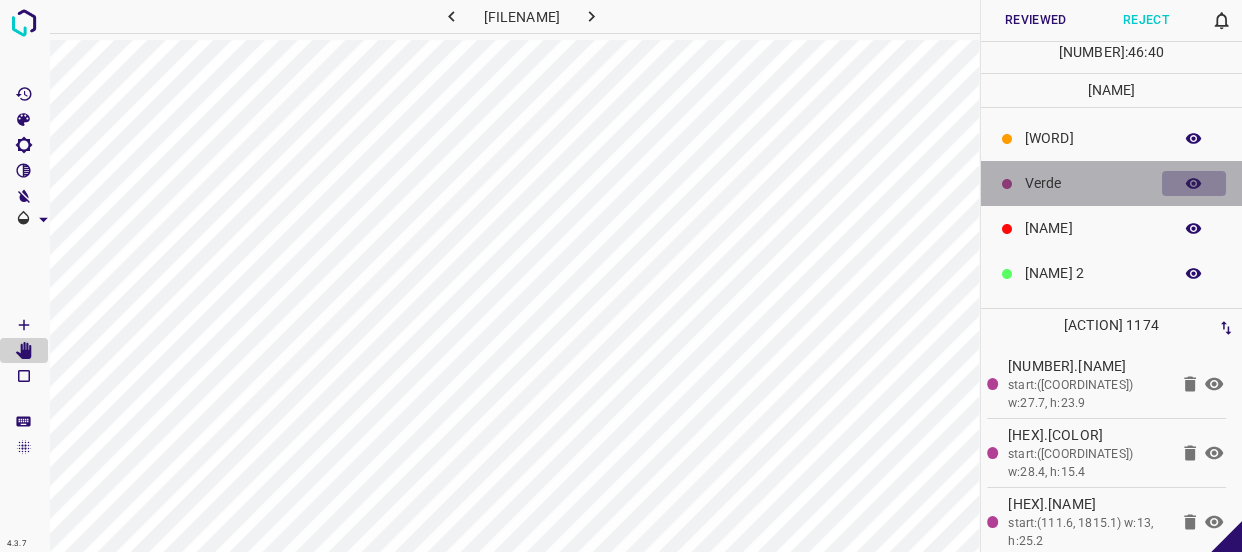 click 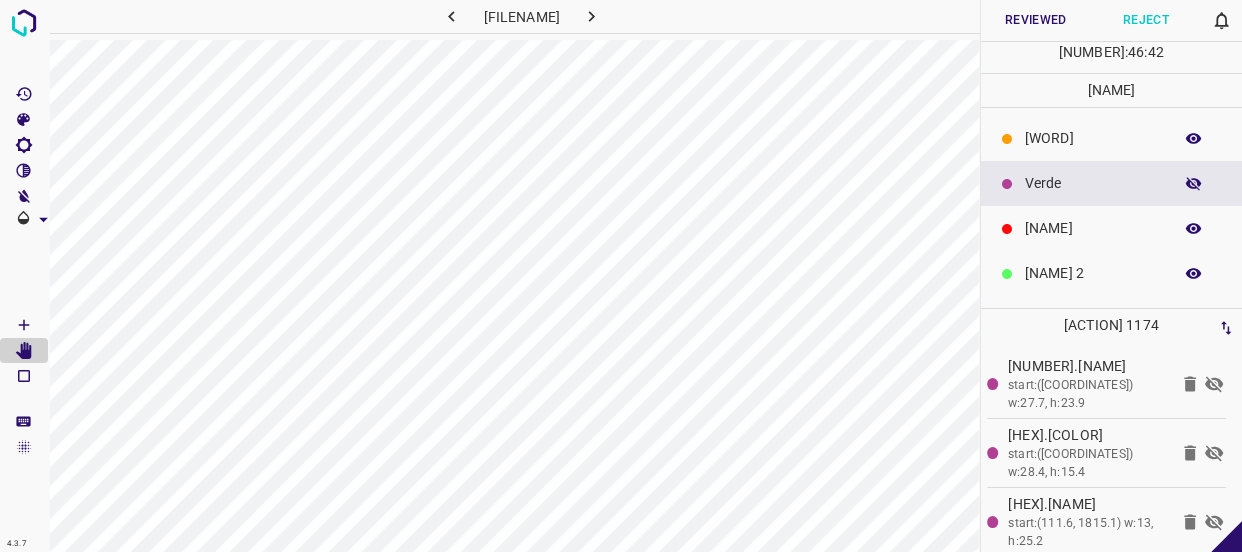 click 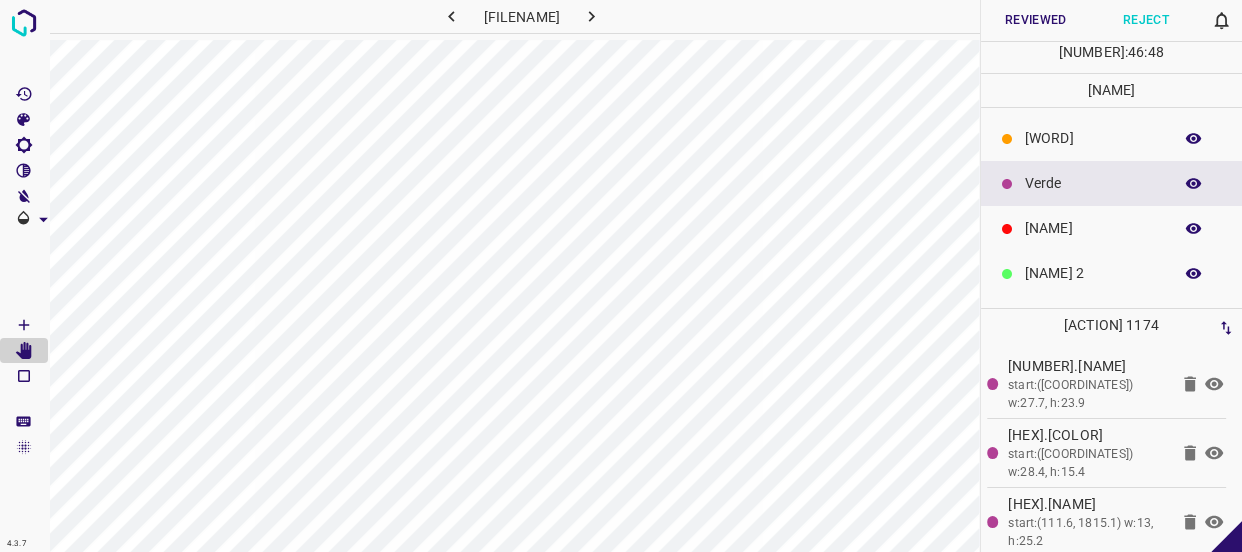 scroll, scrollTop: 175, scrollLeft: 0, axis: vertical 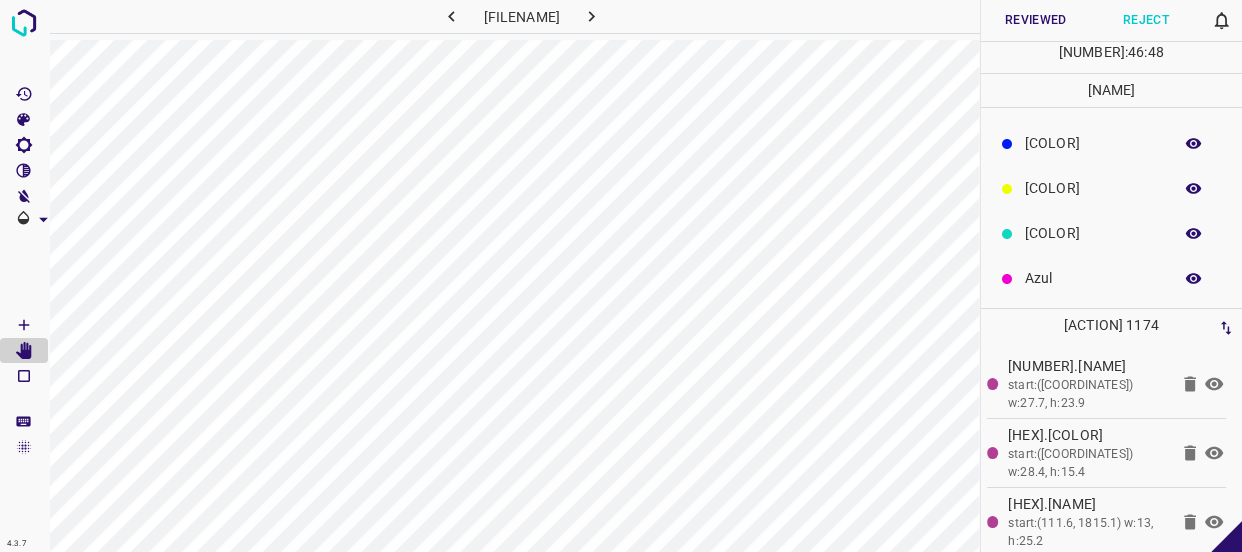 click 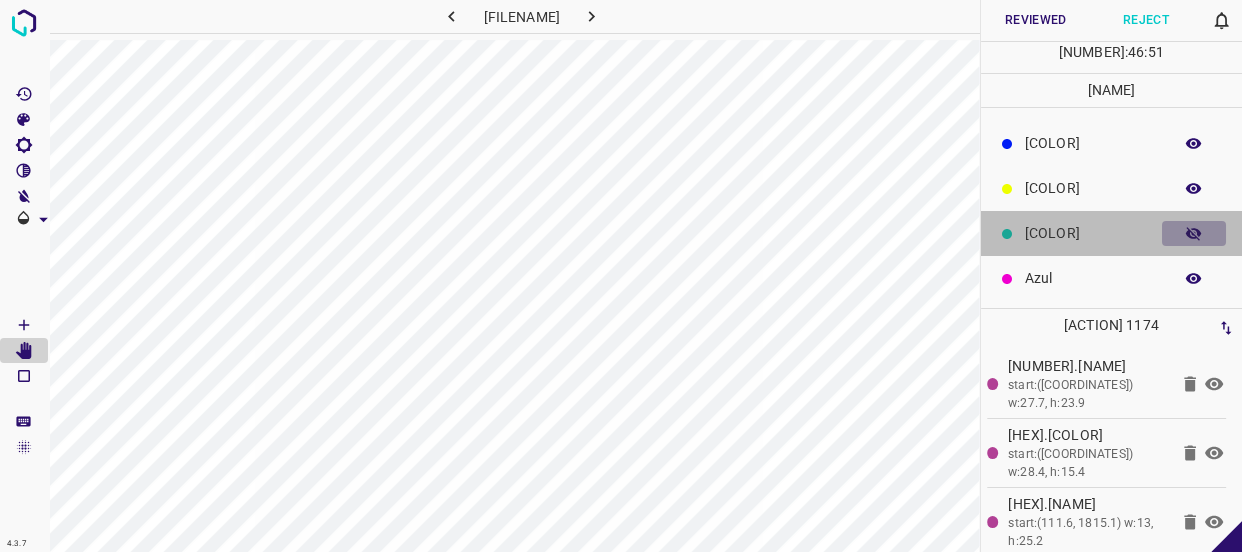 click 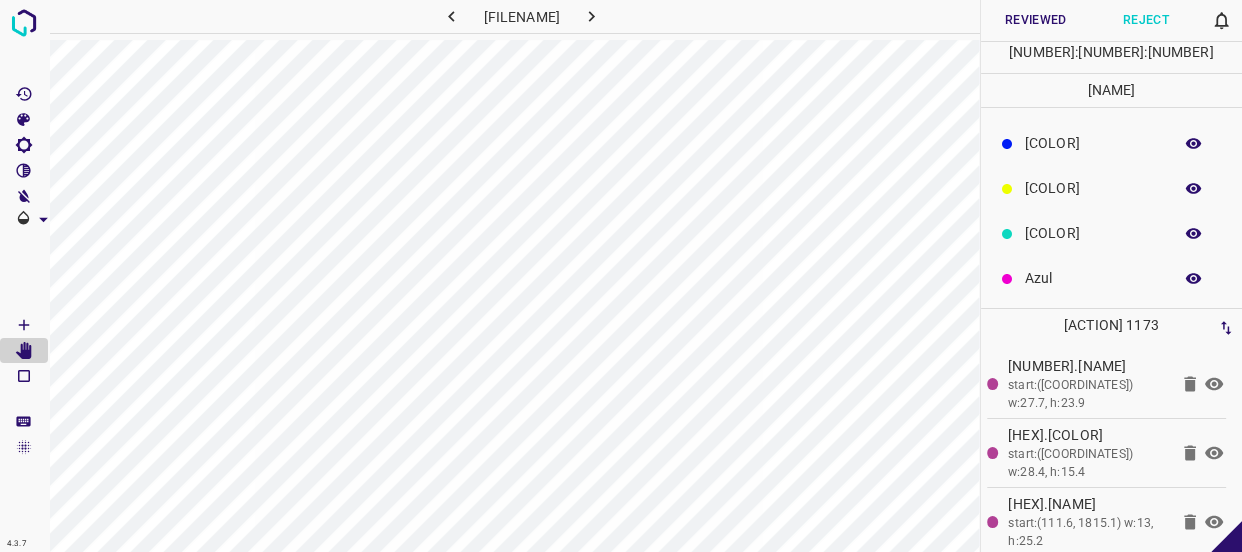 scroll, scrollTop: 84, scrollLeft: 0, axis: vertical 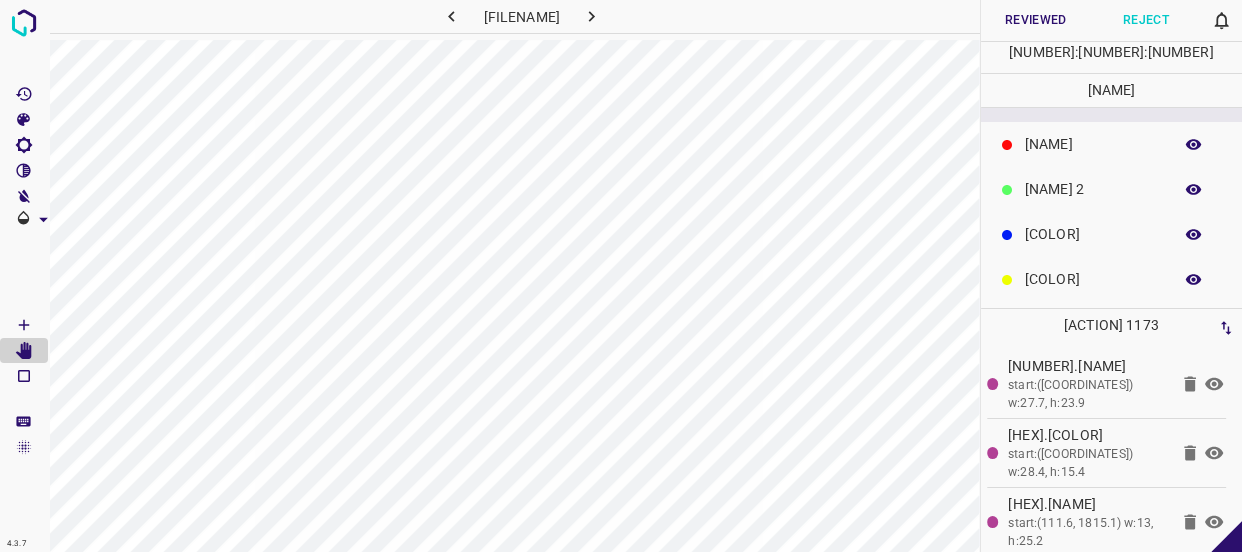 click 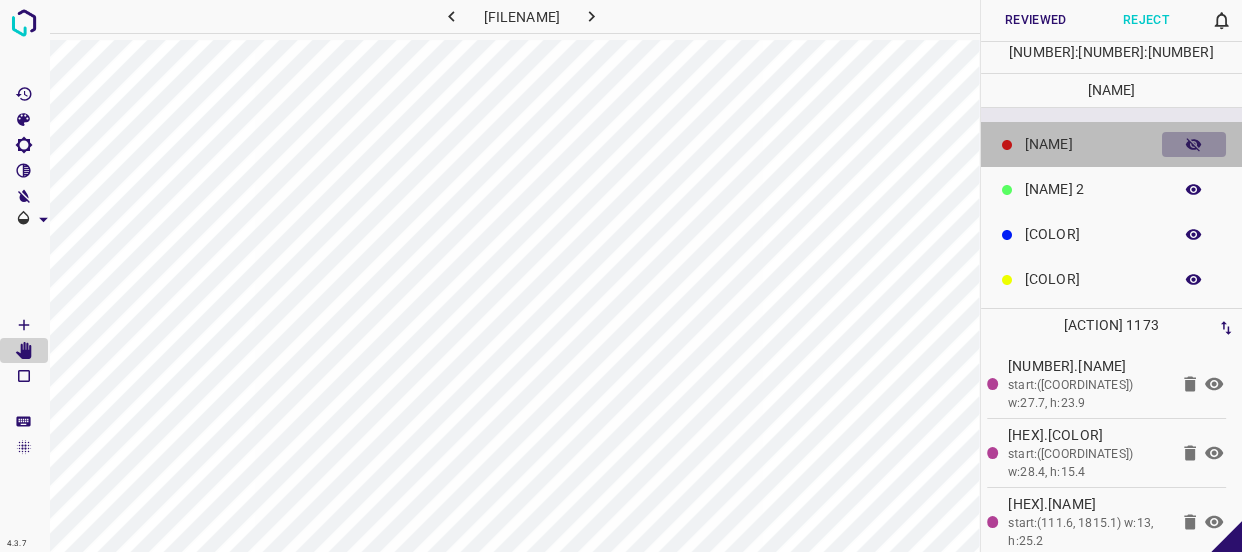 click 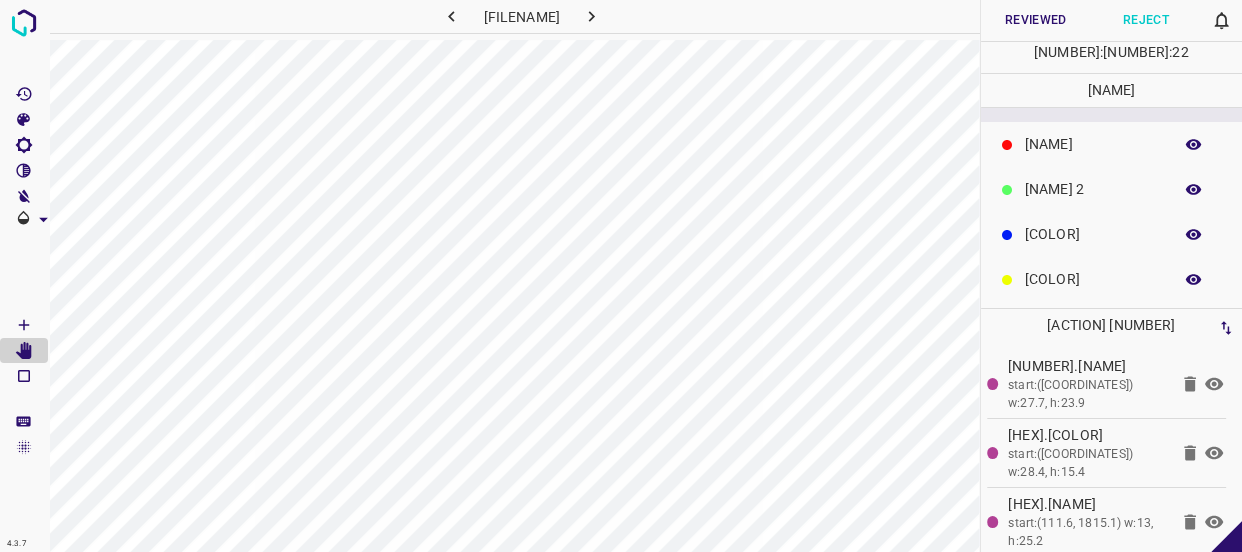 click 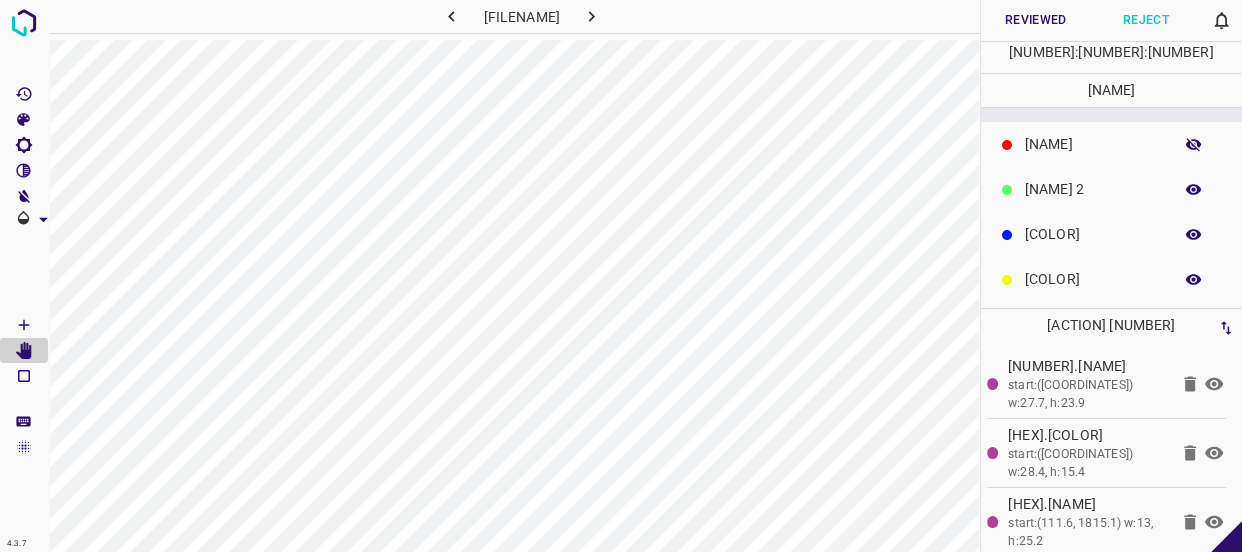 click 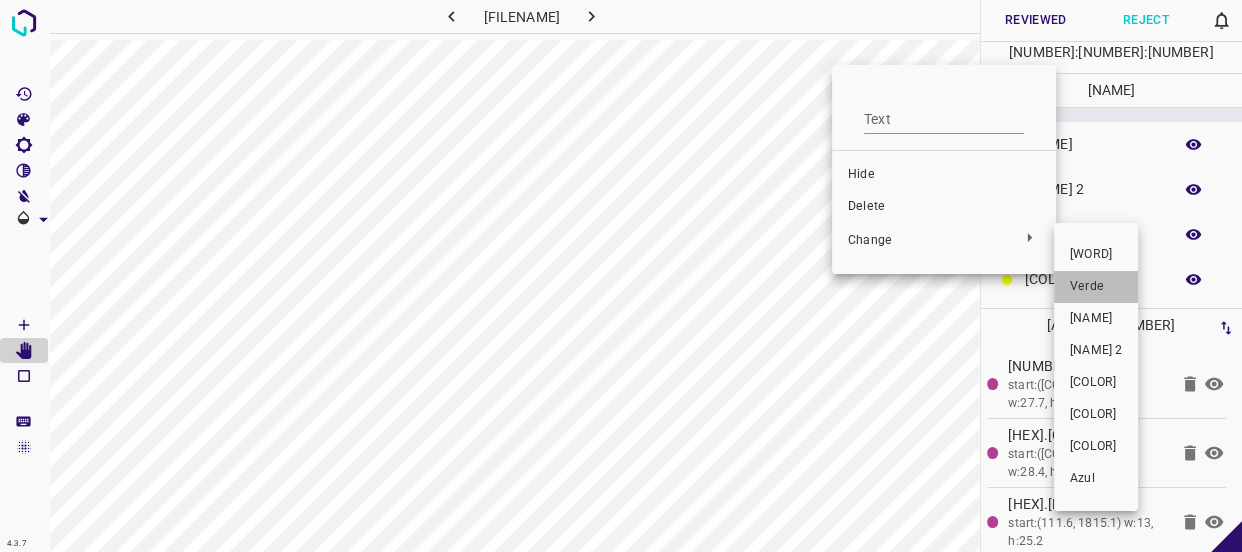 drag, startPoint x: 1096, startPoint y: 286, endPoint x: 882, endPoint y: 150, distance: 253.55867 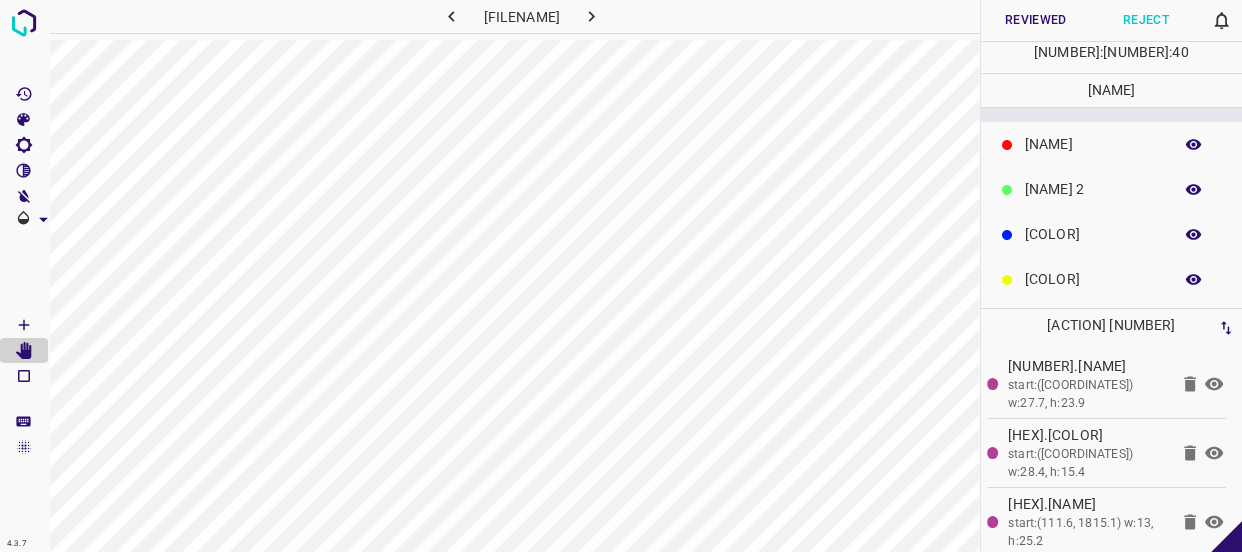 scroll, scrollTop: 175, scrollLeft: 0, axis: vertical 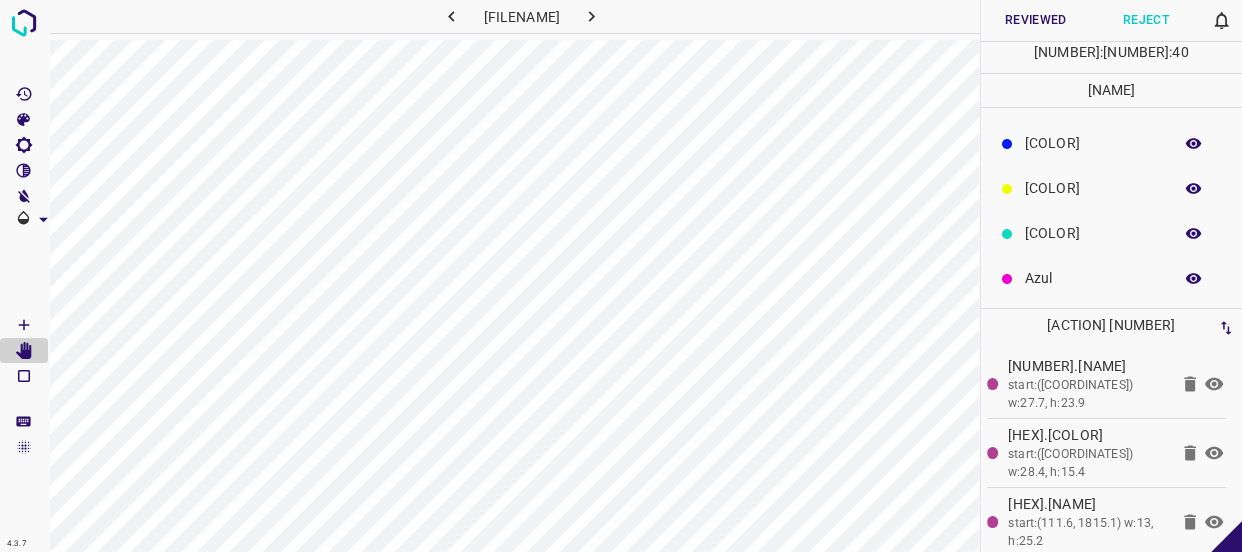 click 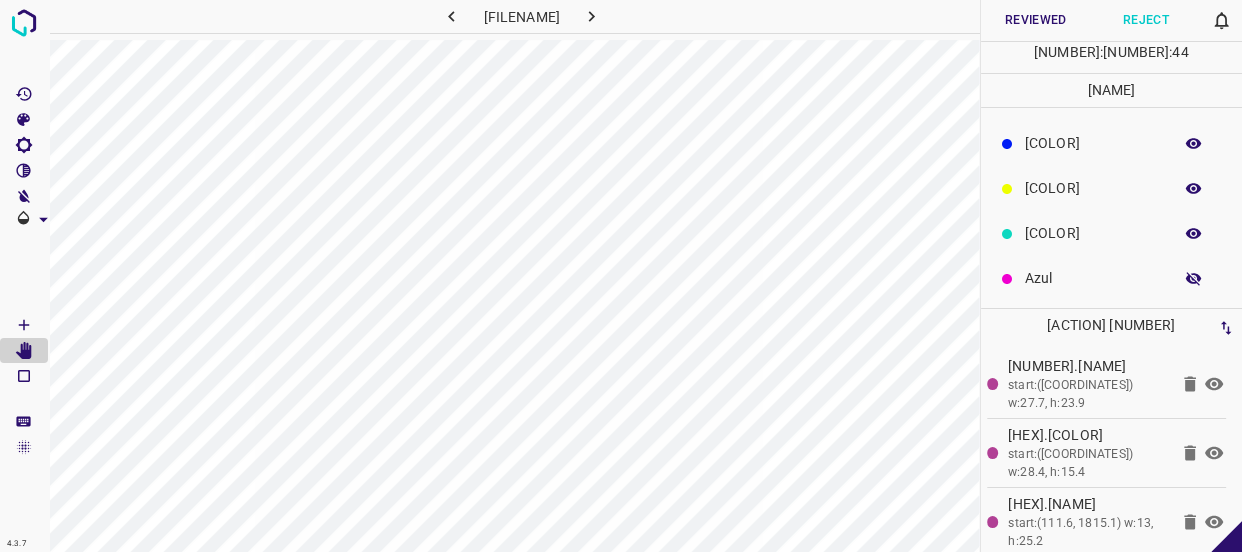 click 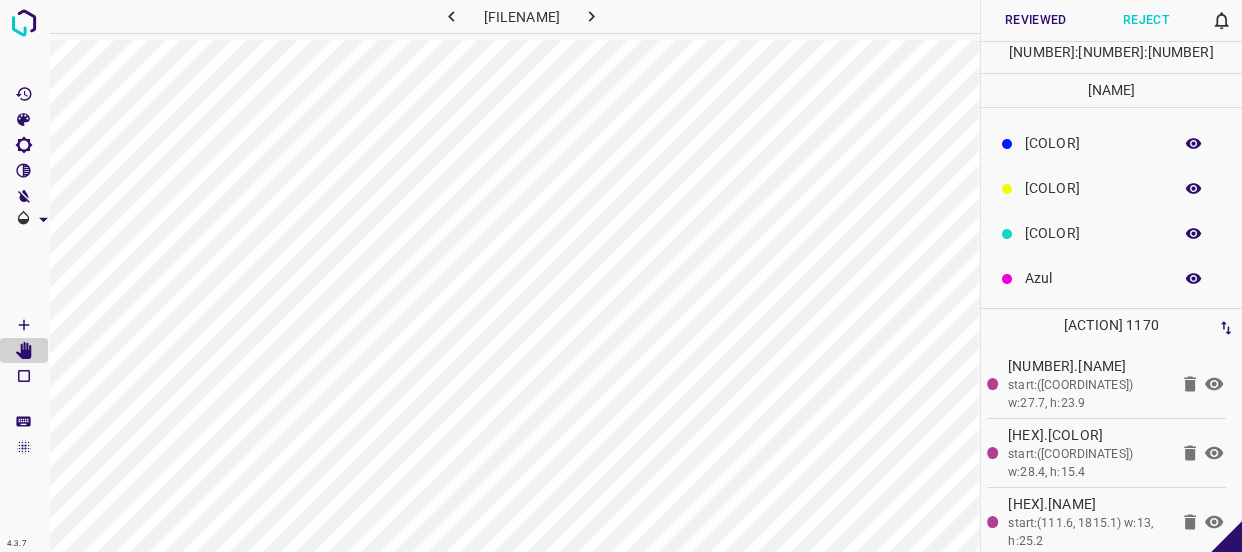 click 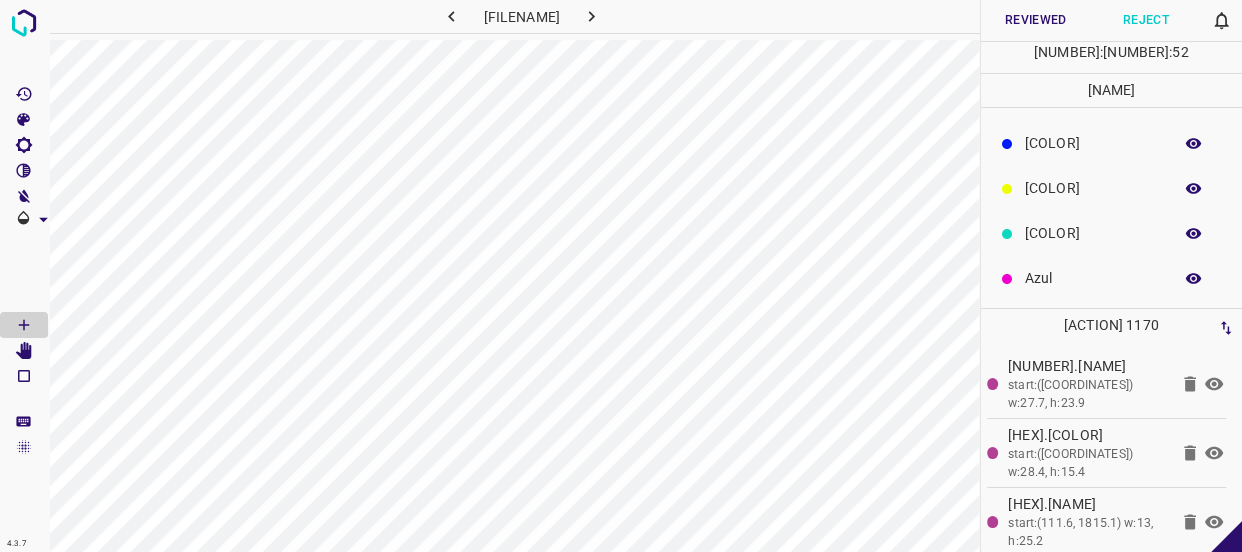 scroll, scrollTop: 0, scrollLeft: 0, axis: both 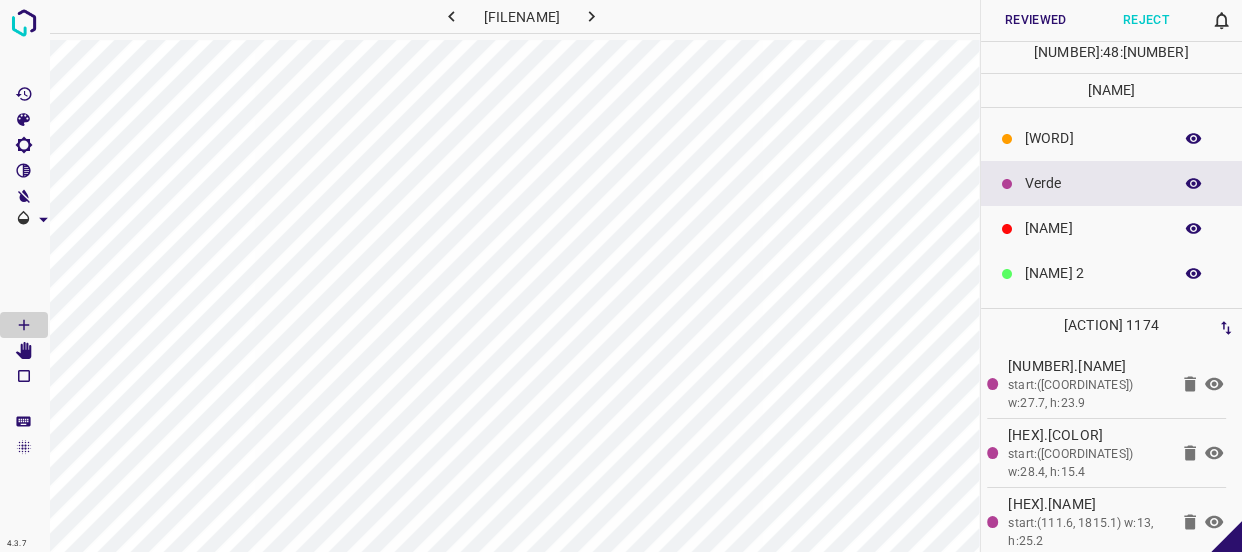 click 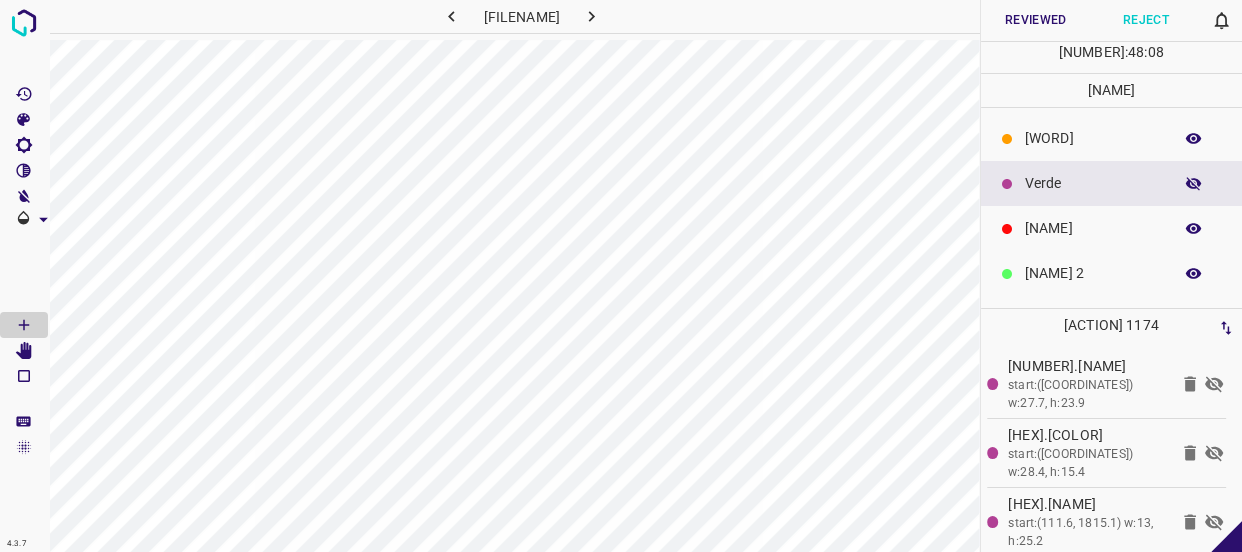 click 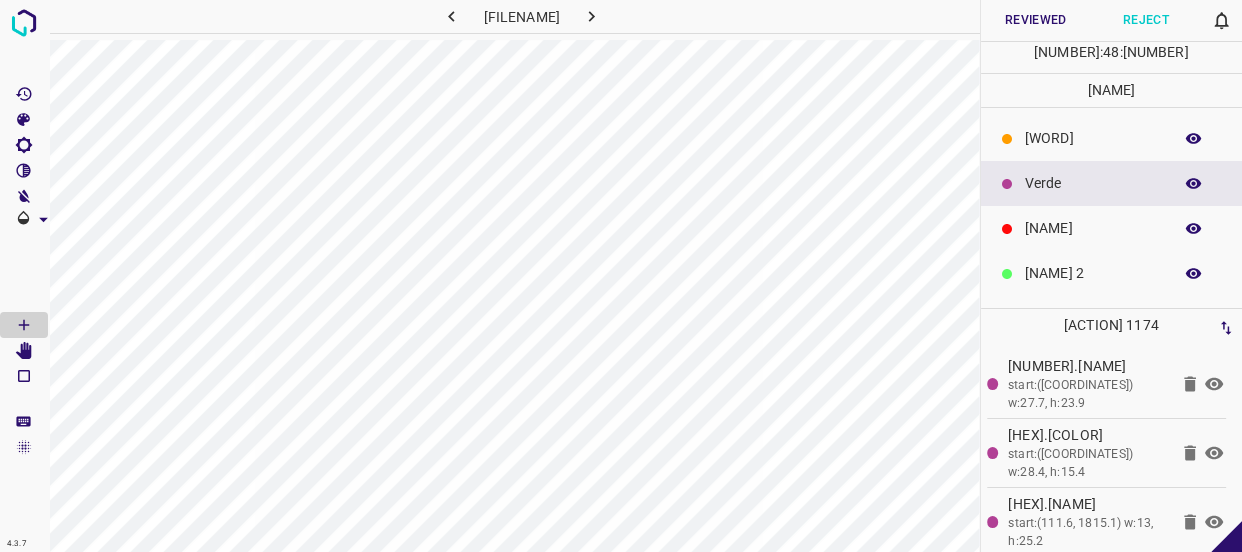 click 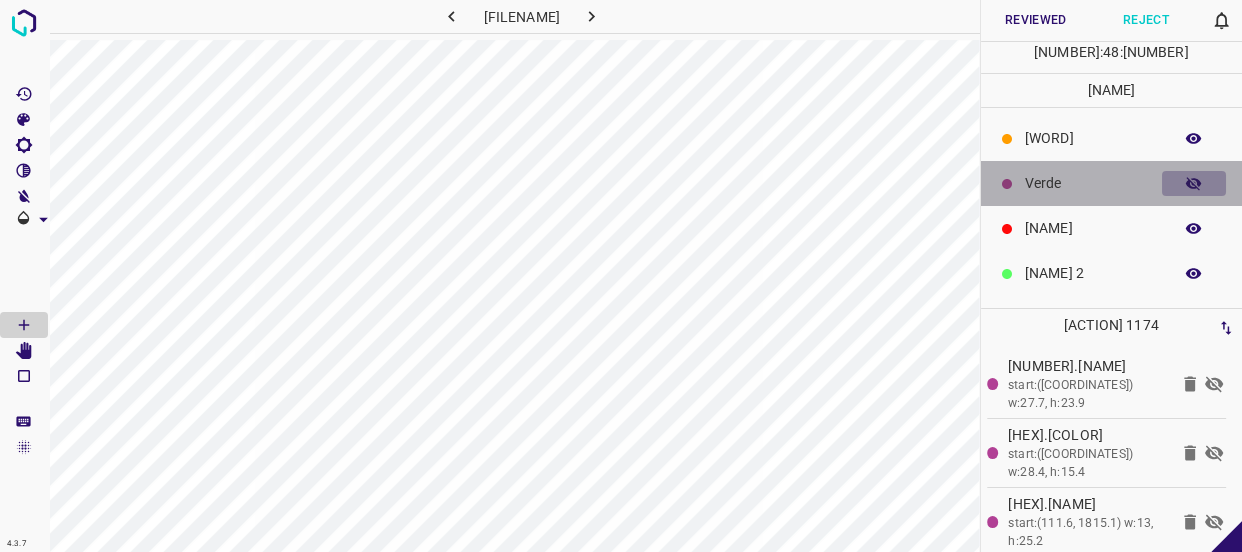 click 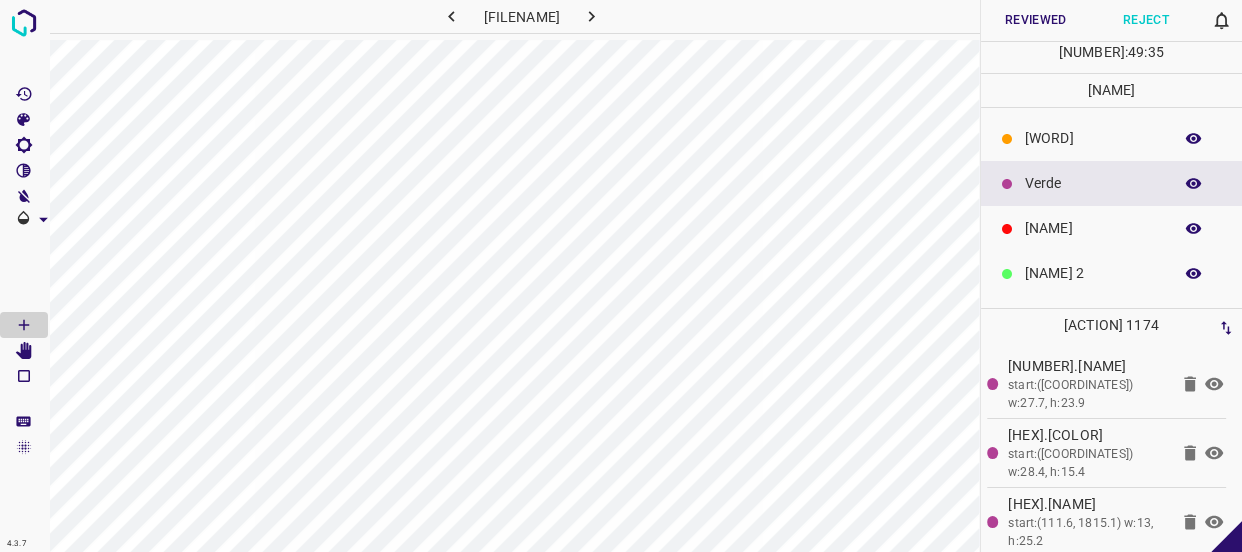 click 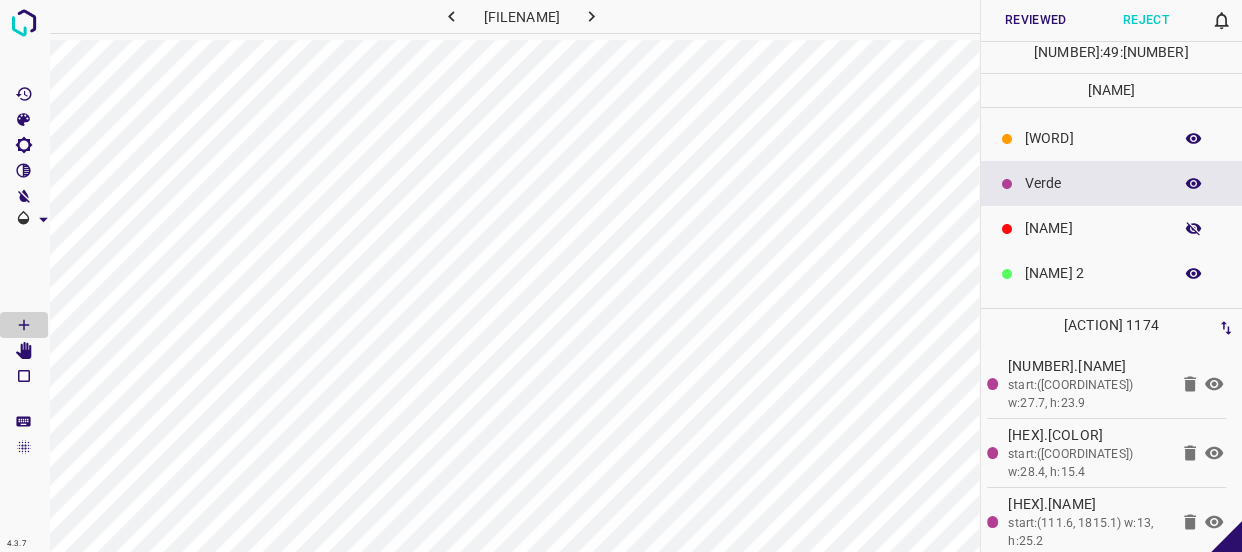 click 